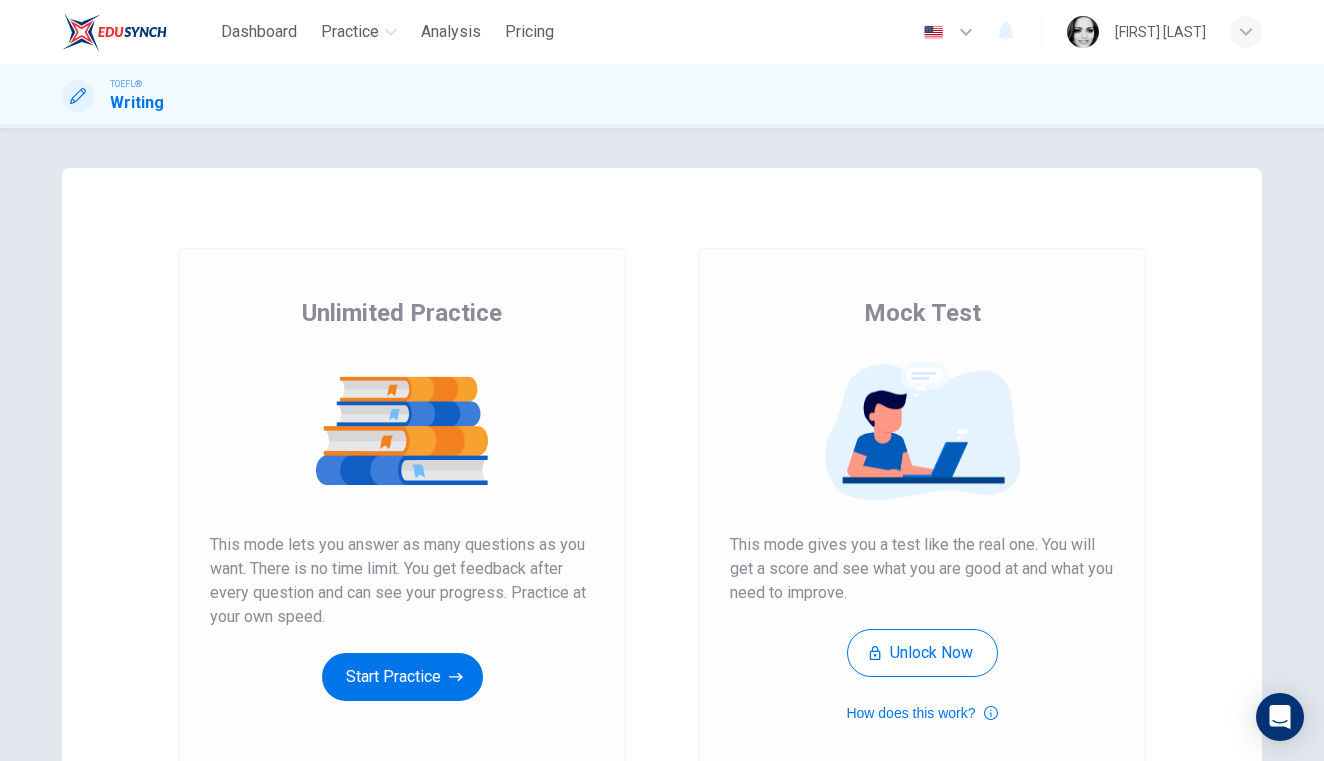 scroll, scrollTop: 0, scrollLeft: 0, axis: both 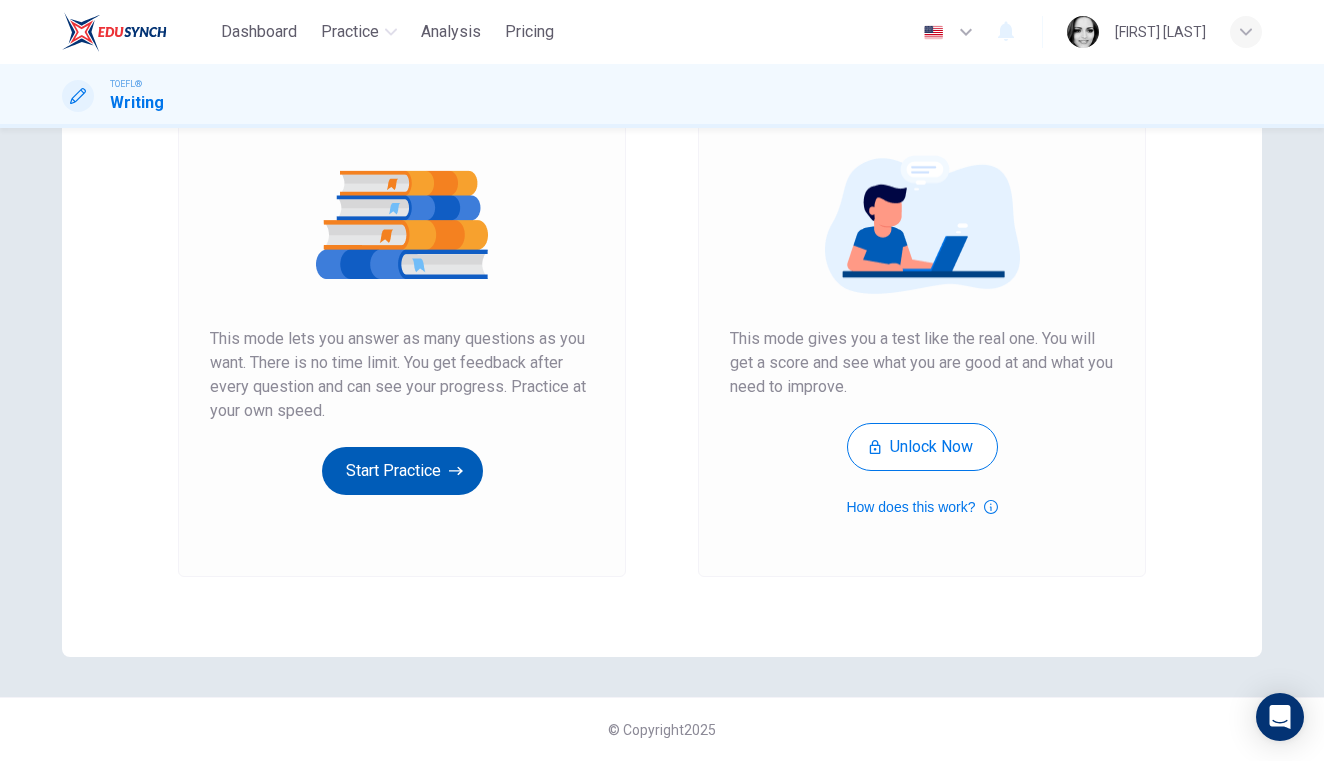 click on "Start Practice" at bounding box center (402, 471) 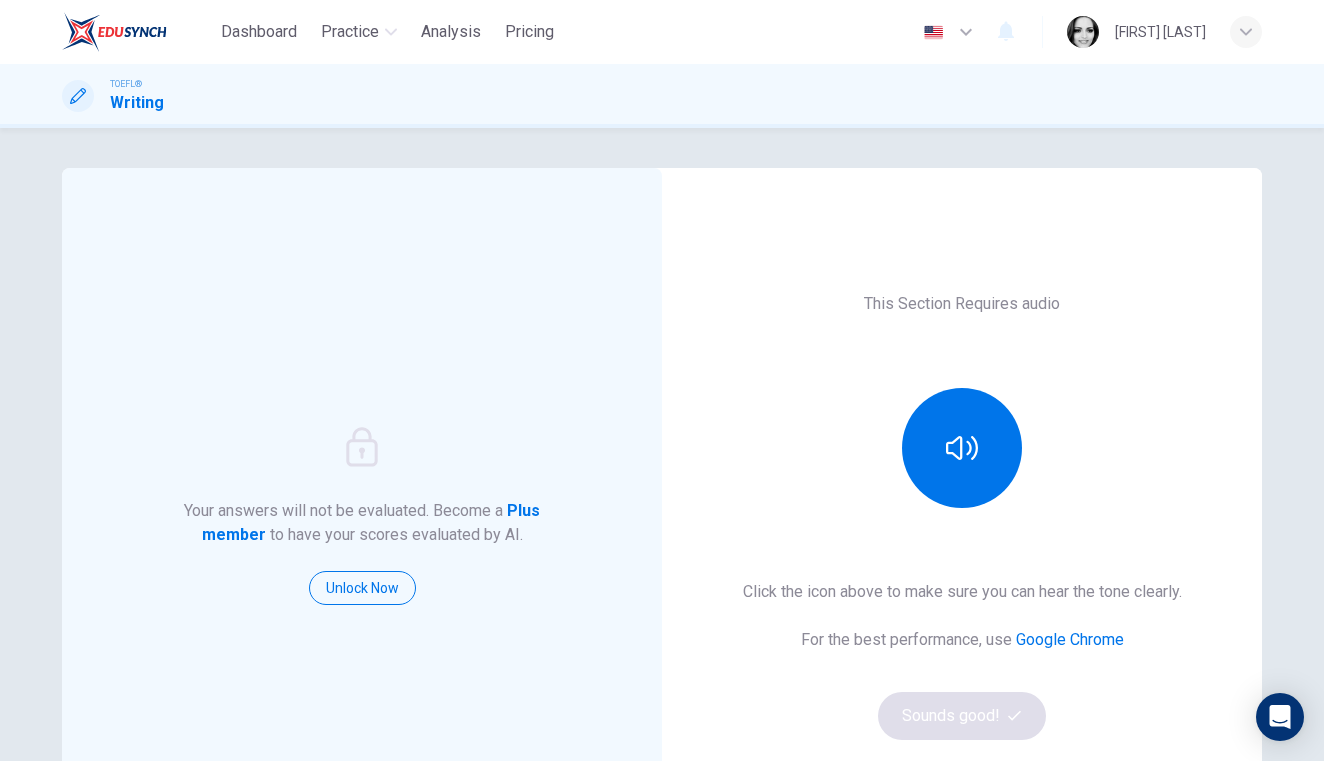scroll, scrollTop: 179, scrollLeft: 0, axis: vertical 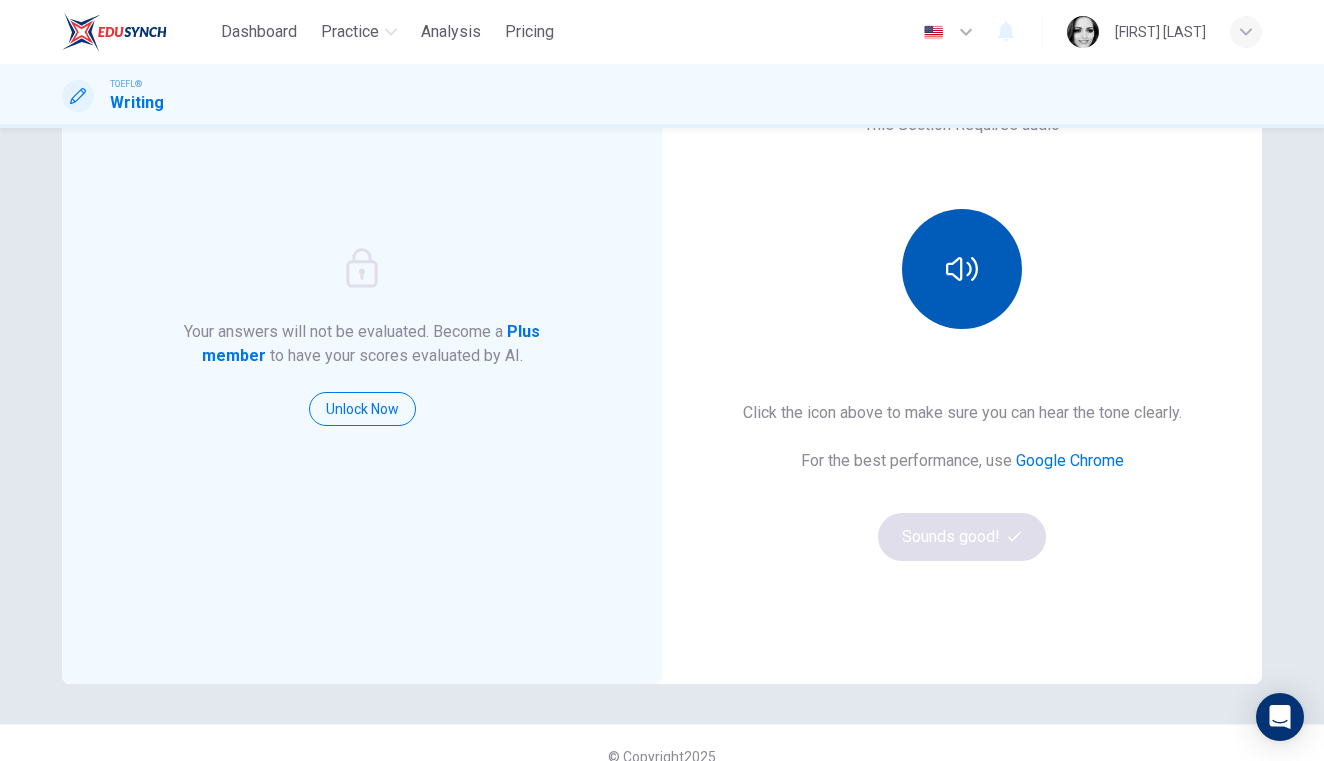 click at bounding box center [962, 269] 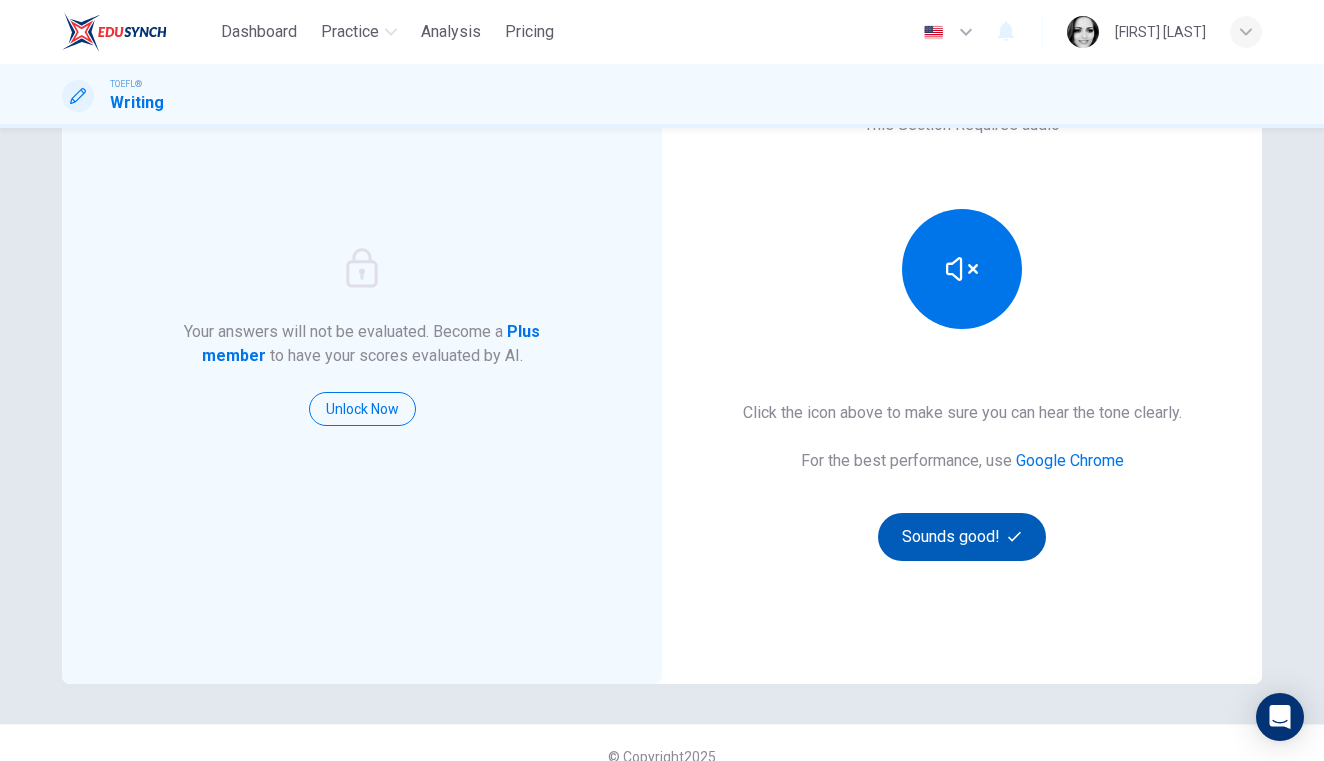click on "Sounds good!" at bounding box center (962, 537) 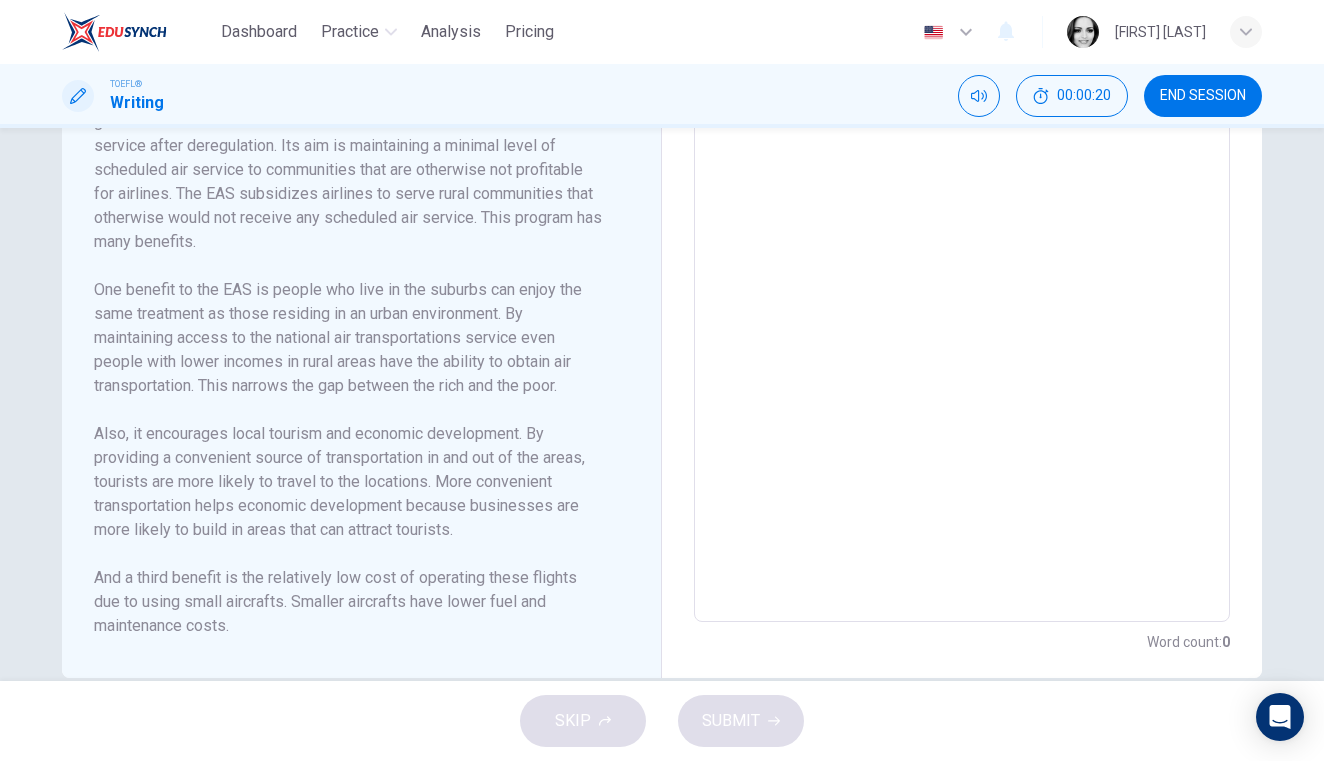 scroll, scrollTop: 592, scrollLeft: 0, axis: vertical 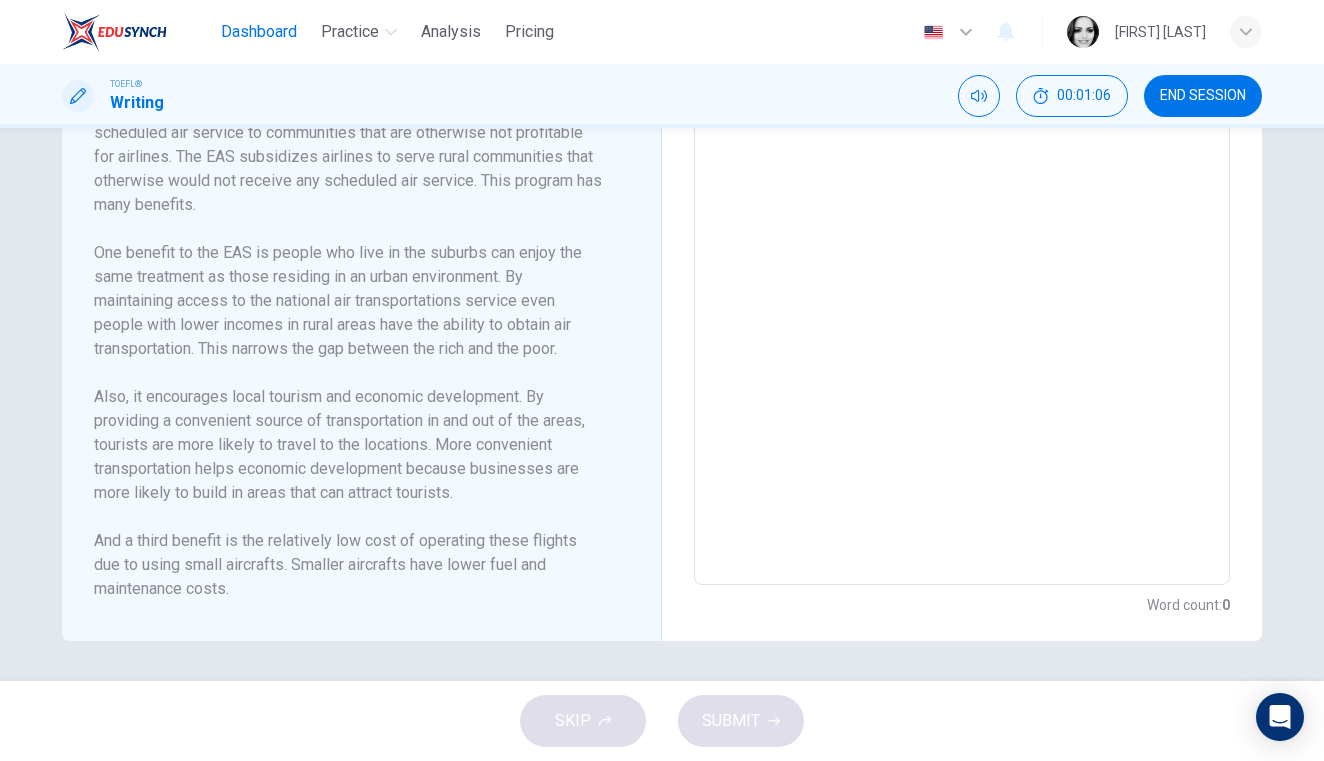 click on "Dashboard" at bounding box center (259, 32) 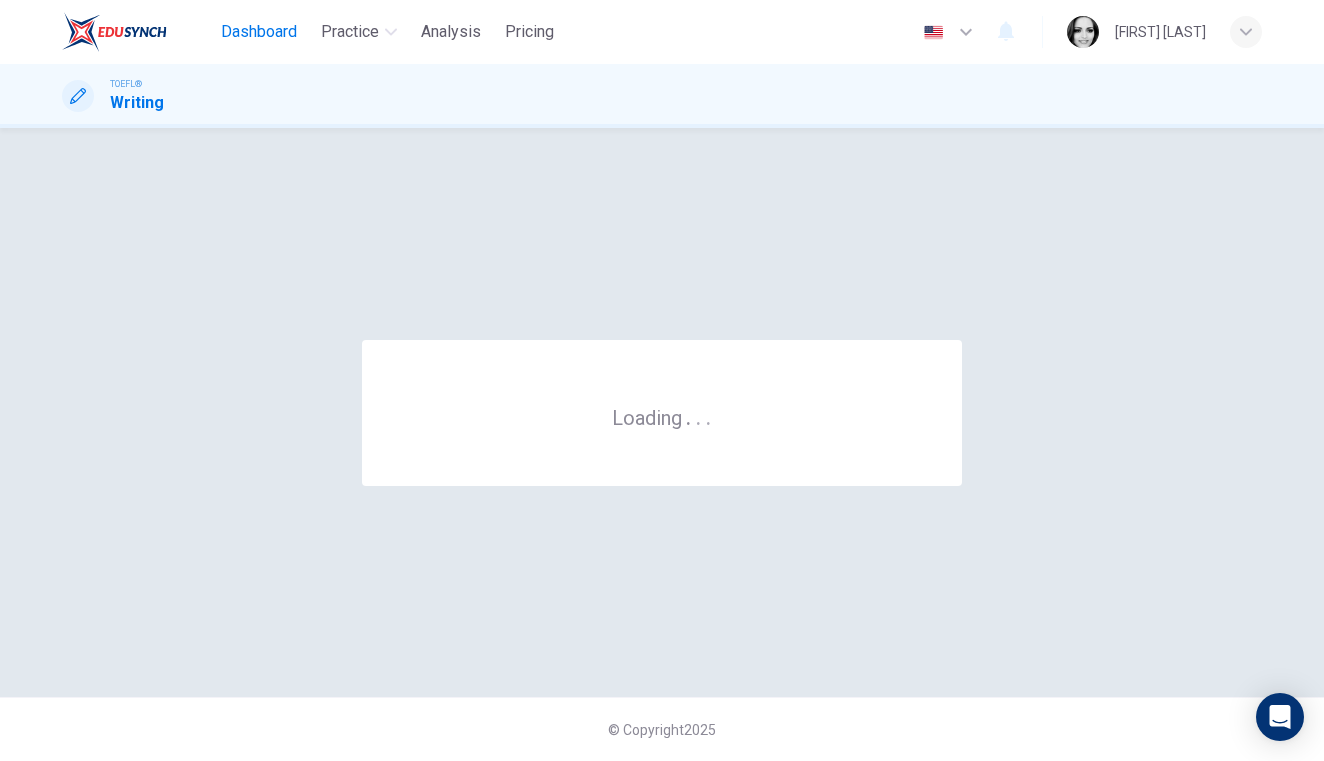 scroll, scrollTop: 0, scrollLeft: 0, axis: both 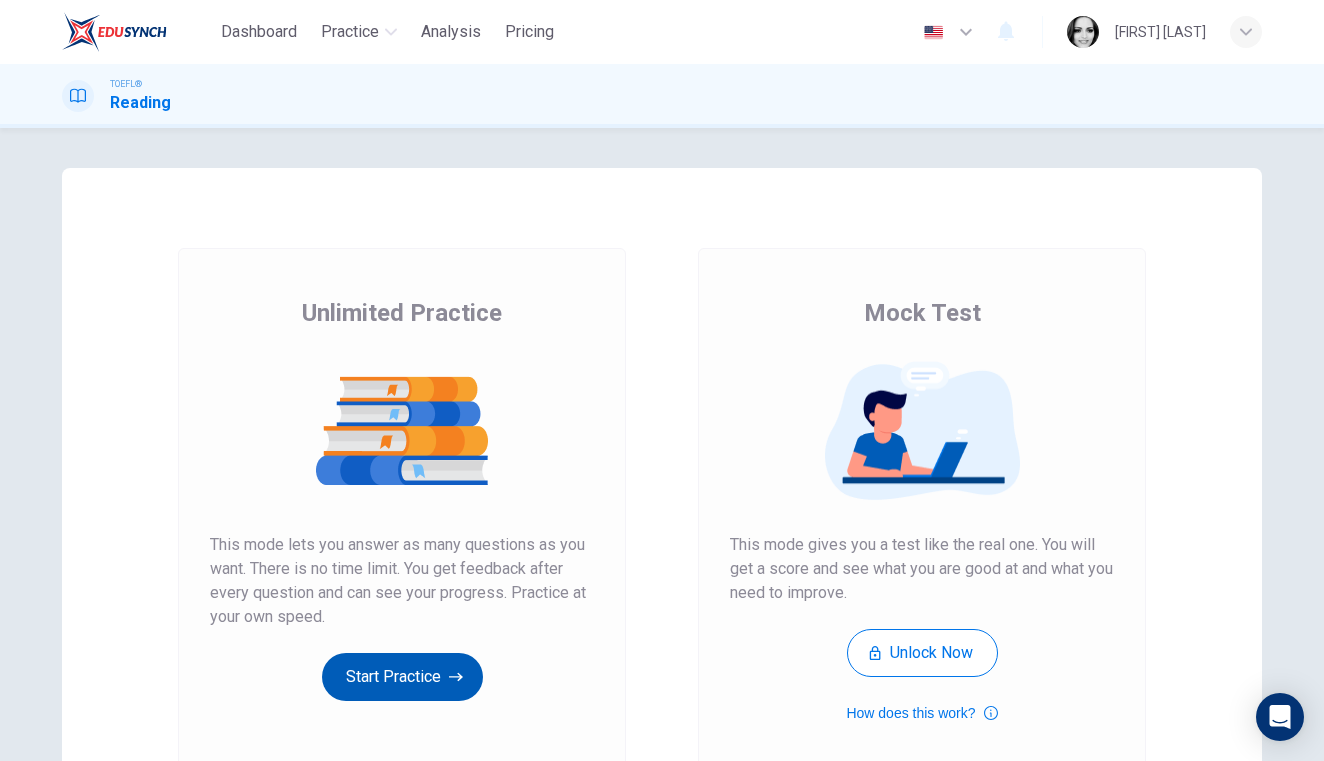 click on "Start Practice" at bounding box center [402, 677] 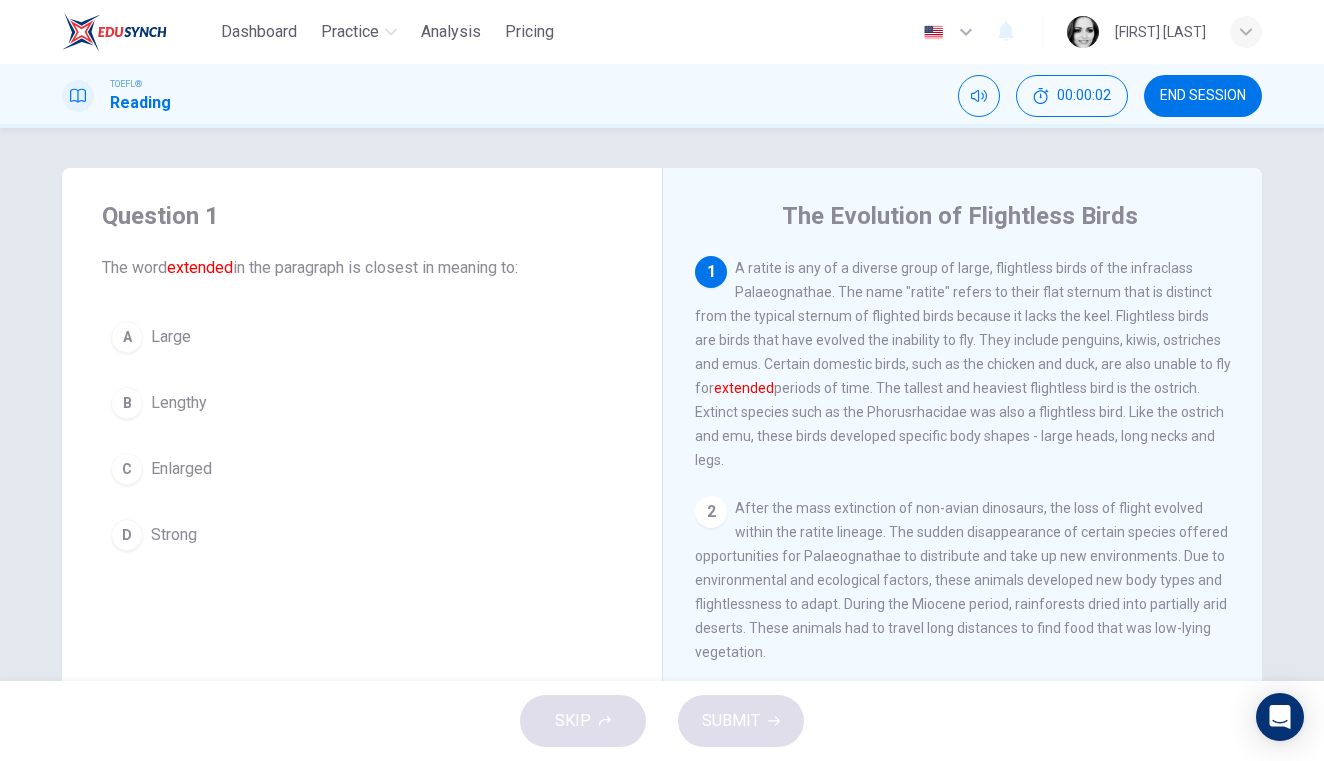 click on "Lengthy" at bounding box center (179, 403) 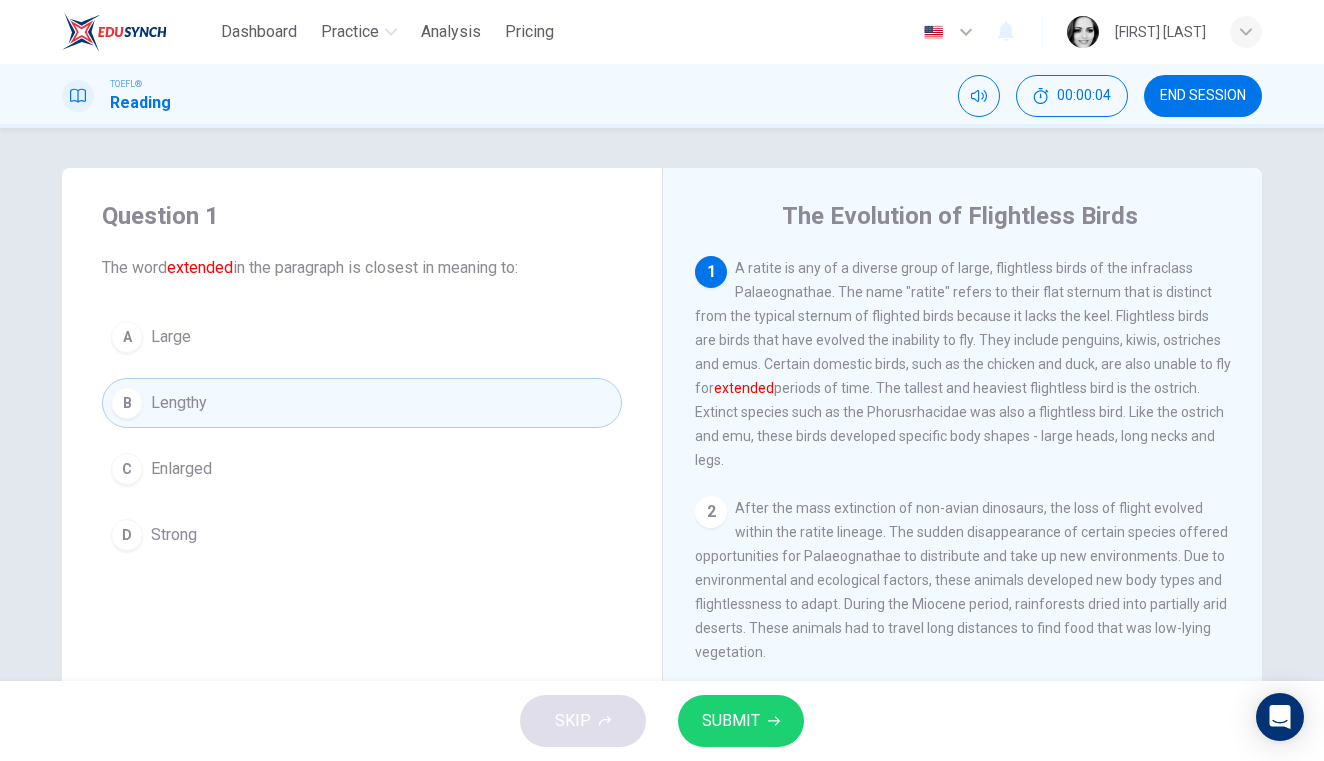 click on "SUBMIT" at bounding box center (731, 721) 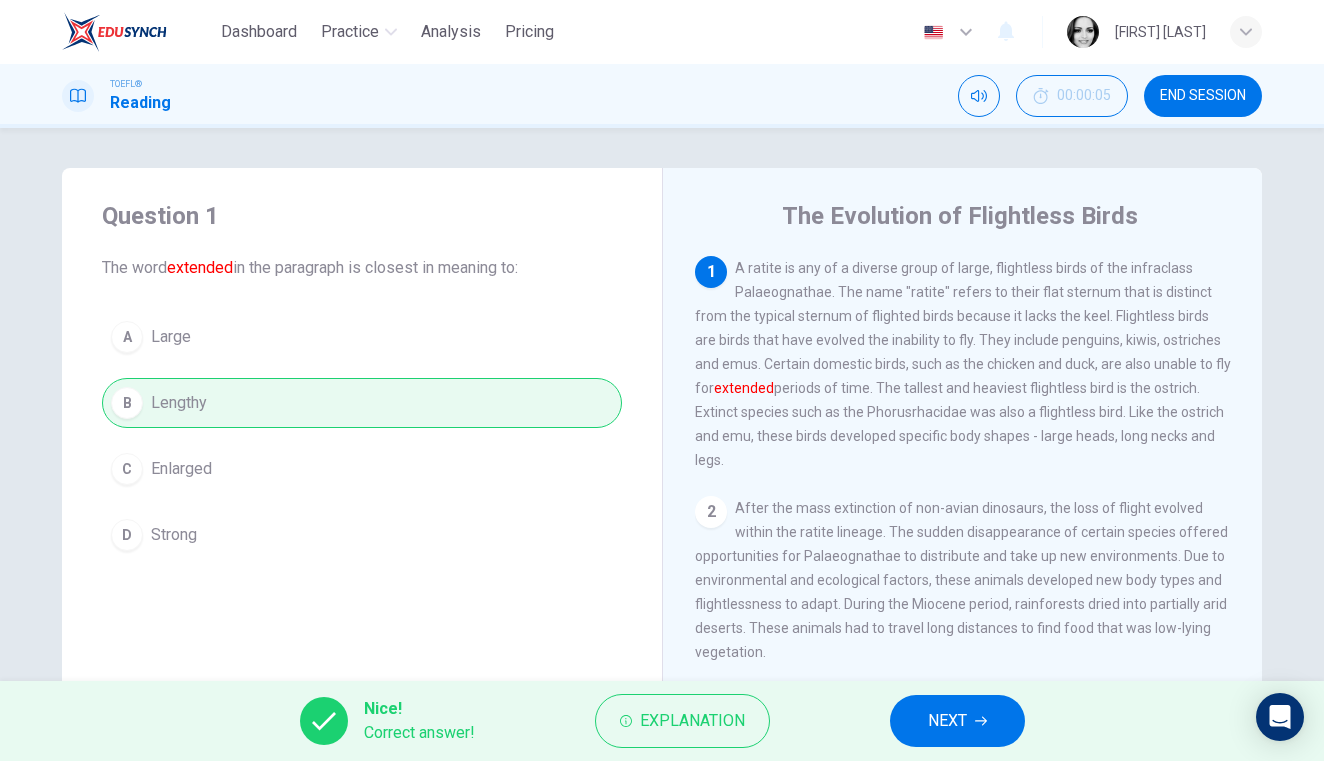 click on "NEXT" at bounding box center [957, 721] 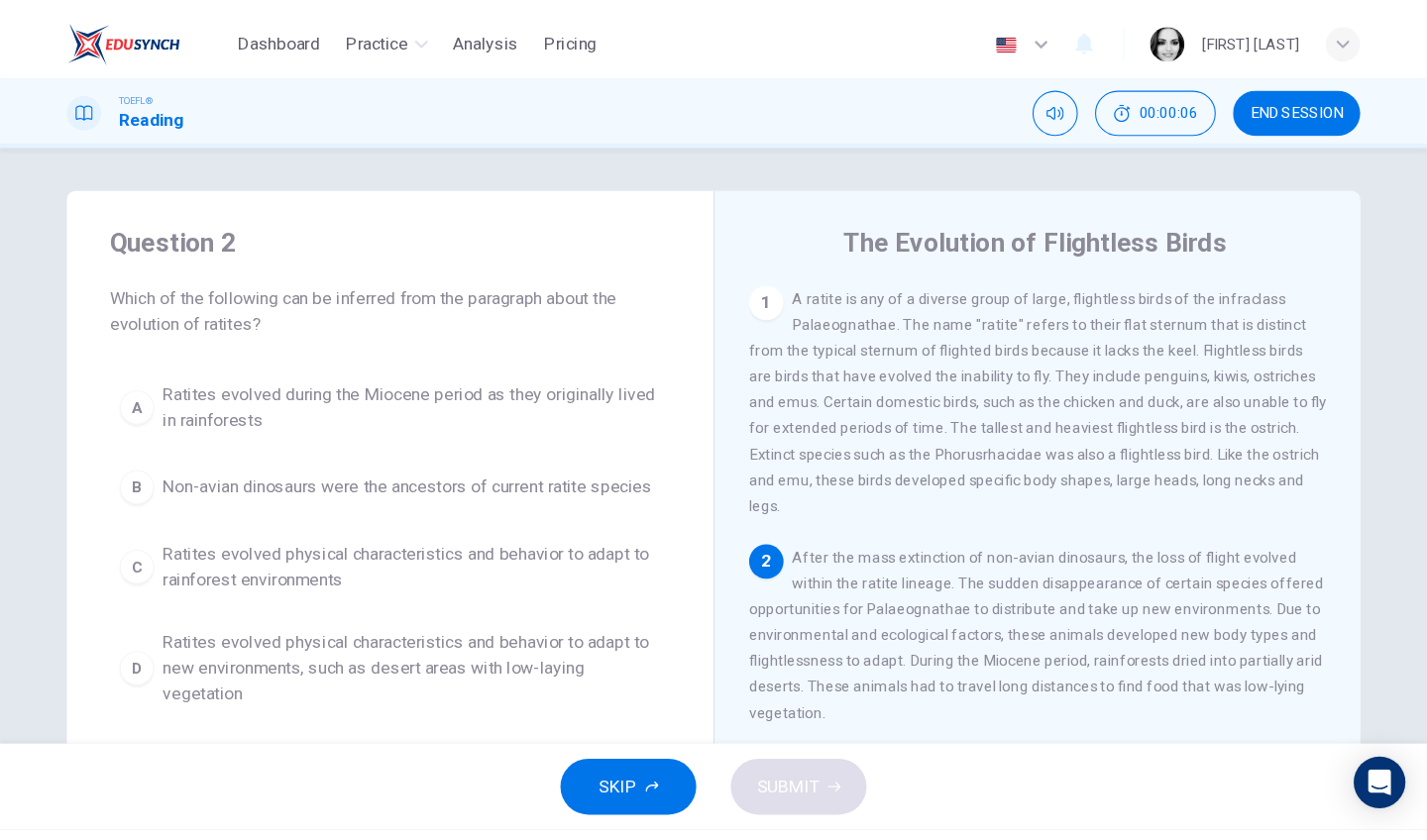 scroll, scrollTop: 35, scrollLeft: 0, axis: vertical 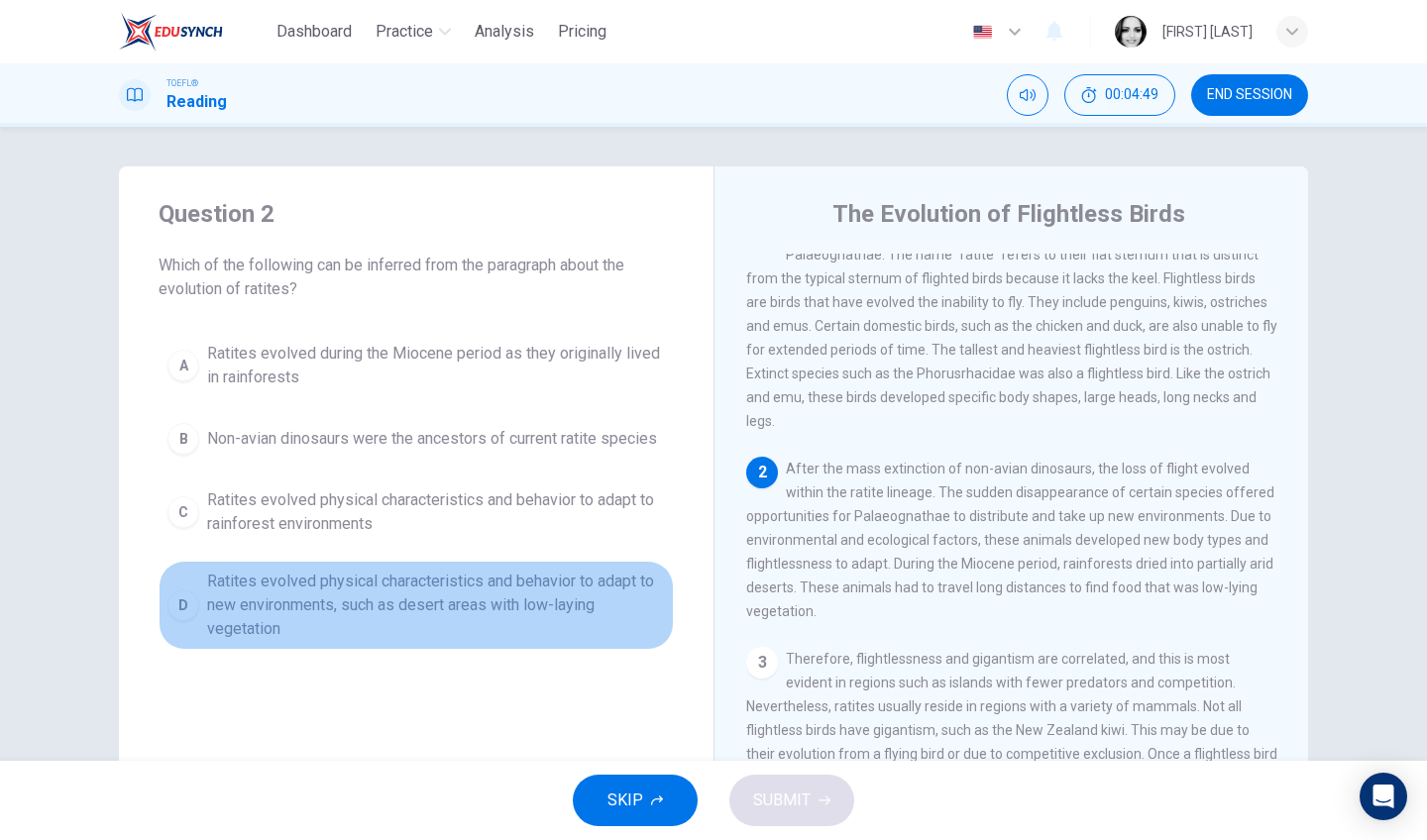 click on "Ratites evolved physical characteristics and behavior to adapt to new environments, such as desert areas with low-laying vegetation" at bounding box center (436, 605) 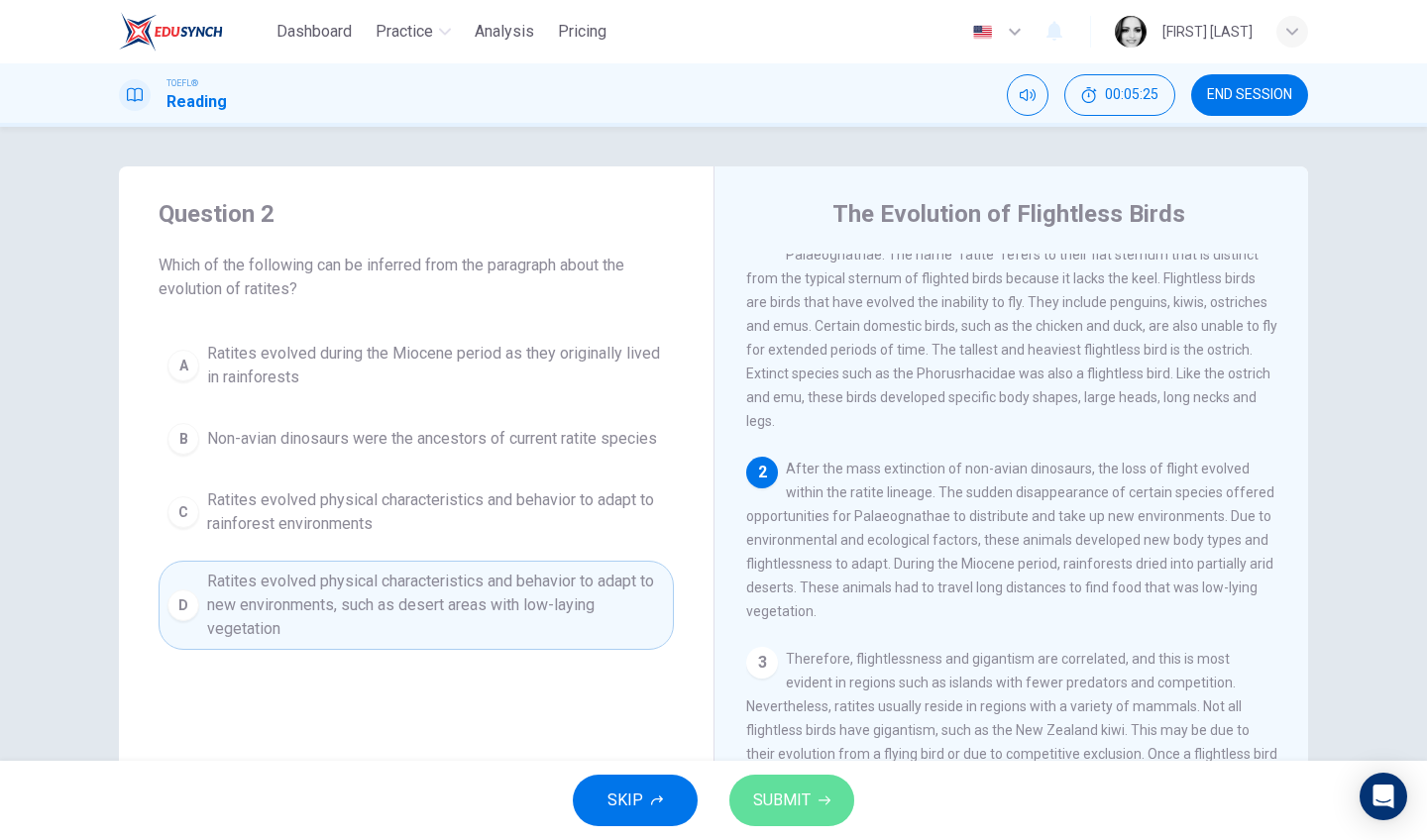 click on "SUBMIT" at bounding box center (782, 800) 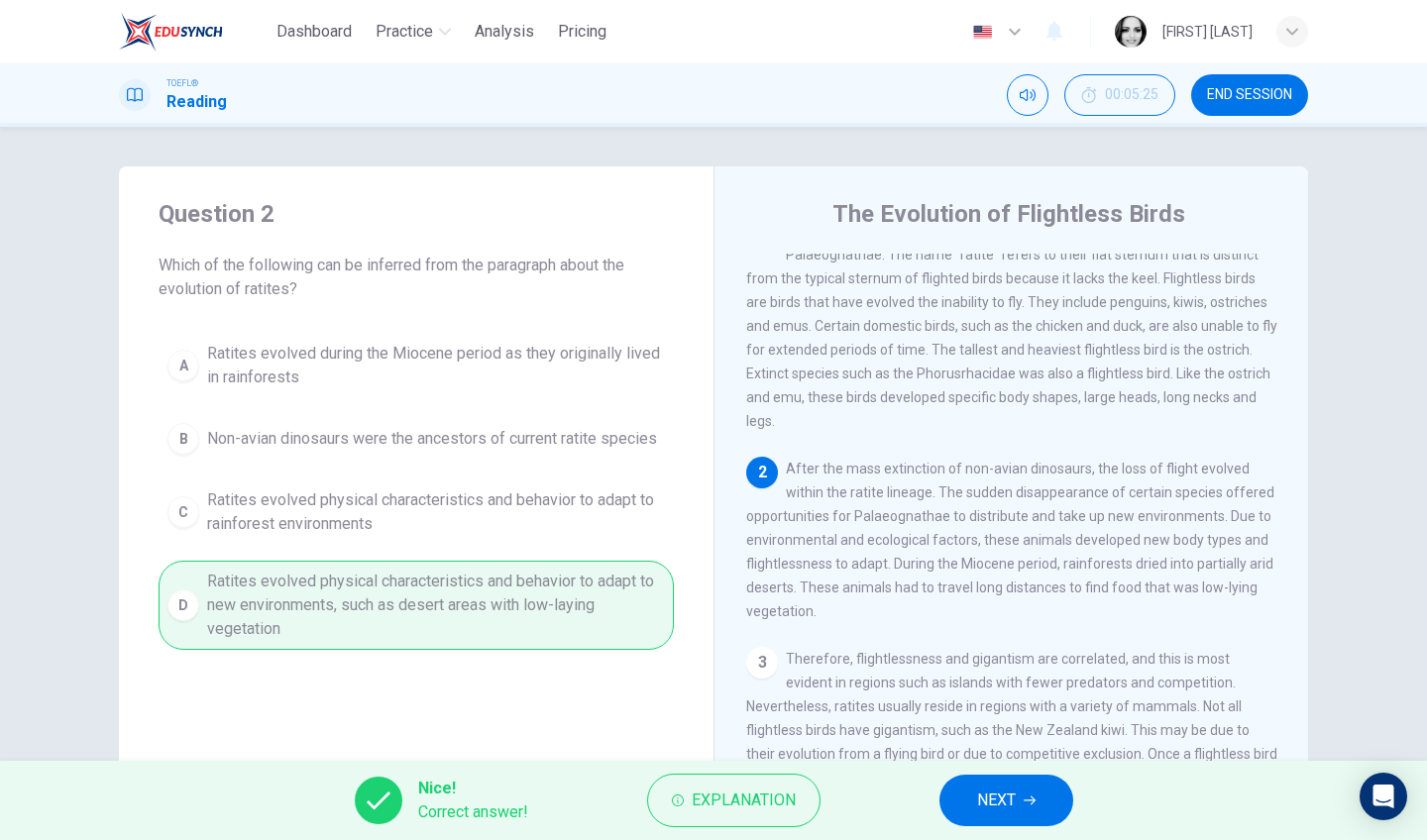 click on "NEXT" at bounding box center [1006, 800] 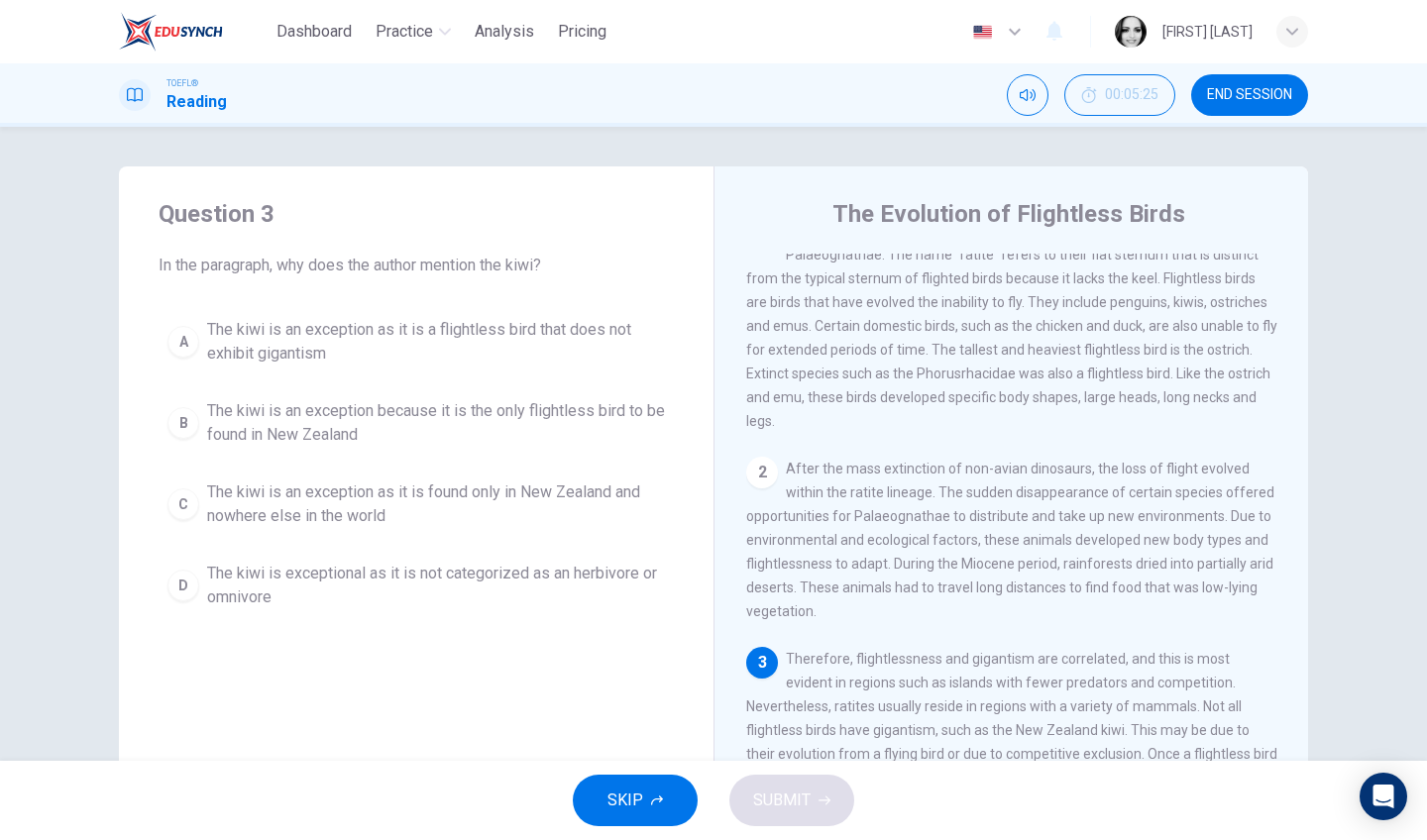 scroll, scrollTop: 247, scrollLeft: 0, axis: vertical 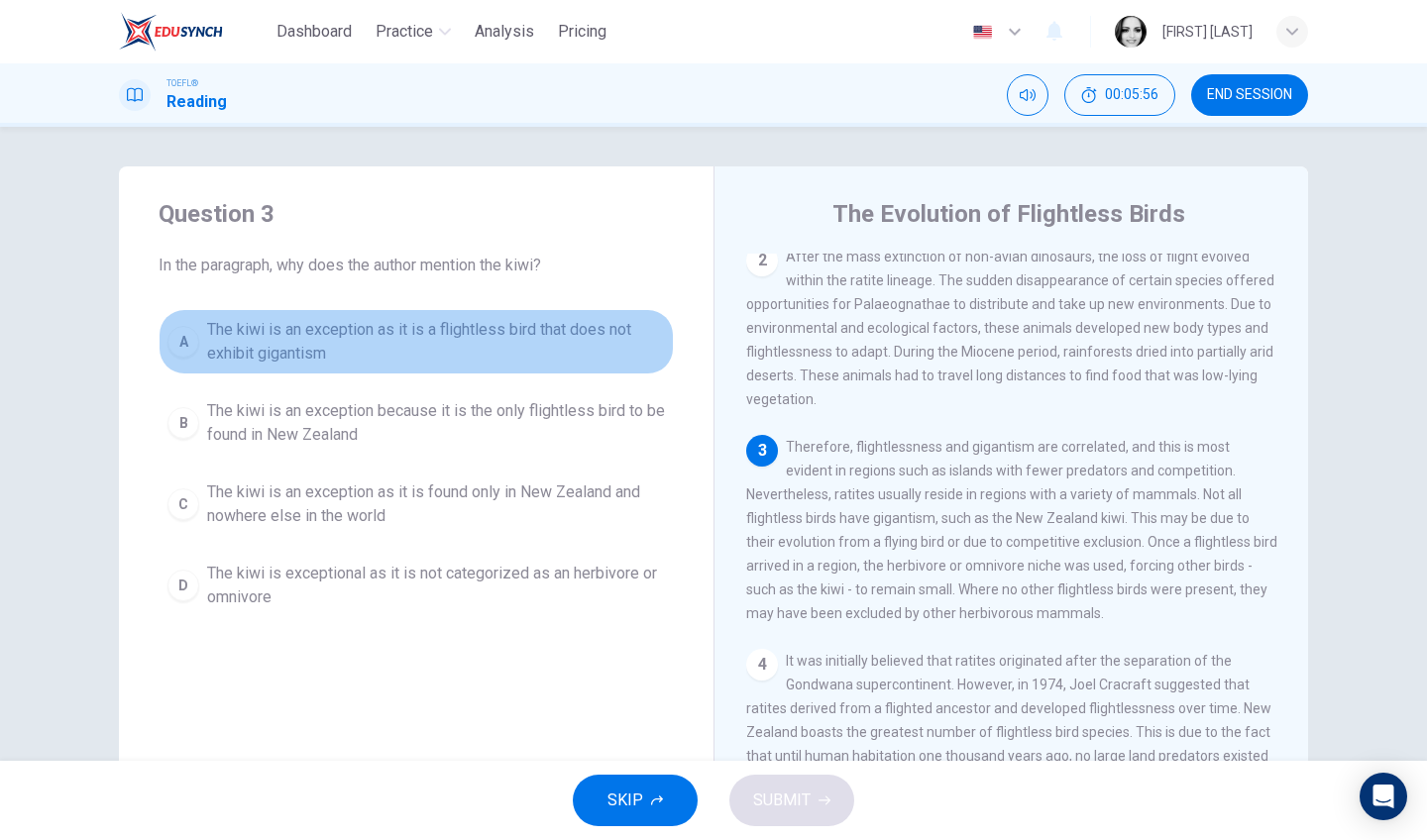 click on "The kiwi is an exception as it is a flightless bird that does not exhibit gigantism" at bounding box center (436, 342) 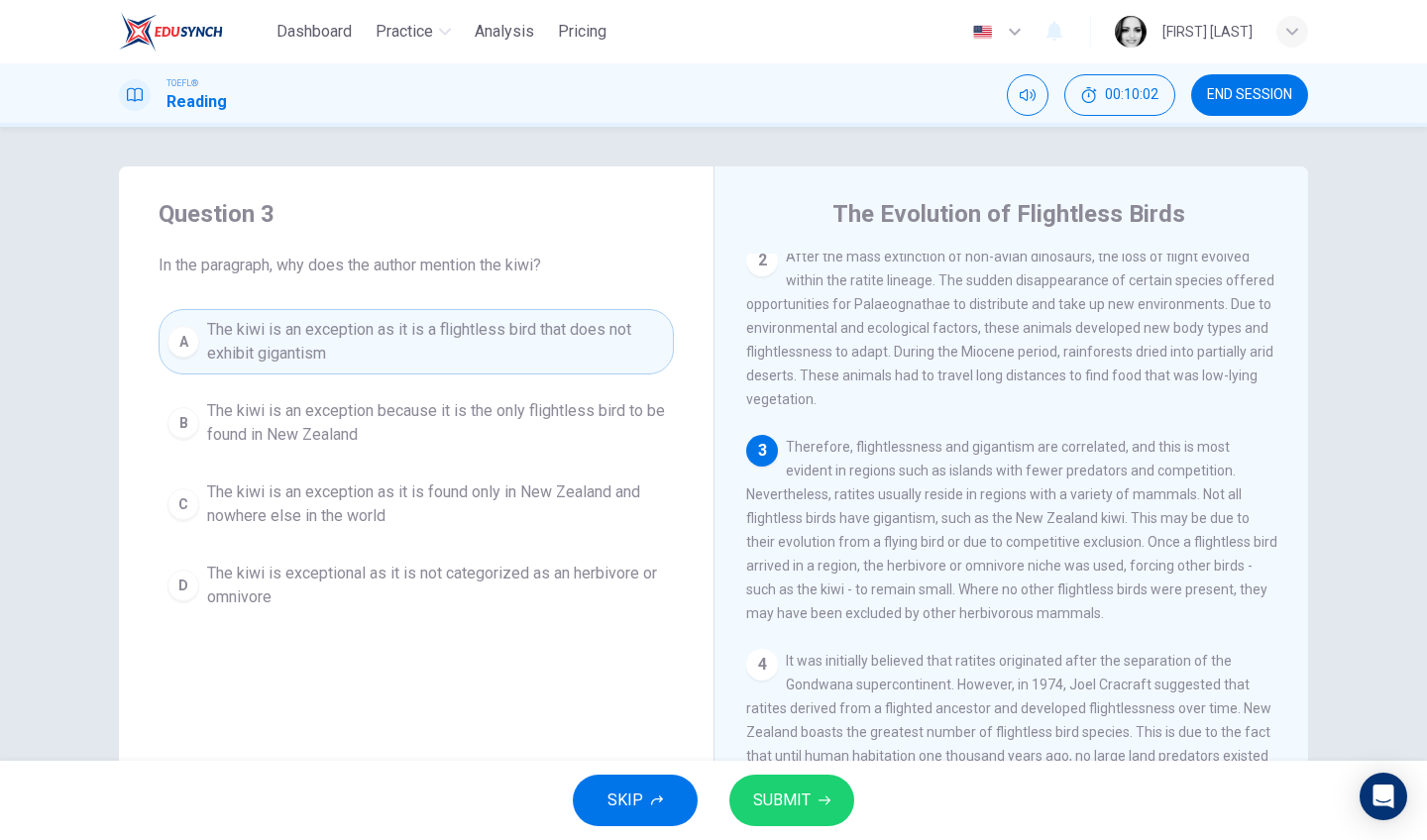click on "SUBMIT" at bounding box center (792, 800) 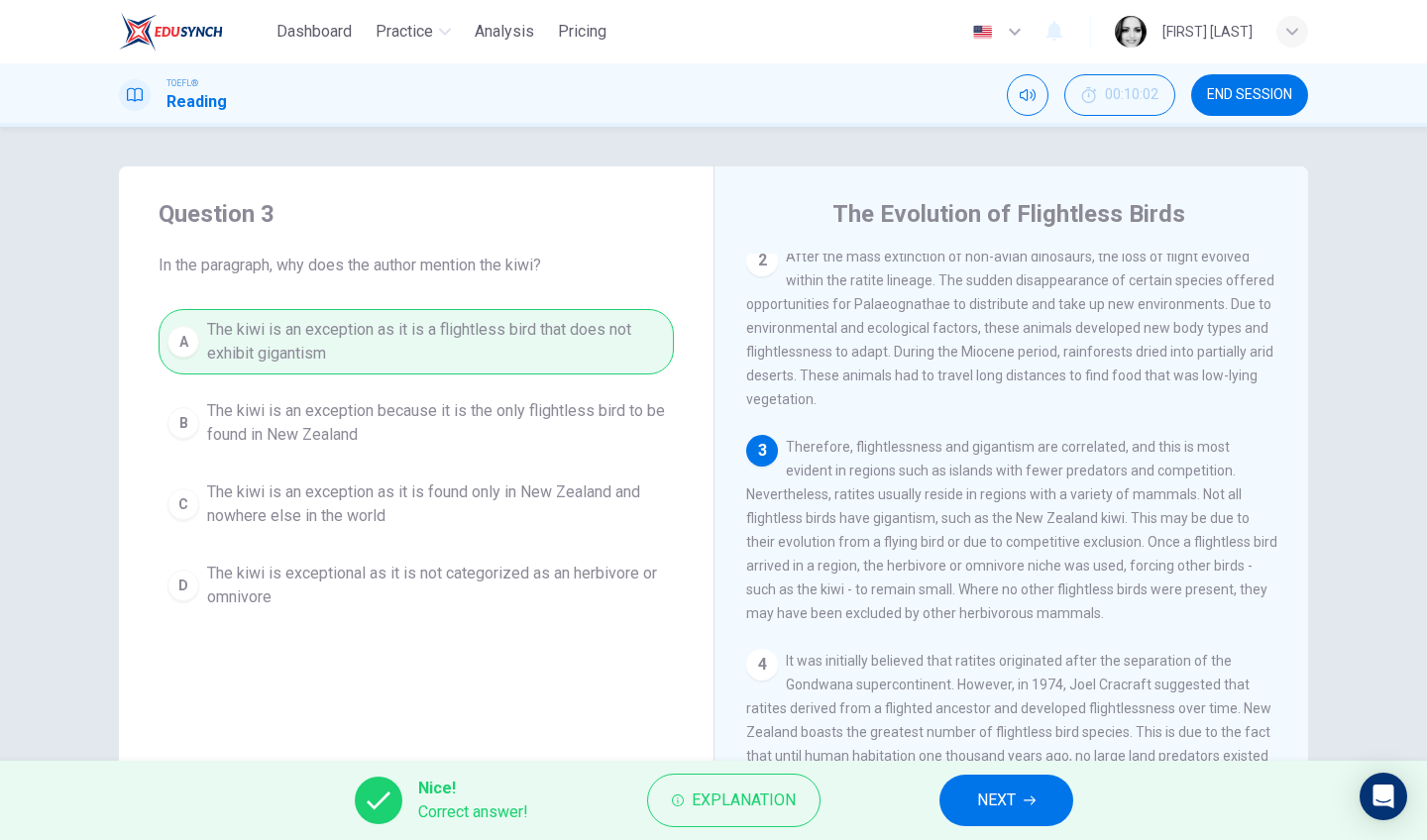 click 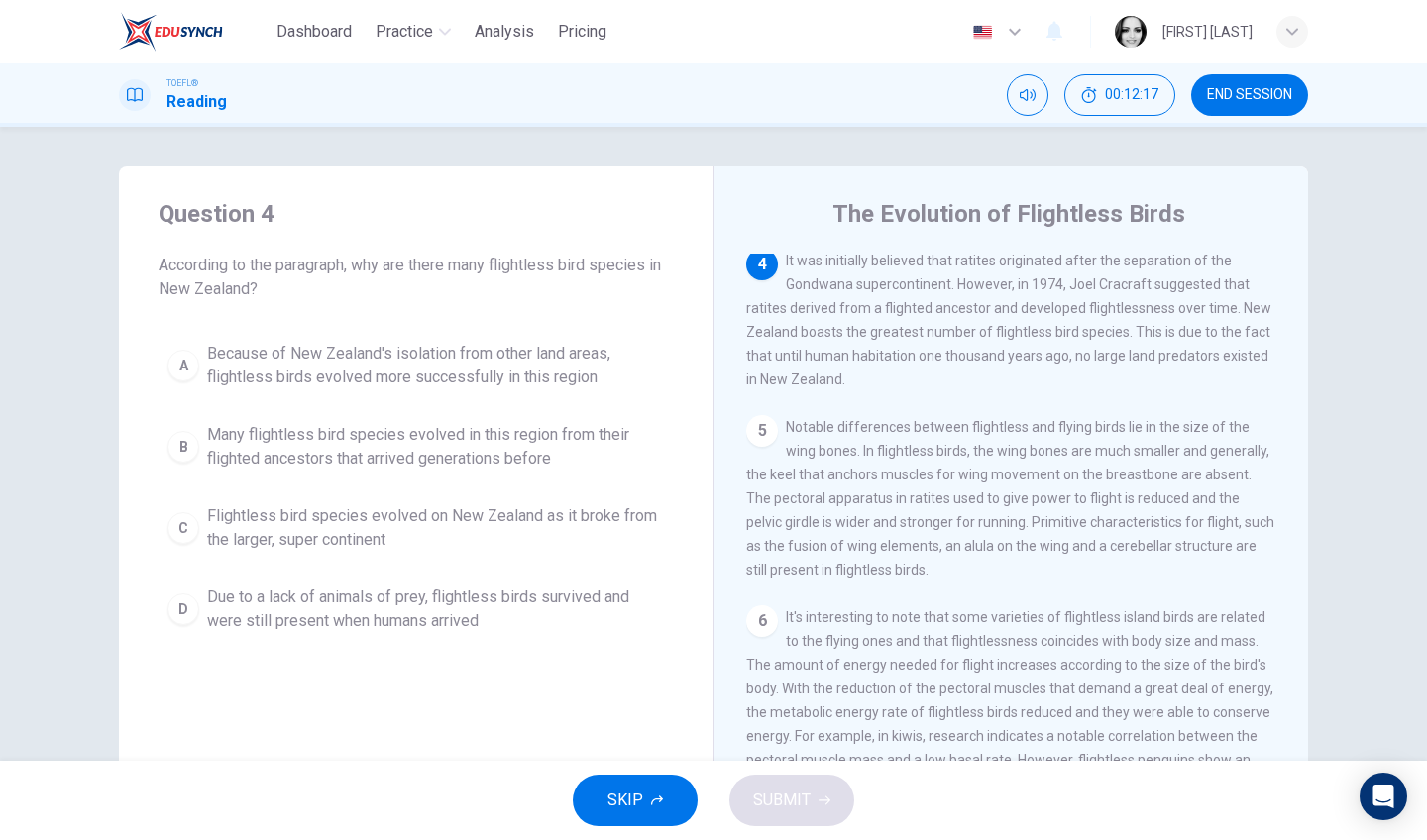 scroll, scrollTop: 600, scrollLeft: 0, axis: vertical 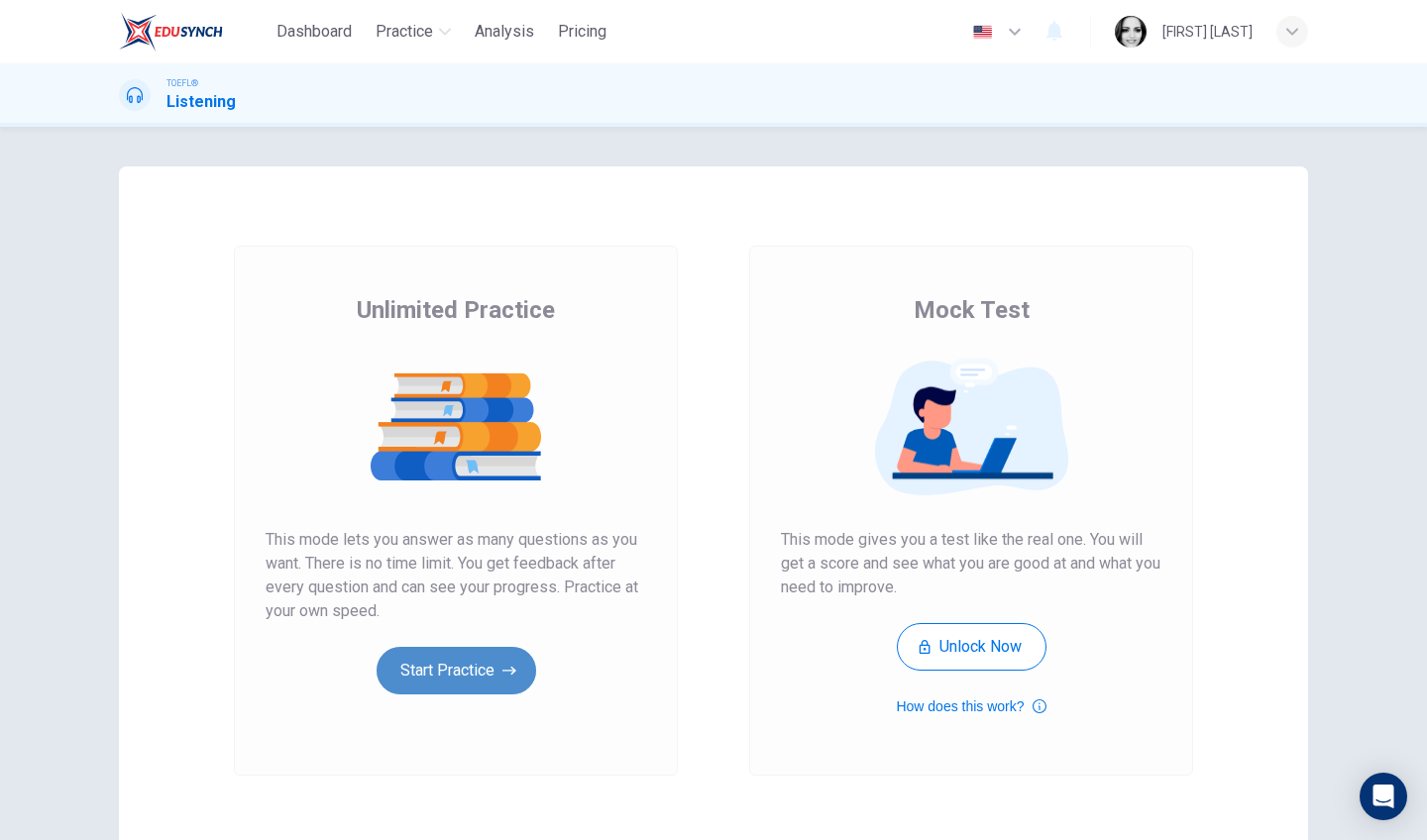 click on "Start Practice" at bounding box center [456, 671] 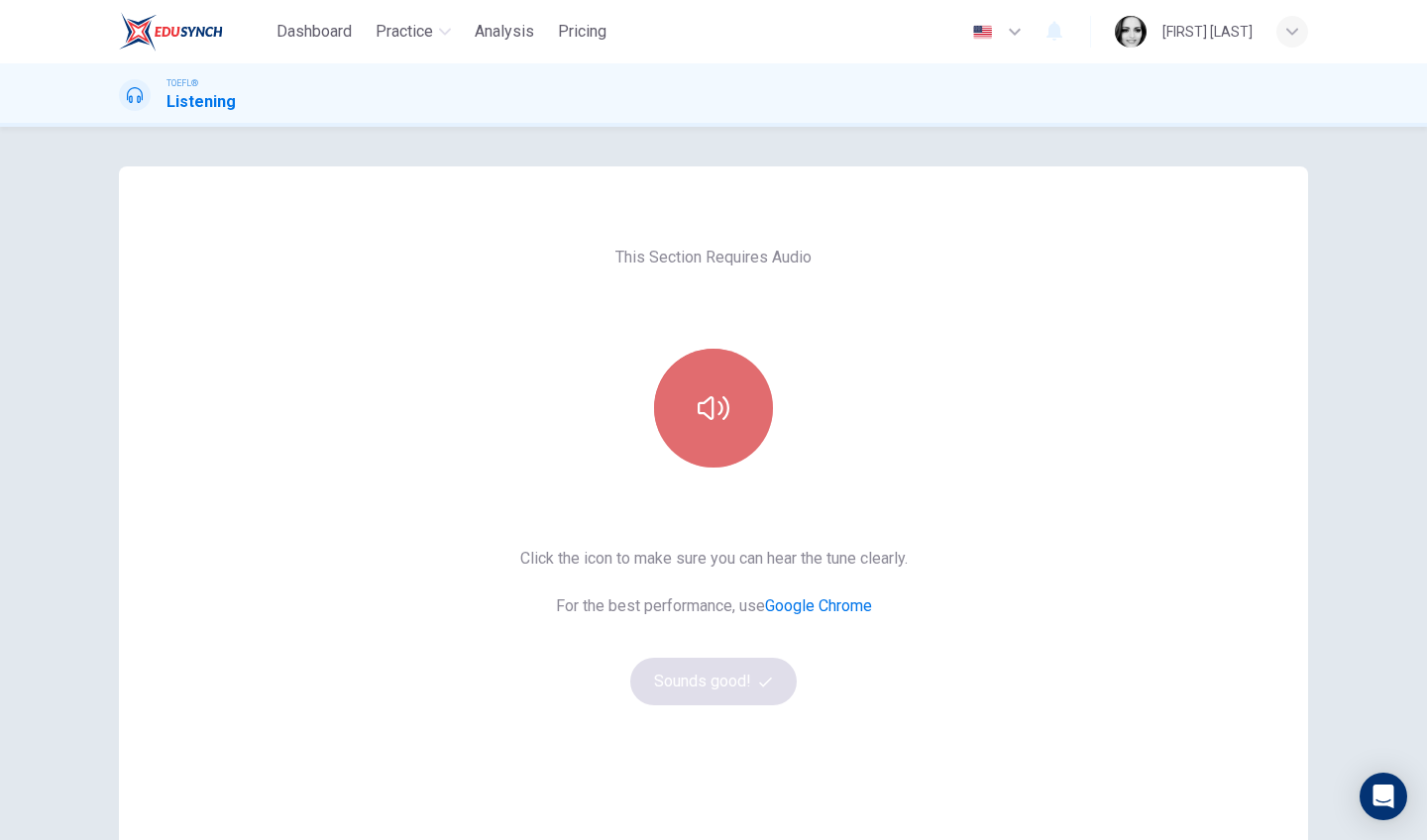 click at bounding box center [714, 408] 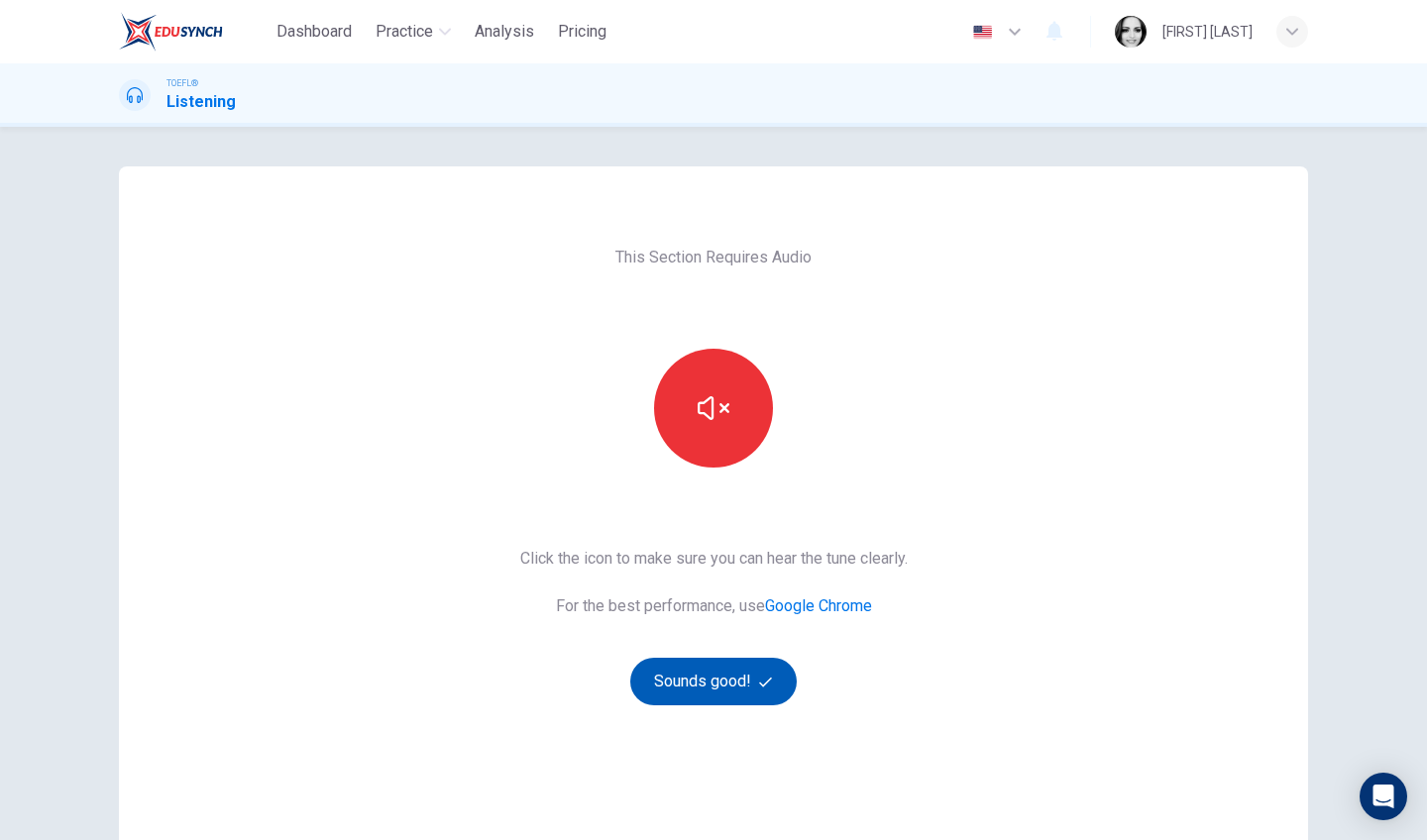click on "Sounds good!" at bounding box center (714, 682) 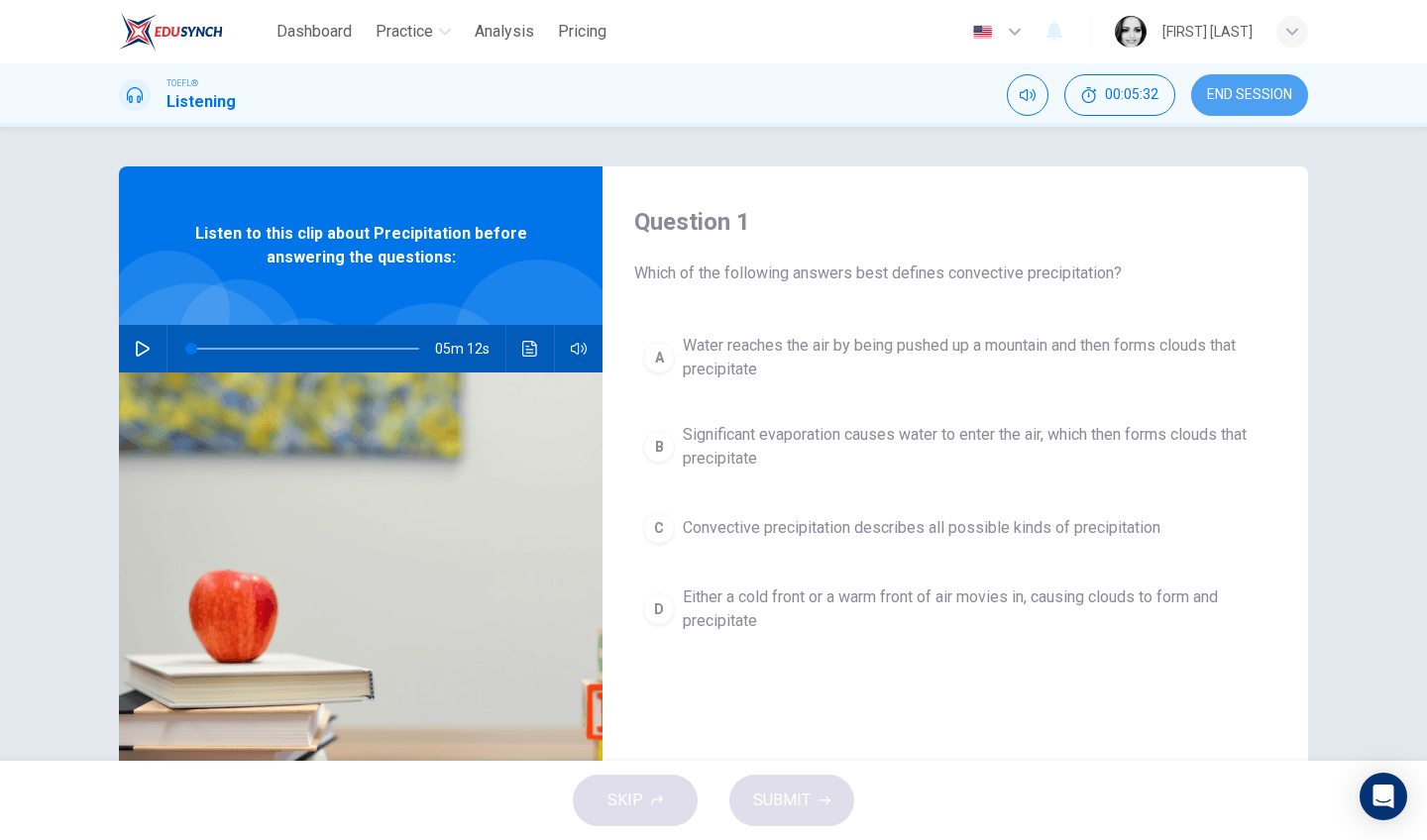 click on "END SESSION" at bounding box center (1250, 95) 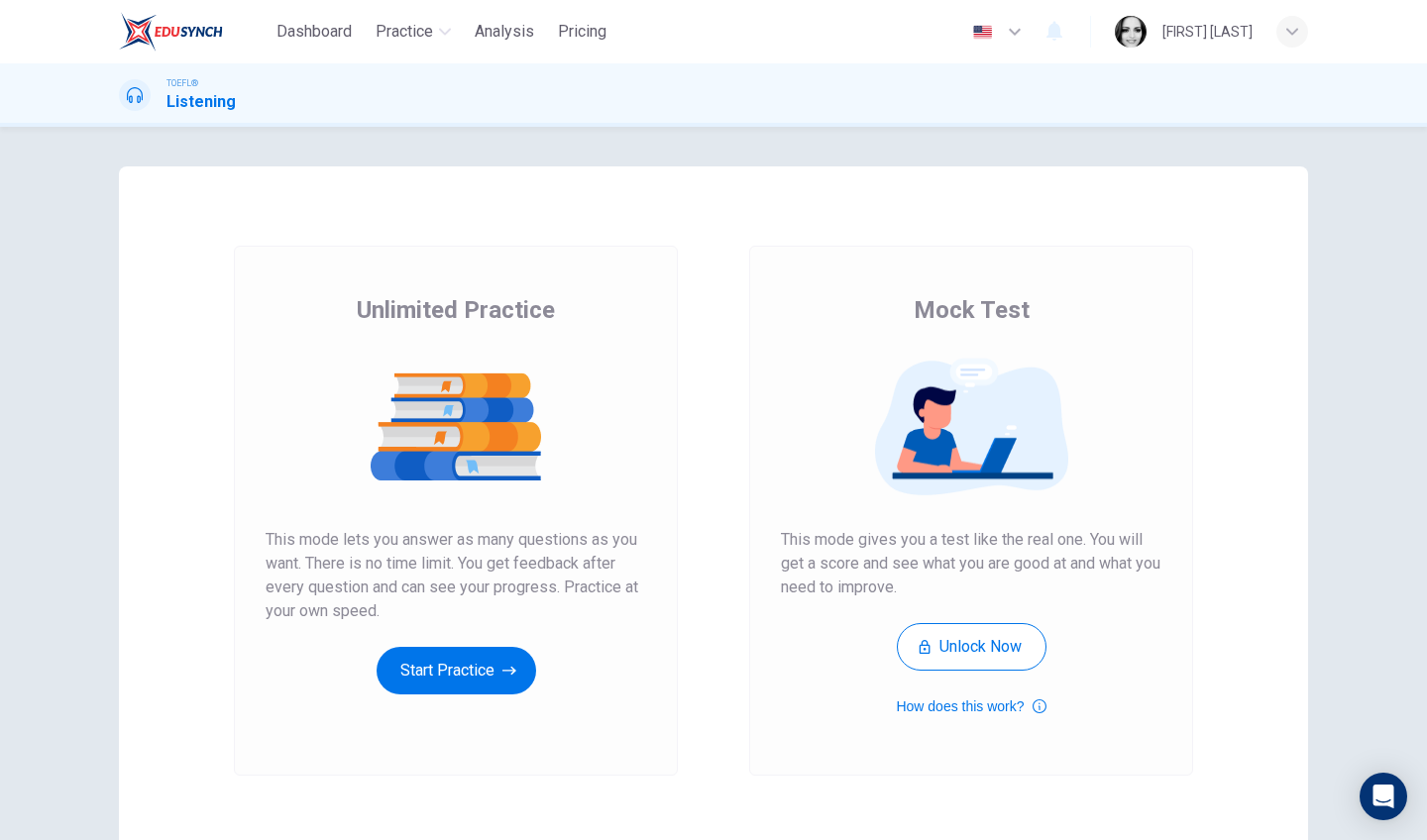 scroll, scrollTop: 0, scrollLeft: 0, axis: both 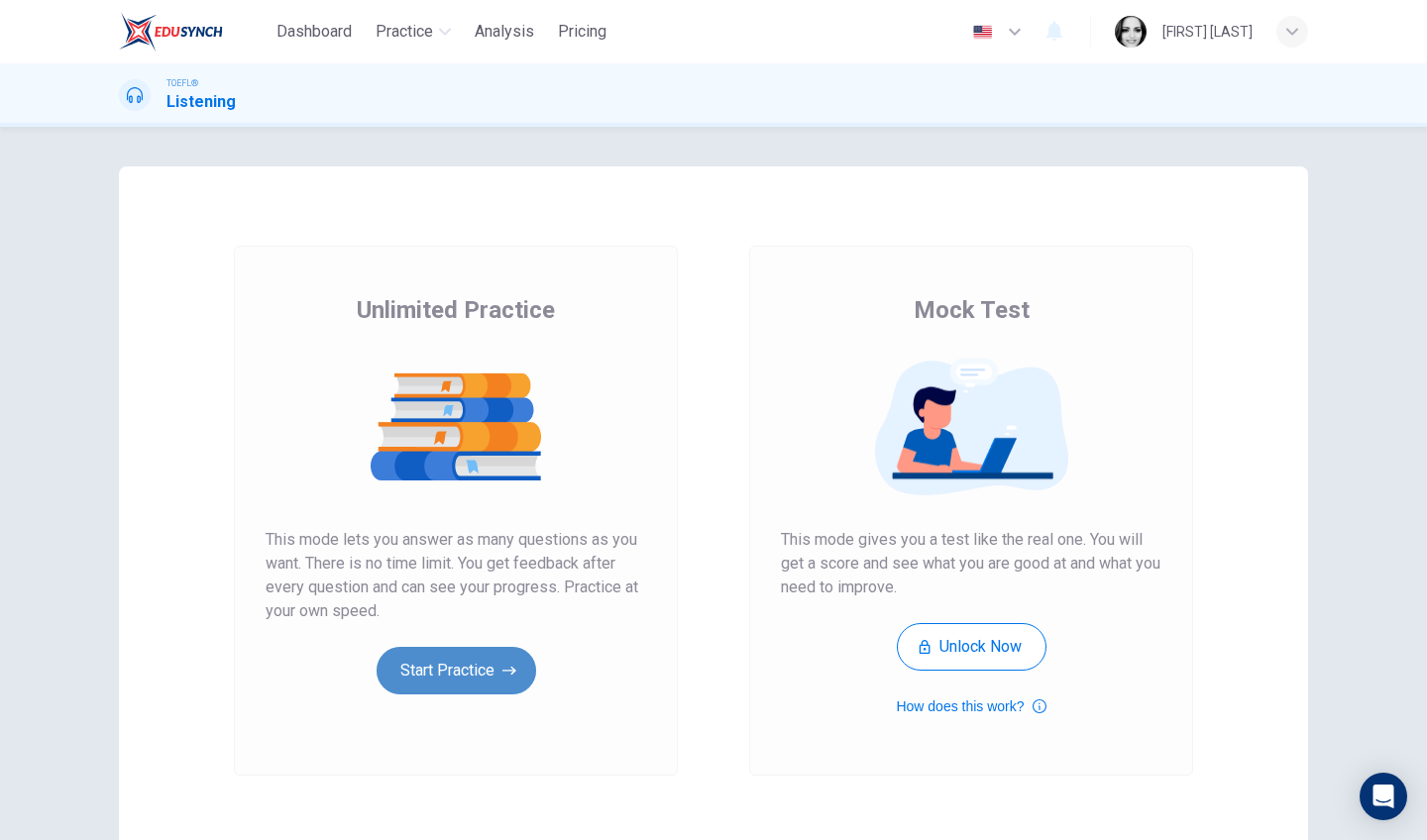 click on "Start Practice" at bounding box center (456, 671) 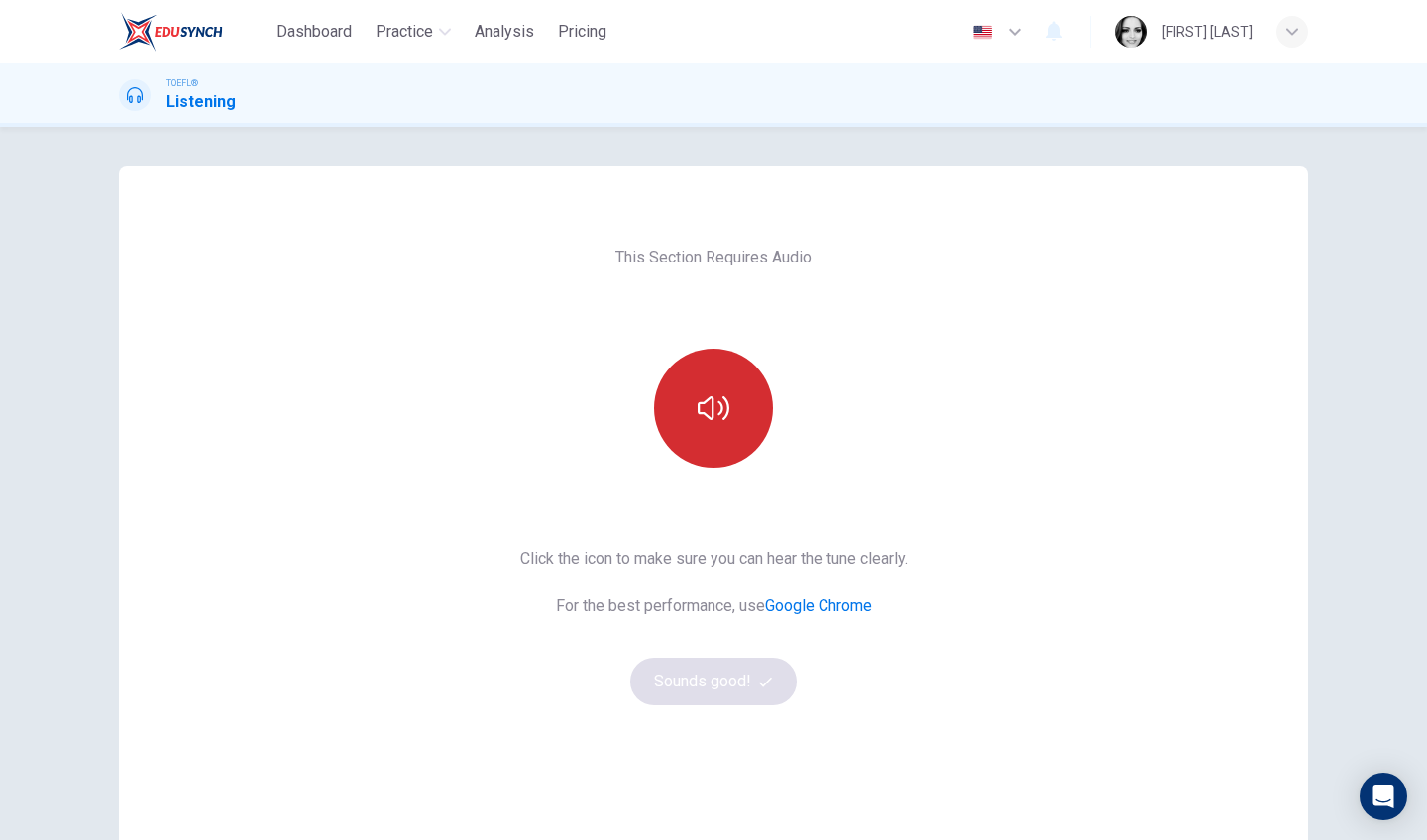 click at bounding box center [714, 408] 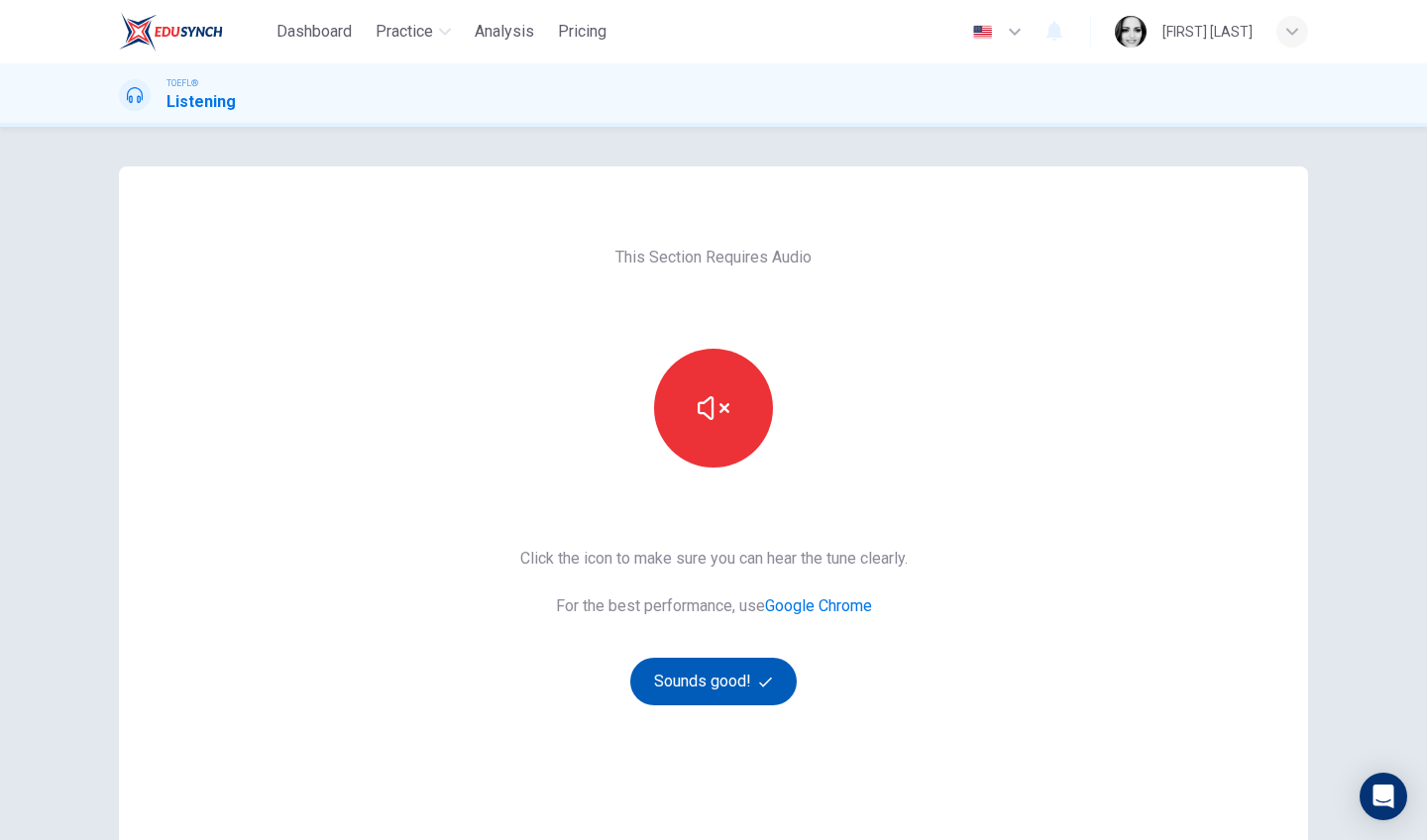 click on "Sounds good!" at bounding box center (714, 682) 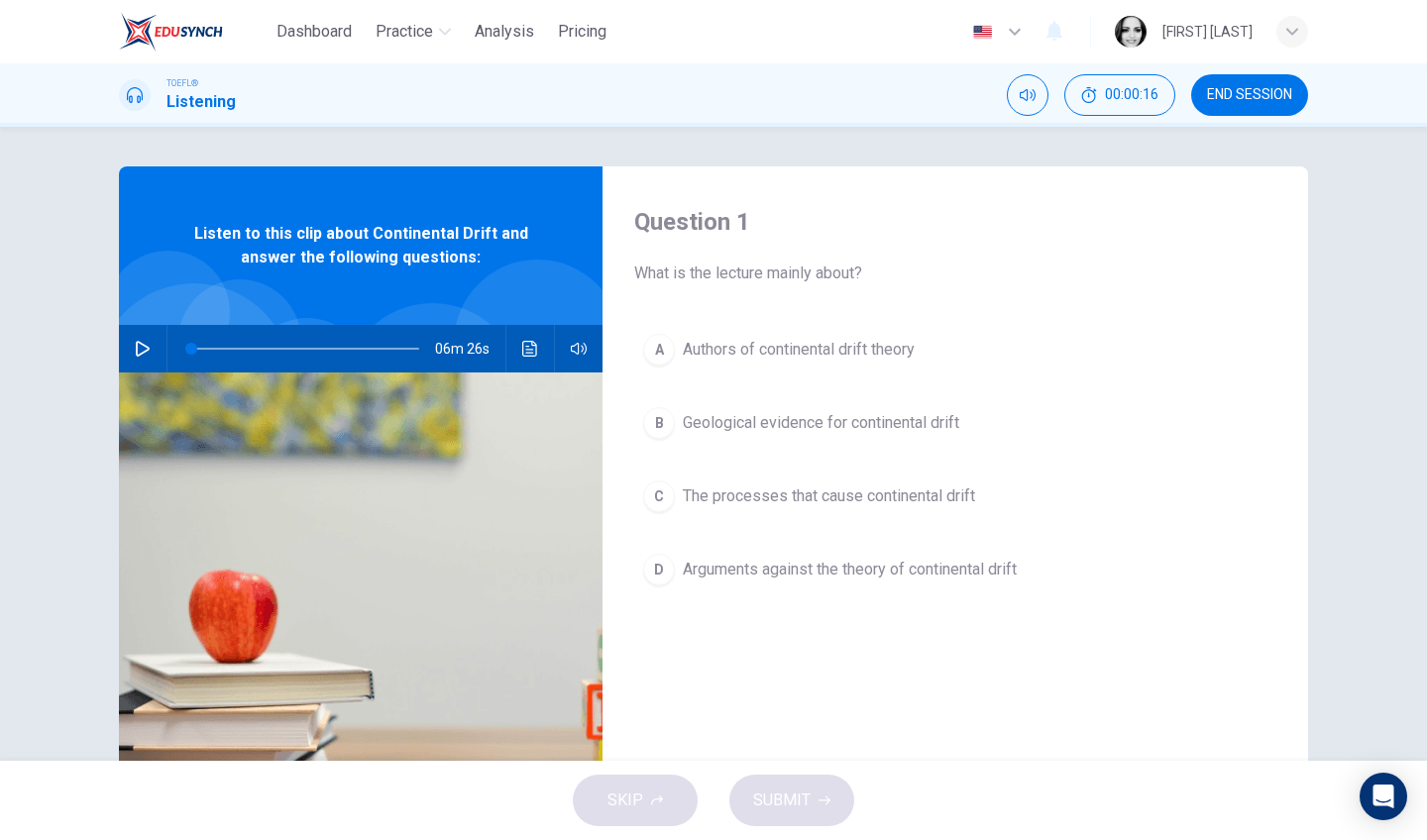 click on "06m 26s" at bounding box center [361, 349] 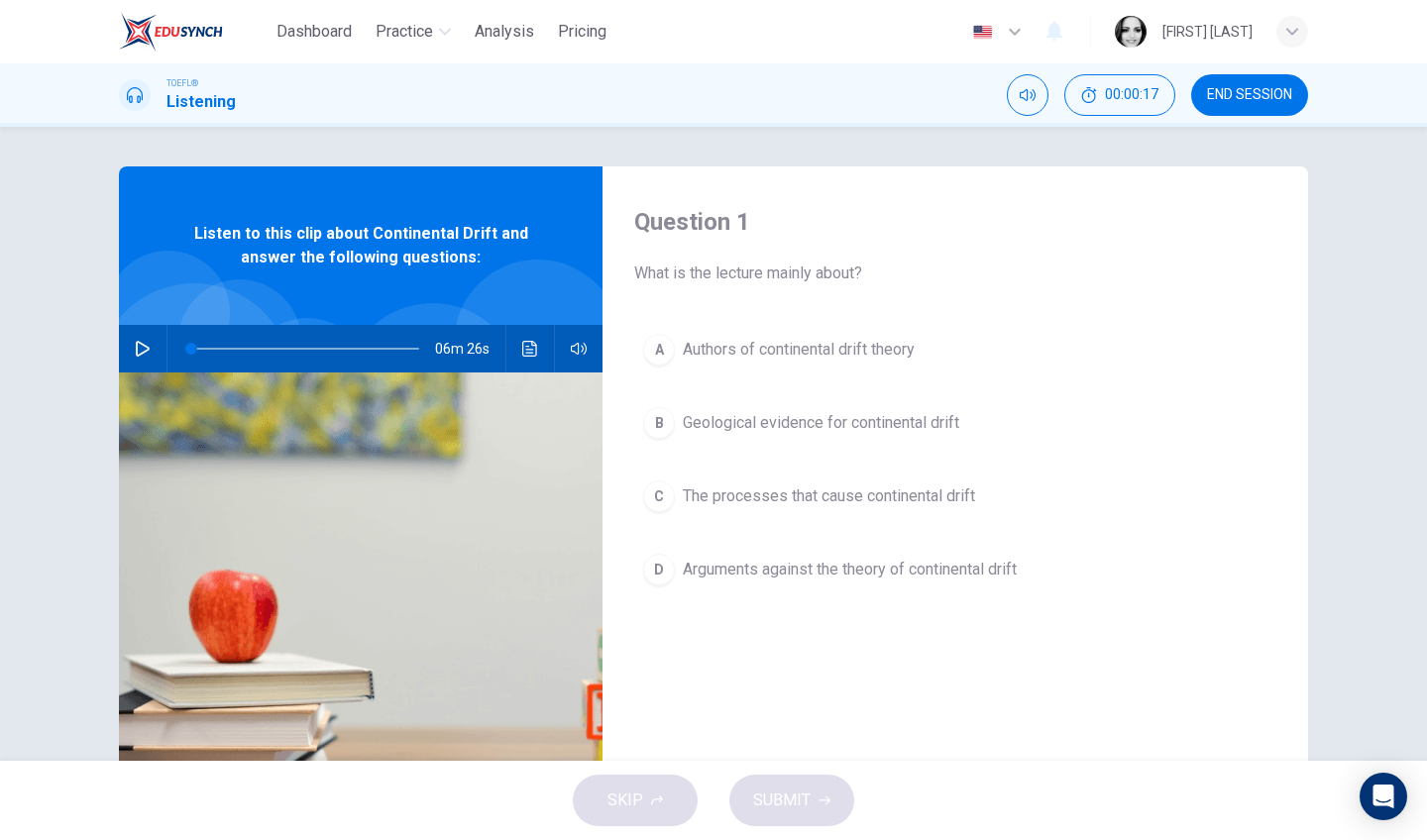 click 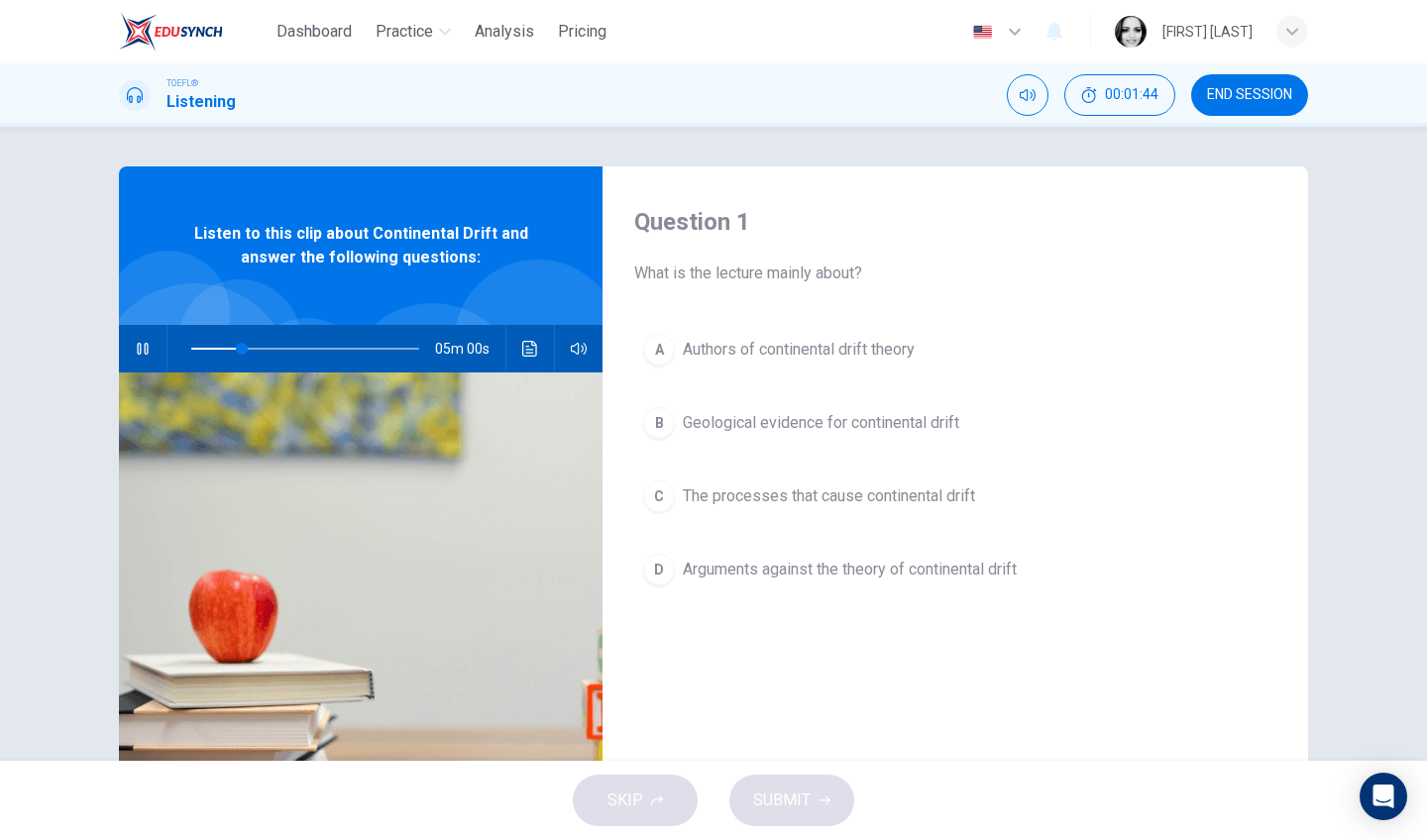 type on "23" 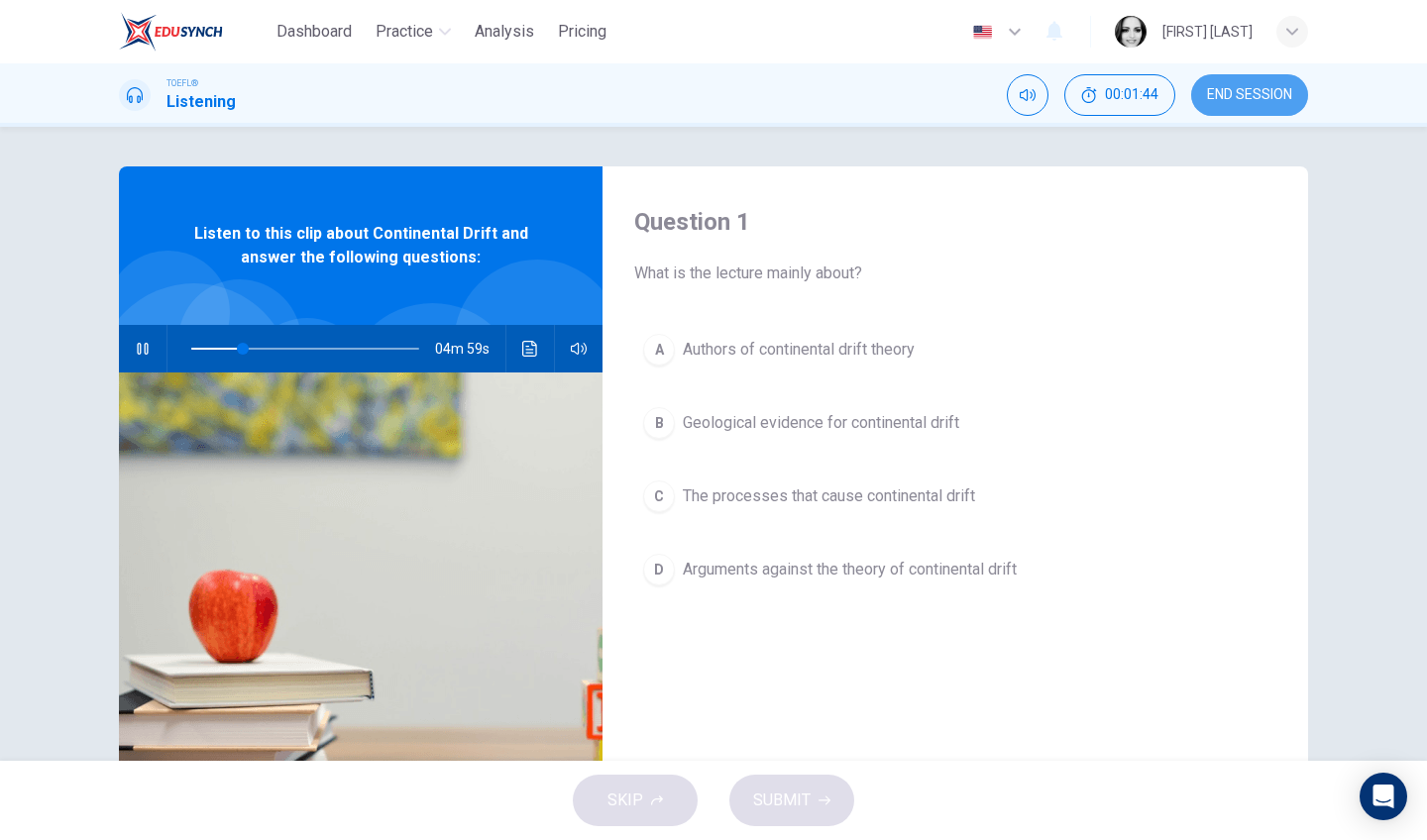 click on "END SESSION" at bounding box center [1250, 95] 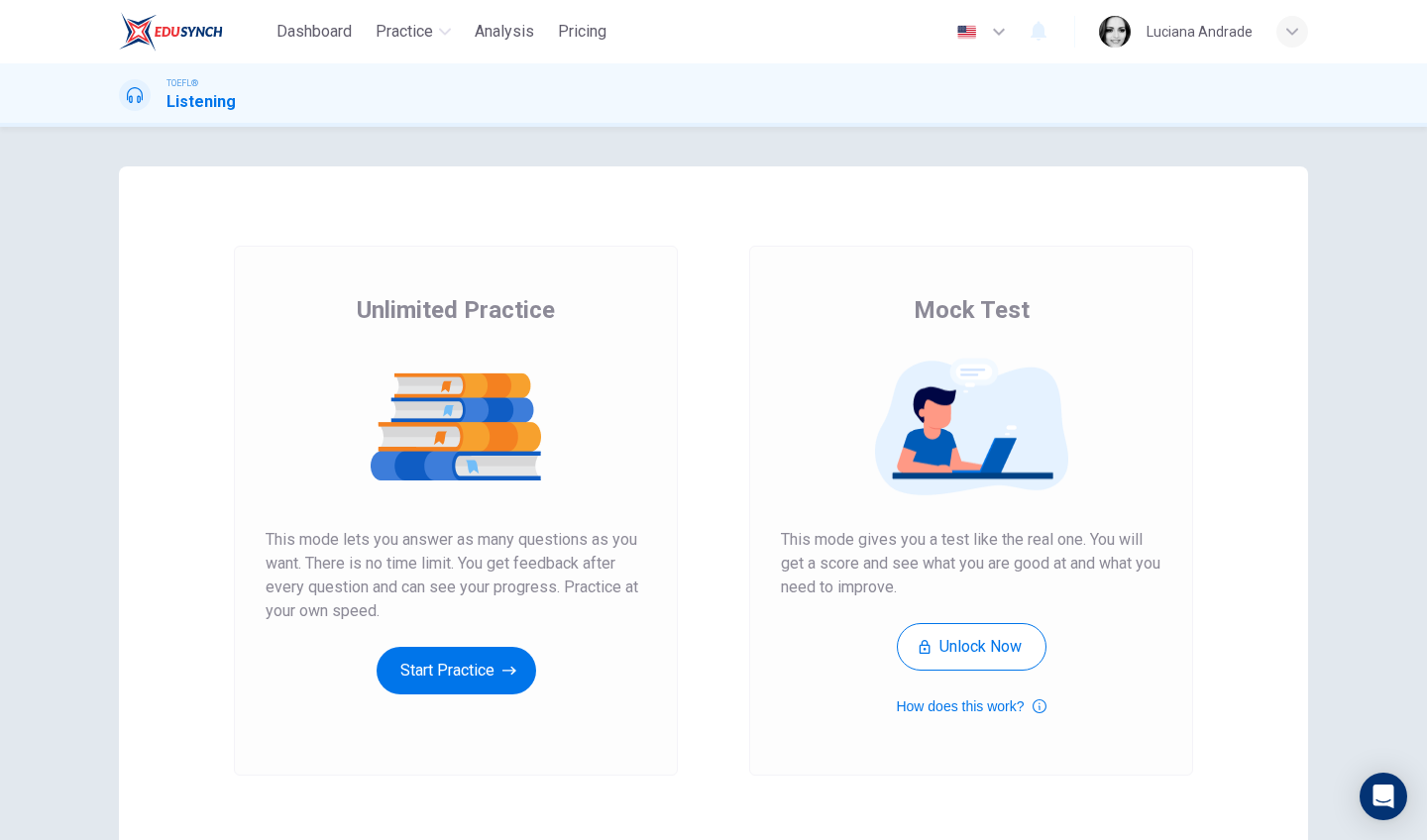 scroll, scrollTop: 0, scrollLeft: 0, axis: both 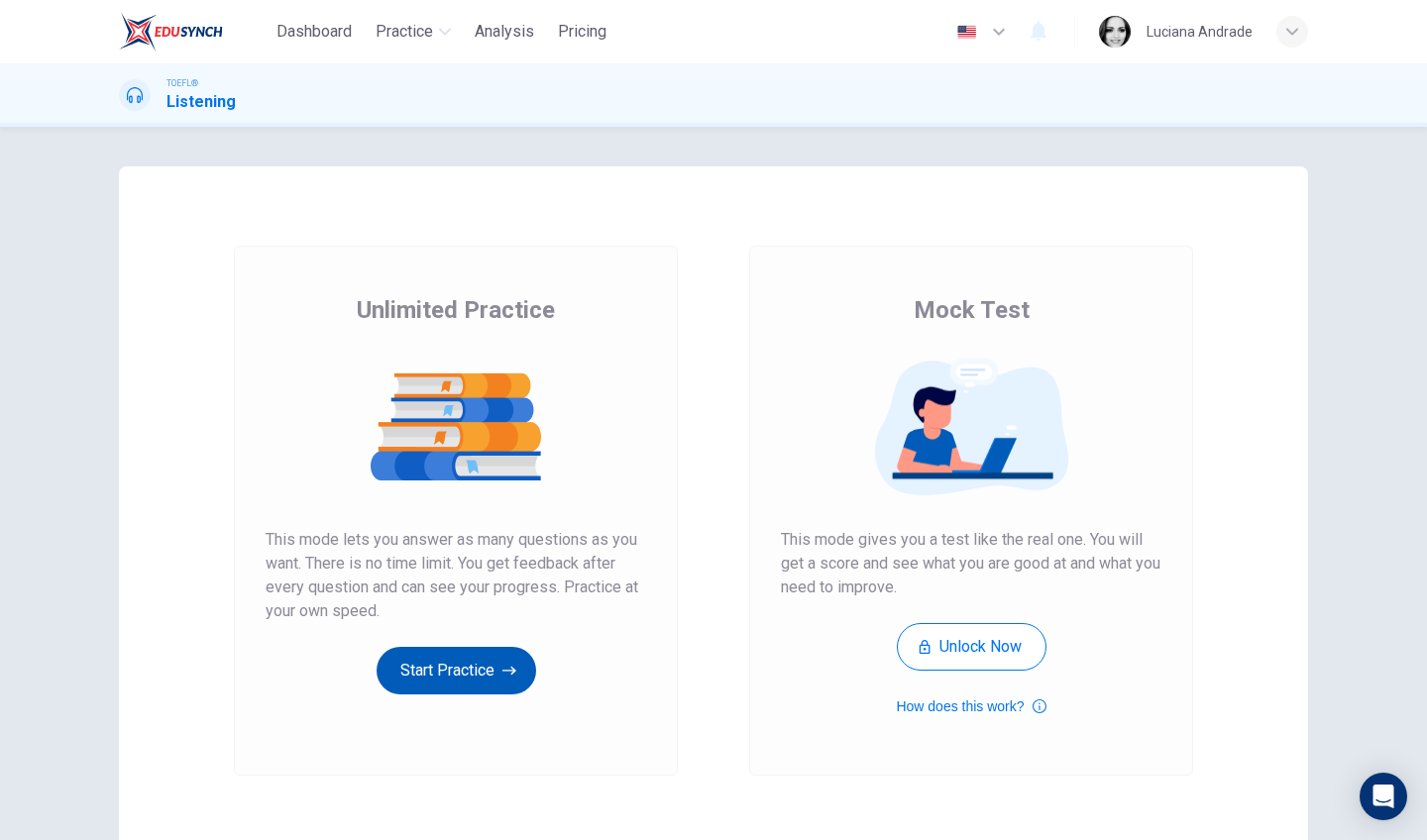 click on "Start Practice" at bounding box center (456, 671) 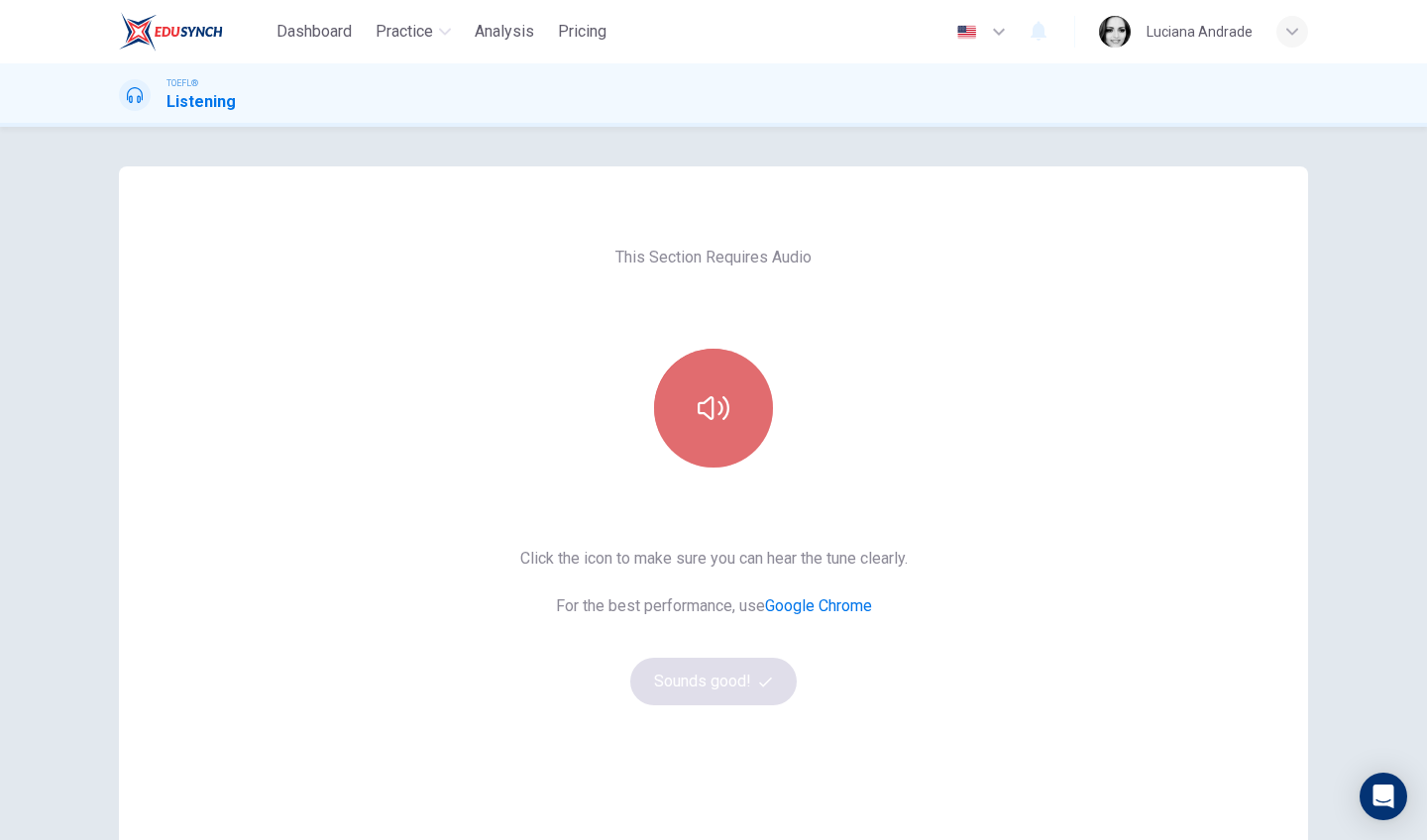 click at bounding box center (714, 408) 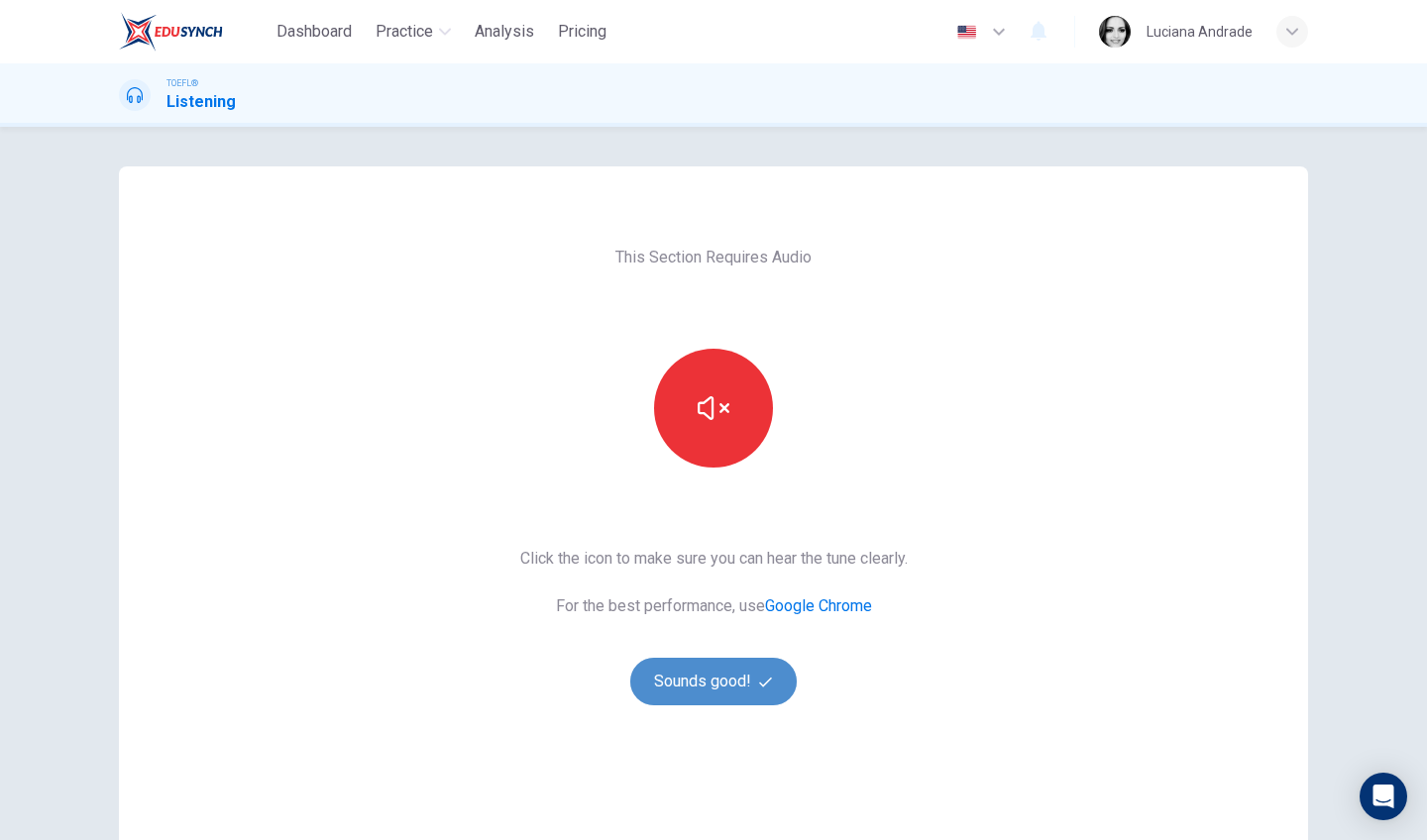 click 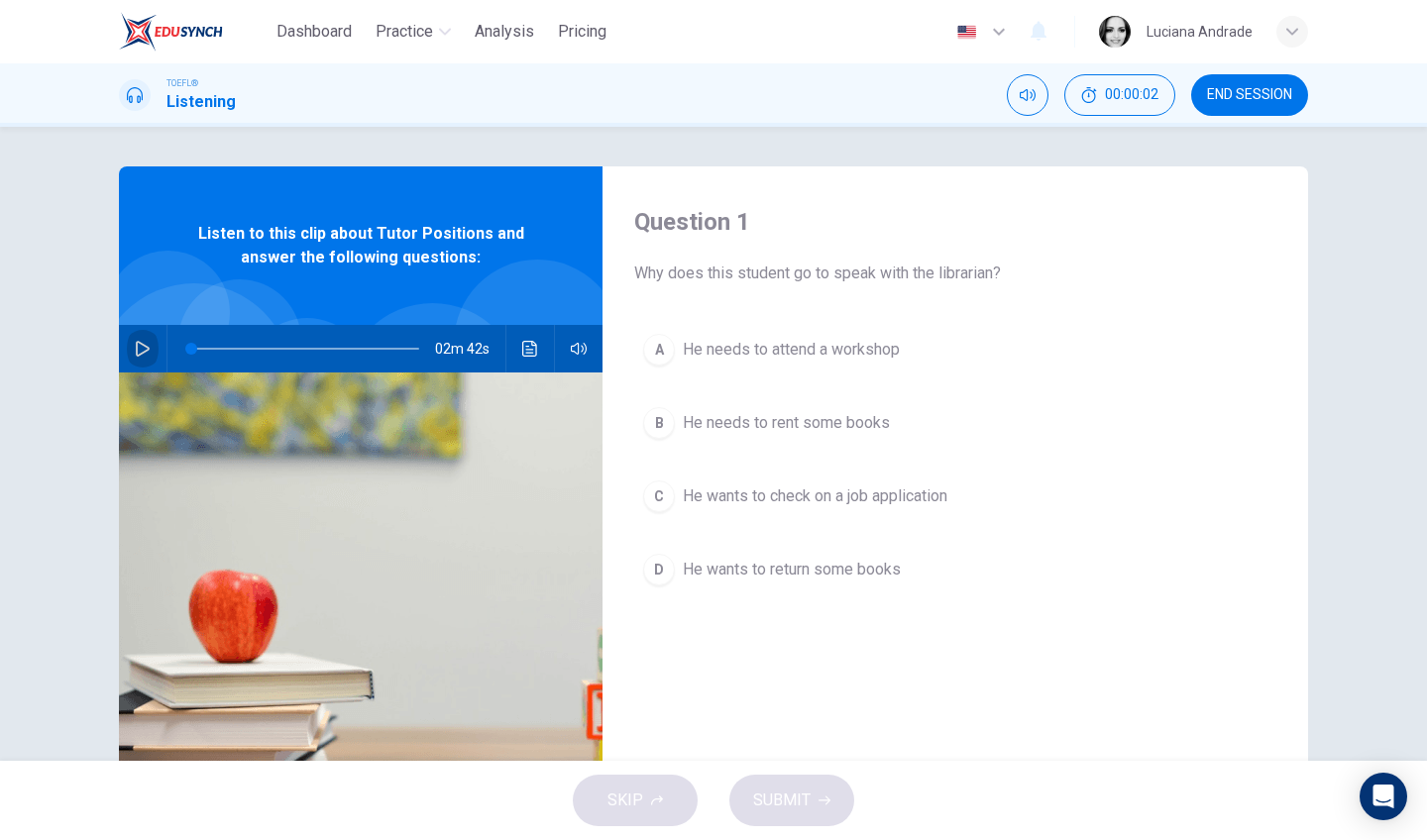 click 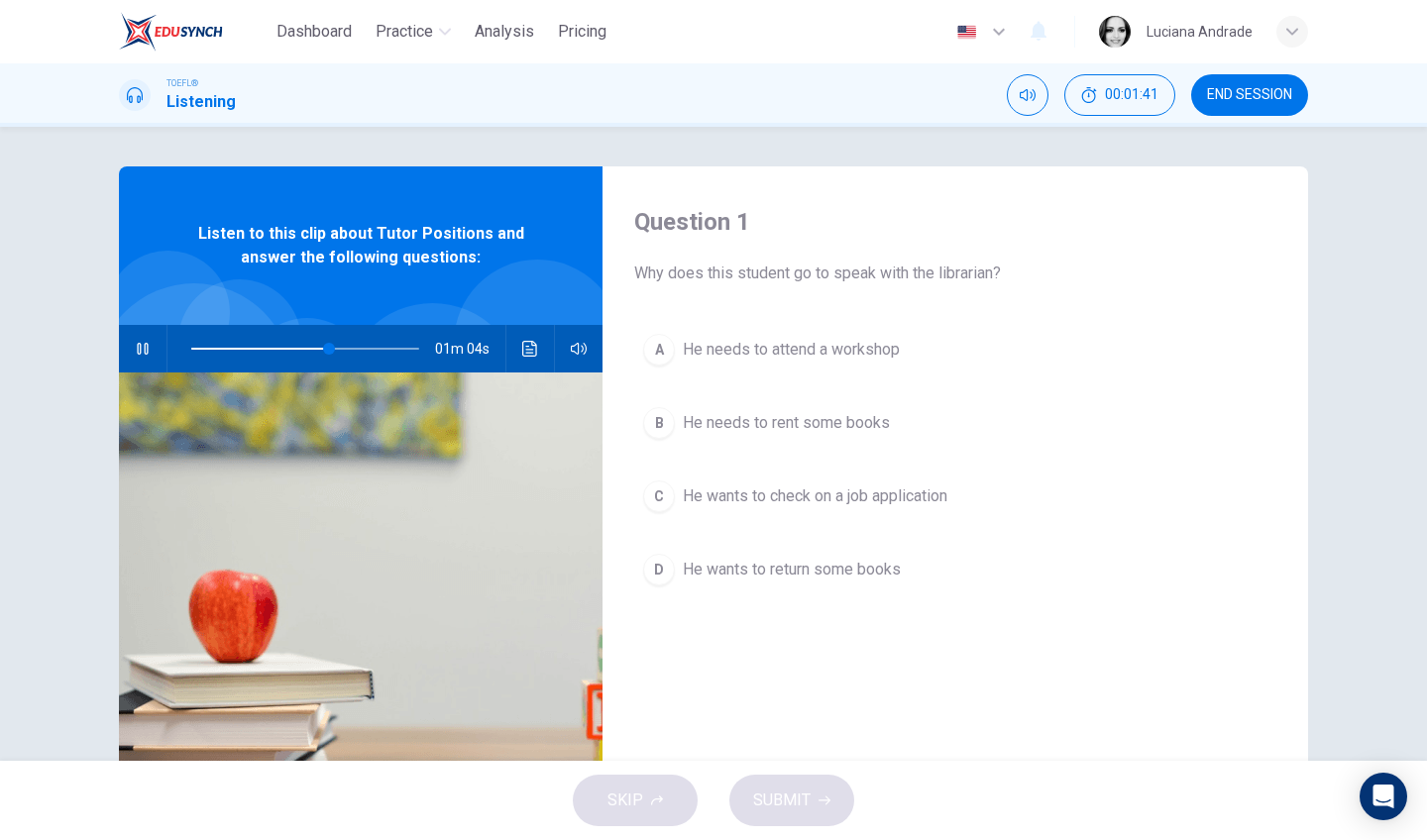 click at bounding box center [260, 349] 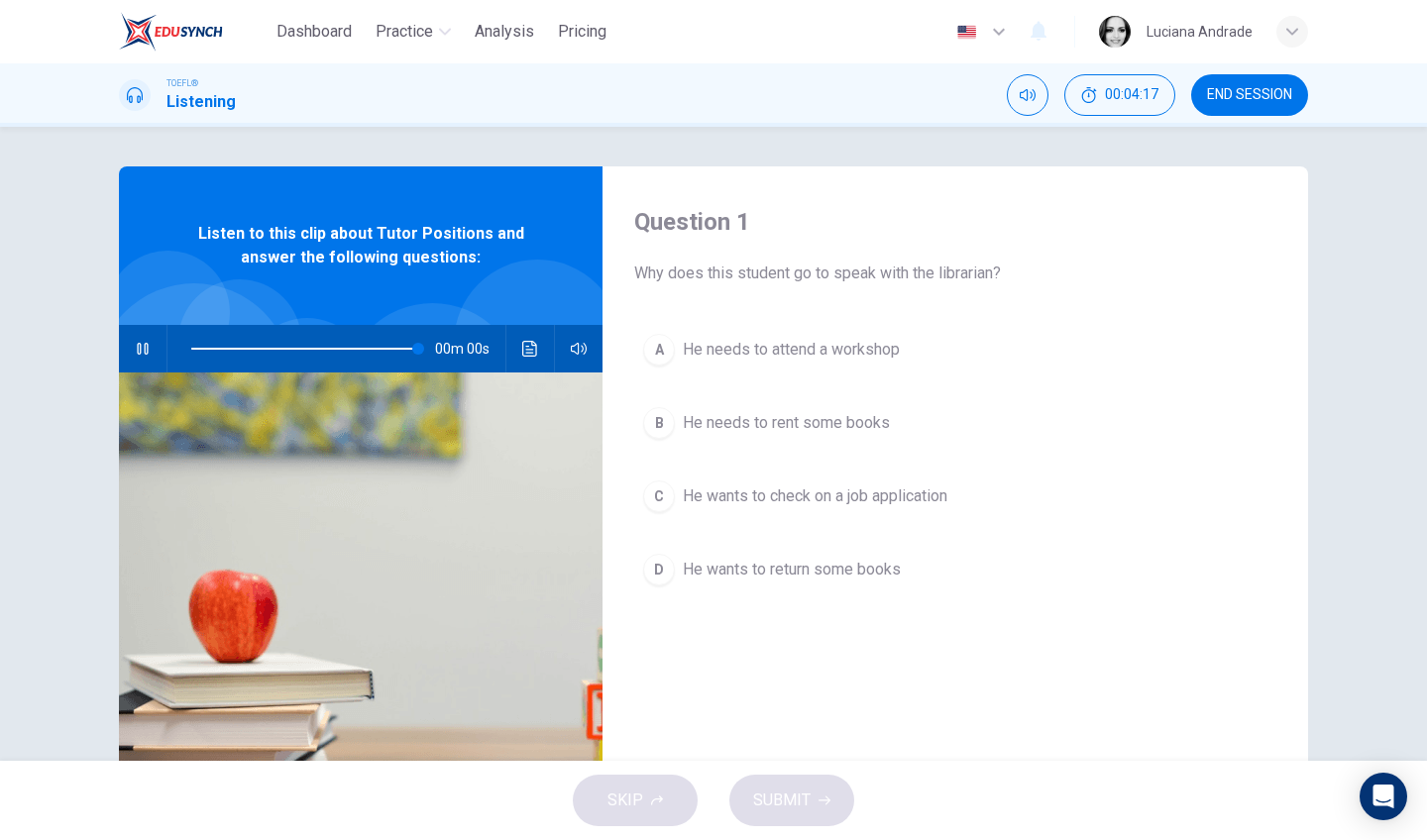 type on "0" 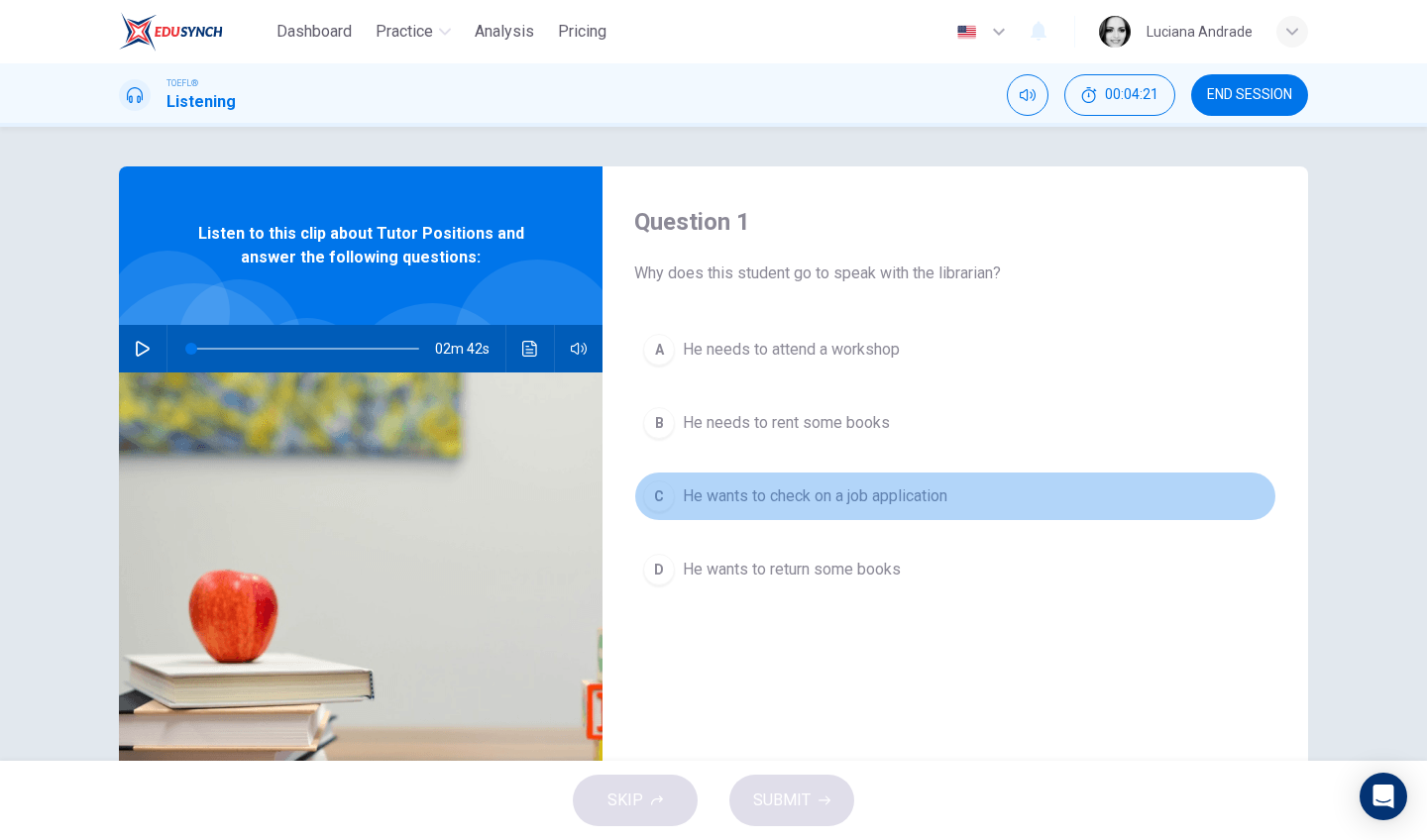 click on "He wants to check on a job application" at bounding box center [815, 496] 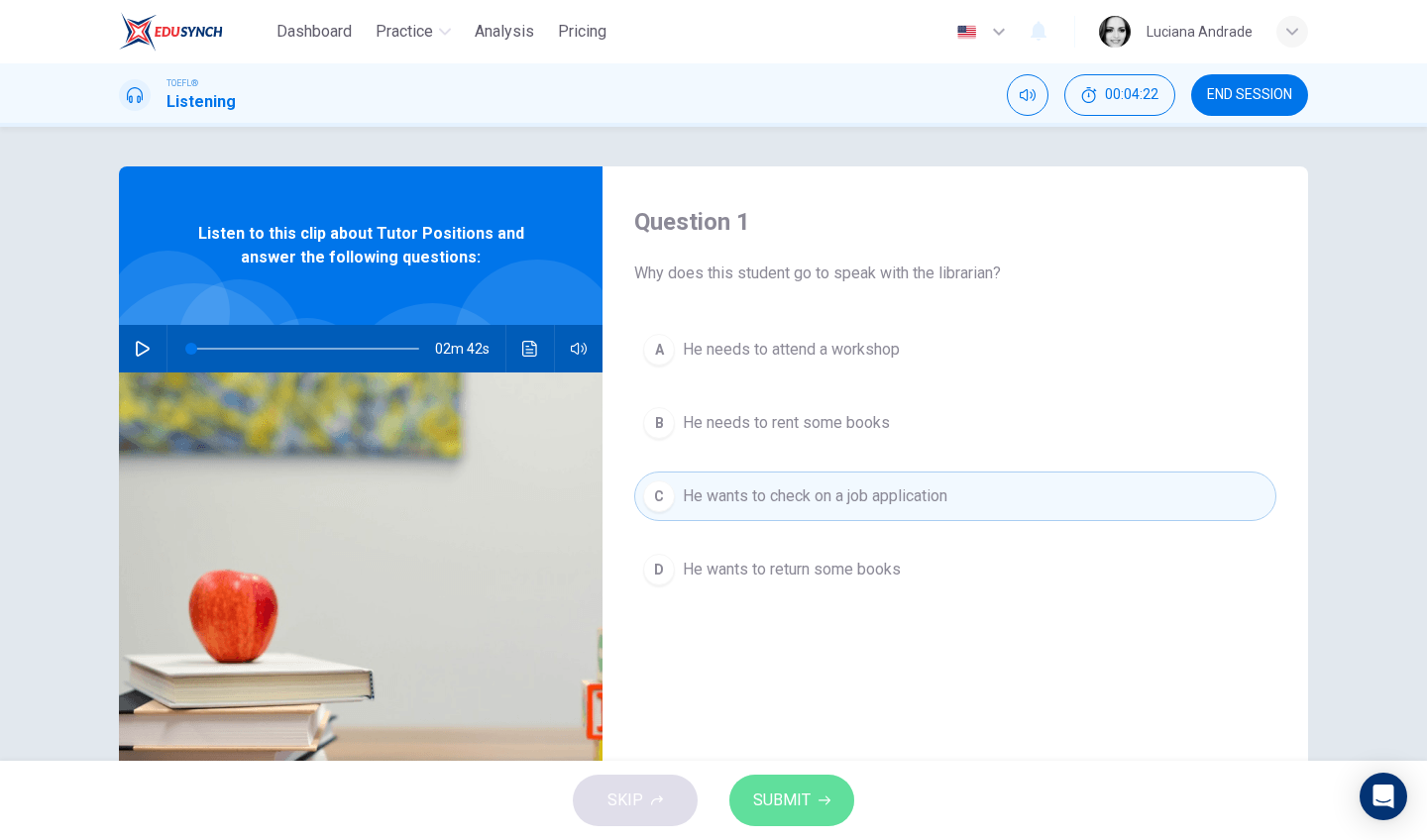 click on "SUBMIT" at bounding box center (782, 800) 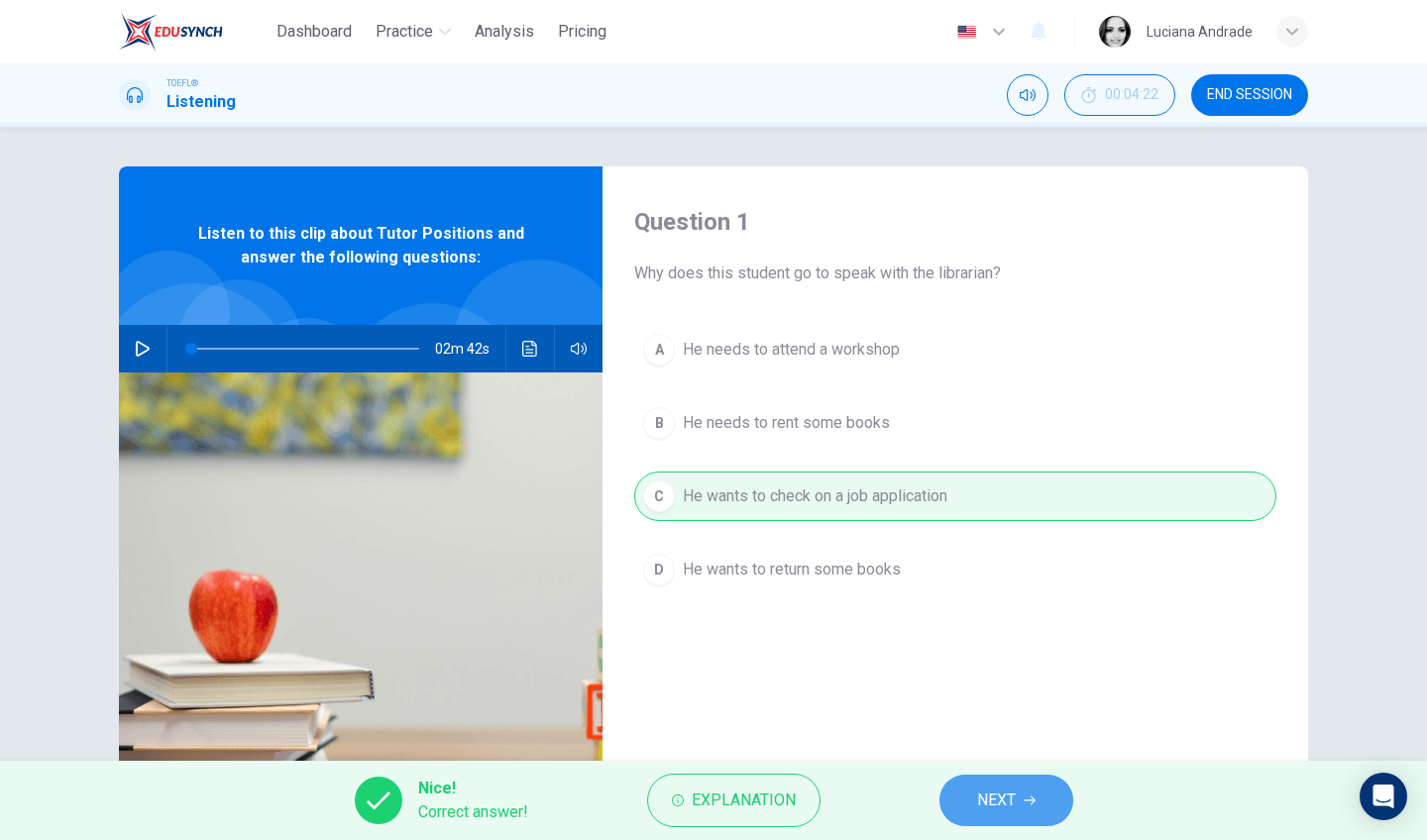 click on "NEXT" at bounding box center [996, 800] 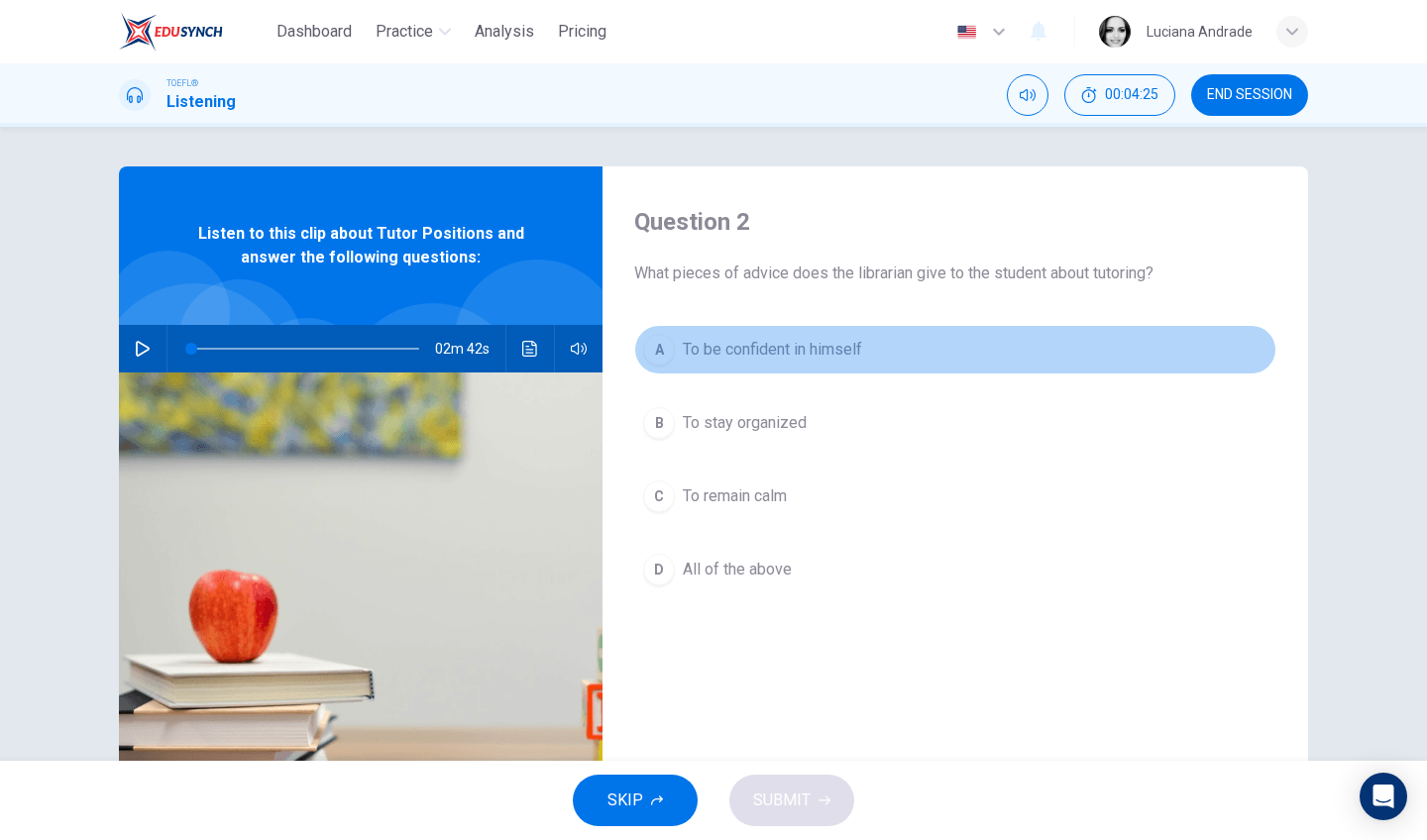 click on "To be confident in himself" at bounding box center (772, 350) 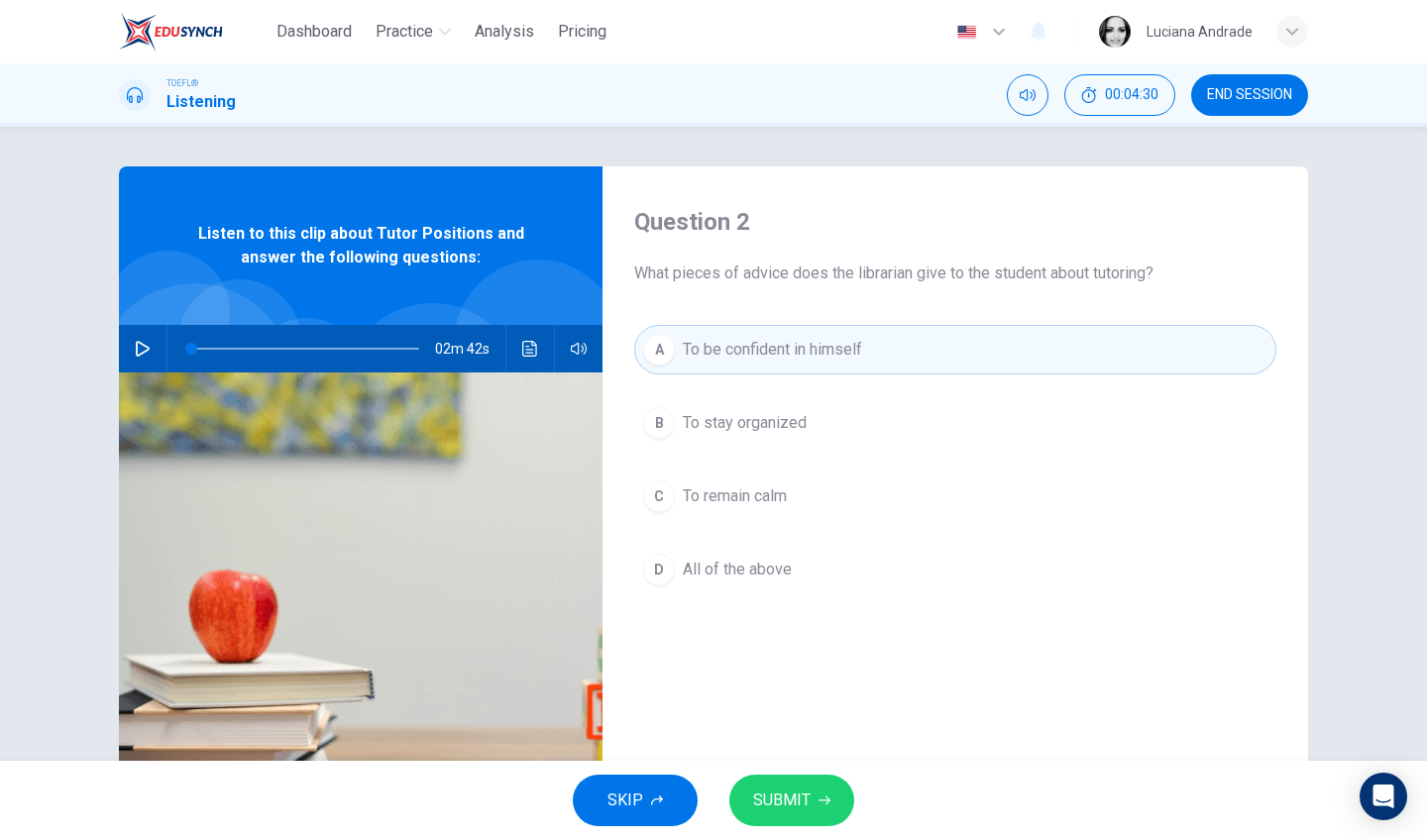 click on "D All of the above" at bounding box center [955, 570] 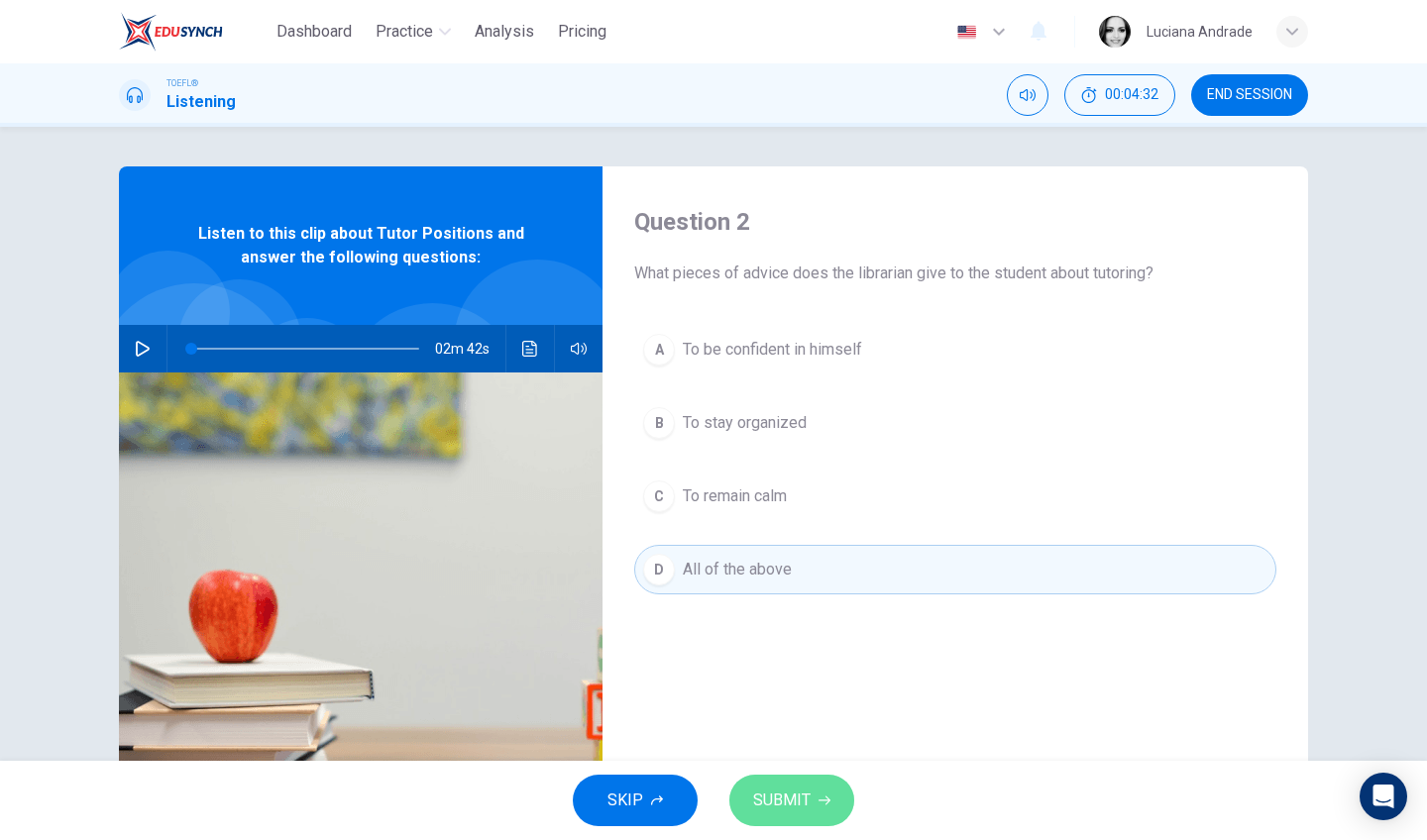 click on "SUBMIT" at bounding box center (782, 800) 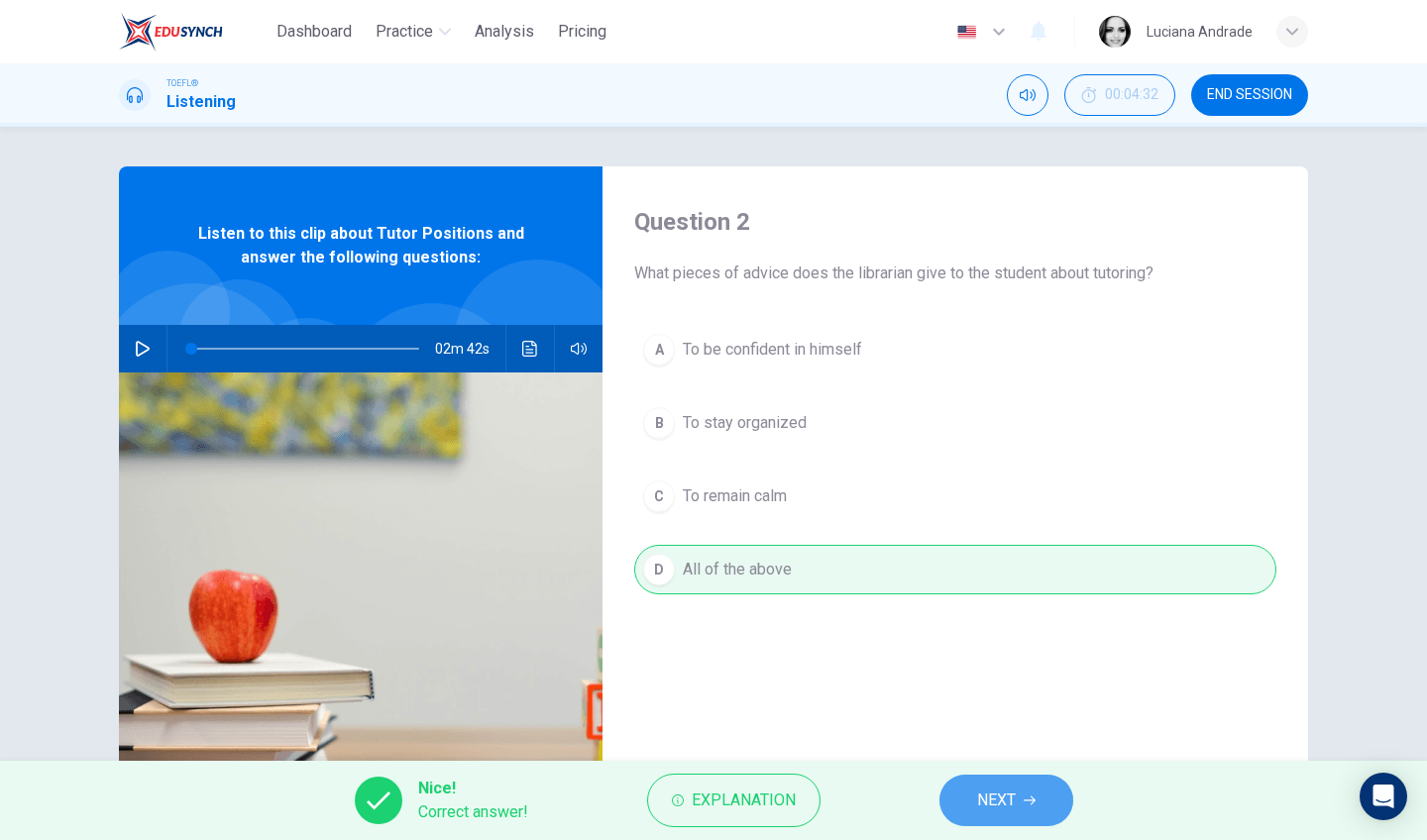 click on "NEXT" at bounding box center [1006, 800] 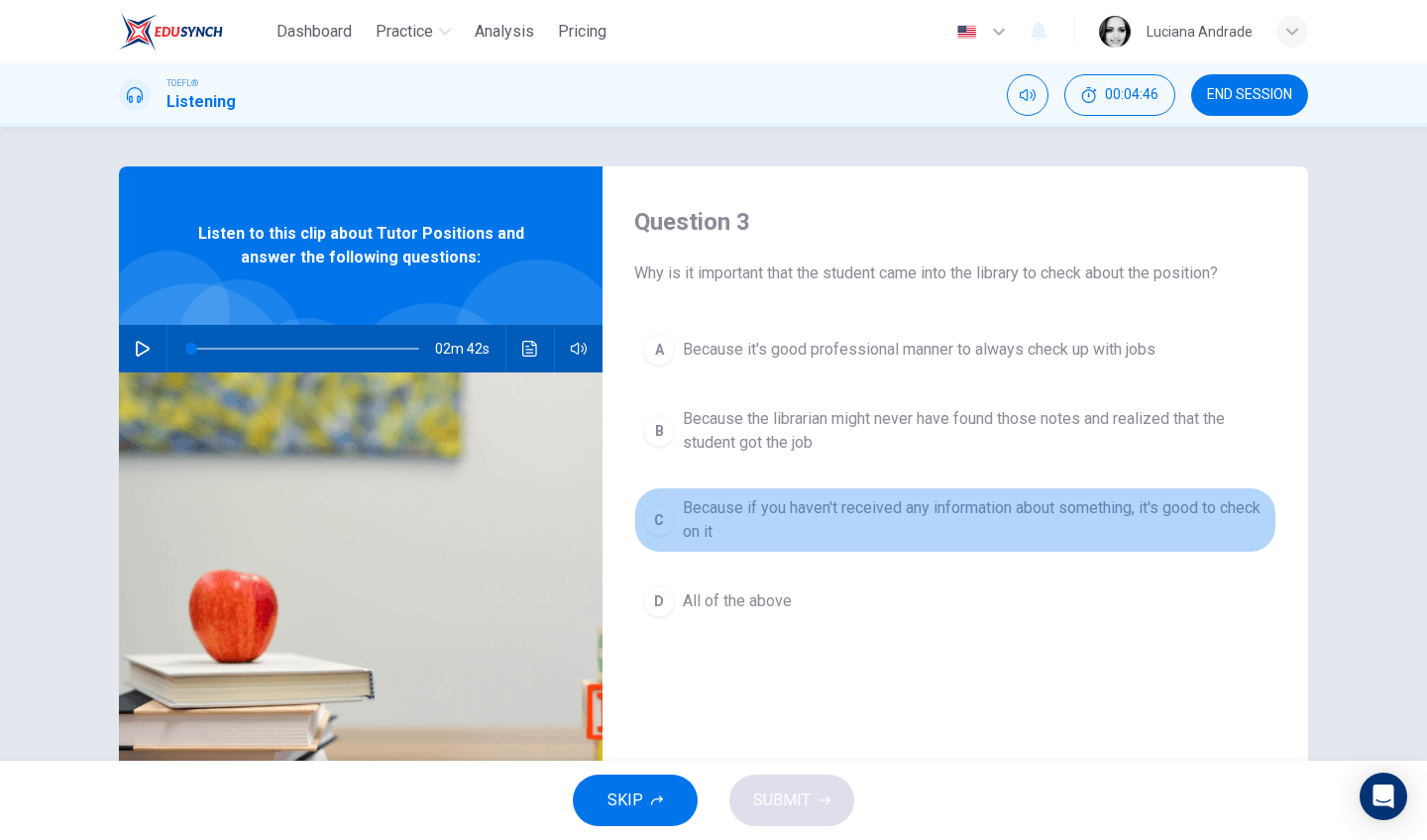 click on "C Because if you haven't received any information about something, it's good to check on it" at bounding box center (955, 520) 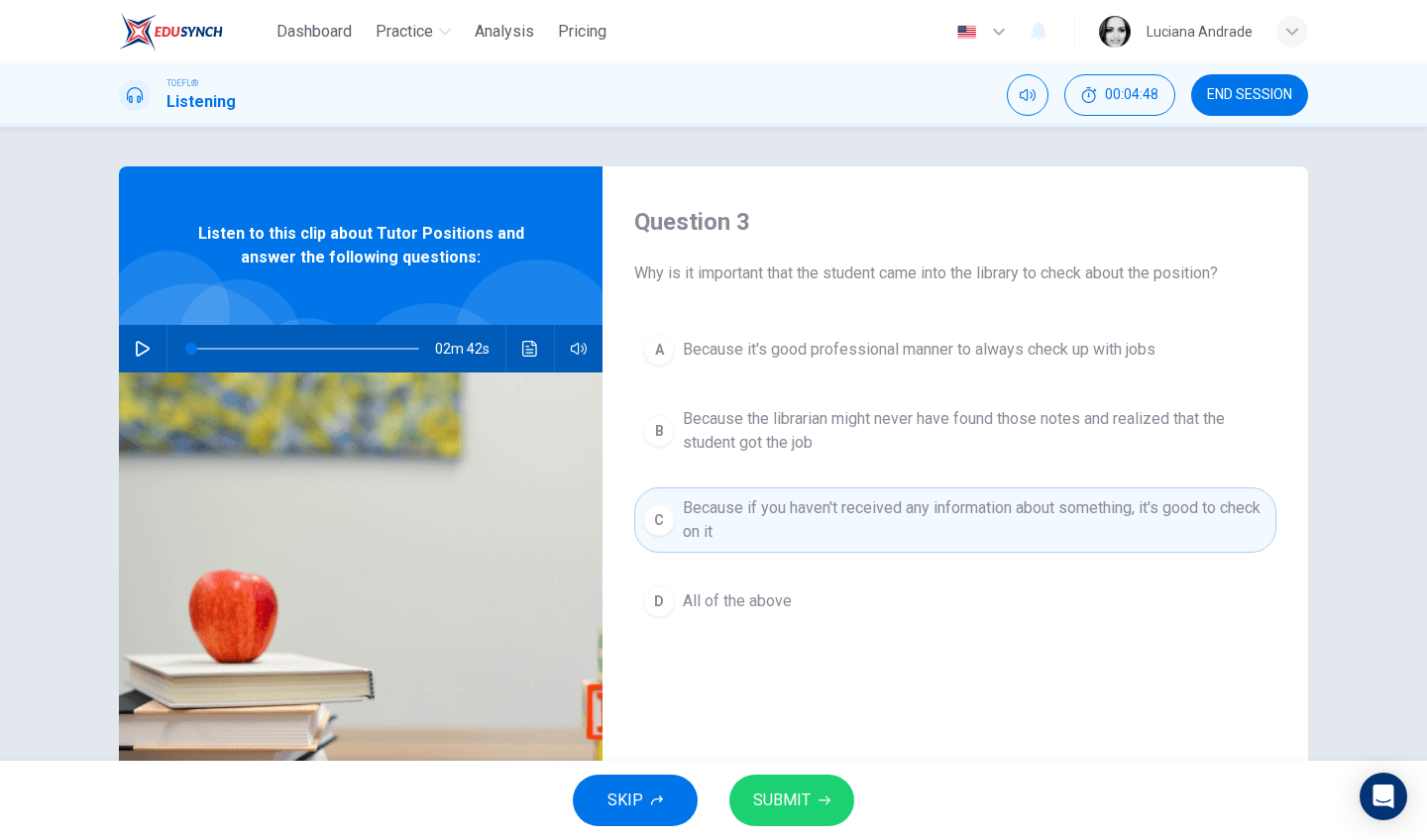 click on "SUBMIT" at bounding box center [782, 800] 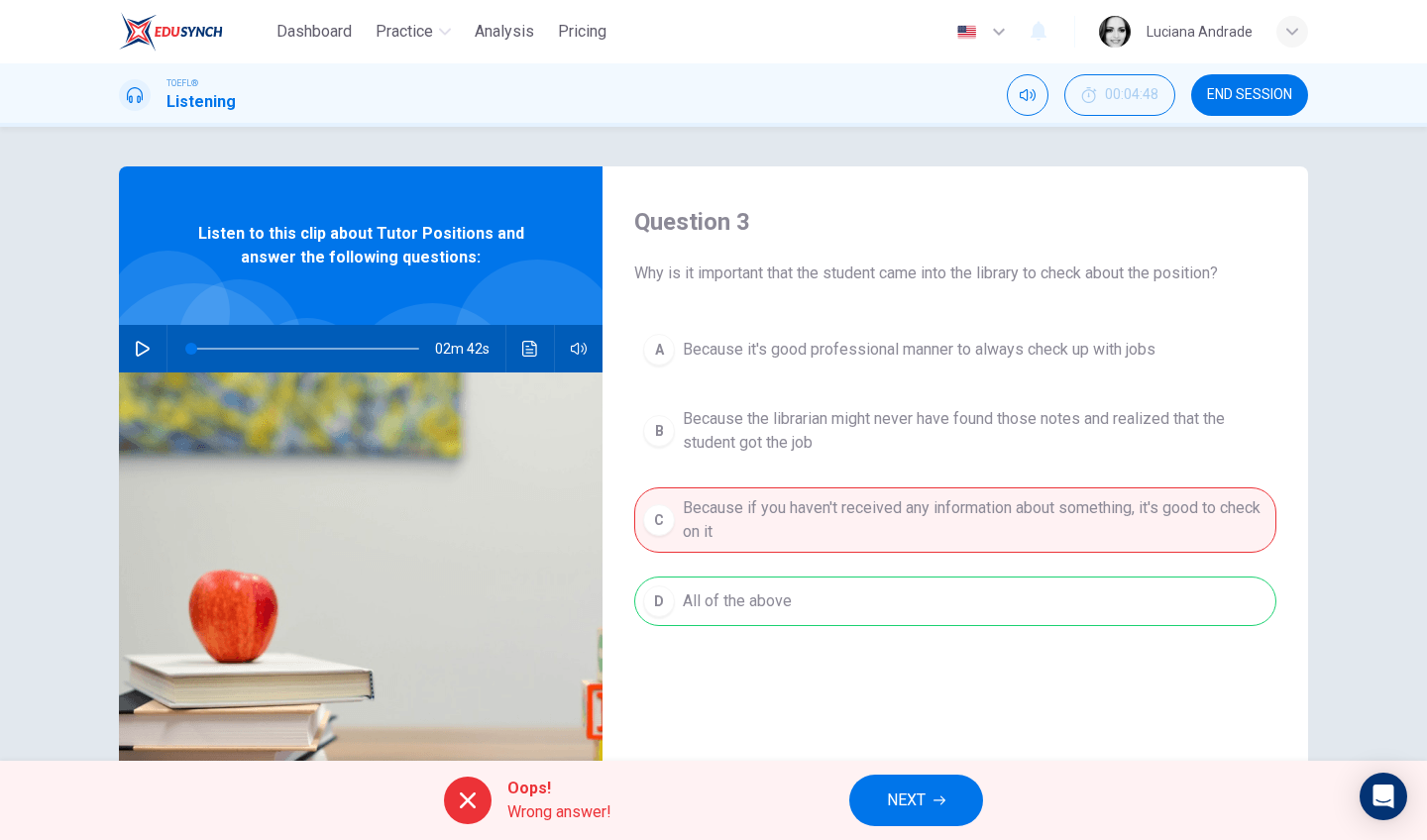 click on "NEXT" at bounding box center [906, 800] 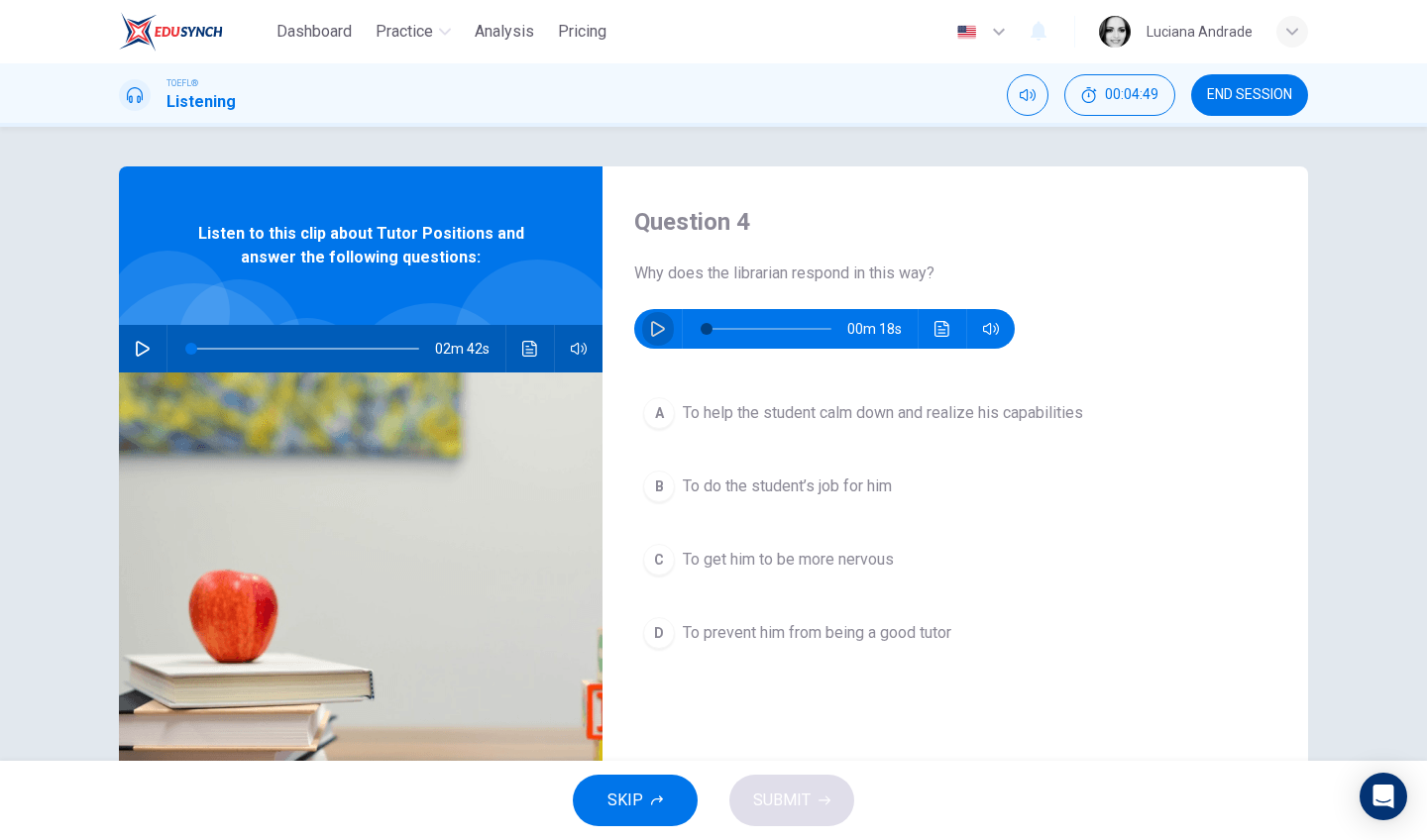 click 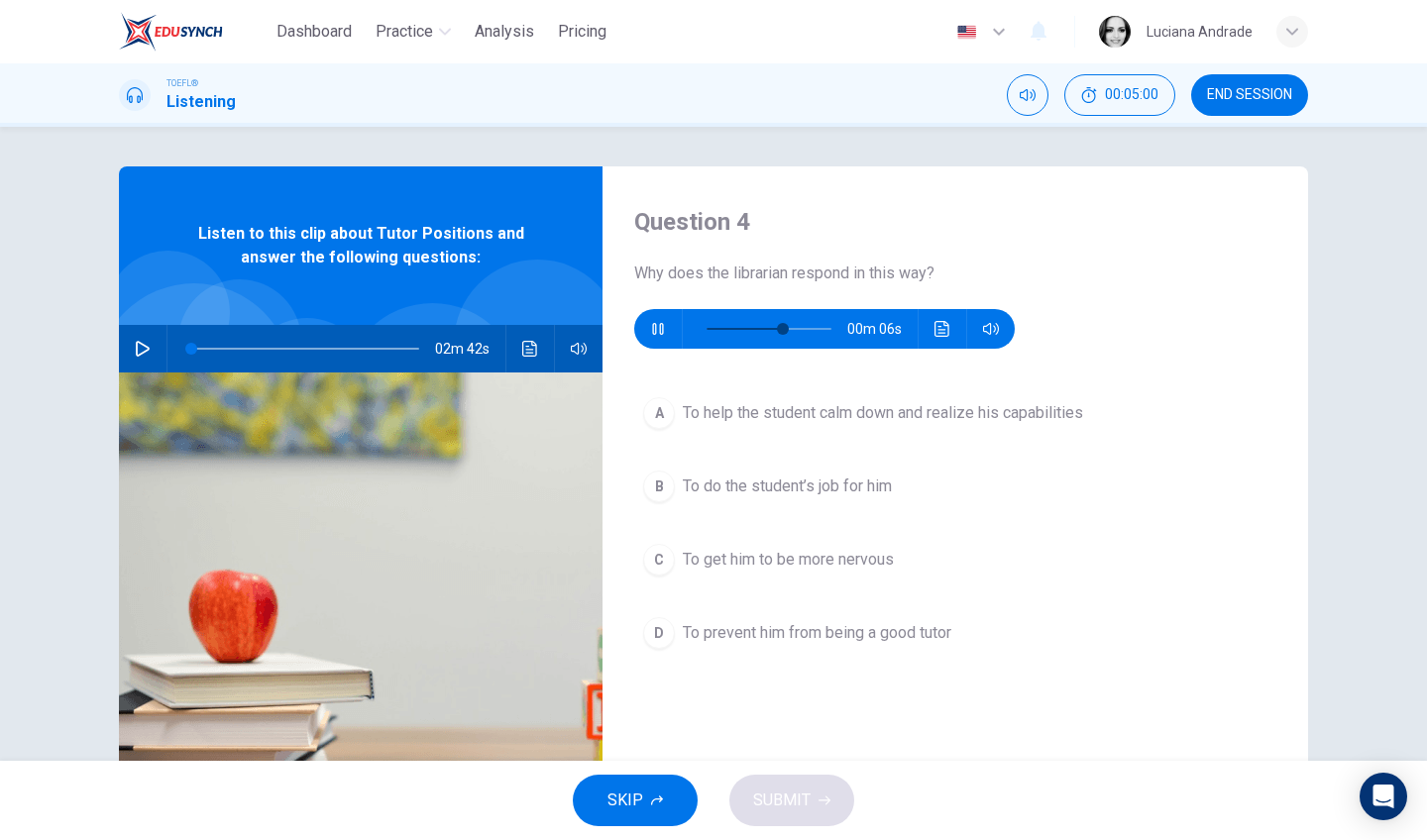 click on "To help the student calm down and realize his capabilities" at bounding box center [883, 413] 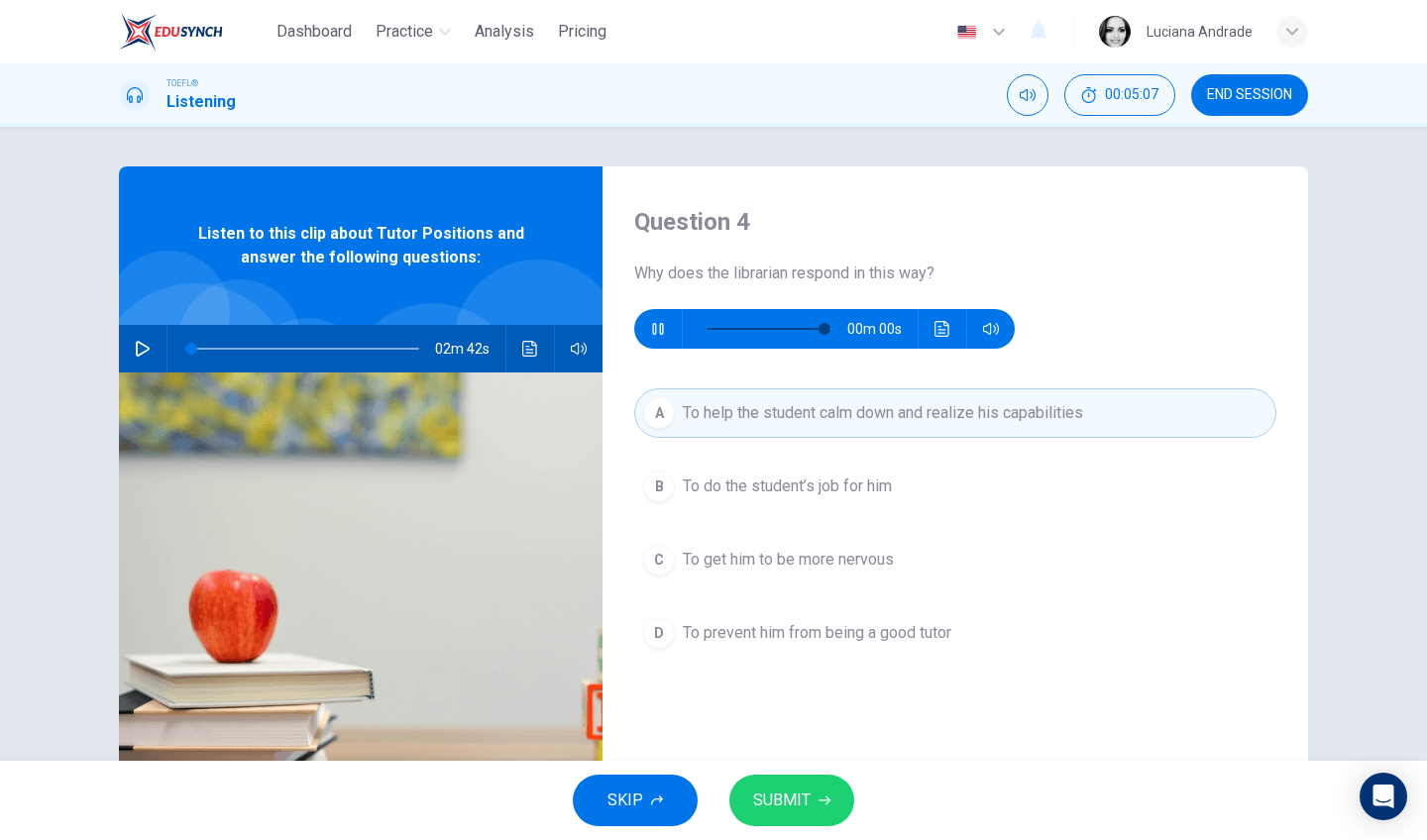 click on "SUBMIT" at bounding box center [792, 800] 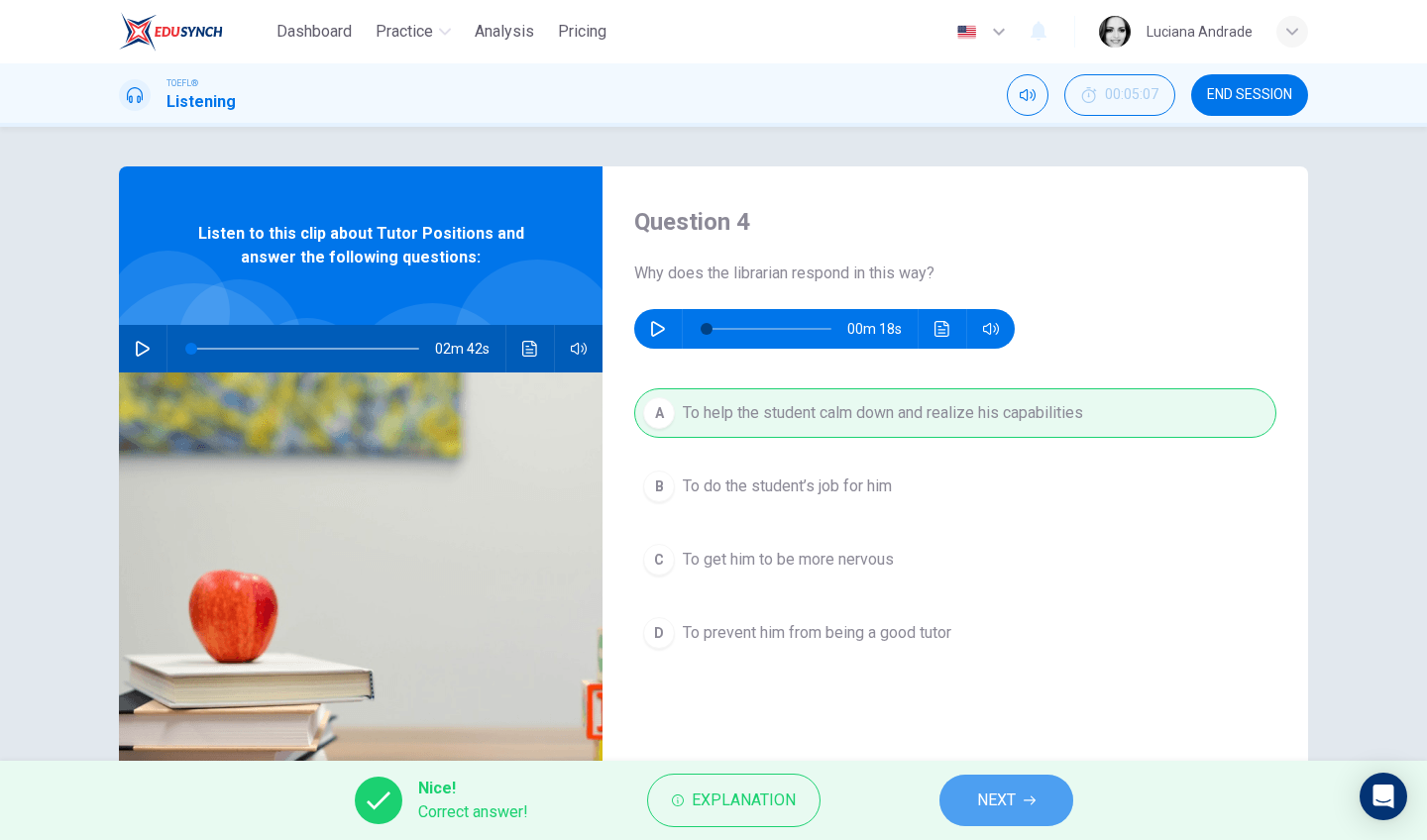 click on "NEXT" at bounding box center (996, 800) 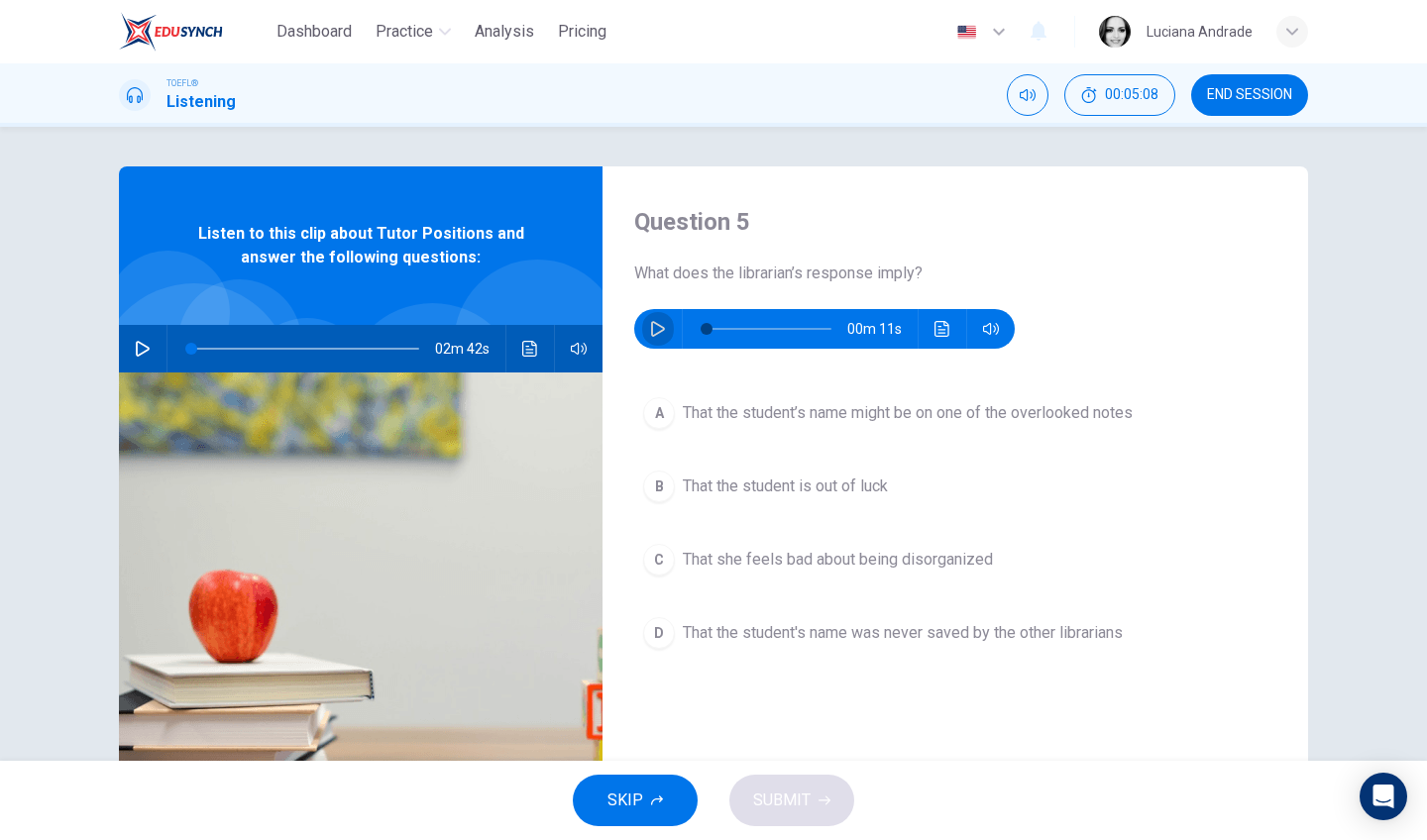 click at bounding box center (658, 329) 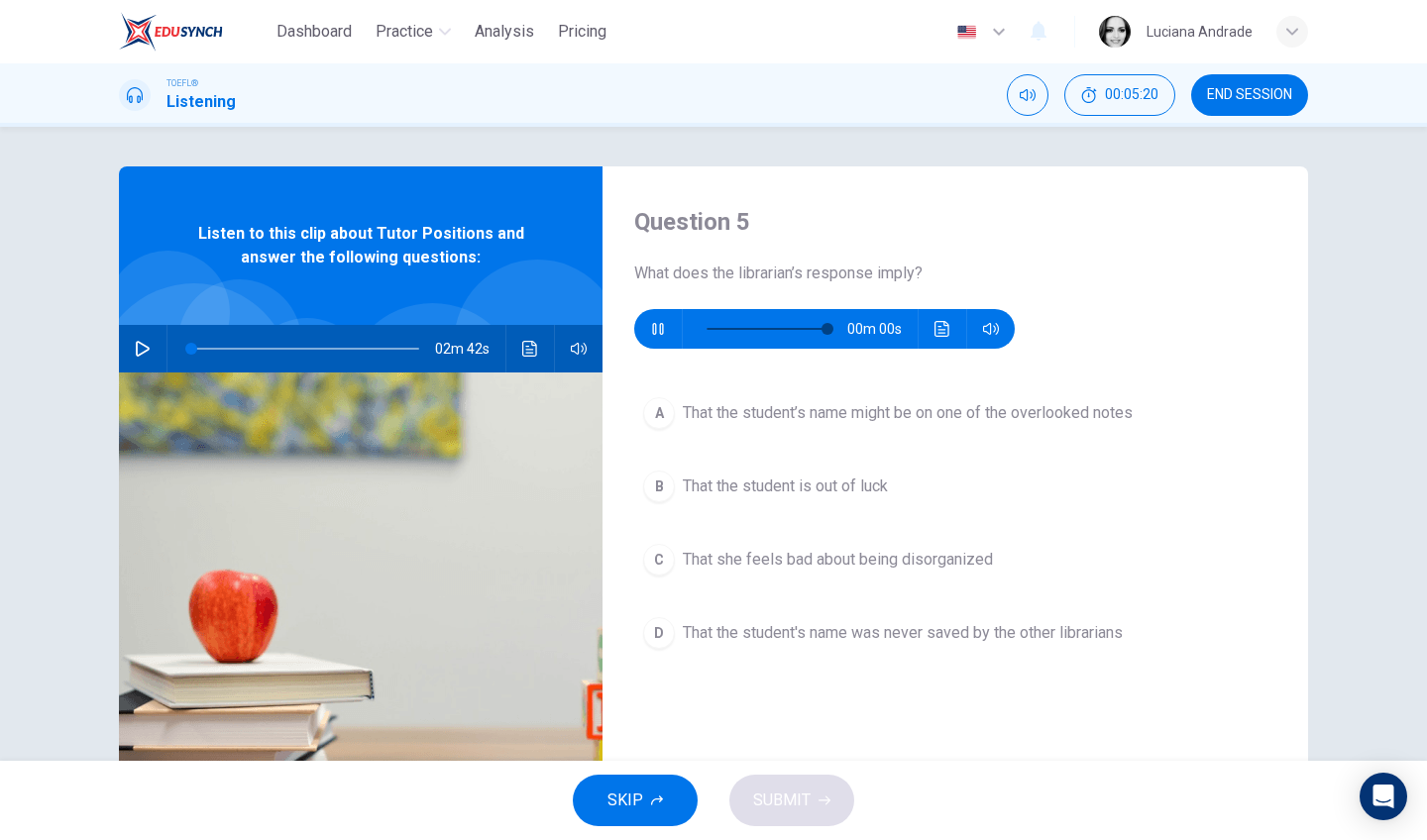 type on "0" 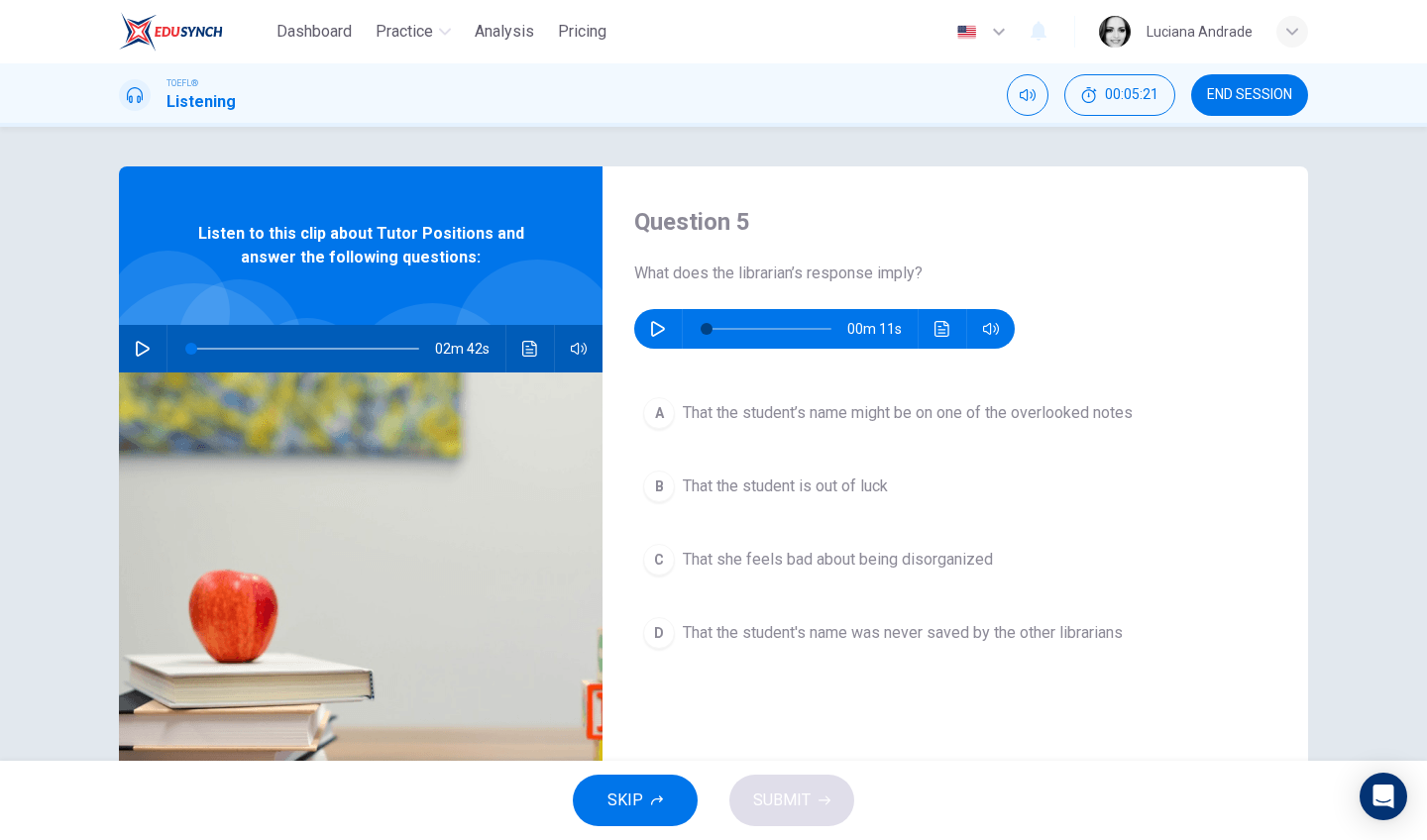click on "That the student’s name might be on one of the overlooked notes" at bounding box center (908, 413) 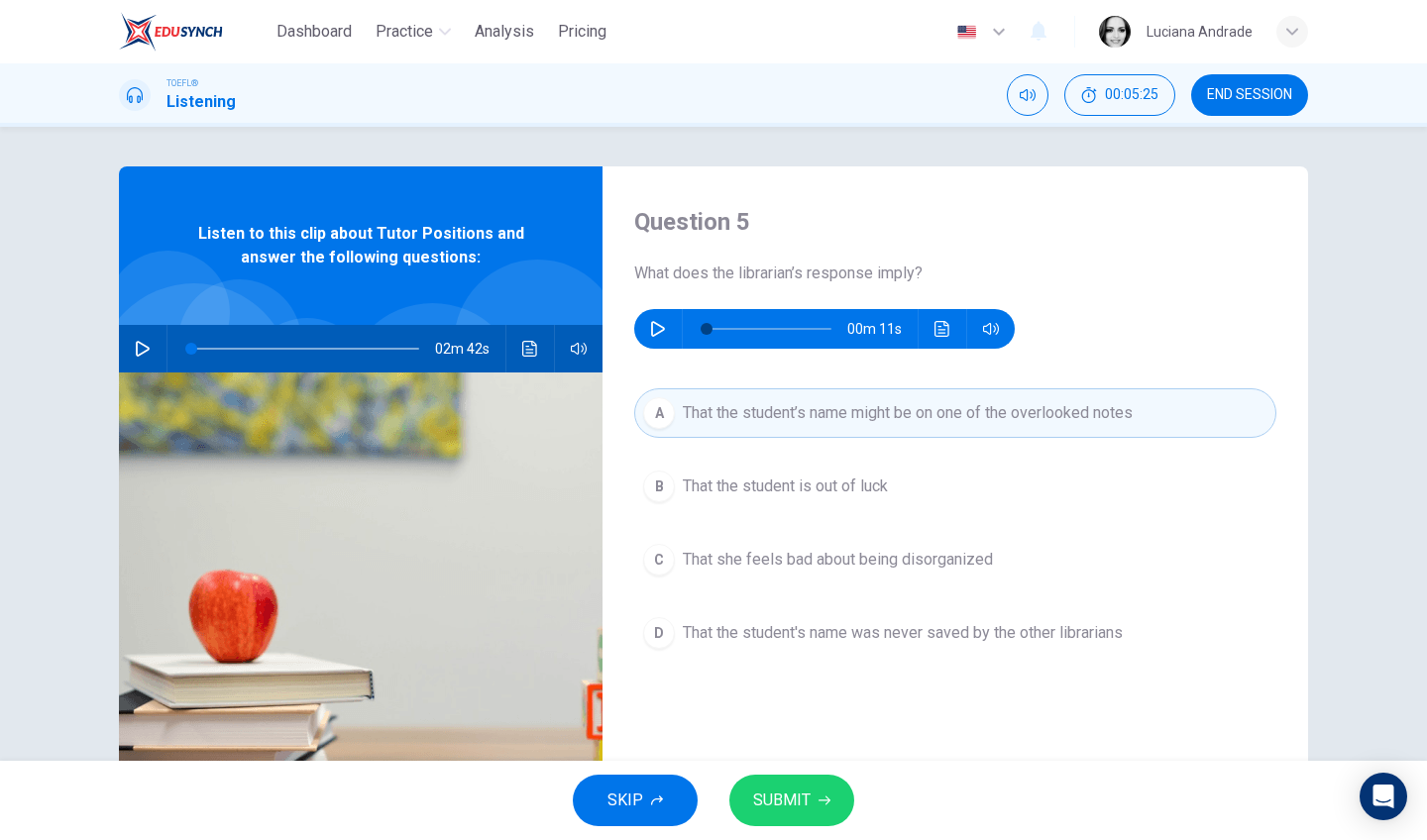 click on "That she feels bad about being disorganized" at bounding box center [837, 560] 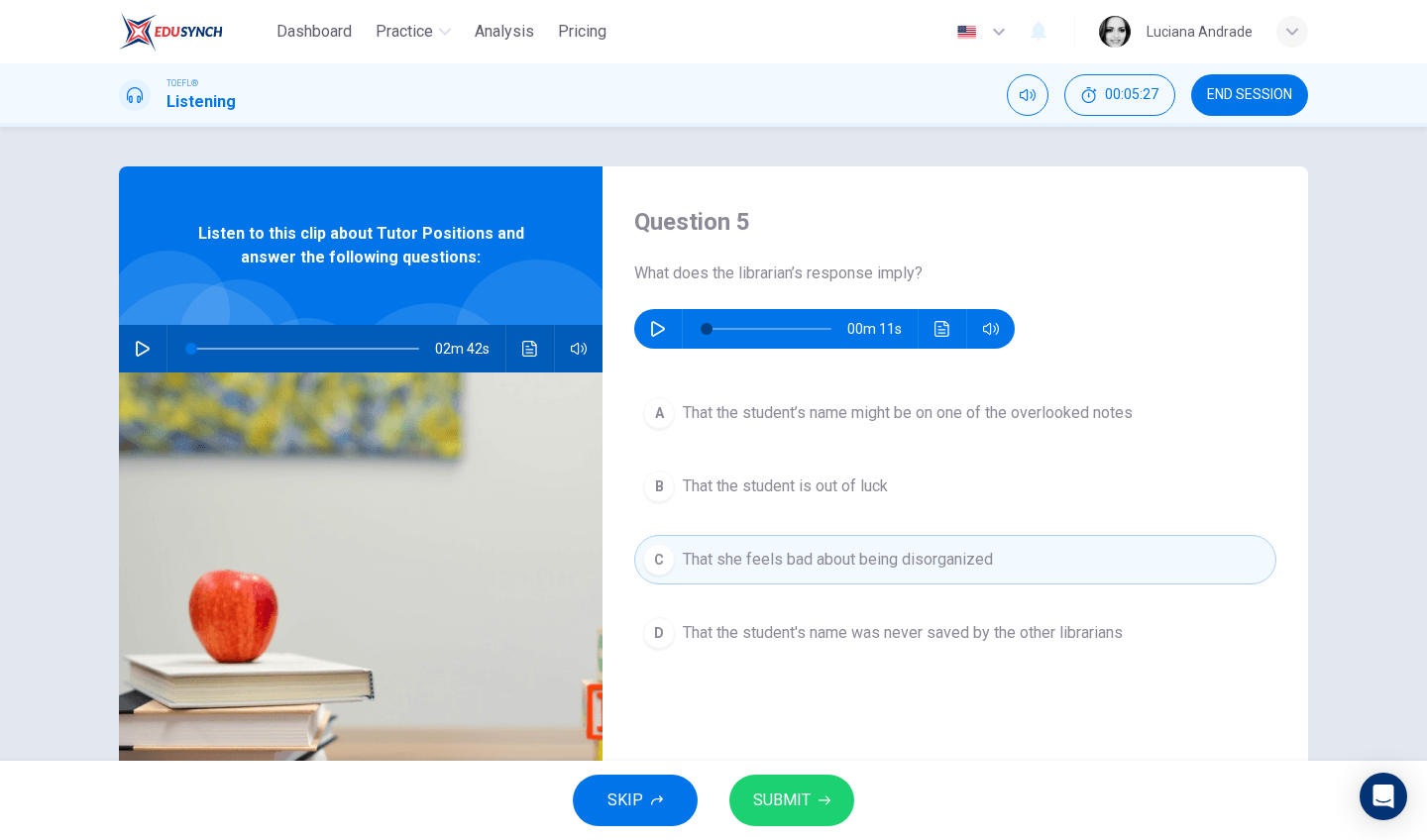 click on "SUBMIT" at bounding box center [782, 800] 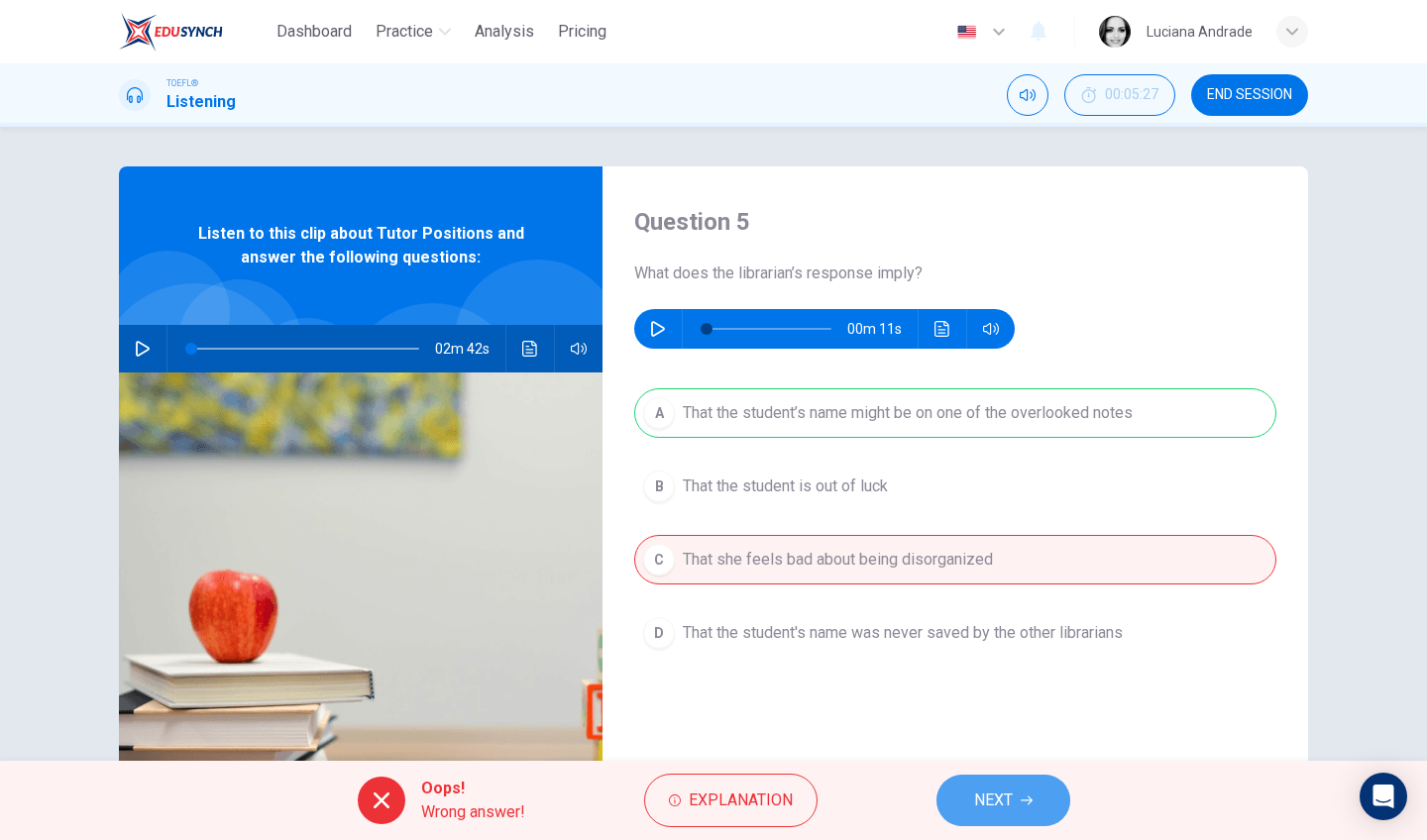 click on "NEXT" at bounding box center (993, 800) 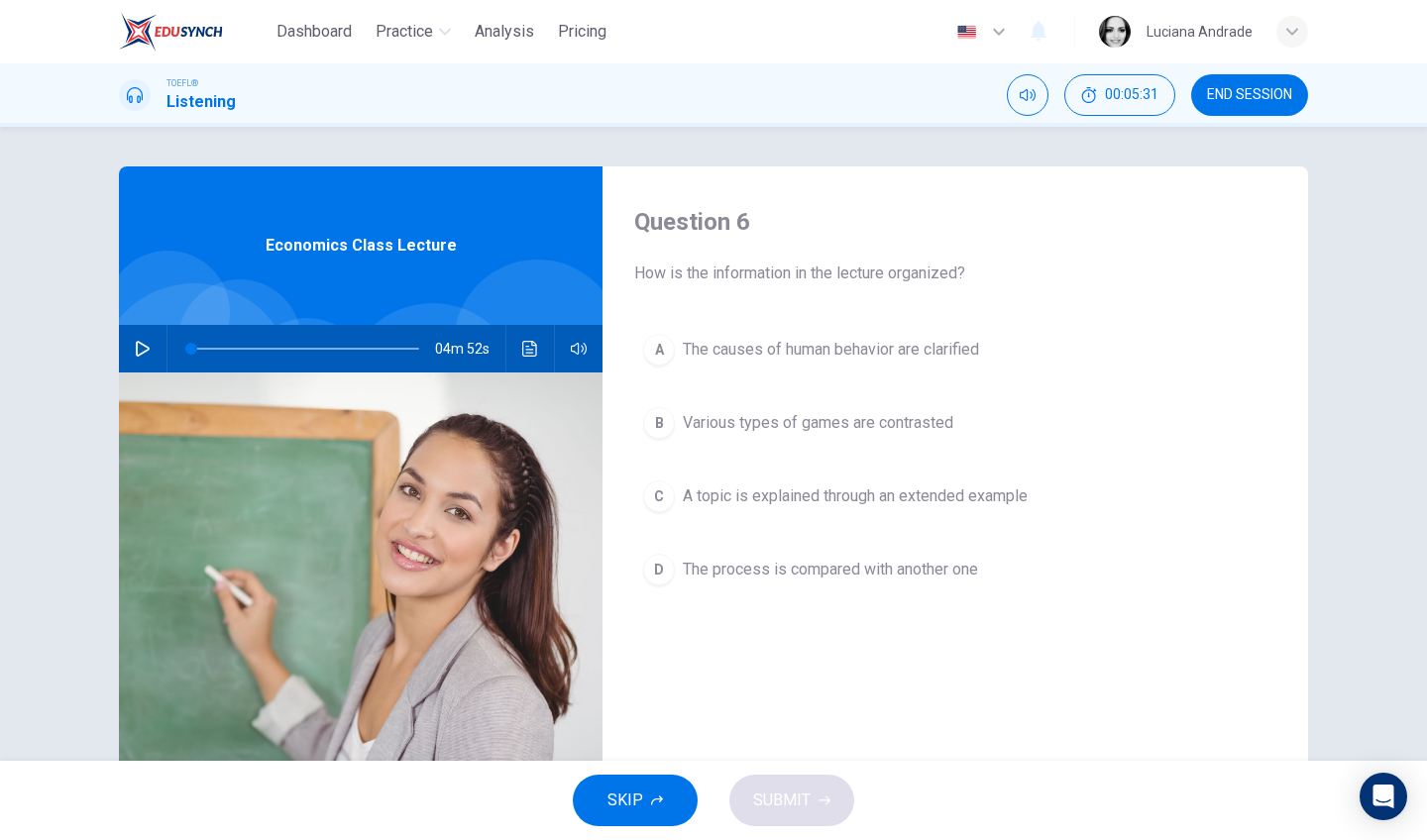 click at bounding box center (143, 349) 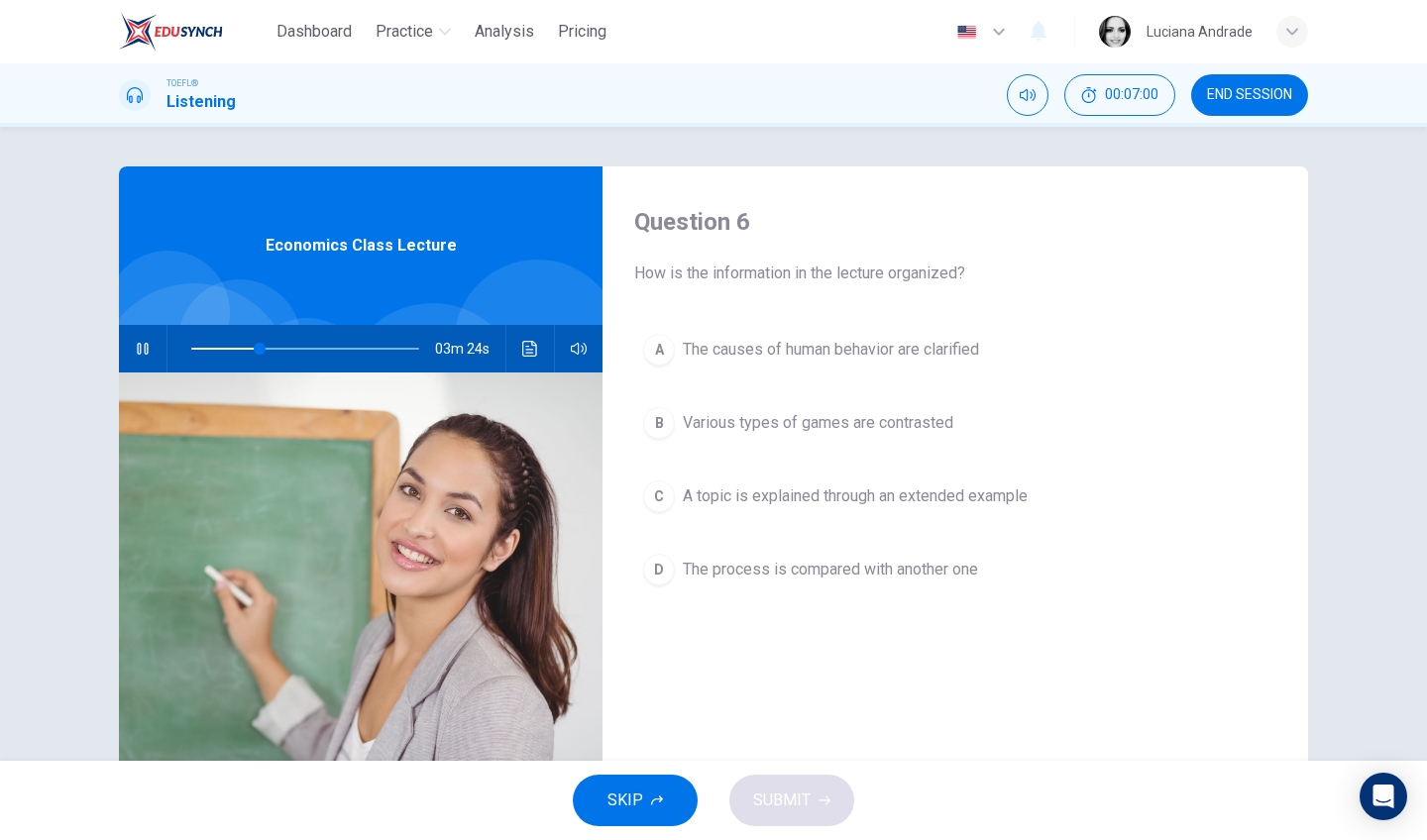 click on "03m 24s" at bounding box center (361, 349) 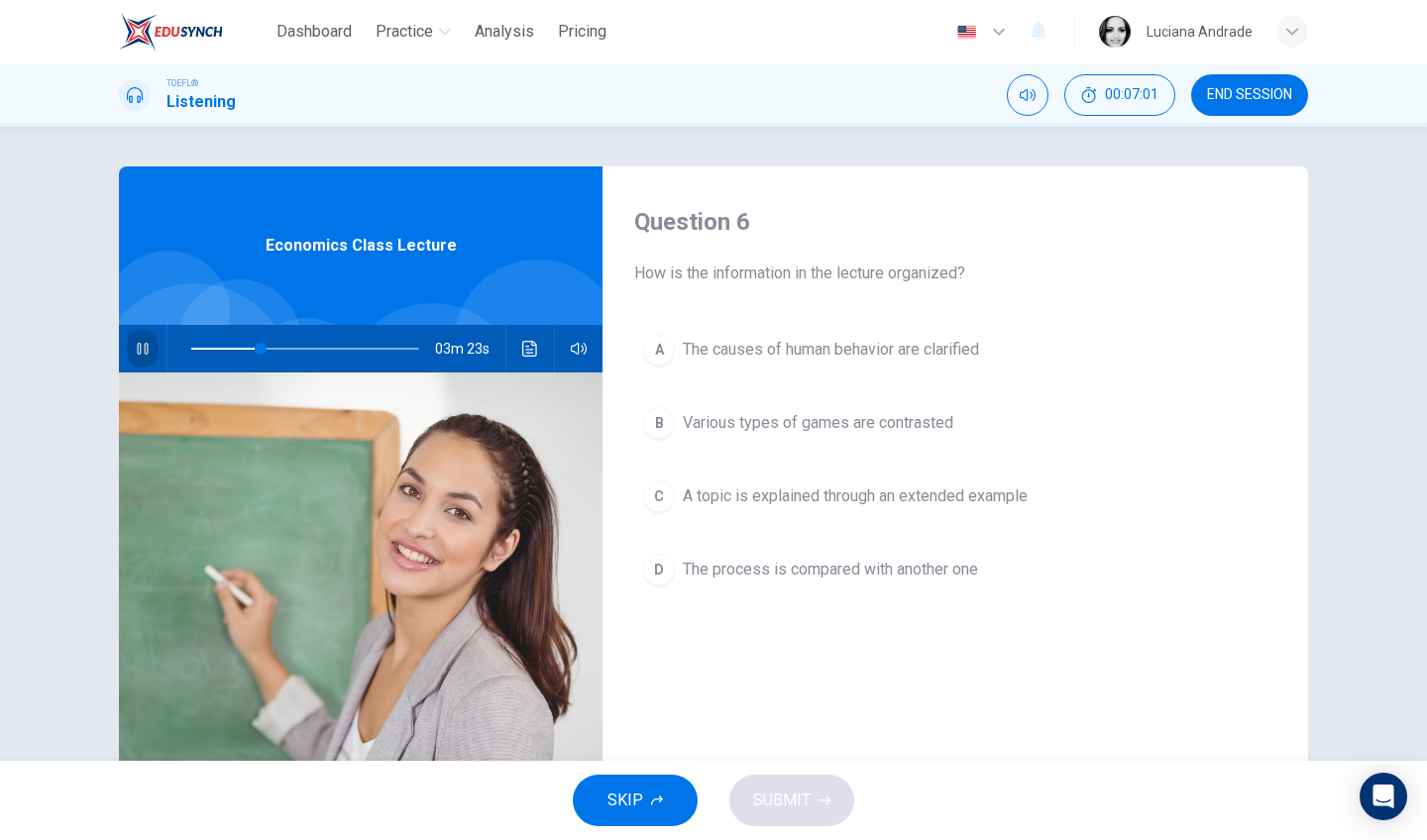 click 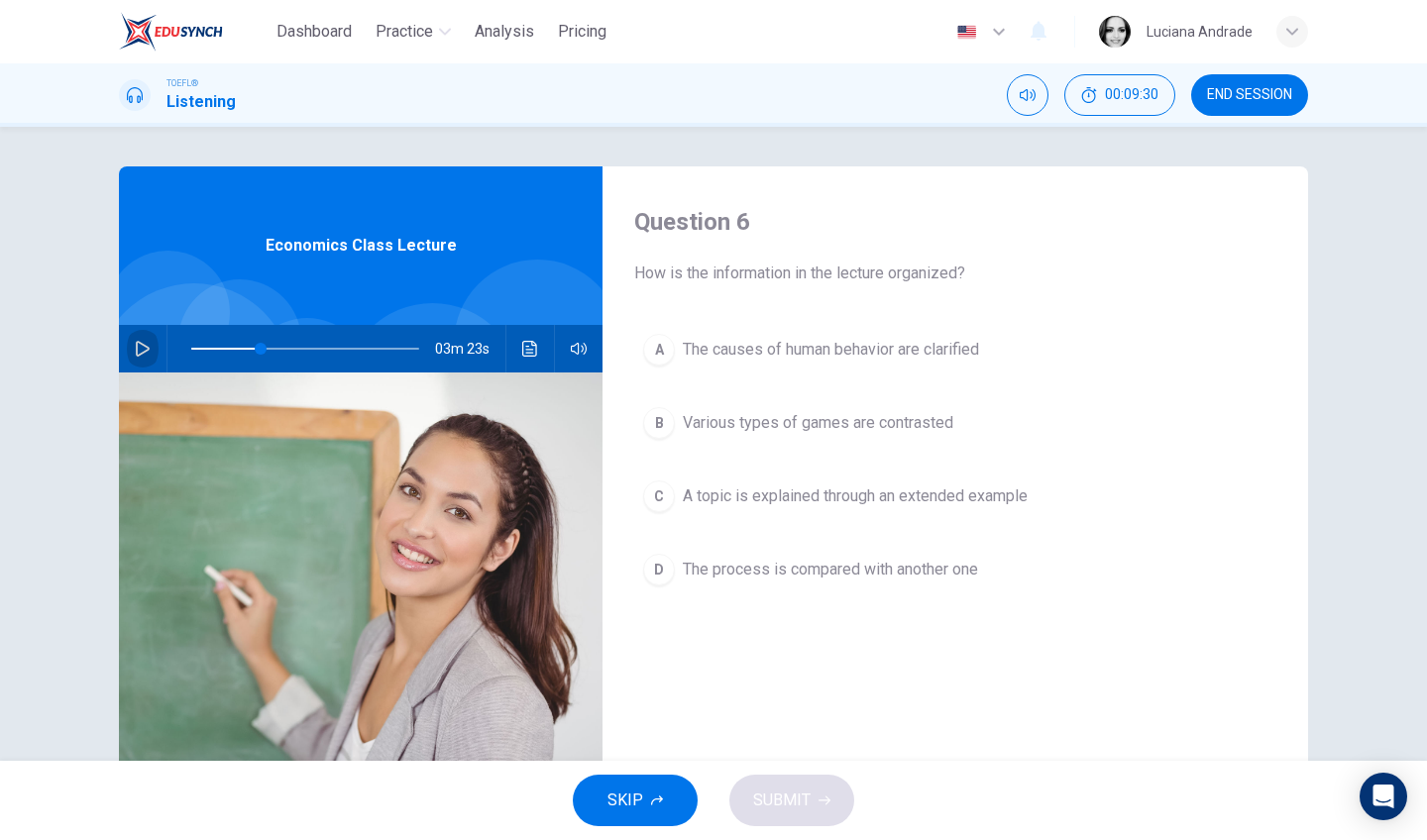 click 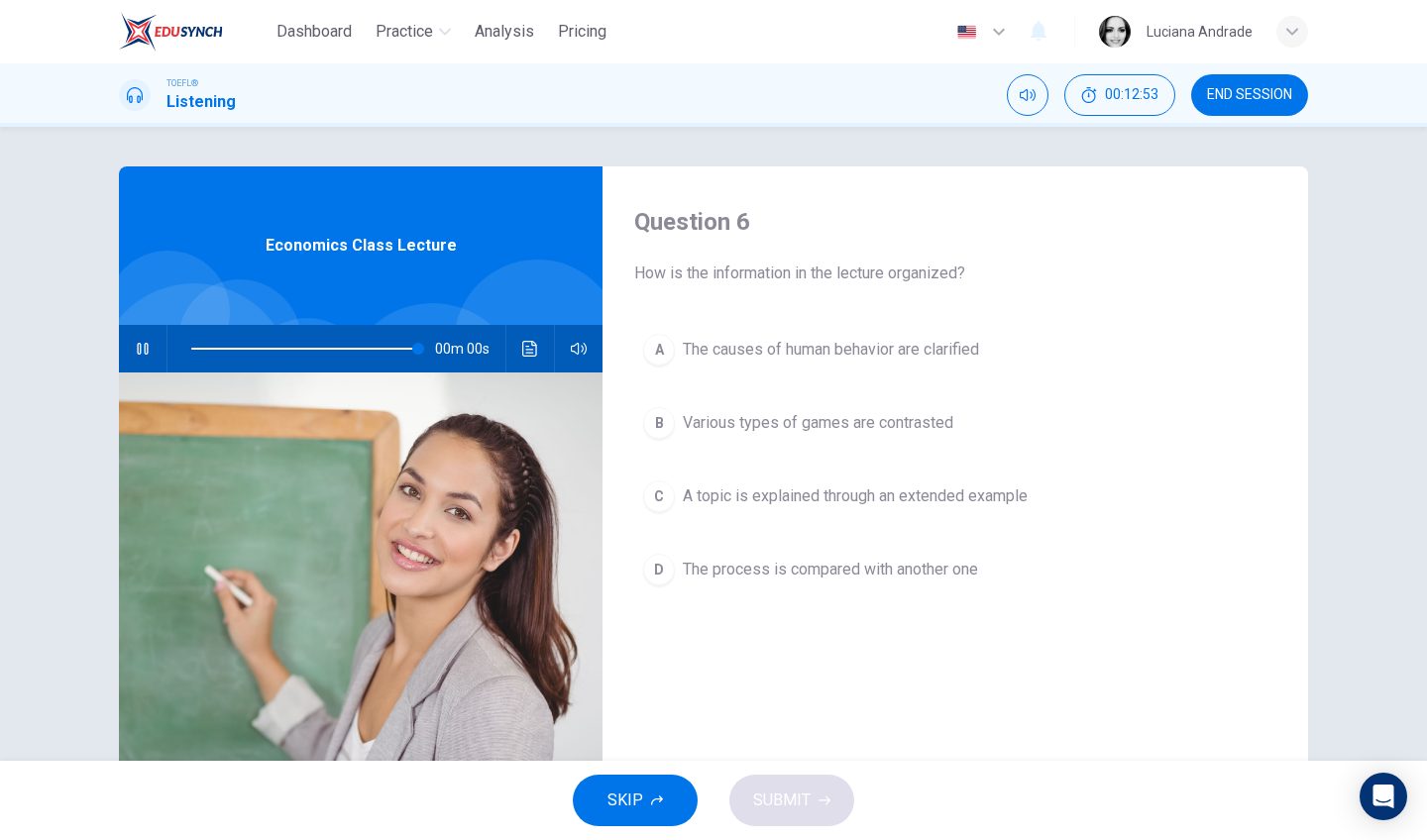 type on "0" 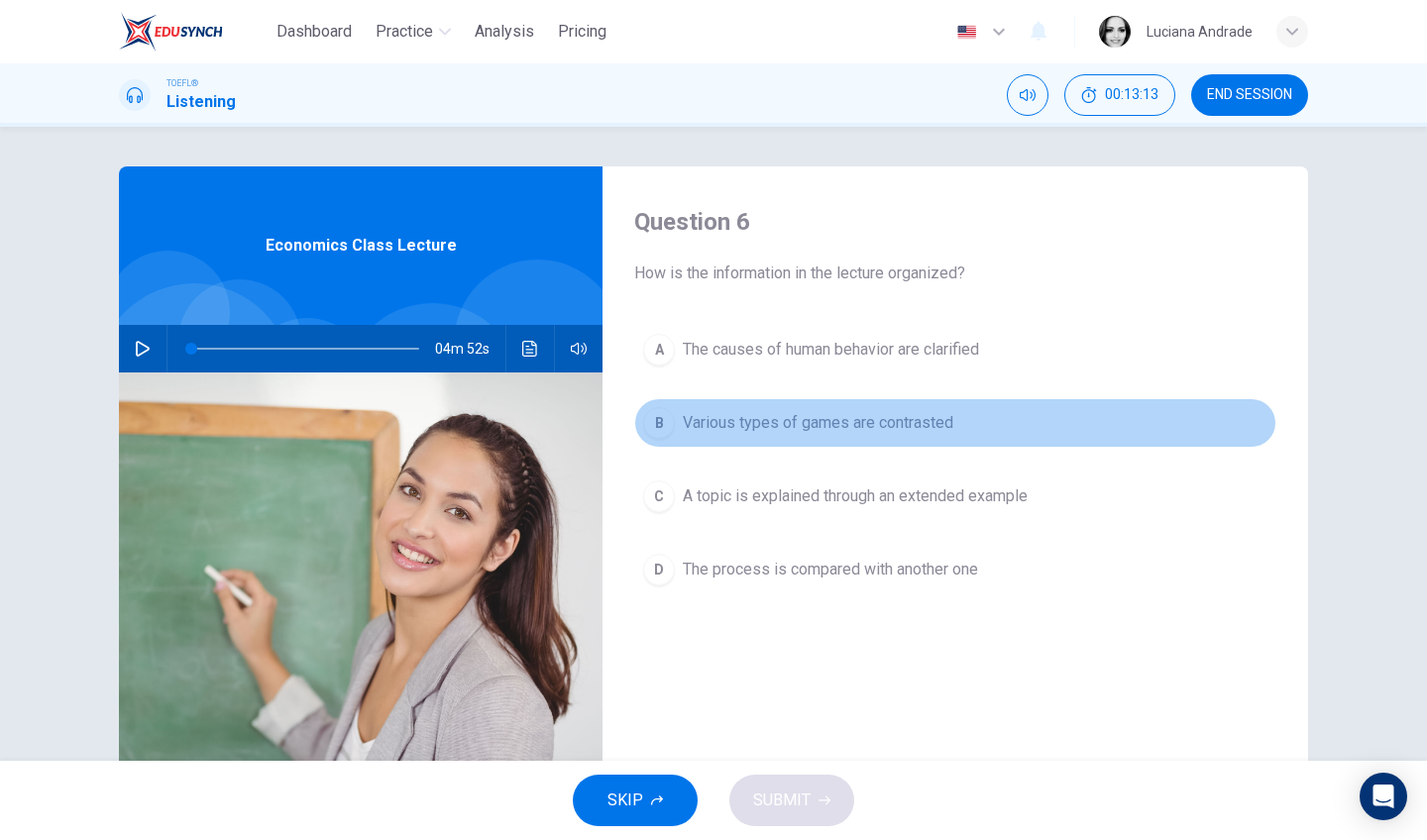 click on "Various types of games are contrasted" at bounding box center (818, 423) 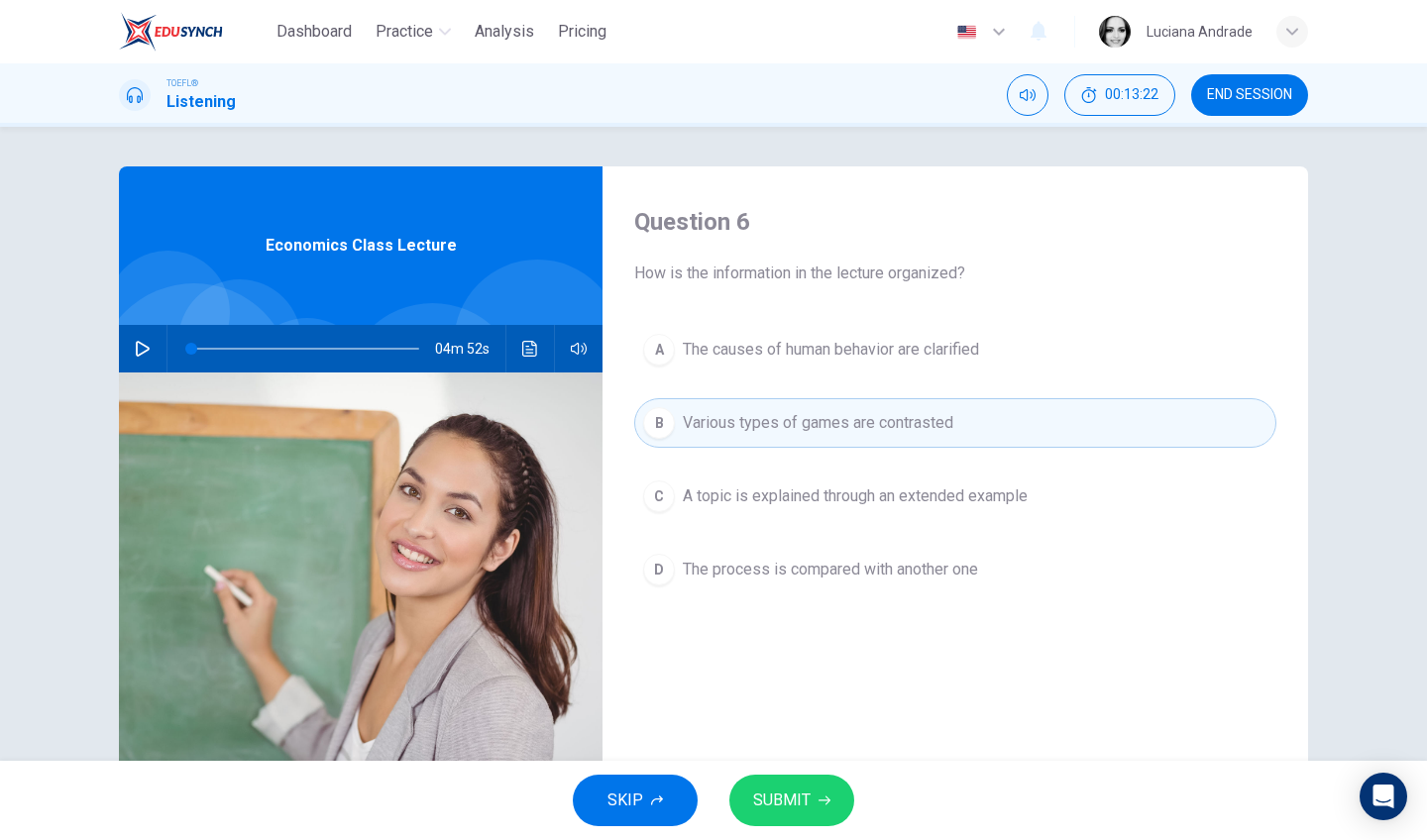 click on "SUBMIT" at bounding box center [782, 800] 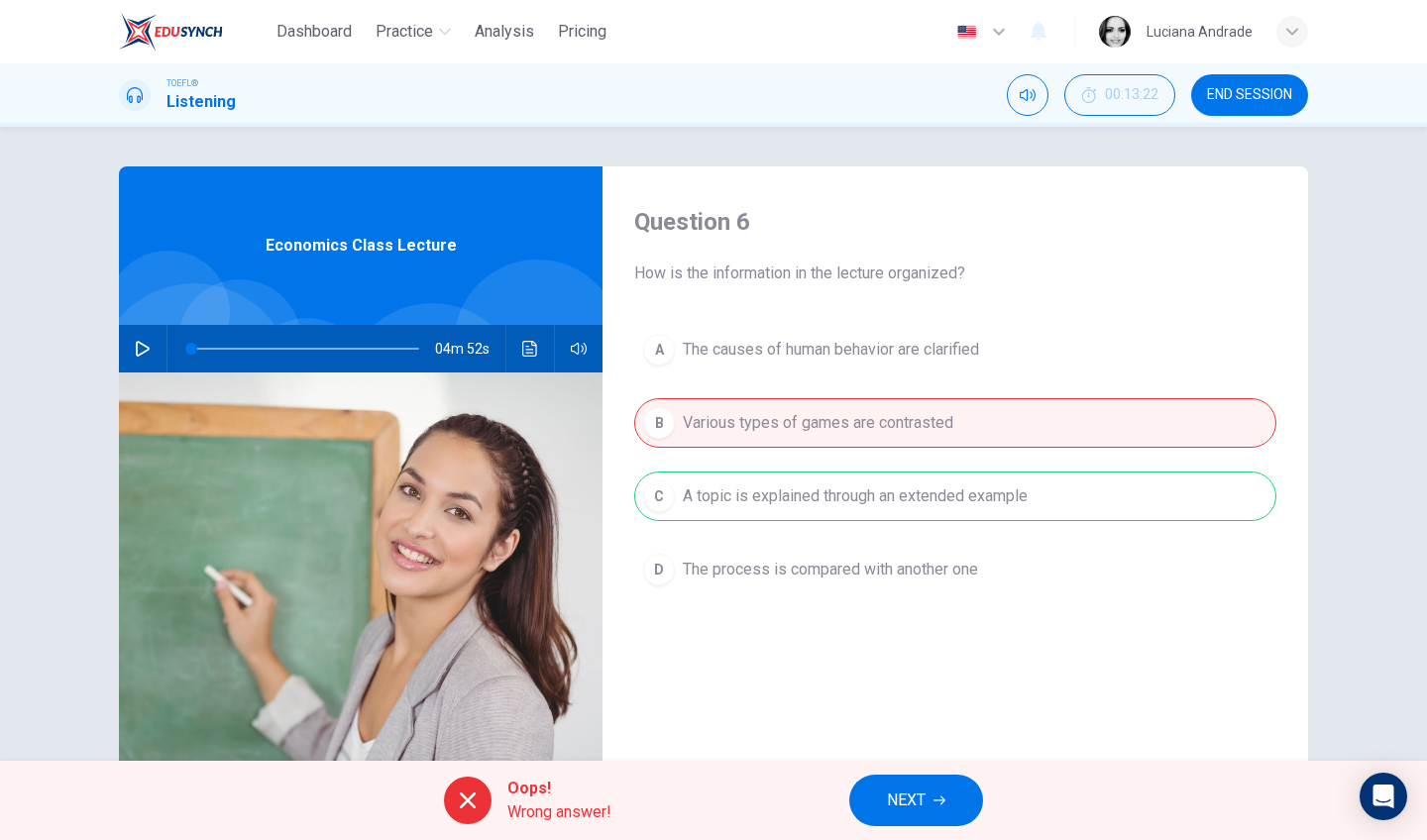 click on "NEXT" at bounding box center (916, 800) 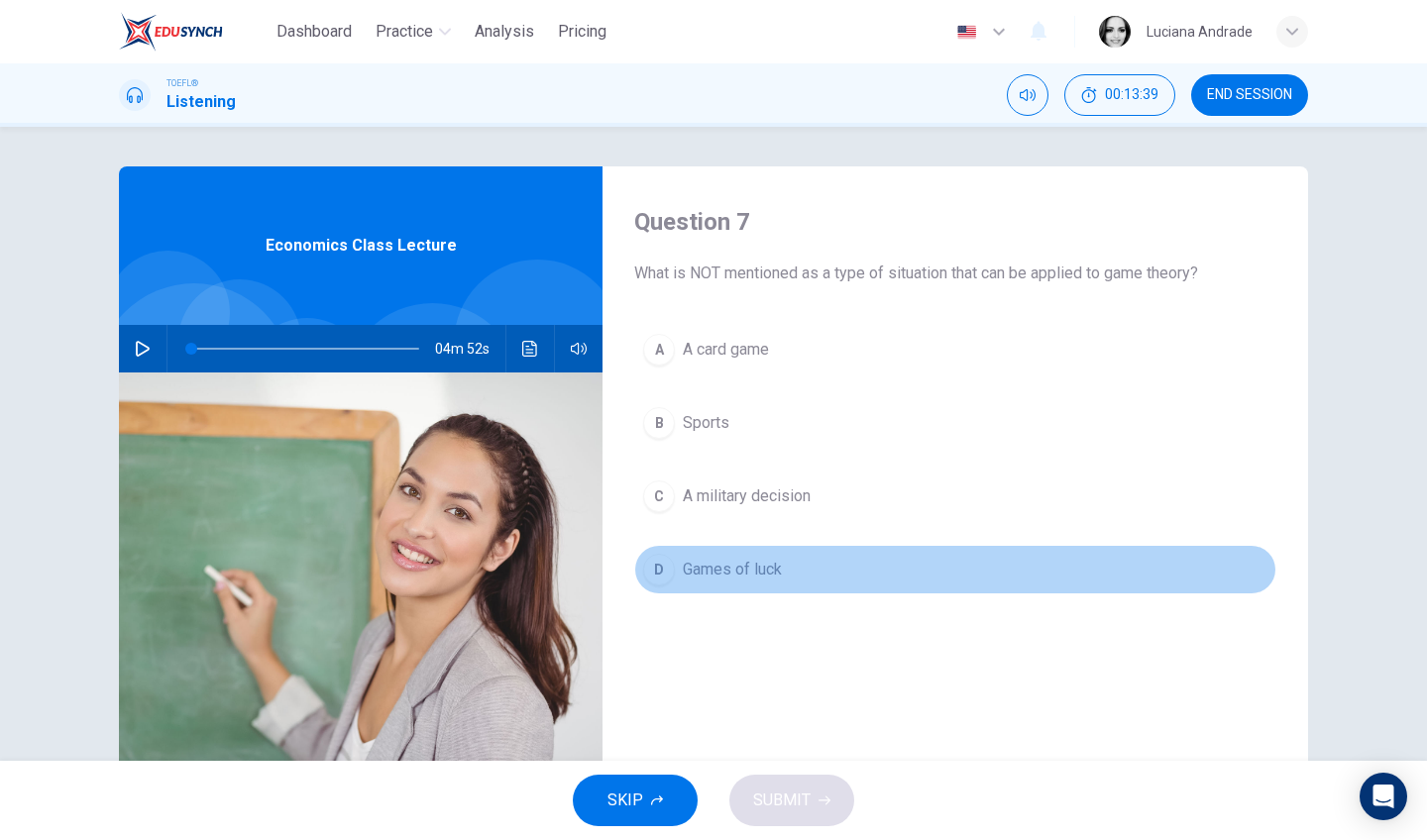 click on "Games of luck" at bounding box center [732, 570] 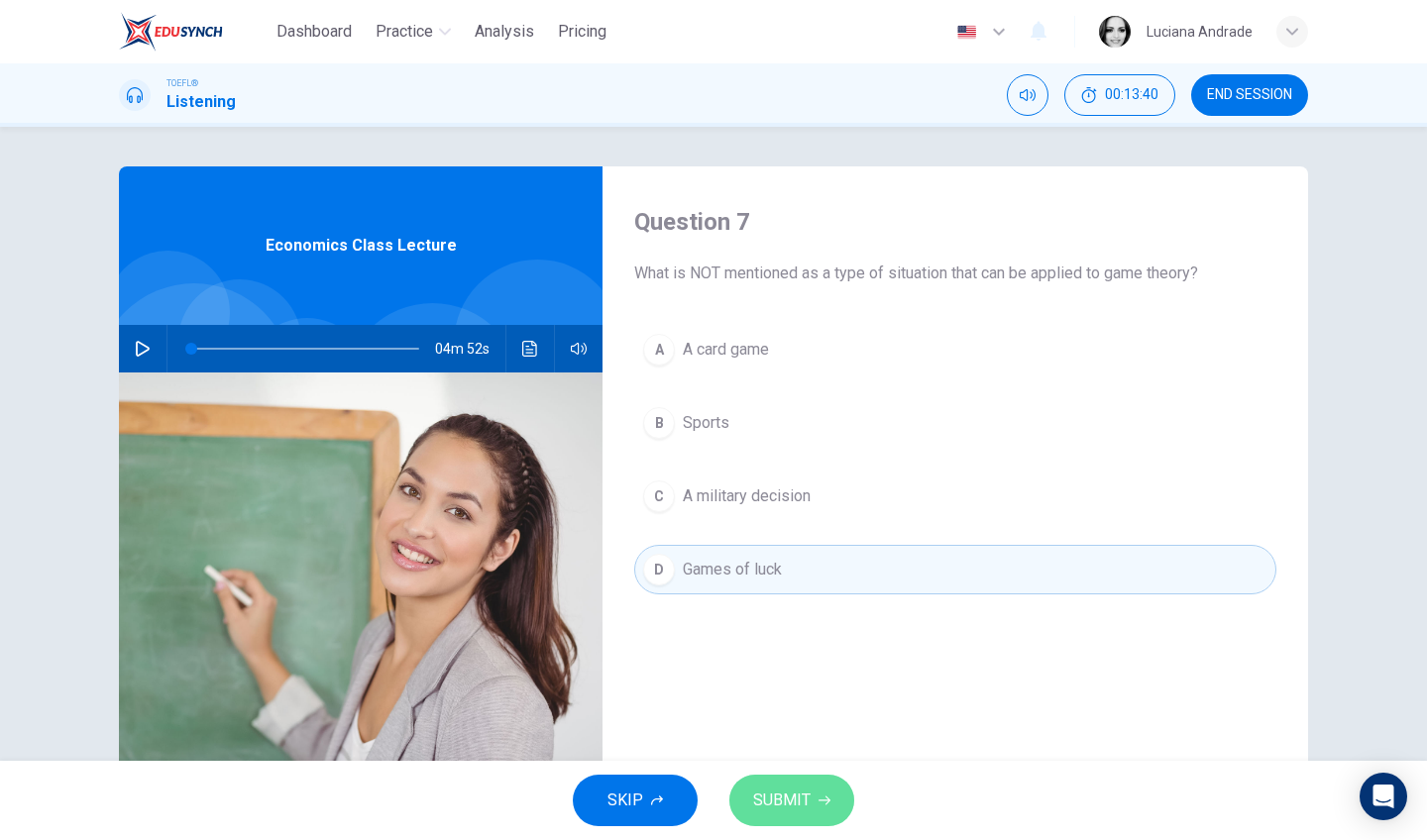 click on "SUBMIT" at bounding box center (792, 800) 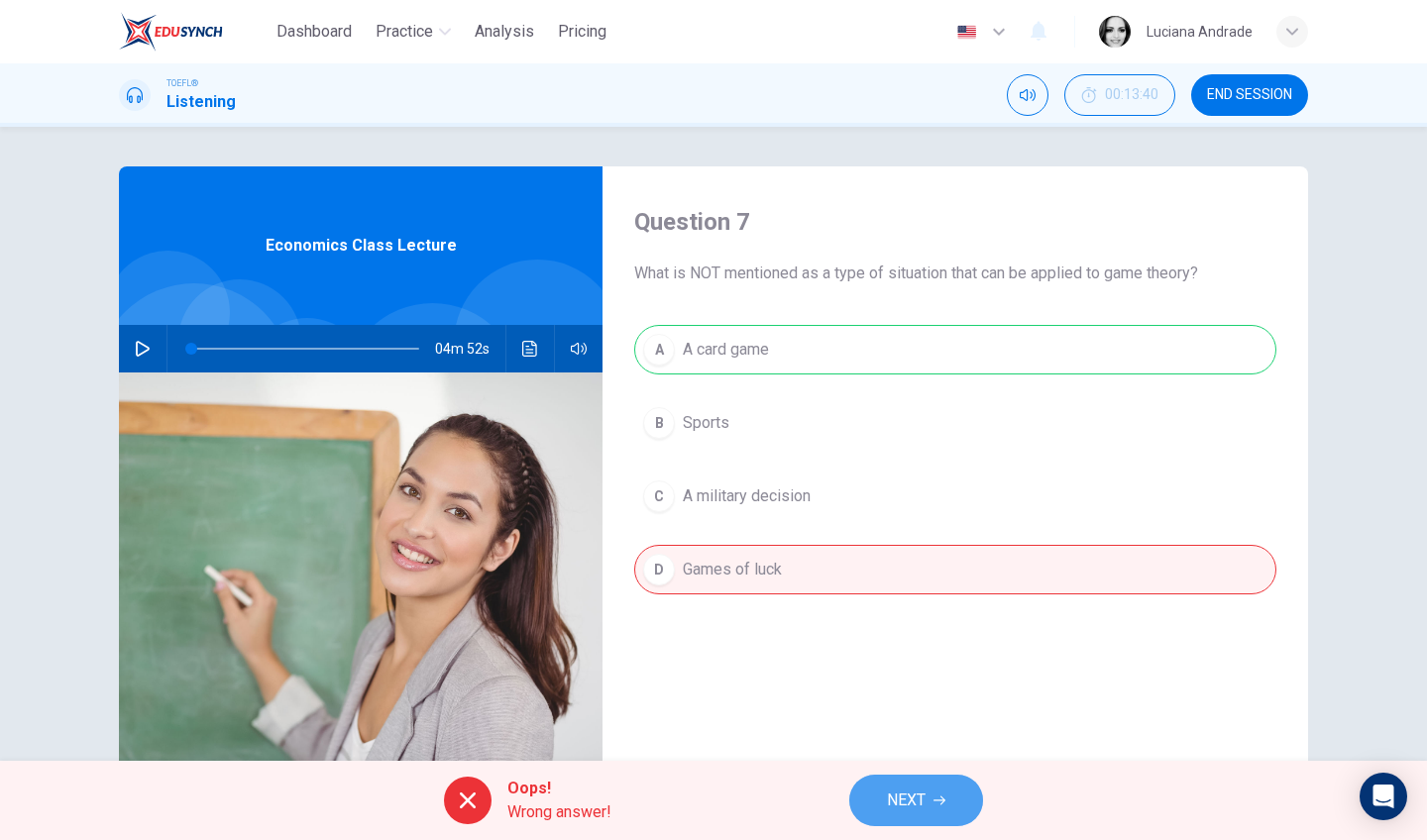 click on "NEXT" at bounding box center (906, 800) 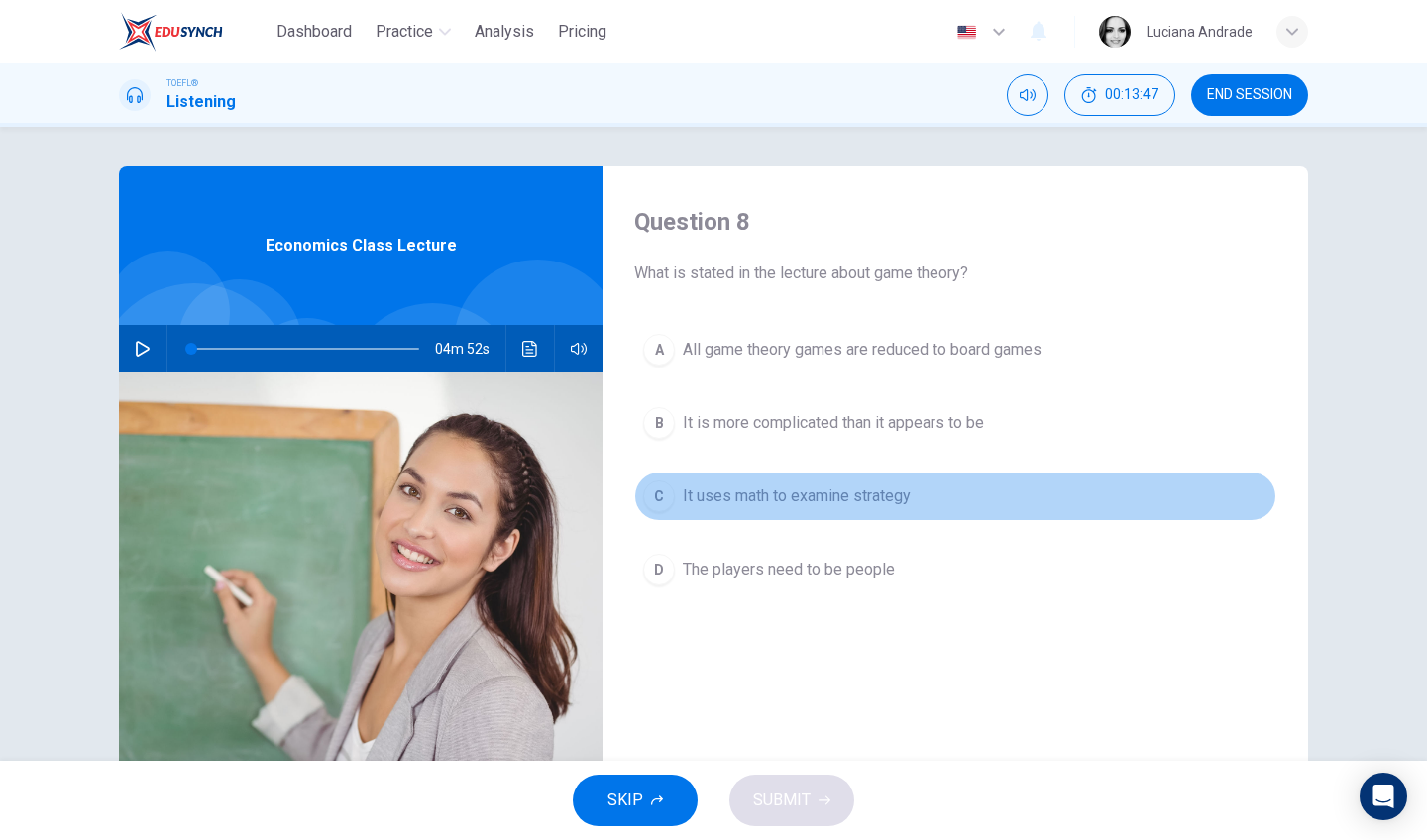 click on "It uses math to examine strategy" at bounding box center [797, 496] 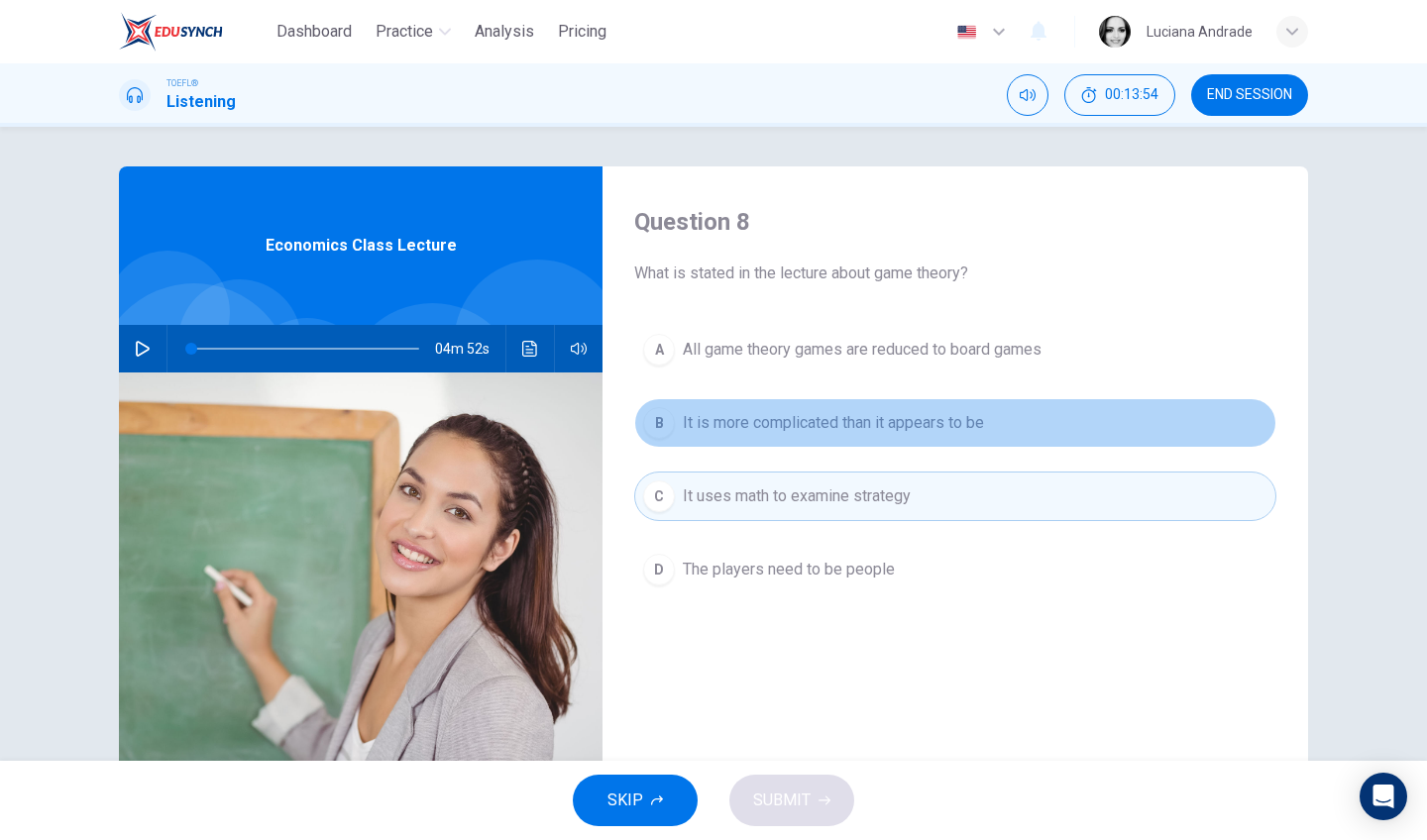 click on "It is more complicated than it appears to be" at bounding box center [833, 423] 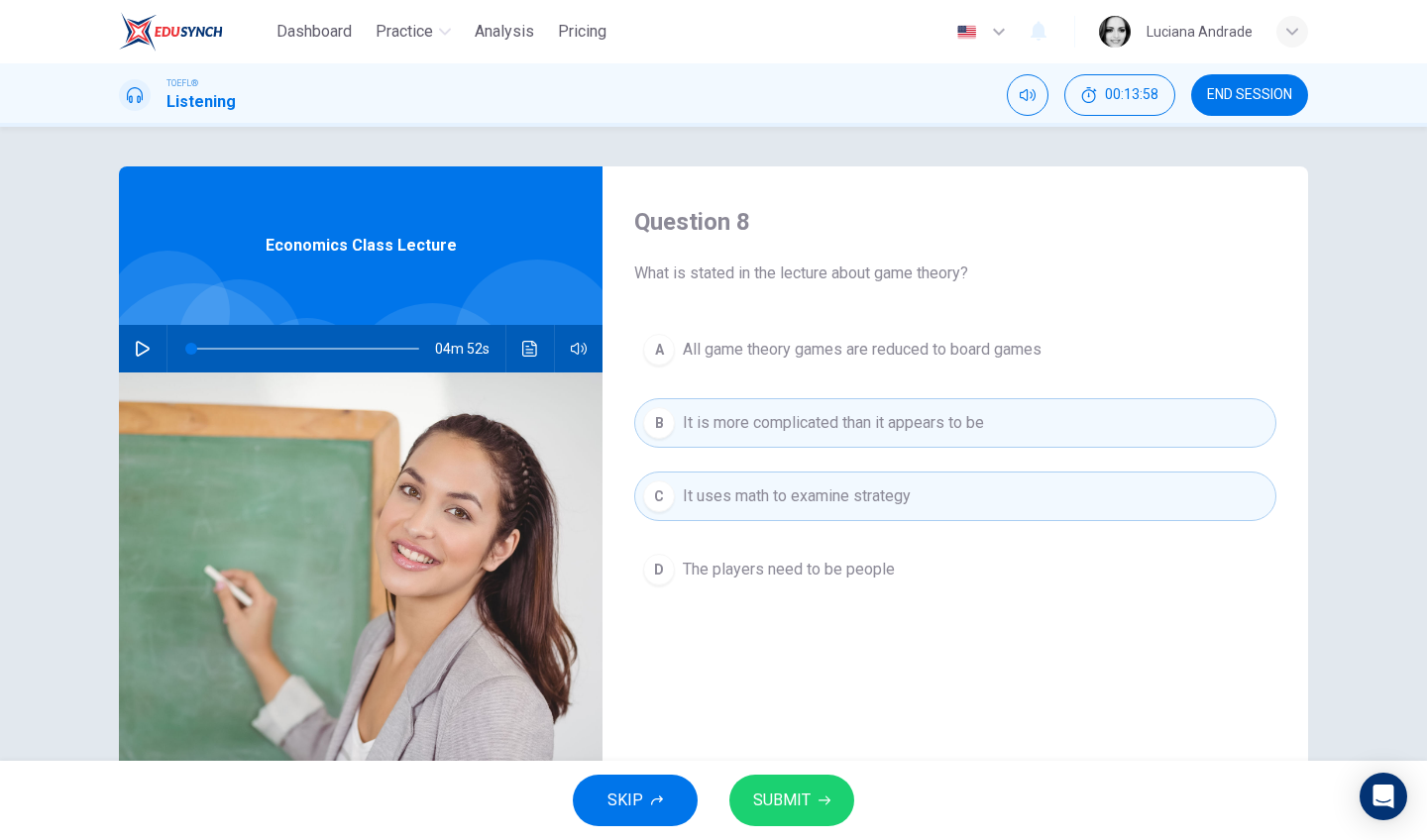 click on "SUBMIT" at bounding box center (792, 800) 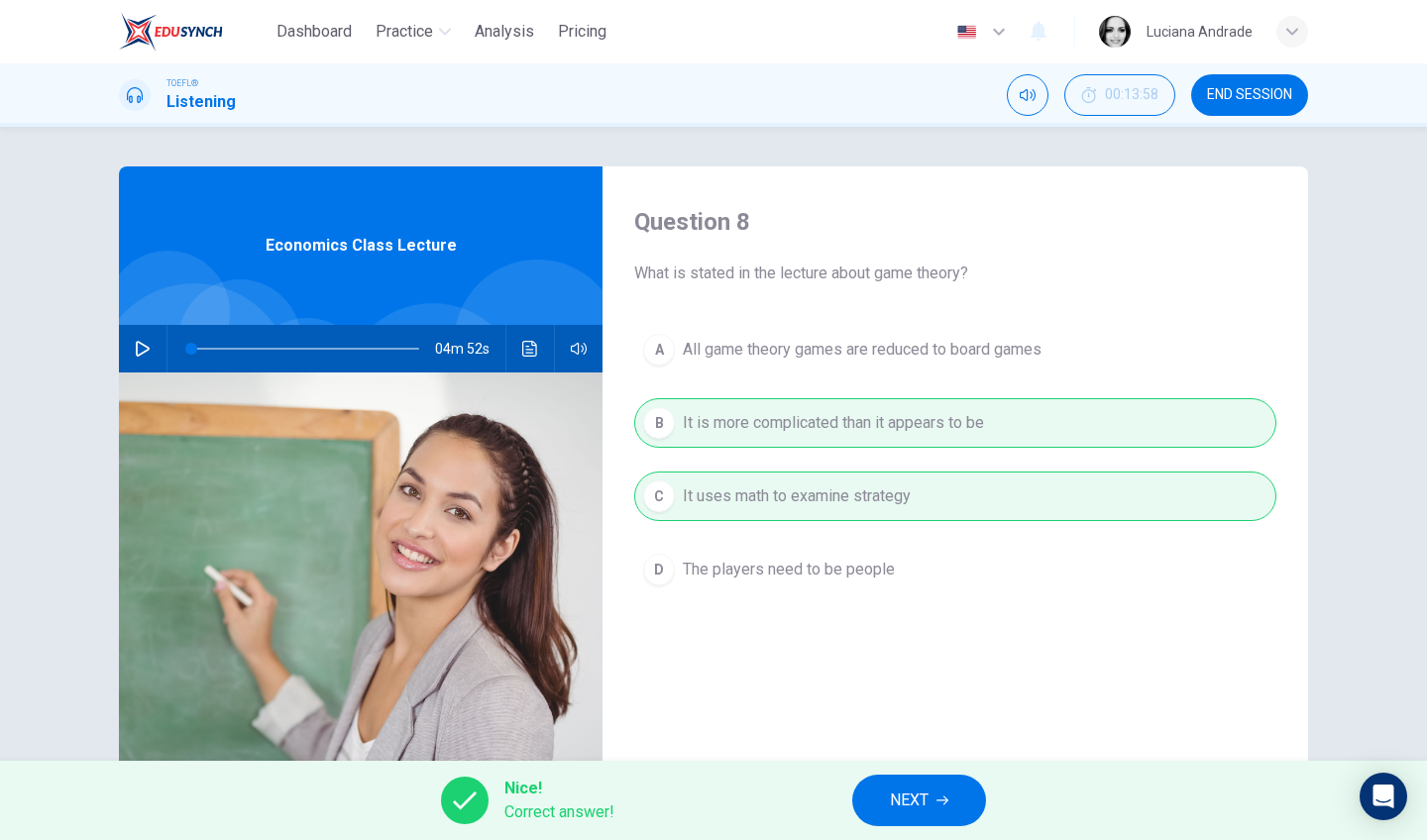 click on "NEXT" at bounding box center [909, 800] 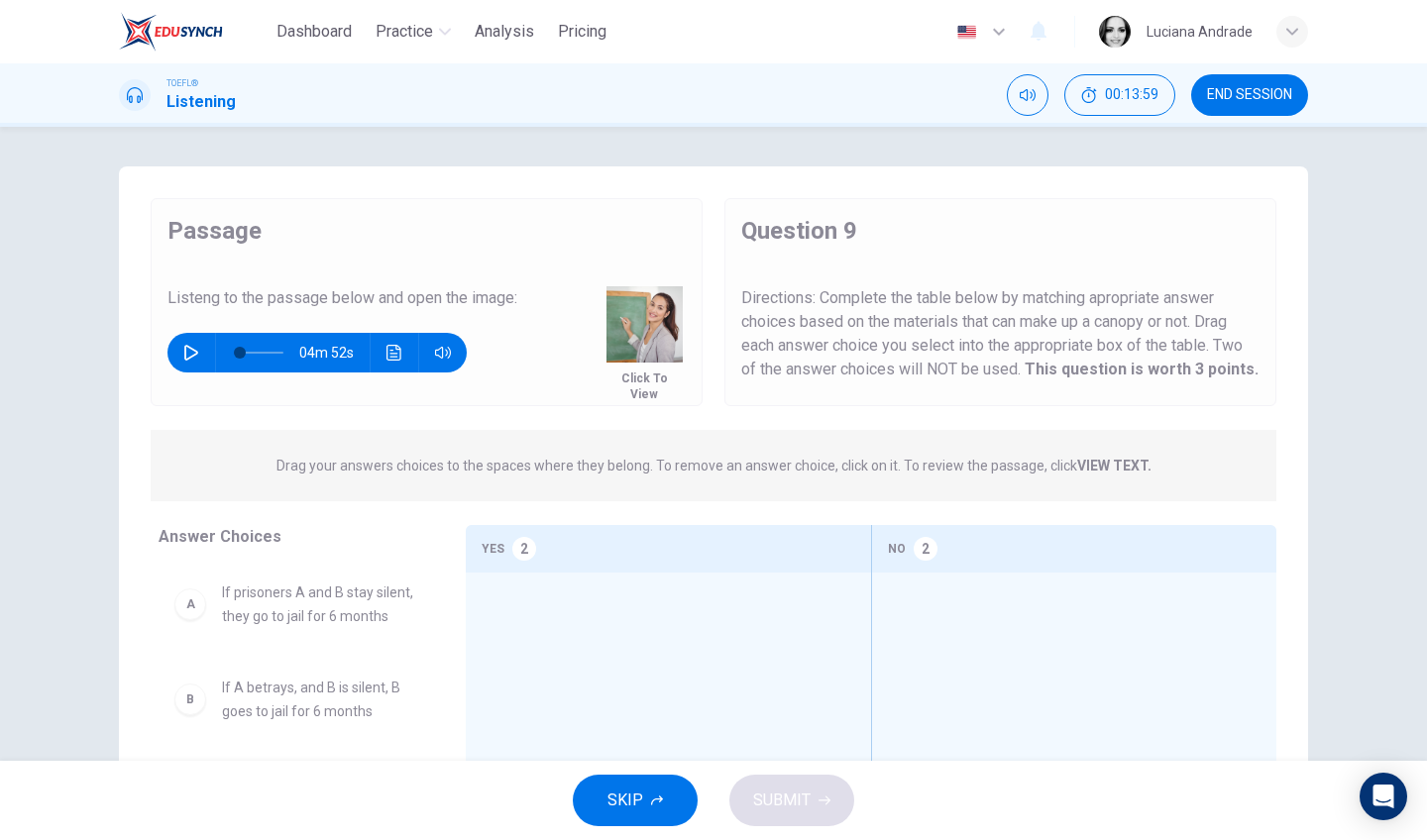 scroll, scrollTop: 124, scrollLeft: 0, axis: vertical 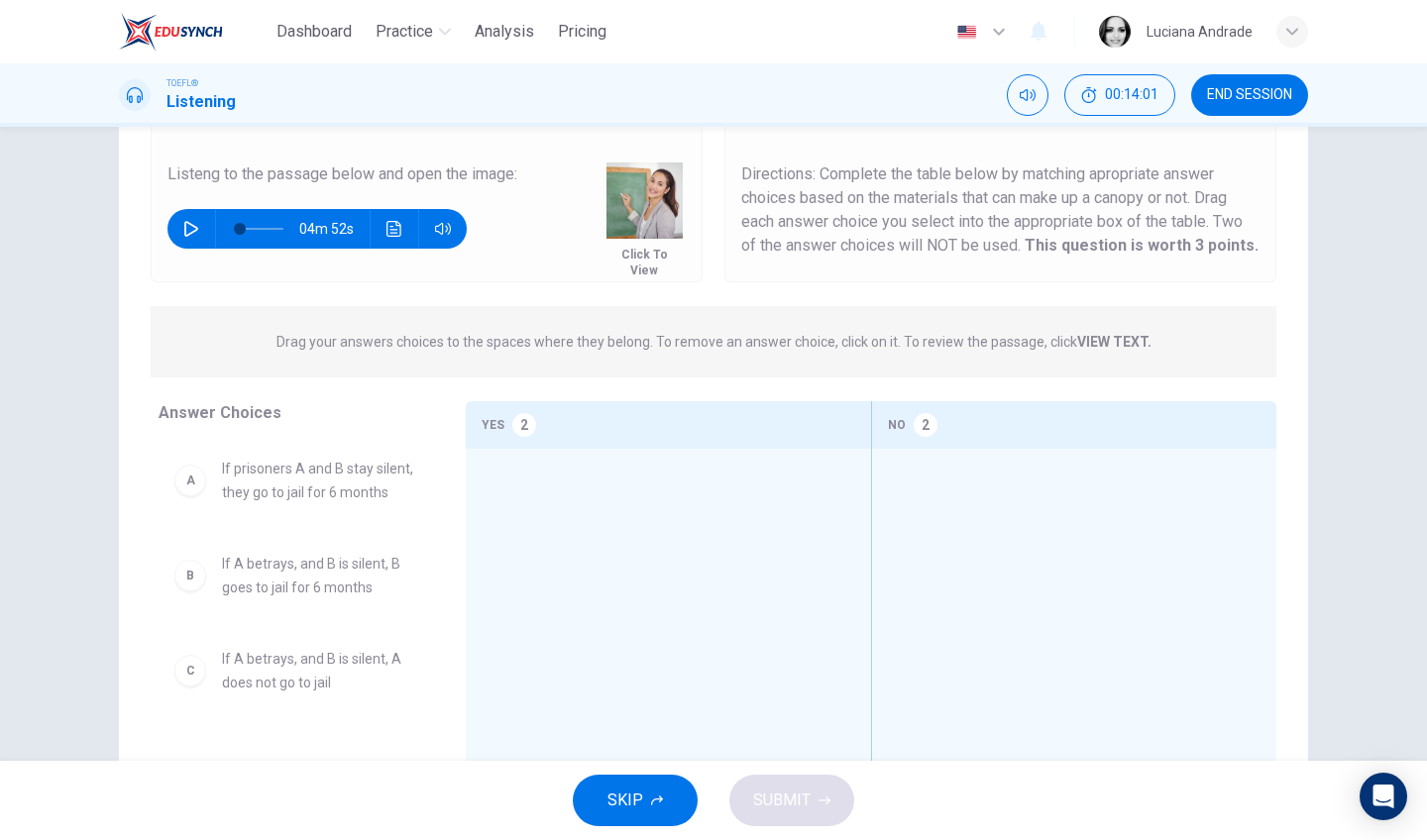 click at bounding box center (191, 229) 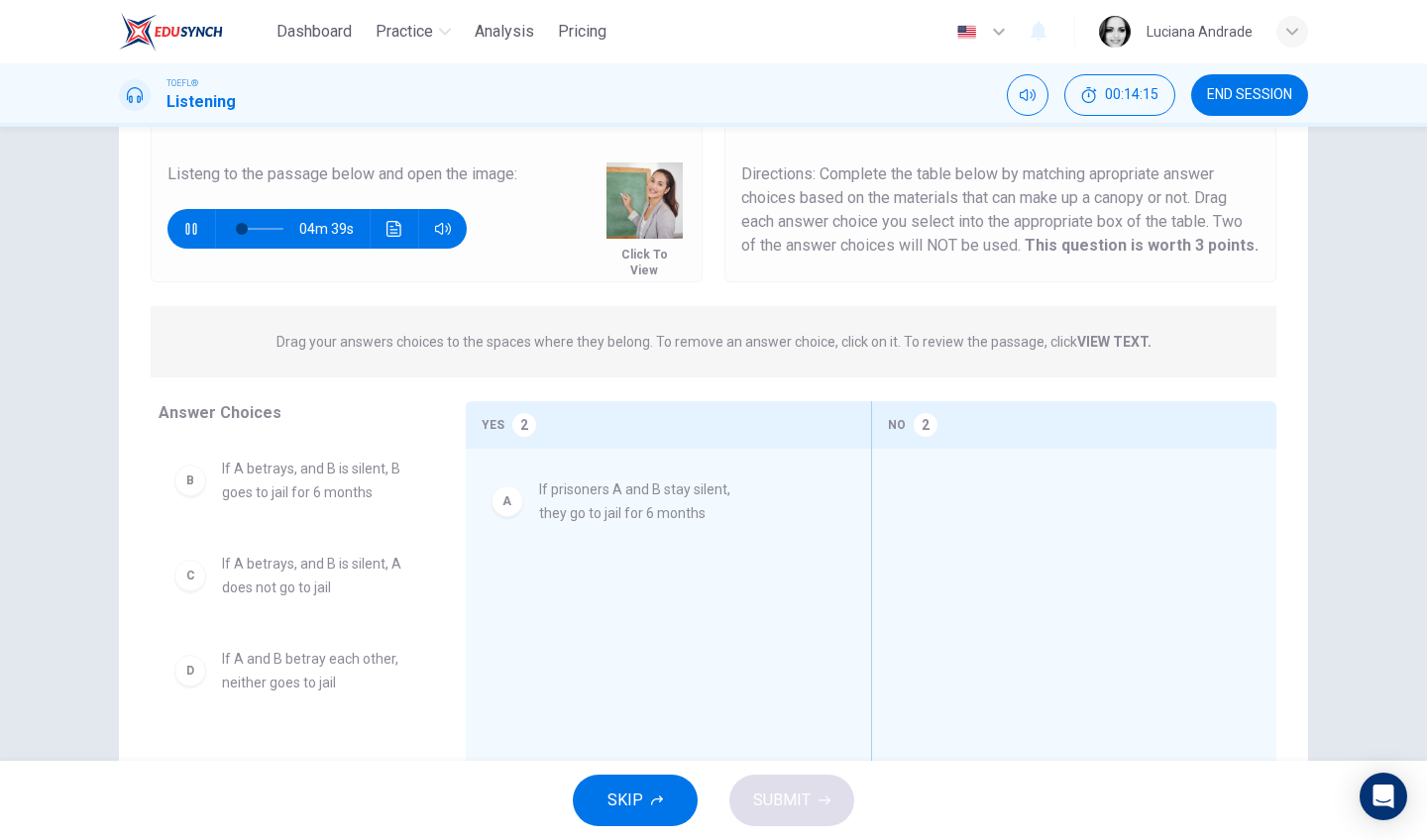drag, startPoint x: 356, startPoint y: 490, endPoint x: 686, endPoint y: 510, distance: 330.60551 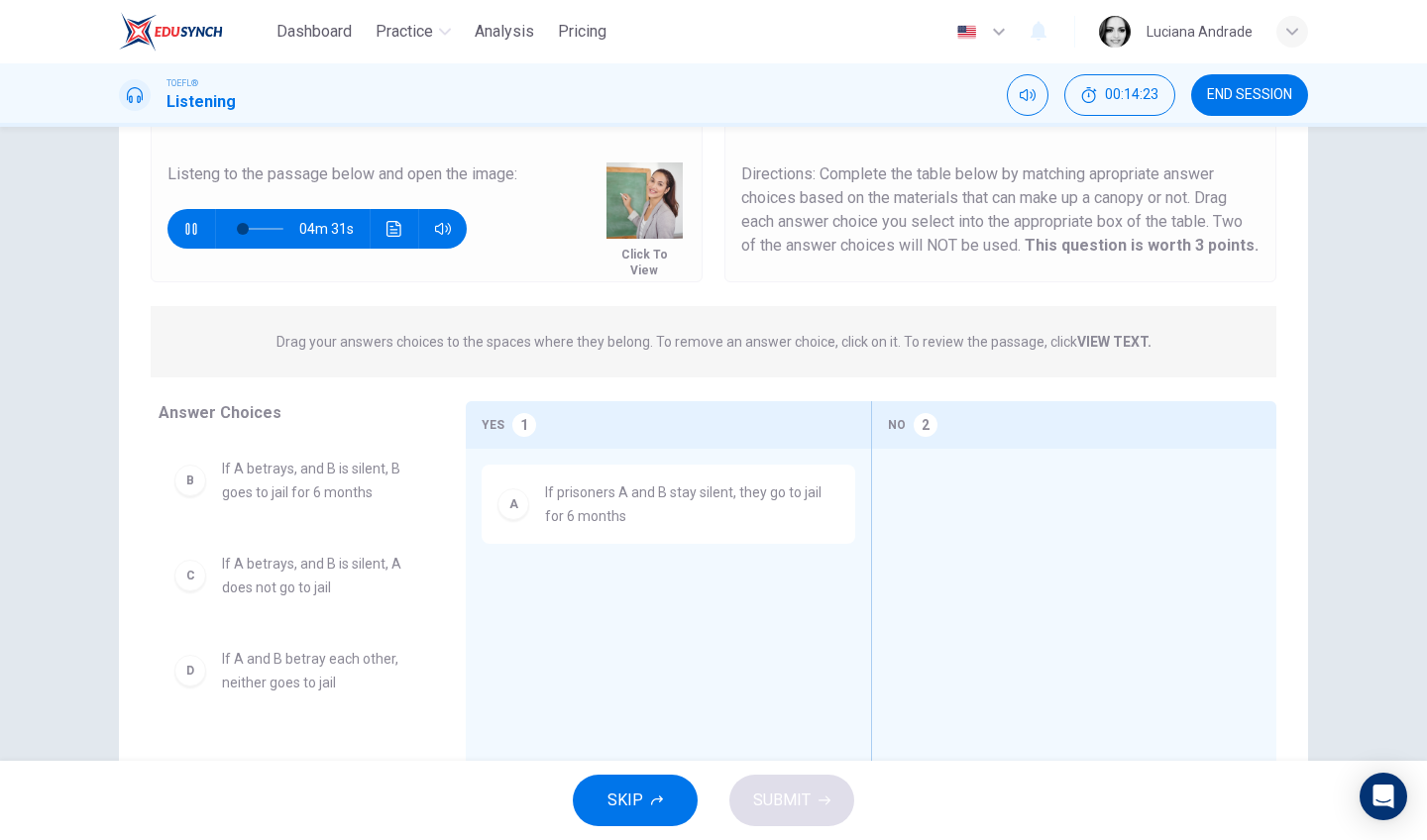 click on "If A betrays, and B is silent, B goes to jail for 6 months" at bounding box center (320, 480) 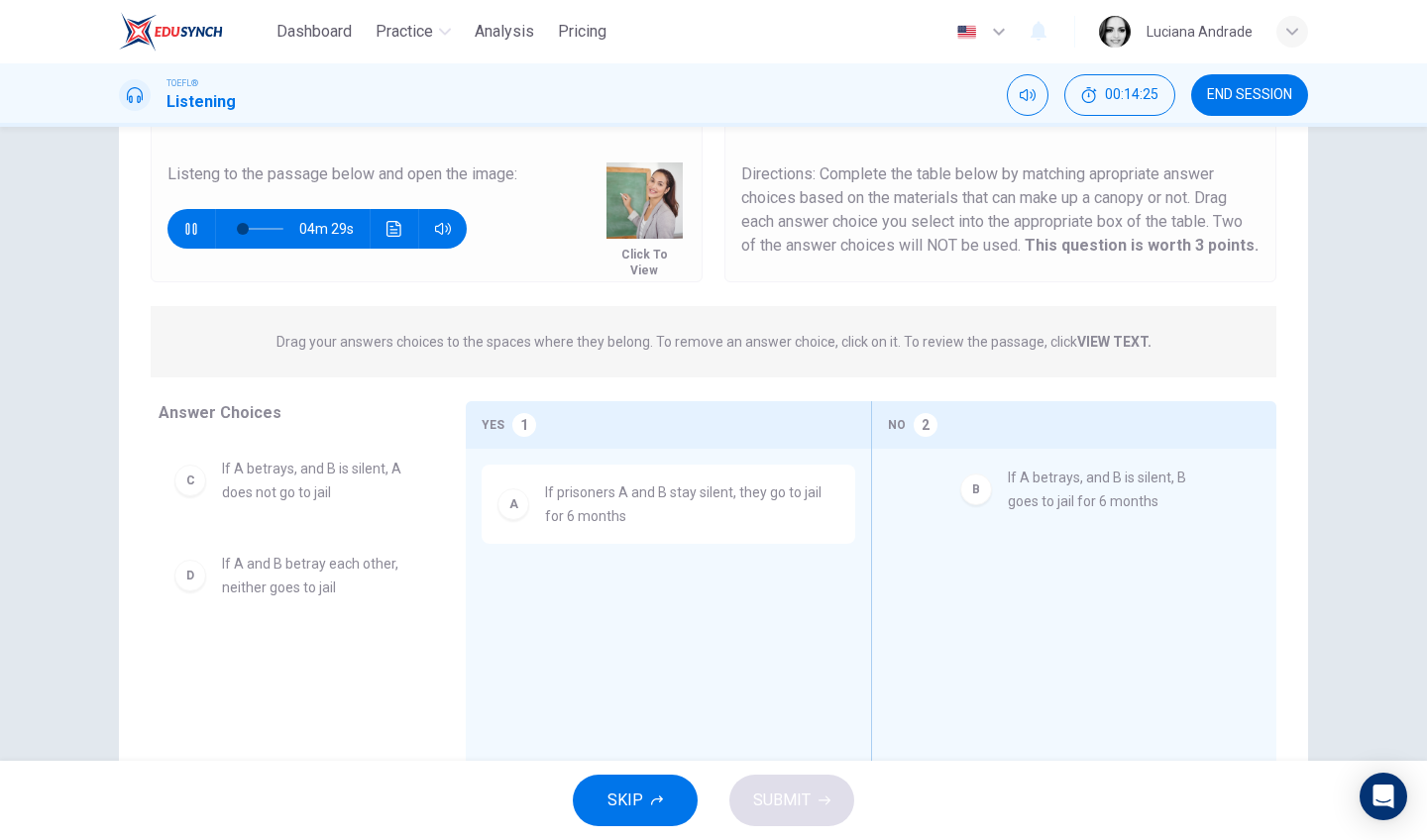 drag, startPoint x: 289, startPoint y: 485, endPoint x: 1083, endPoint y: 494, distance: 794.05101 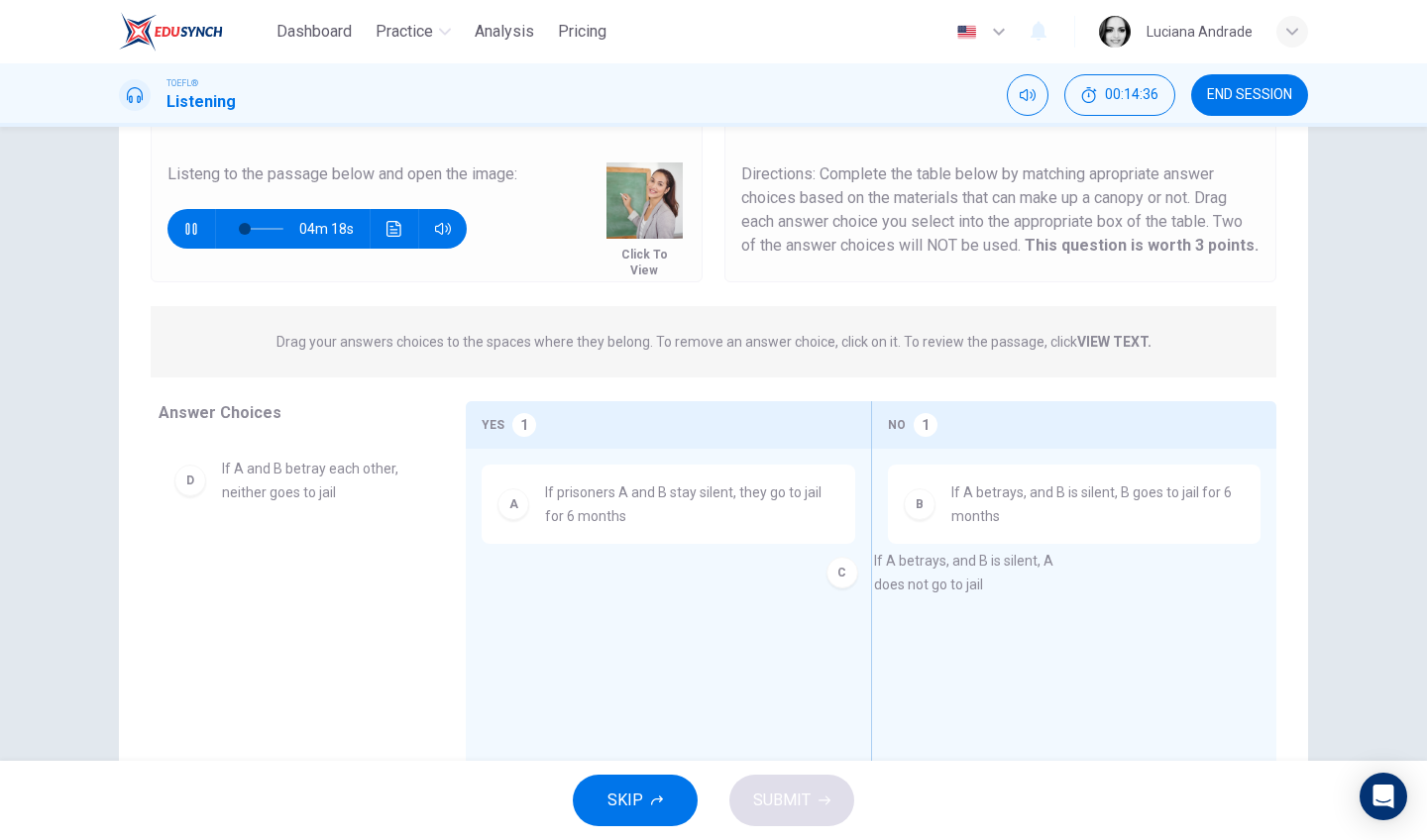 drag, startPoint x: 365, startPoint y: 492, endPoint x: 1047, endPoint y: 594, distance: 689.5854 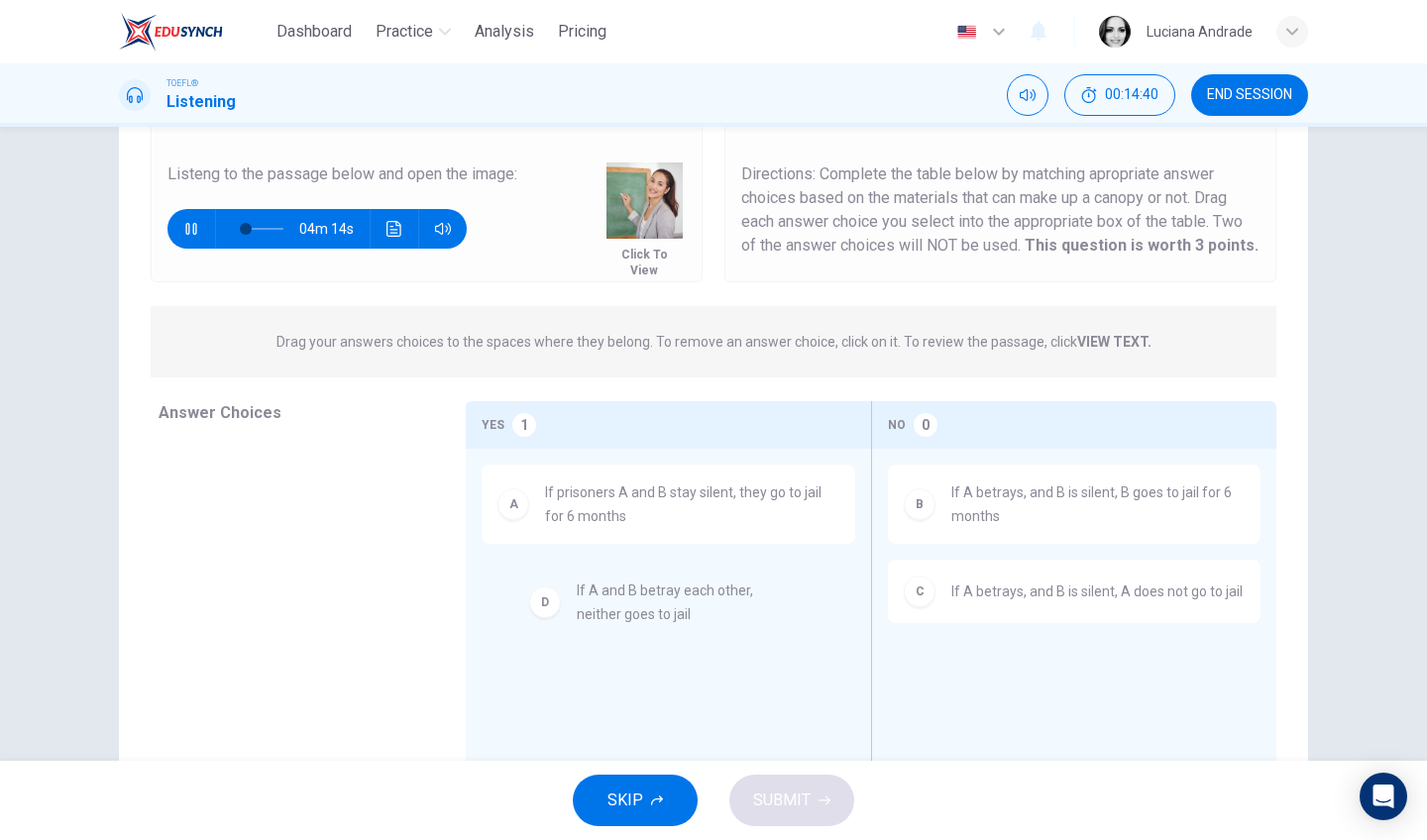 drag, startPoint x: 366, startPoint y: 500, endPoint x: 724, endPoint y: 629, distance: 380.5325 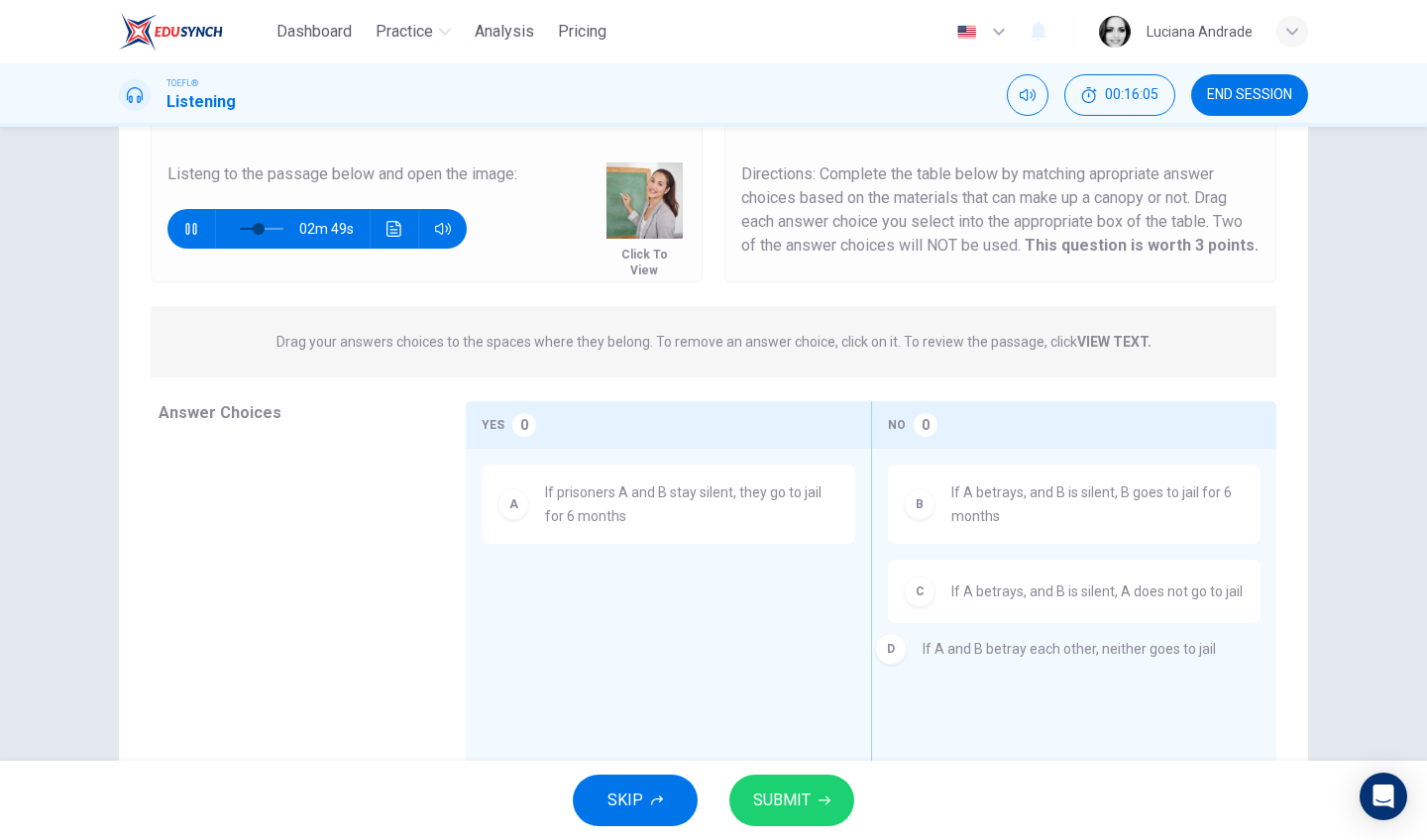 drag, startPoint x: 681, startPoint y: 596, endPoint x: 1080, endPoint y: 663, distance: 404.58621 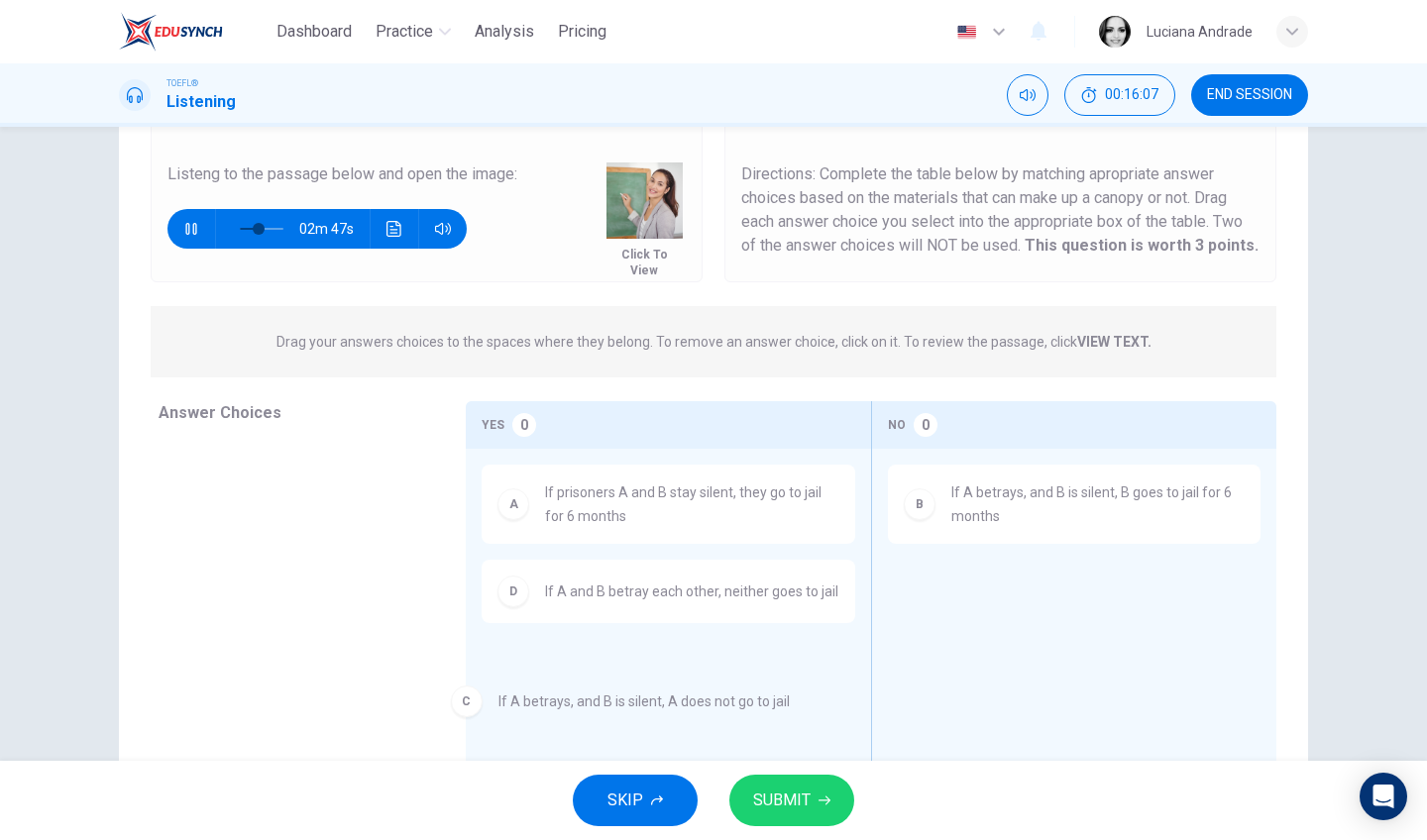 drag, startPoint x: 1074, startPoint y: 597, endPoint x: 616, endPoint y: 709, distance: 471.49549 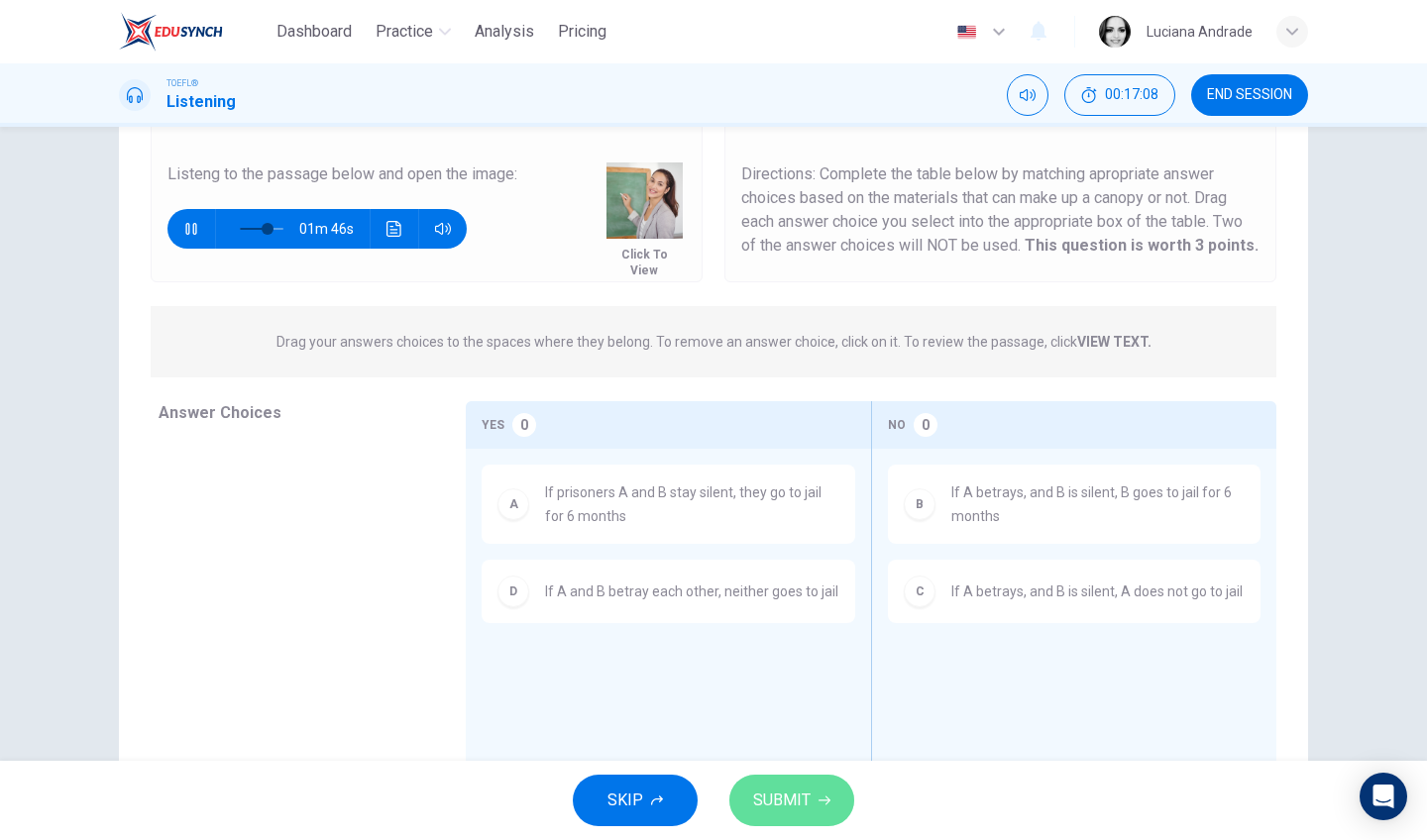 click on "SUBMIT" at bounding box center [782, 800] 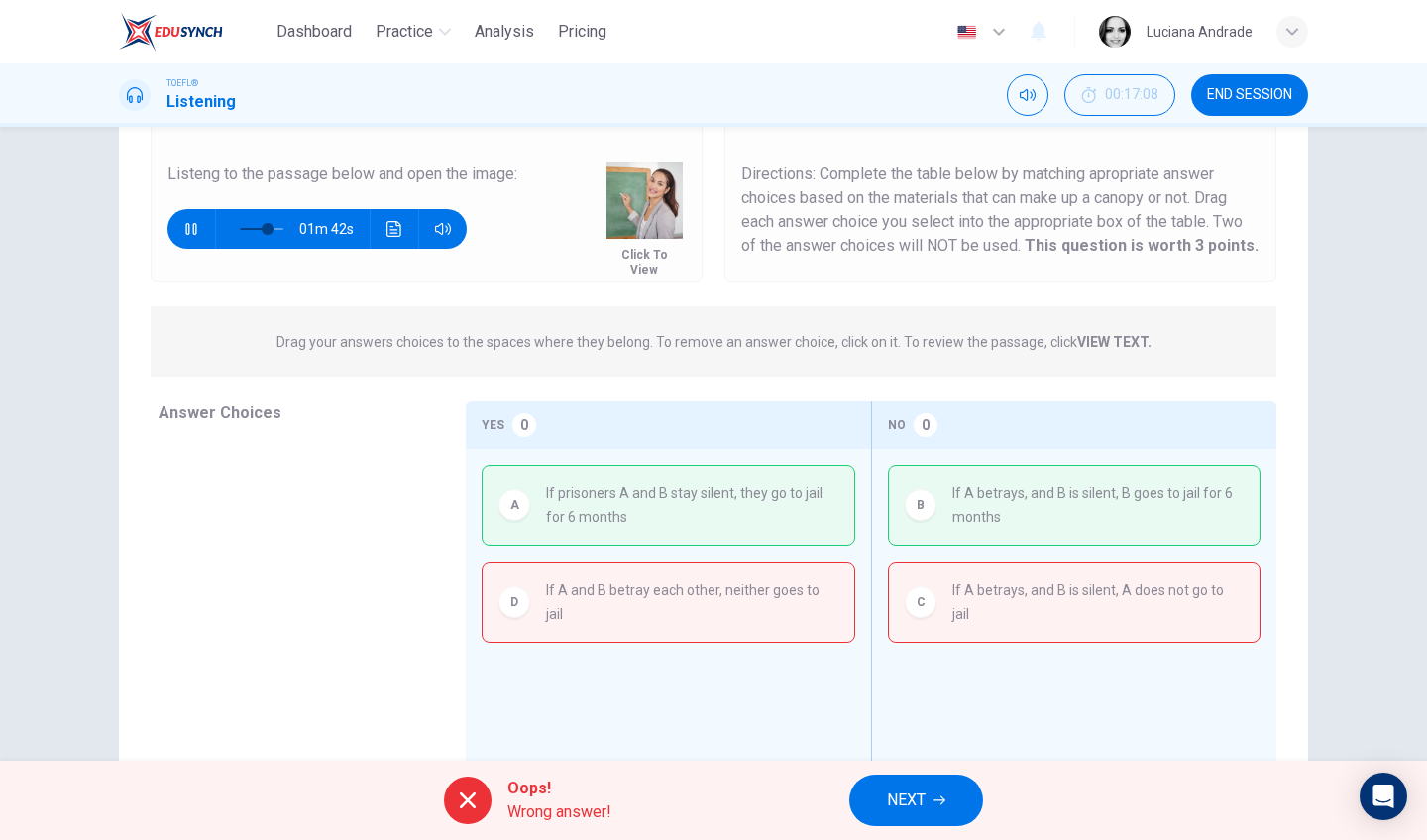 type on "65" 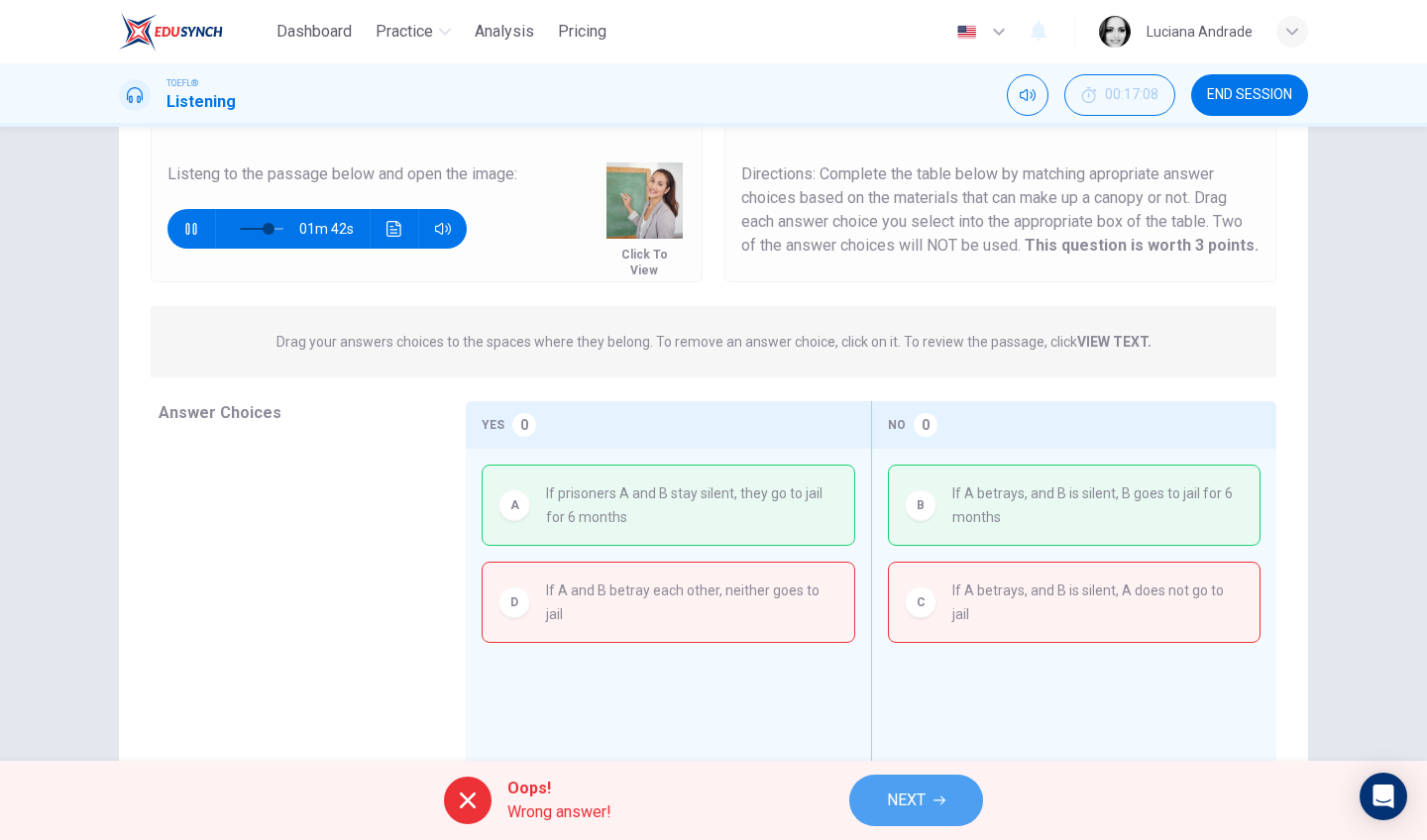 click on "NEXT" at bounding box center [906, 800] 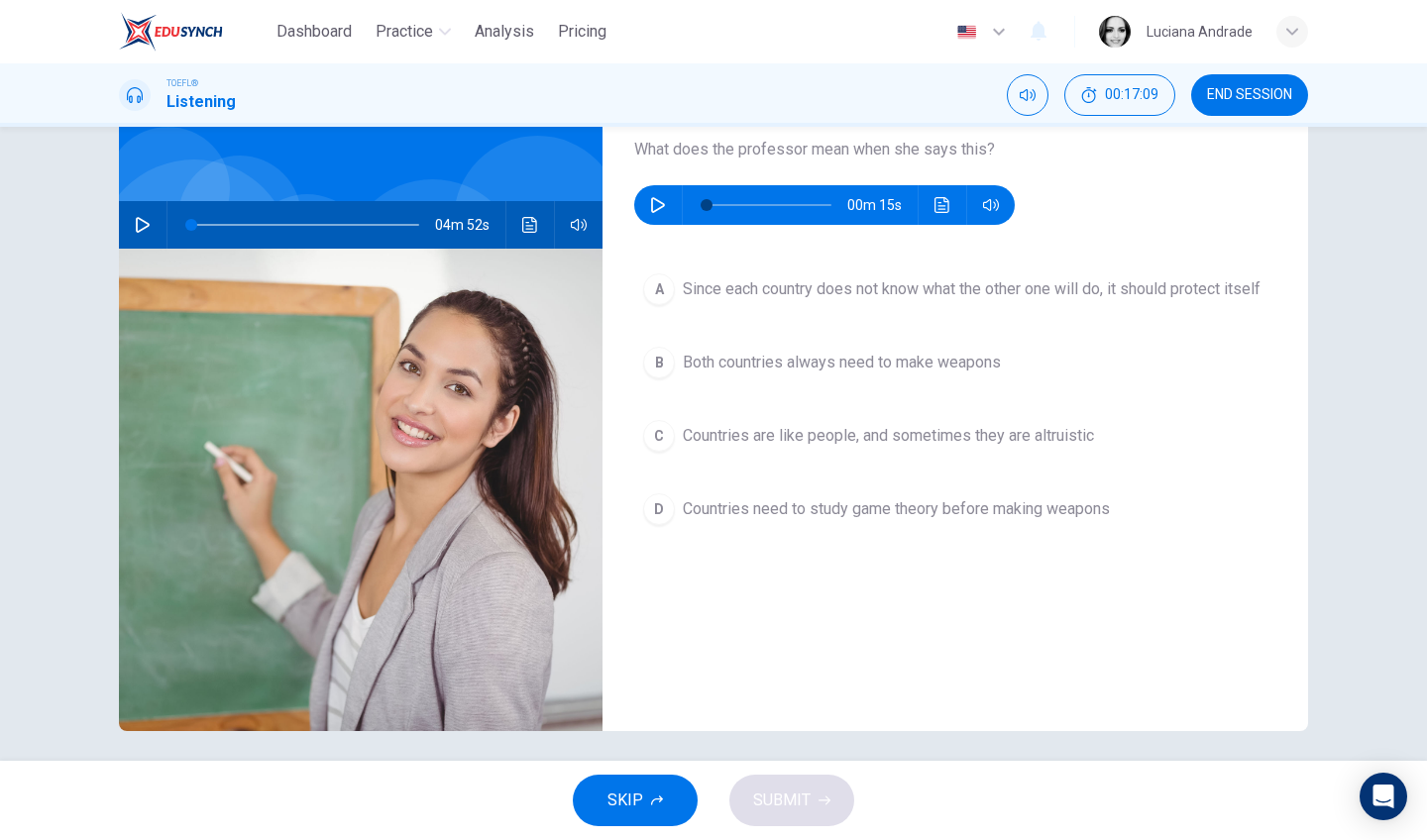 click at bounding box center (658, 205) 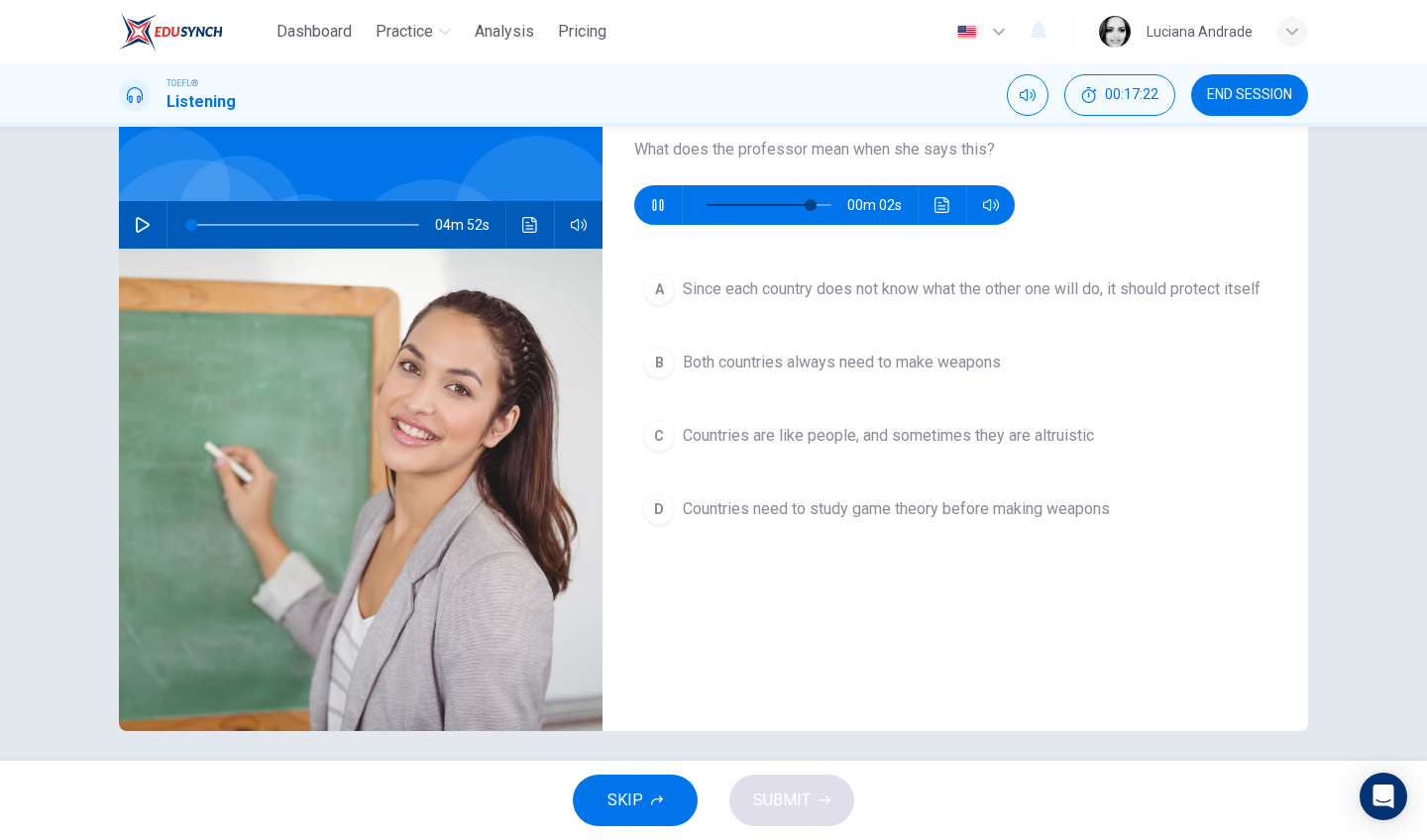click on "Countries need to study game theory before making weapons" at bounding box center [896, 509] 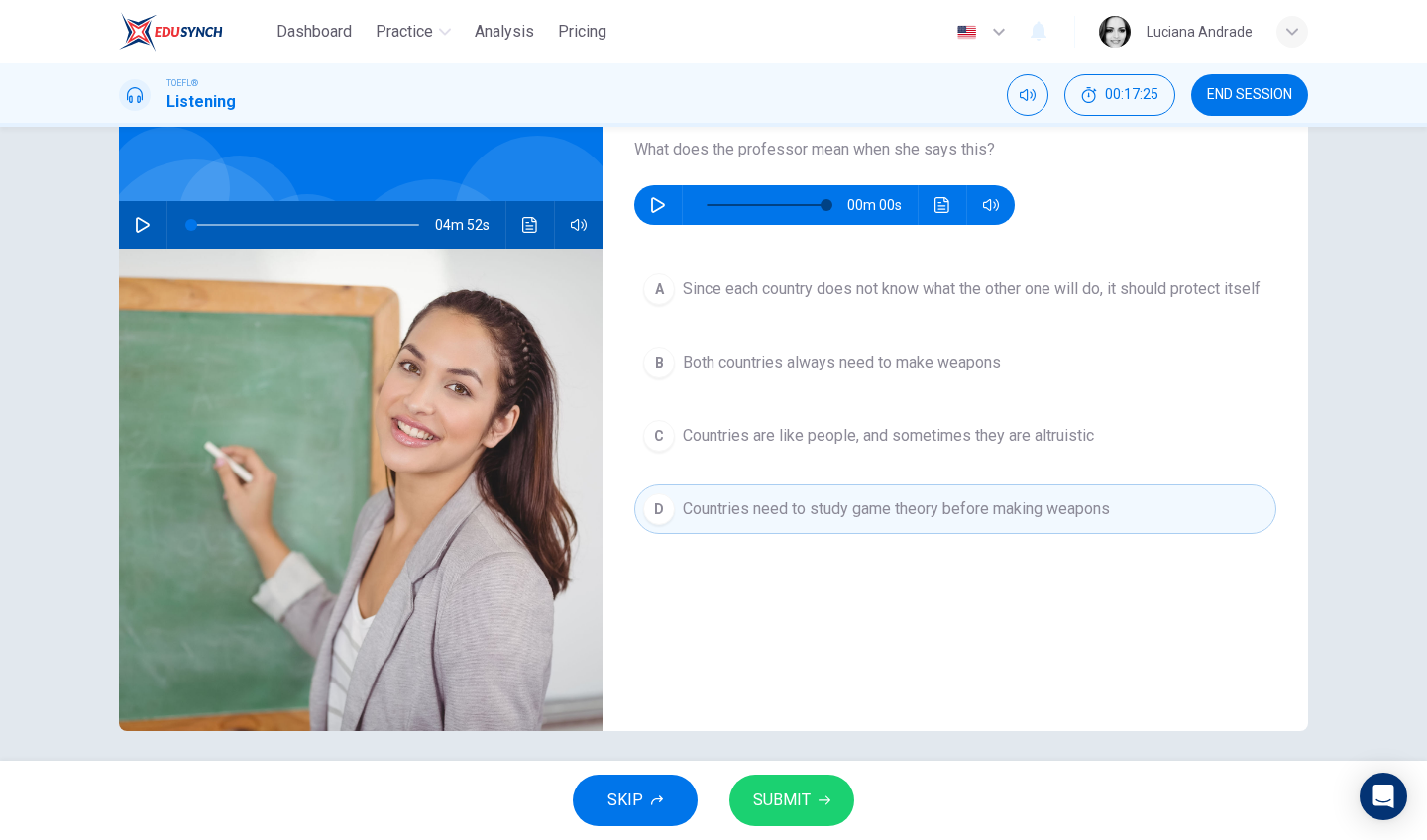 type on "0" 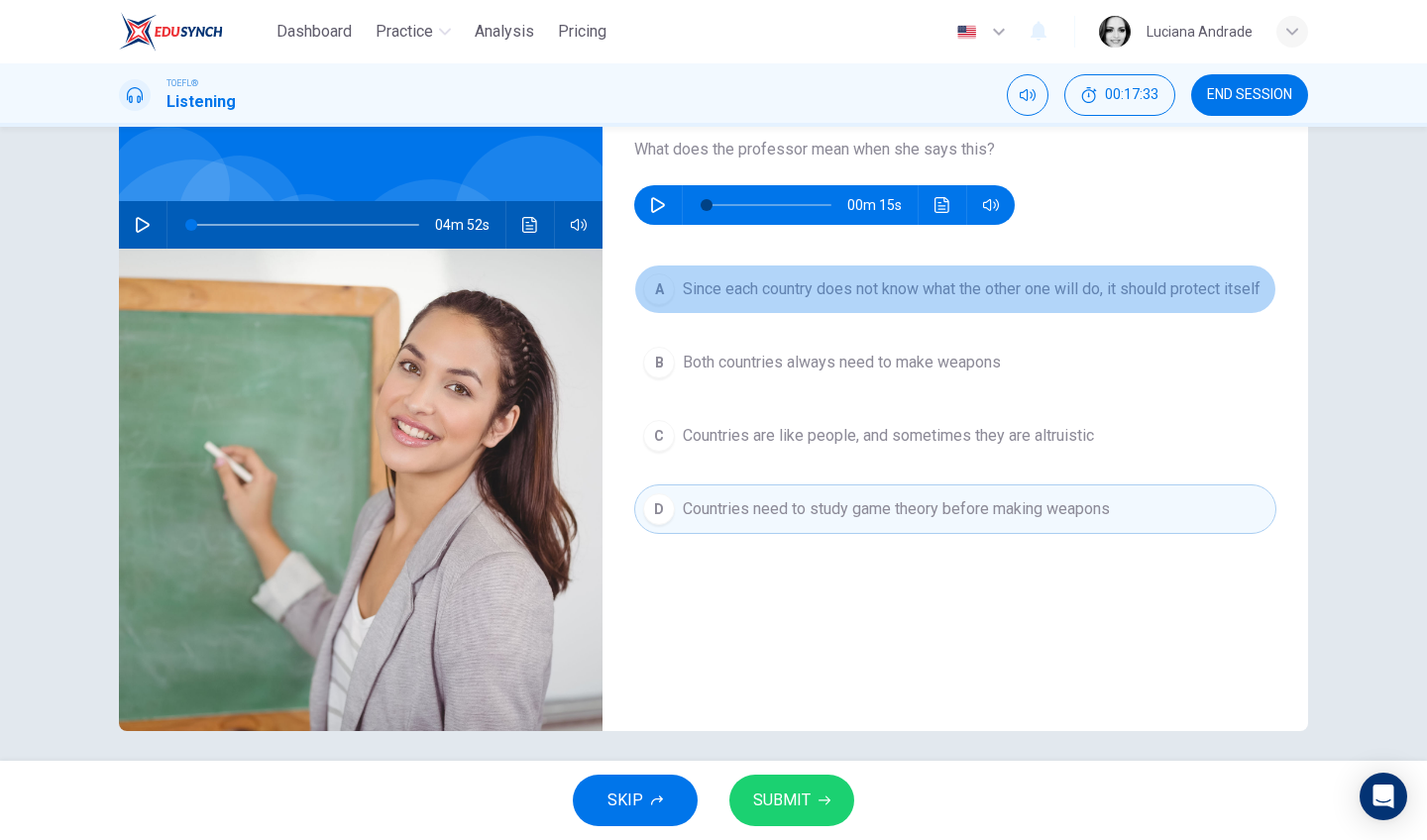 click on "Since each country does not know what the other one will do, it should protect itself" at bounding box center [971, 289] 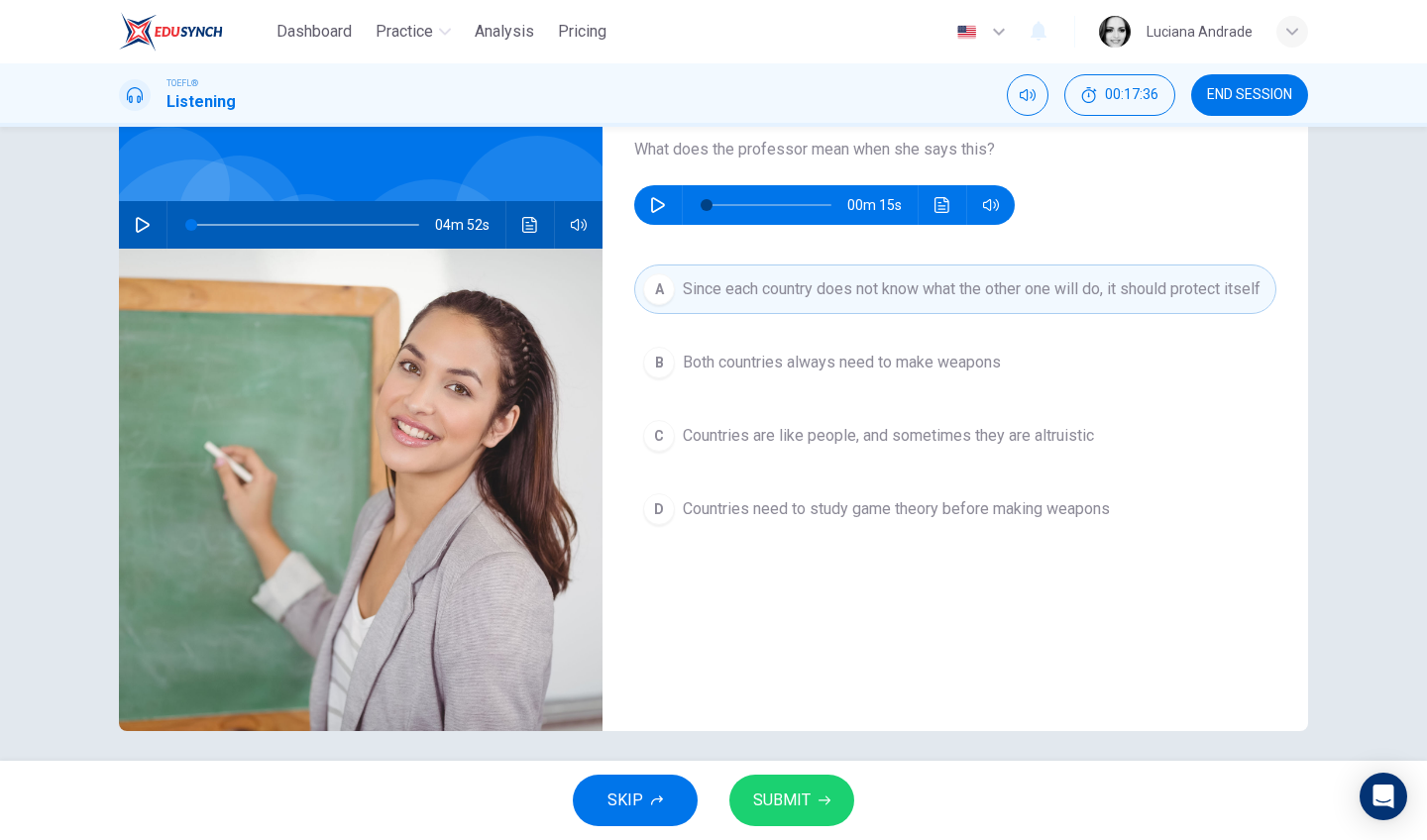 click on "Question 10 What does the professor mean when she says this? 00m 15s A Since each country does not know what the other one will do, it should protect itself B Both countries always need to make weapons C Countries are like people, and sometimes they are altruistic D Countries need to study game theory before making weapons" at bounding box center [955, 386] 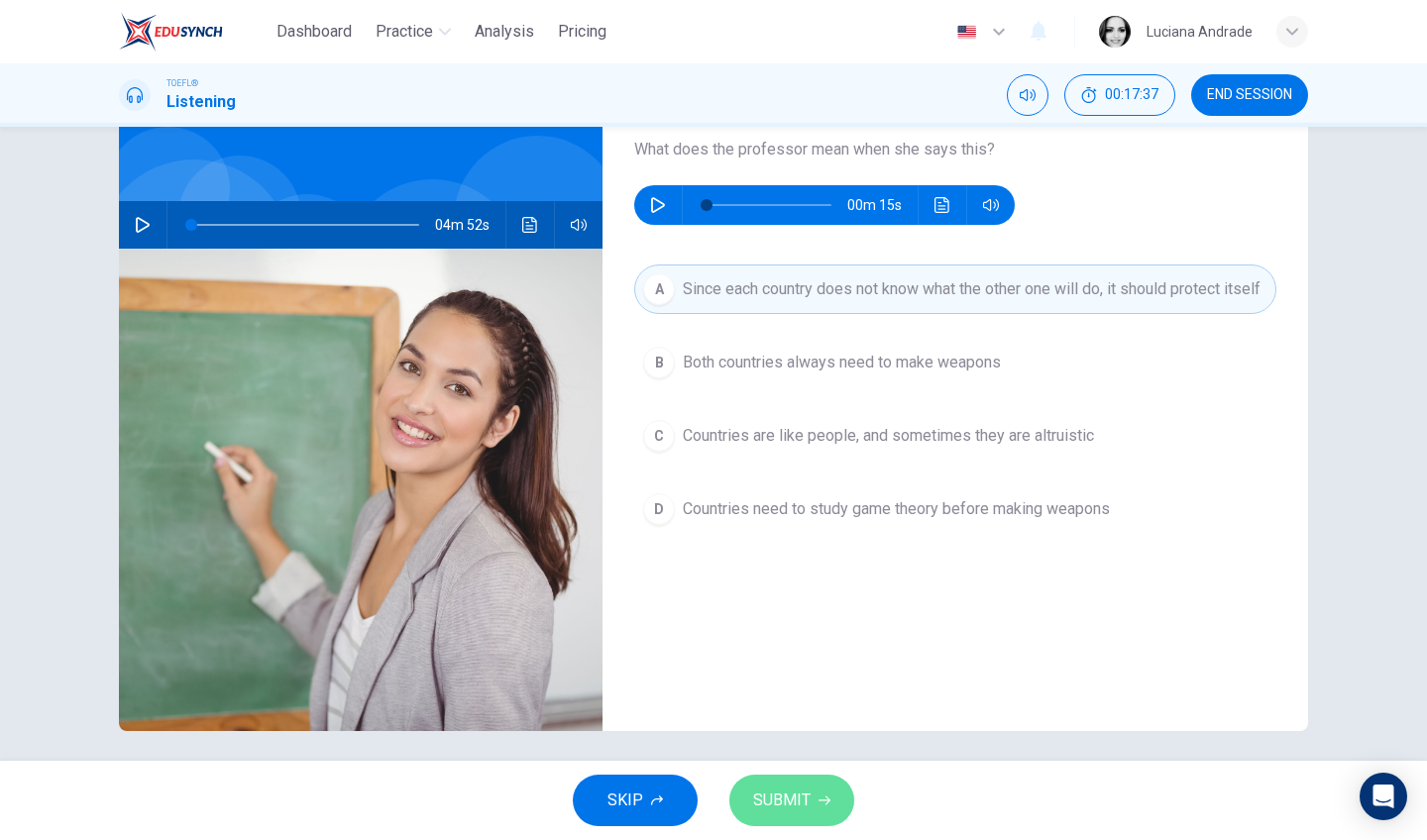 click on "SUBMIT" at bounding box center [782, 800] 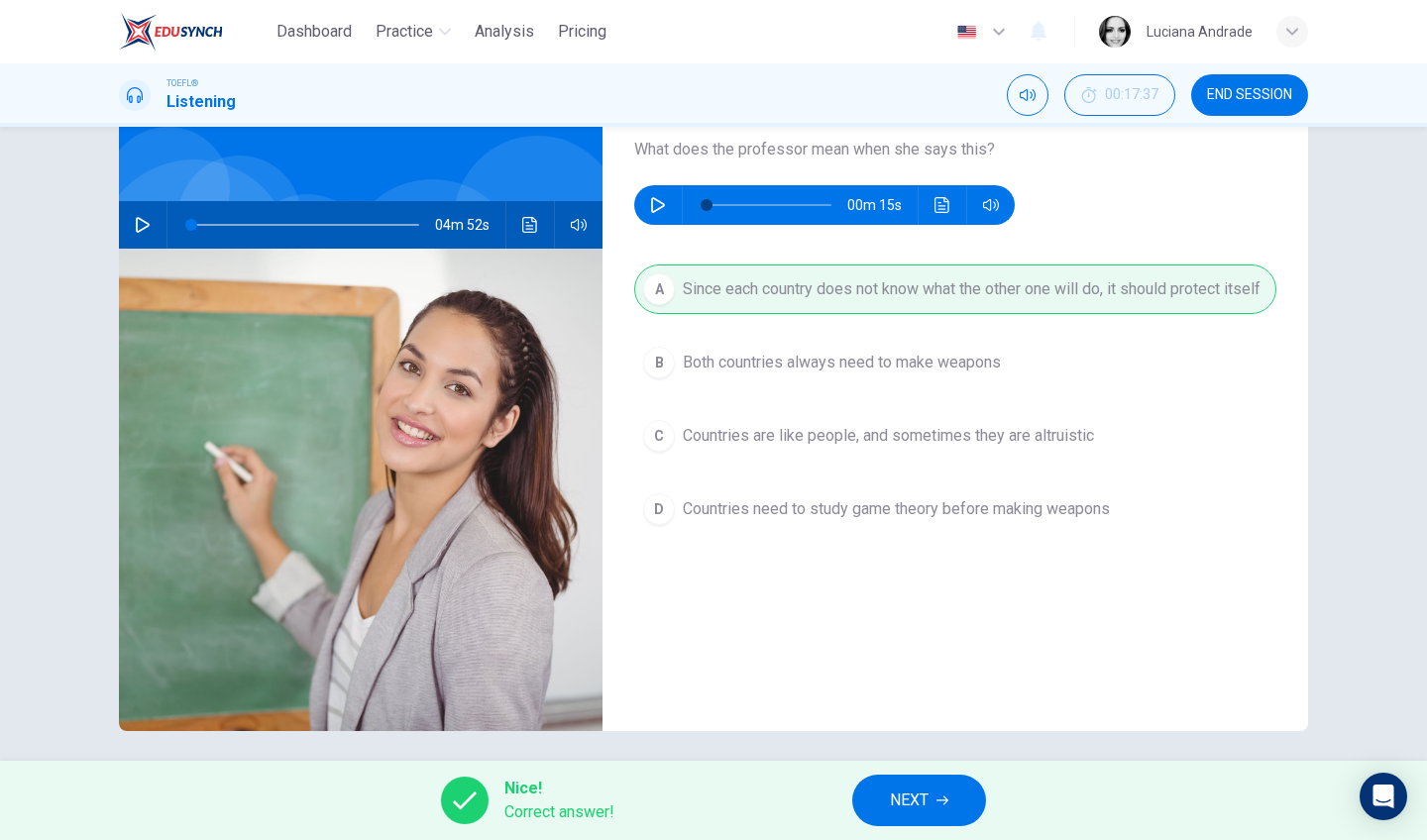 click 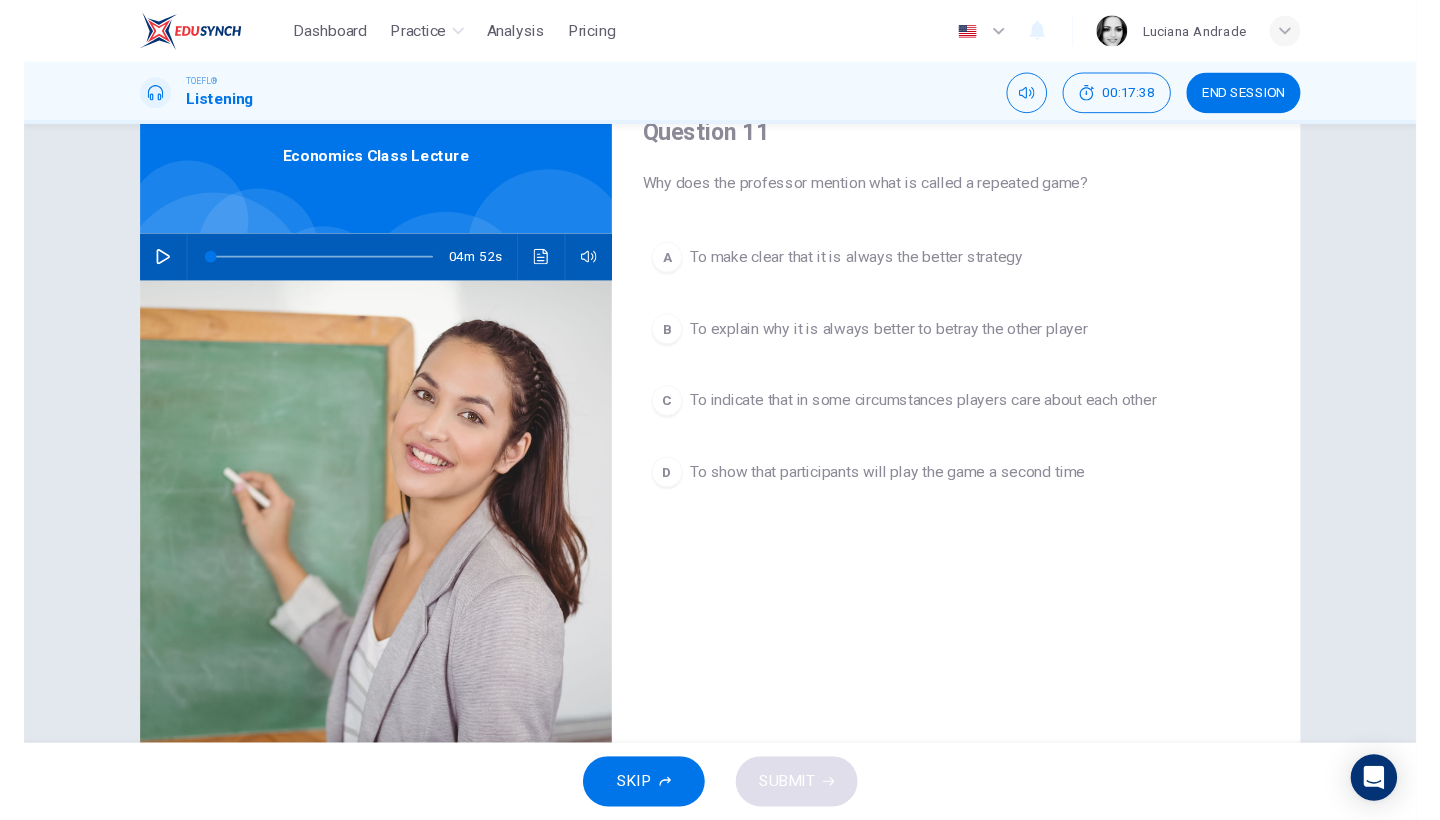 scroll, scrollTop: 0, scrollLeft: 0, axis: both 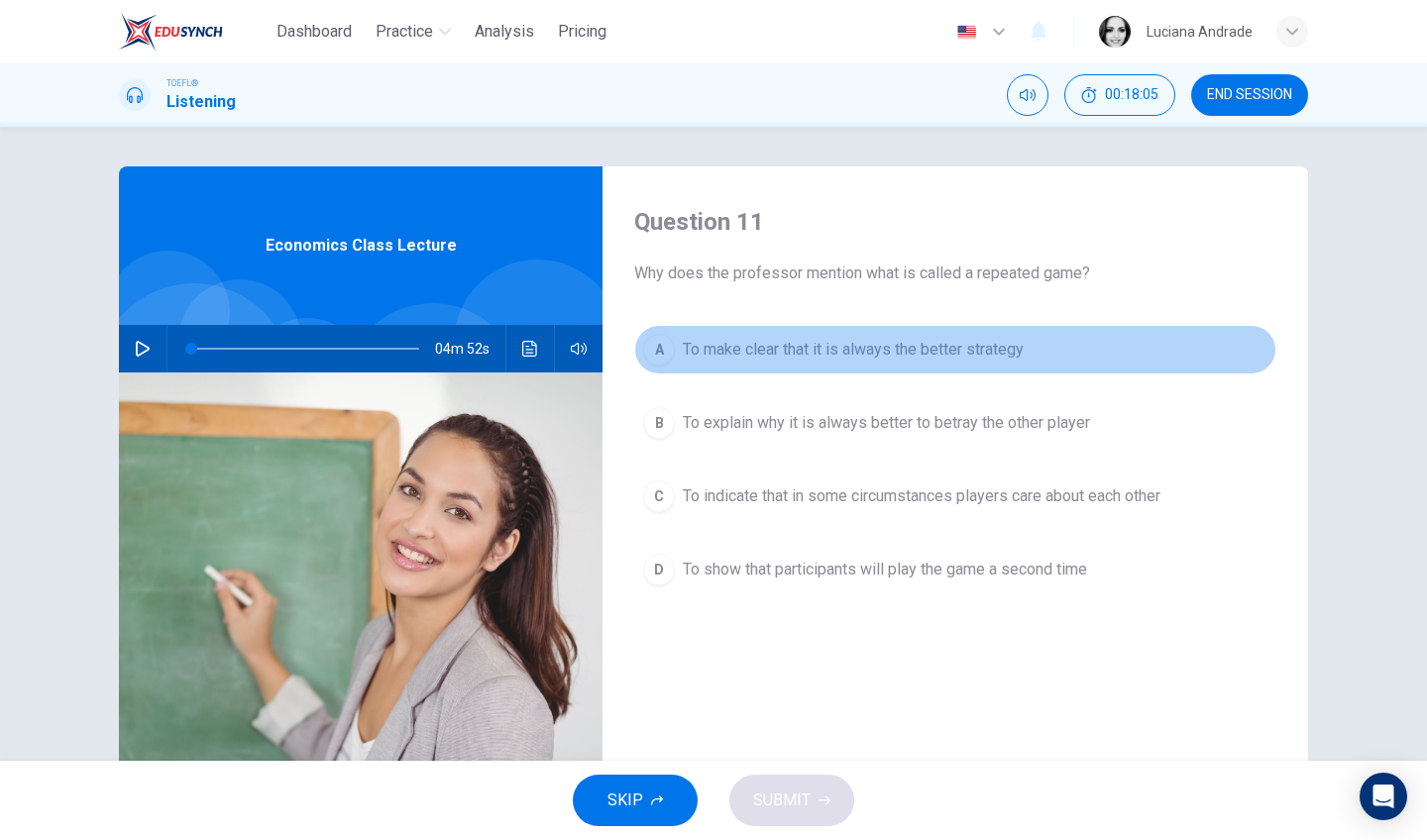 click on "To make clear that it is always the better strategy" at bounding box center [853, 350] 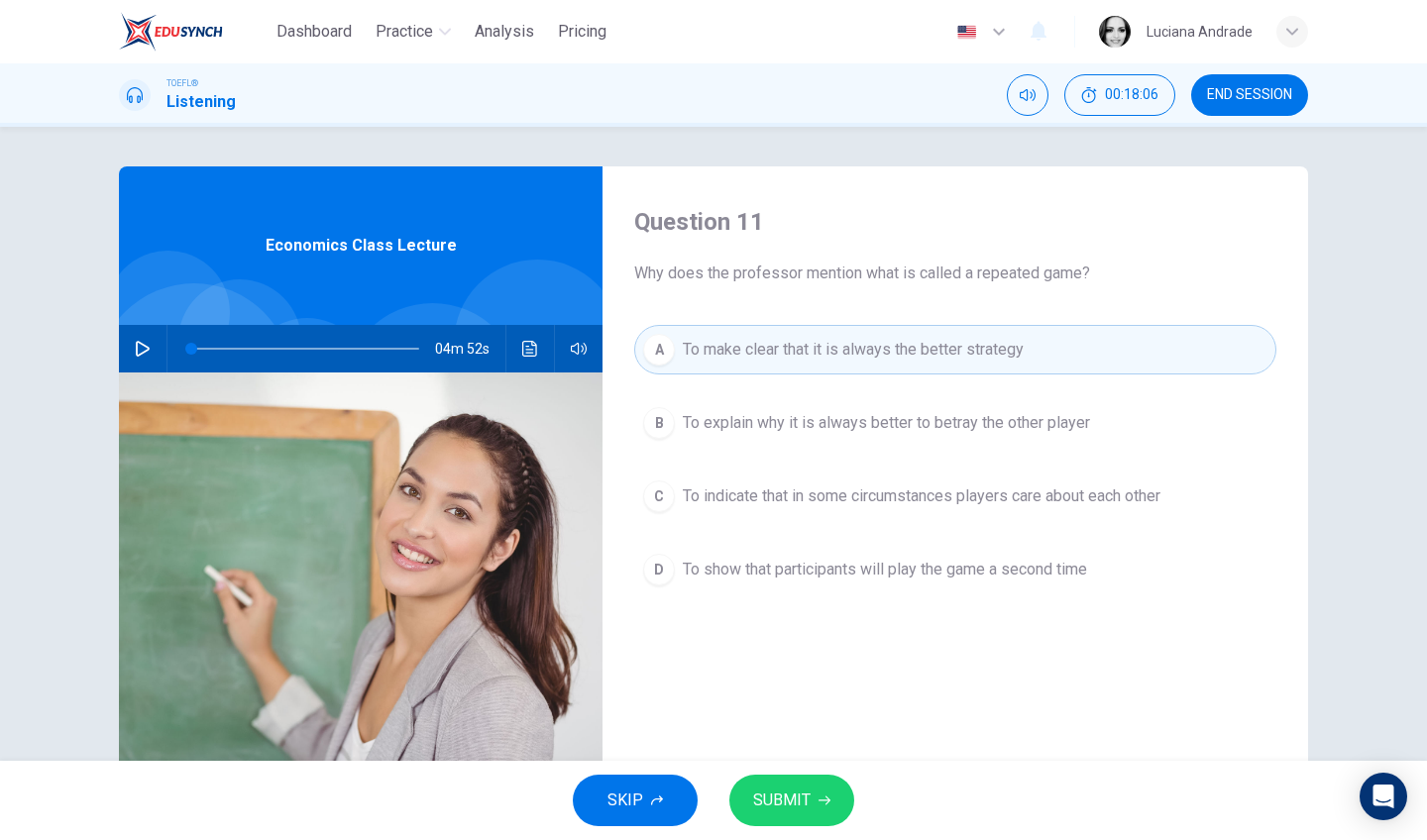 click on "SUBMIT" at bounding box center [782, 800] 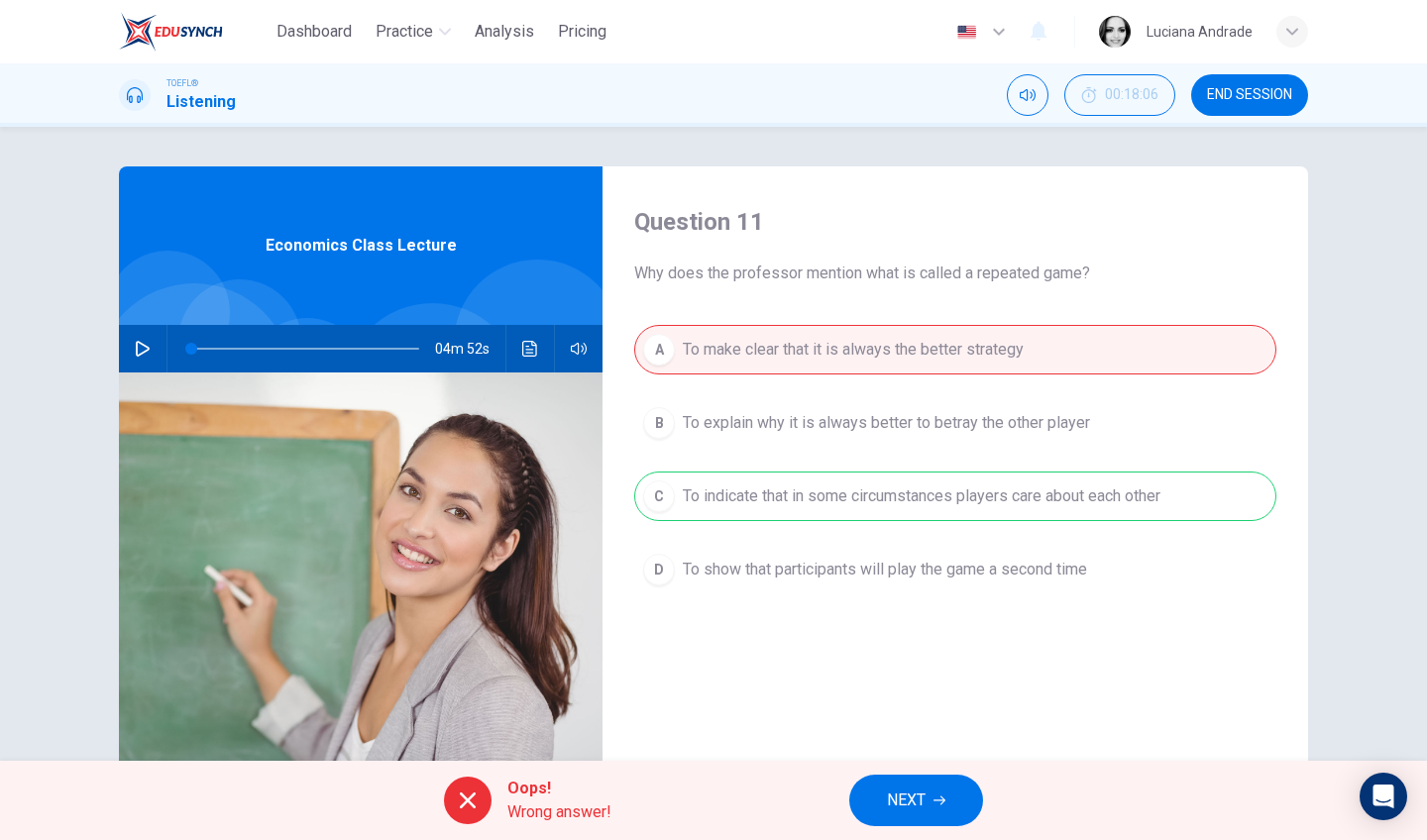 click on "Oops! Wrong answer! NEXT" at bounding box center (714, 800) 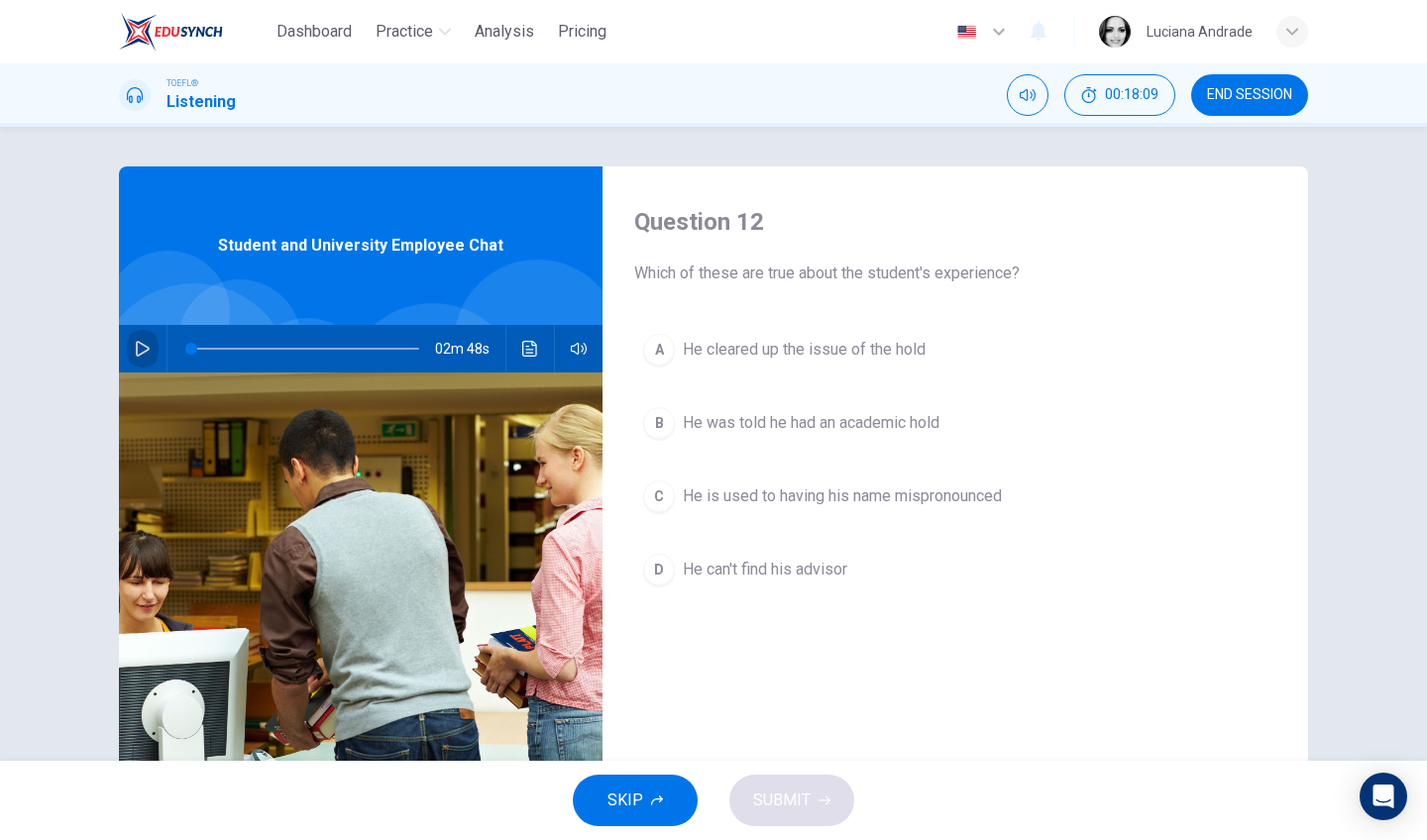click 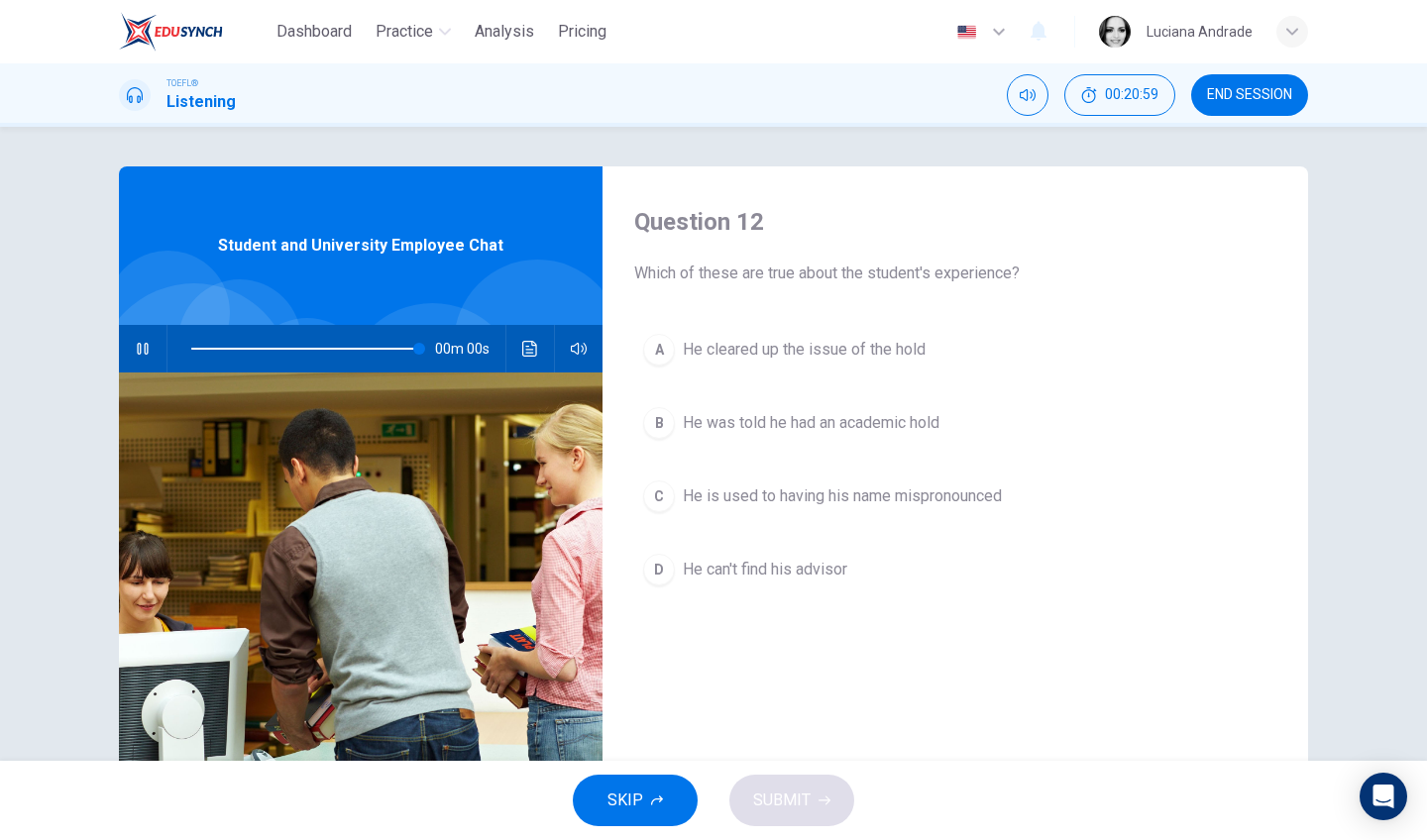 type on "0" 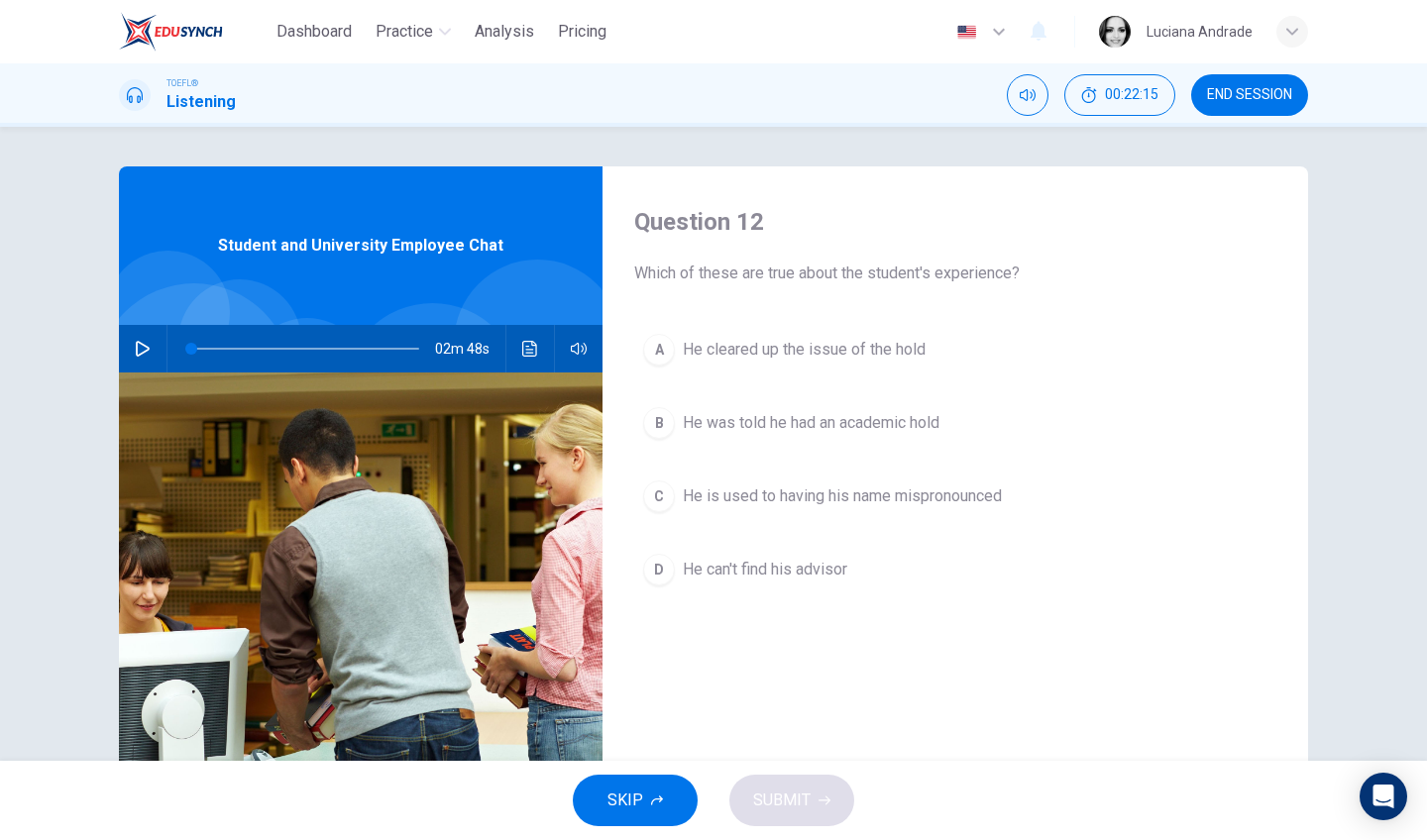 click on "A He cleared up the issue of the hold" at bounding box center [955, 350] 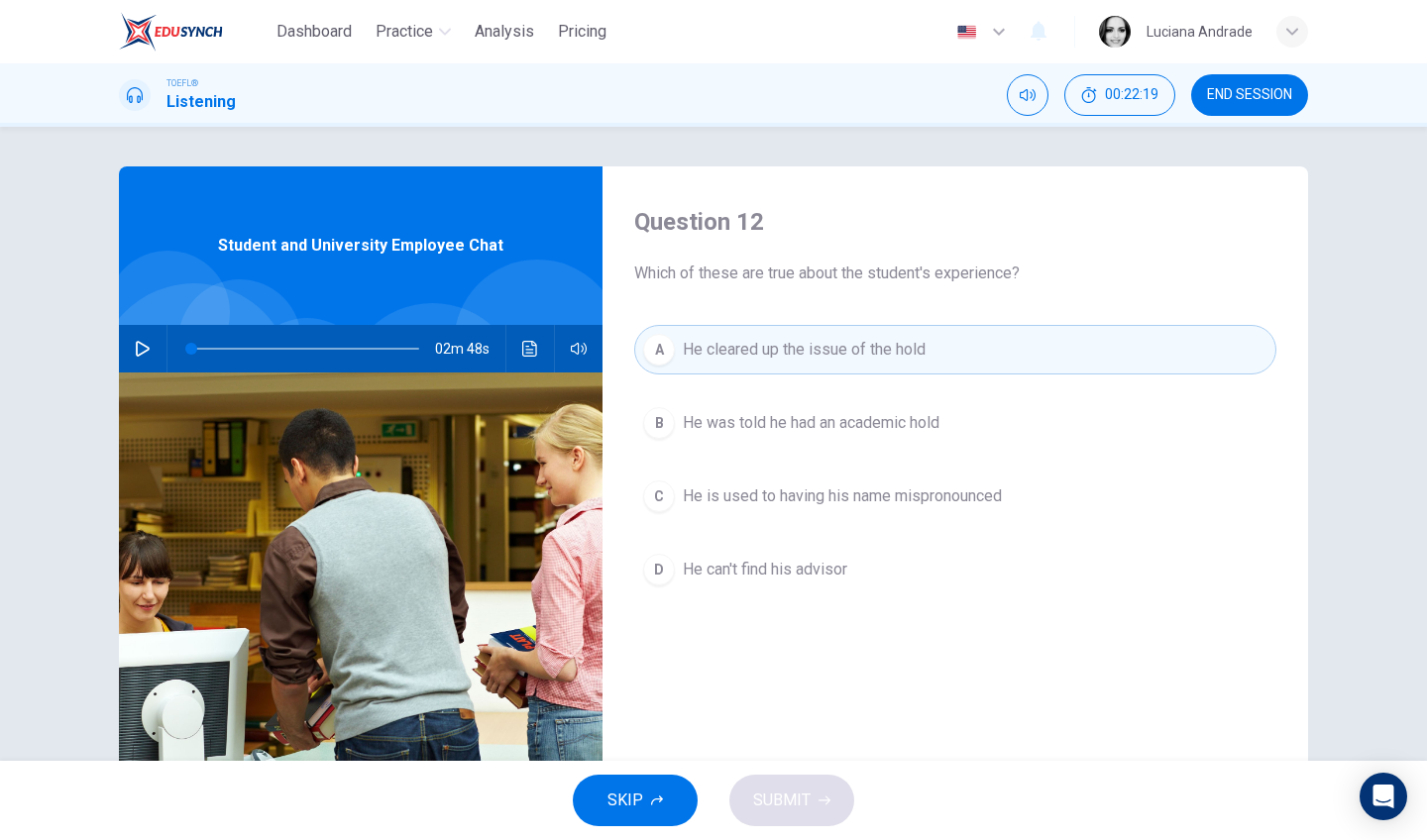 click on "He is used to having his name mispronounced" at bounding box center [842, 496] 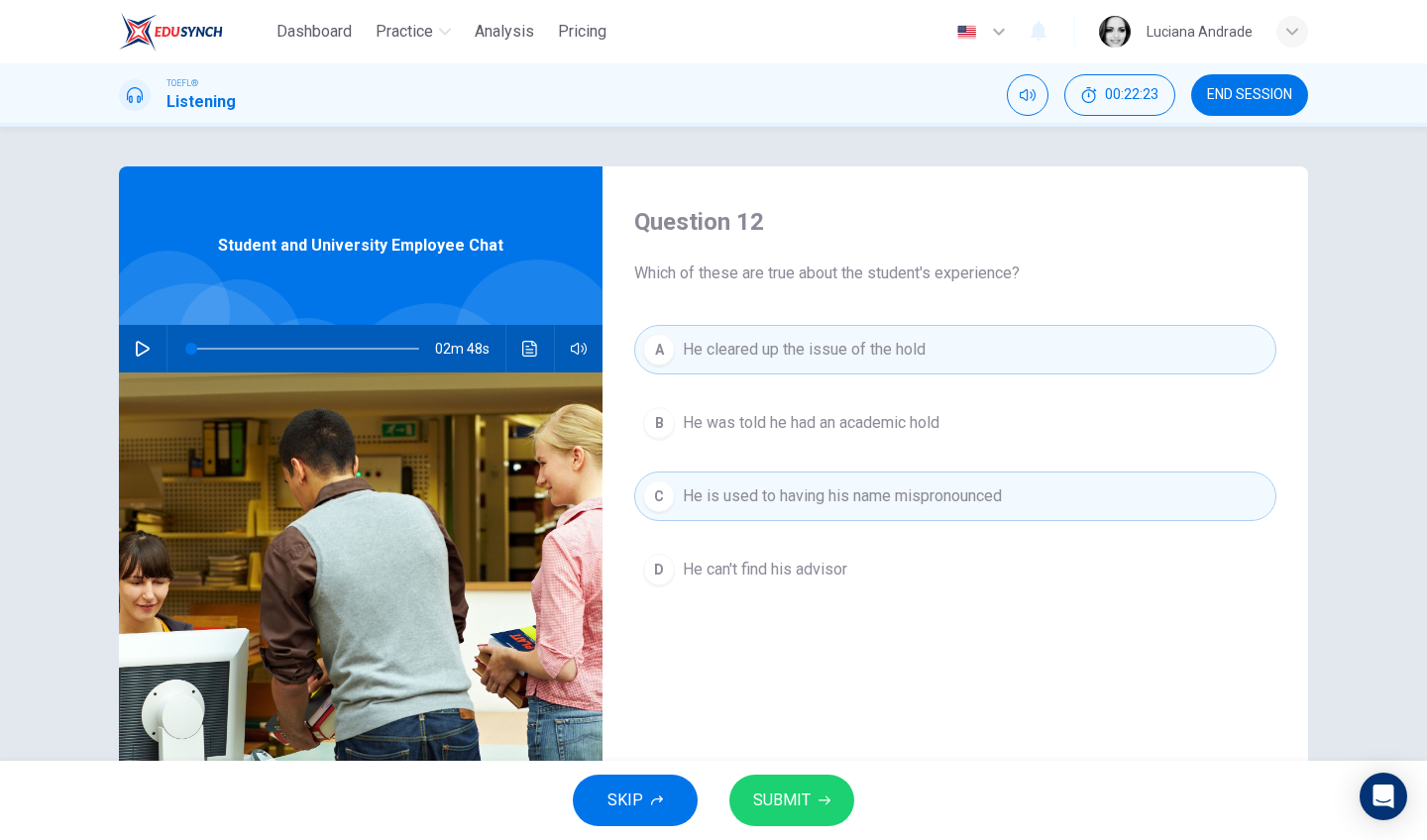 click on "SUBMIT" at bounding box center [792, 800] 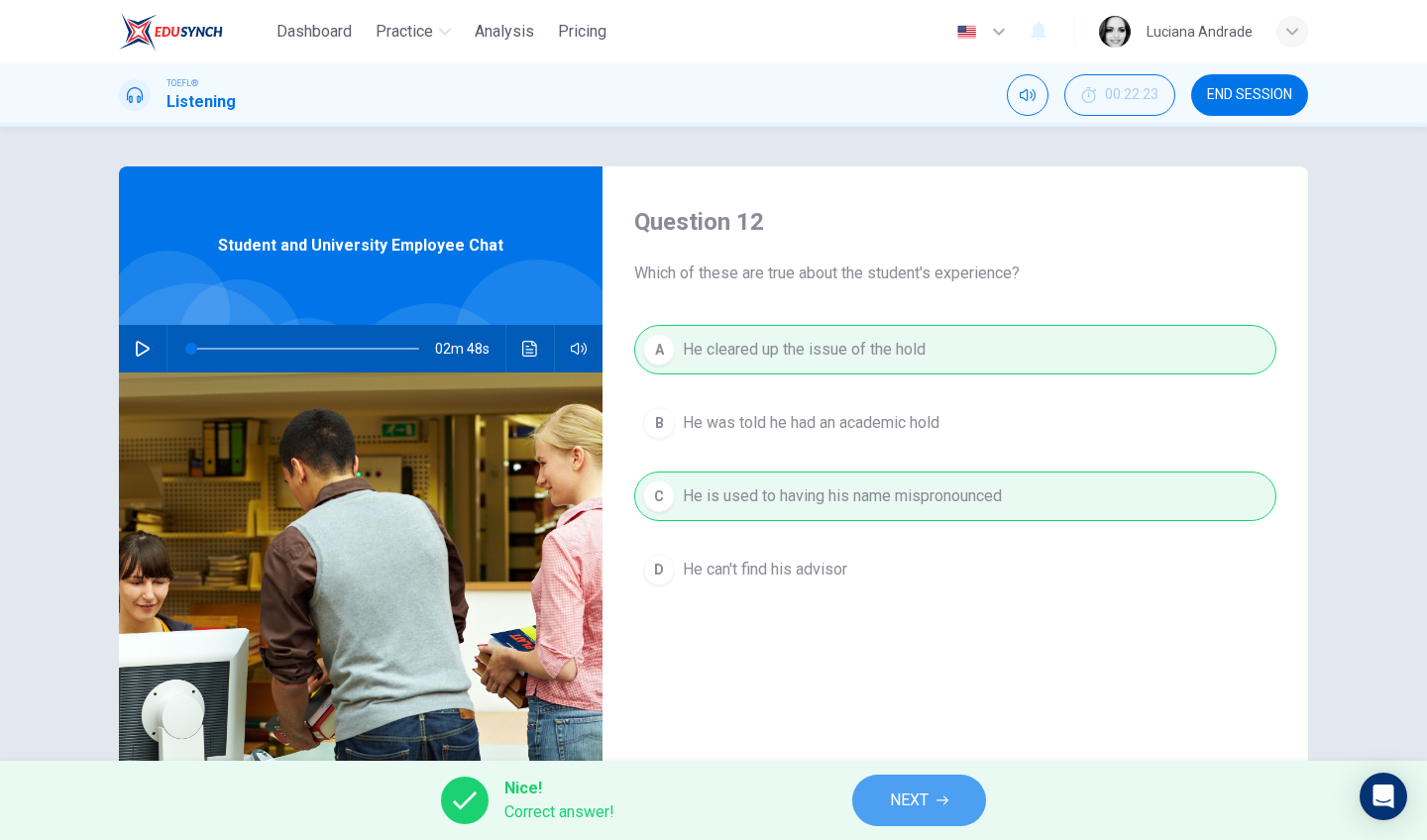 click on "NEXT" at bounding box center (909, 800) 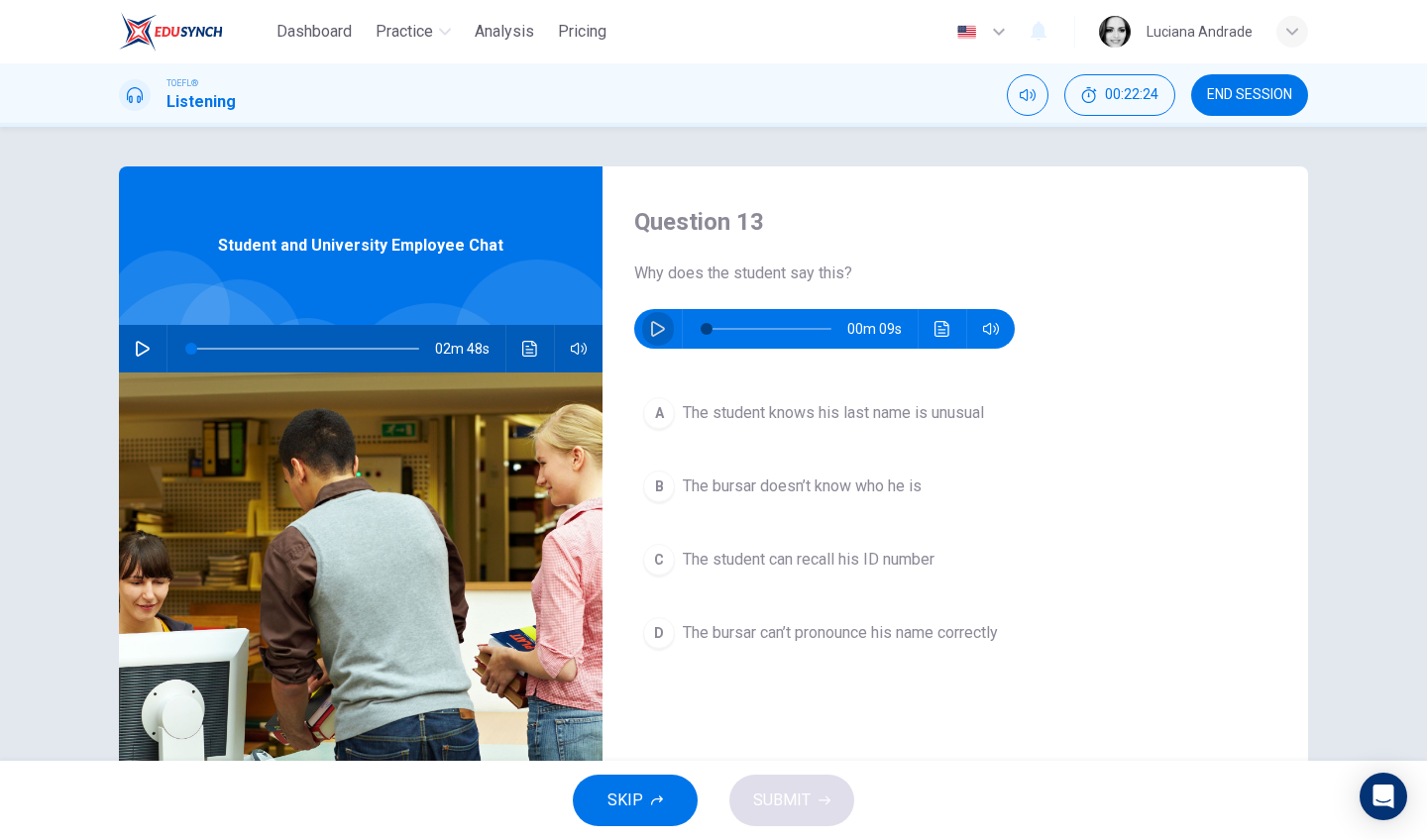 click 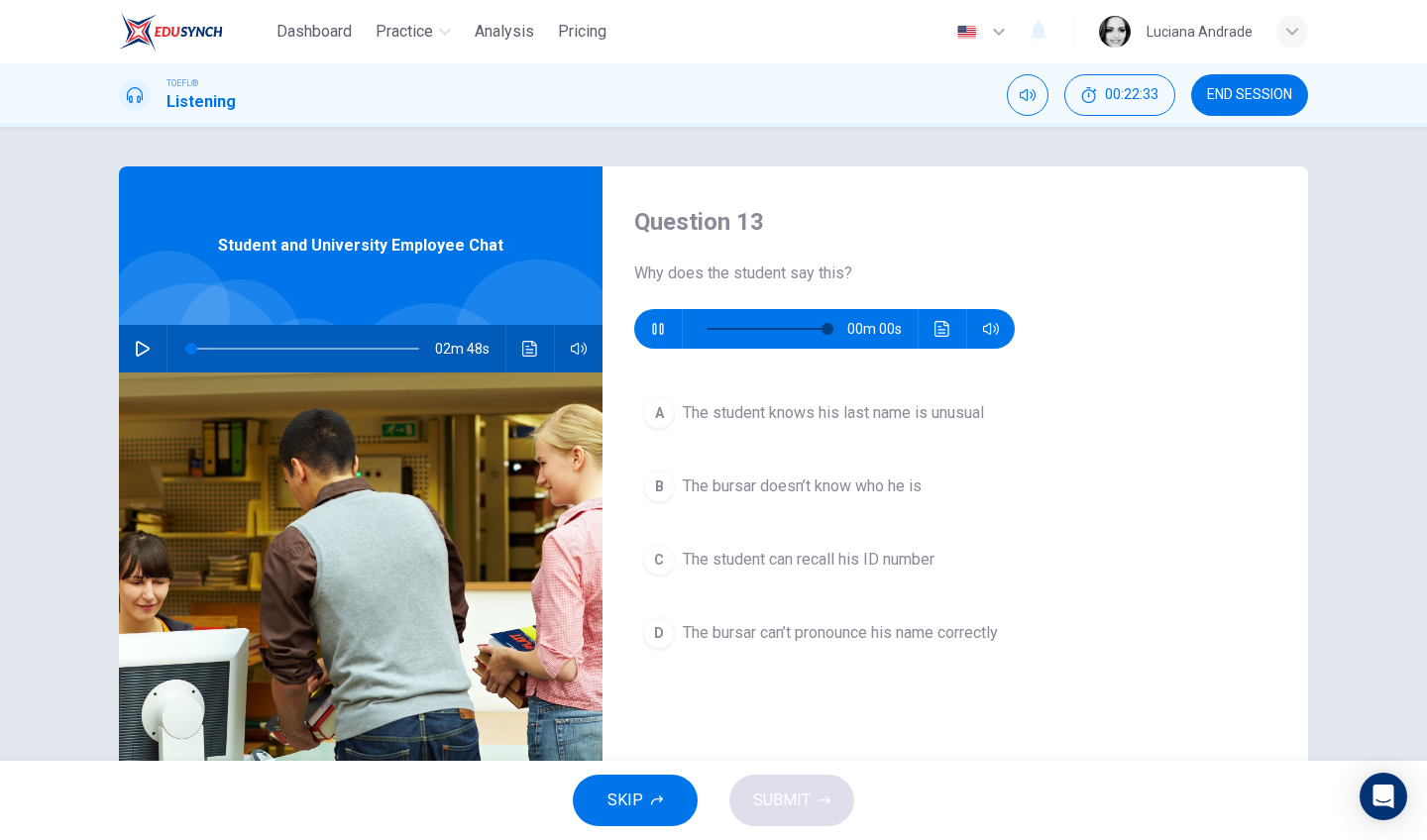 type on "0" 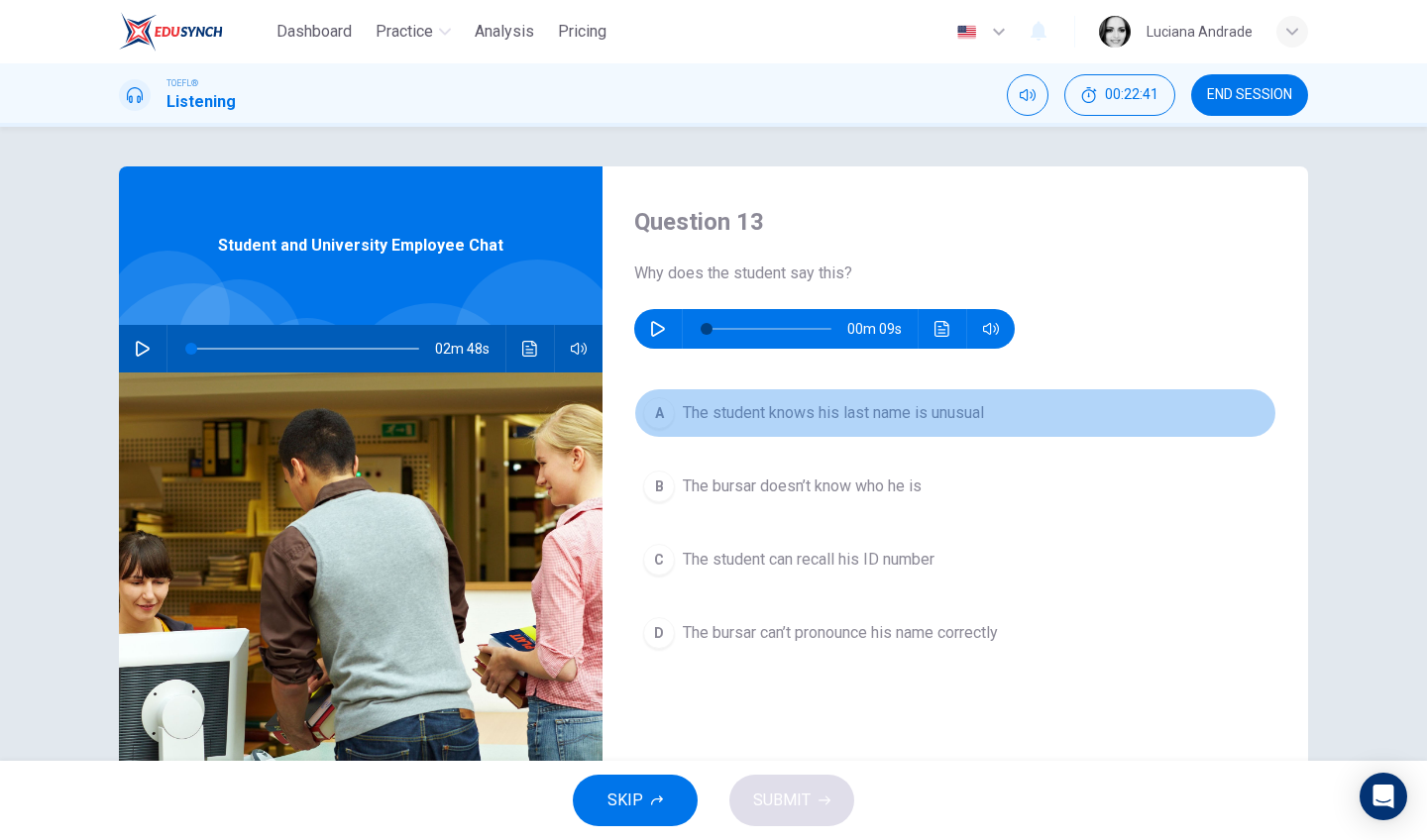 click on "The student knows his last name is unusual" at bounding box center [833, 413] 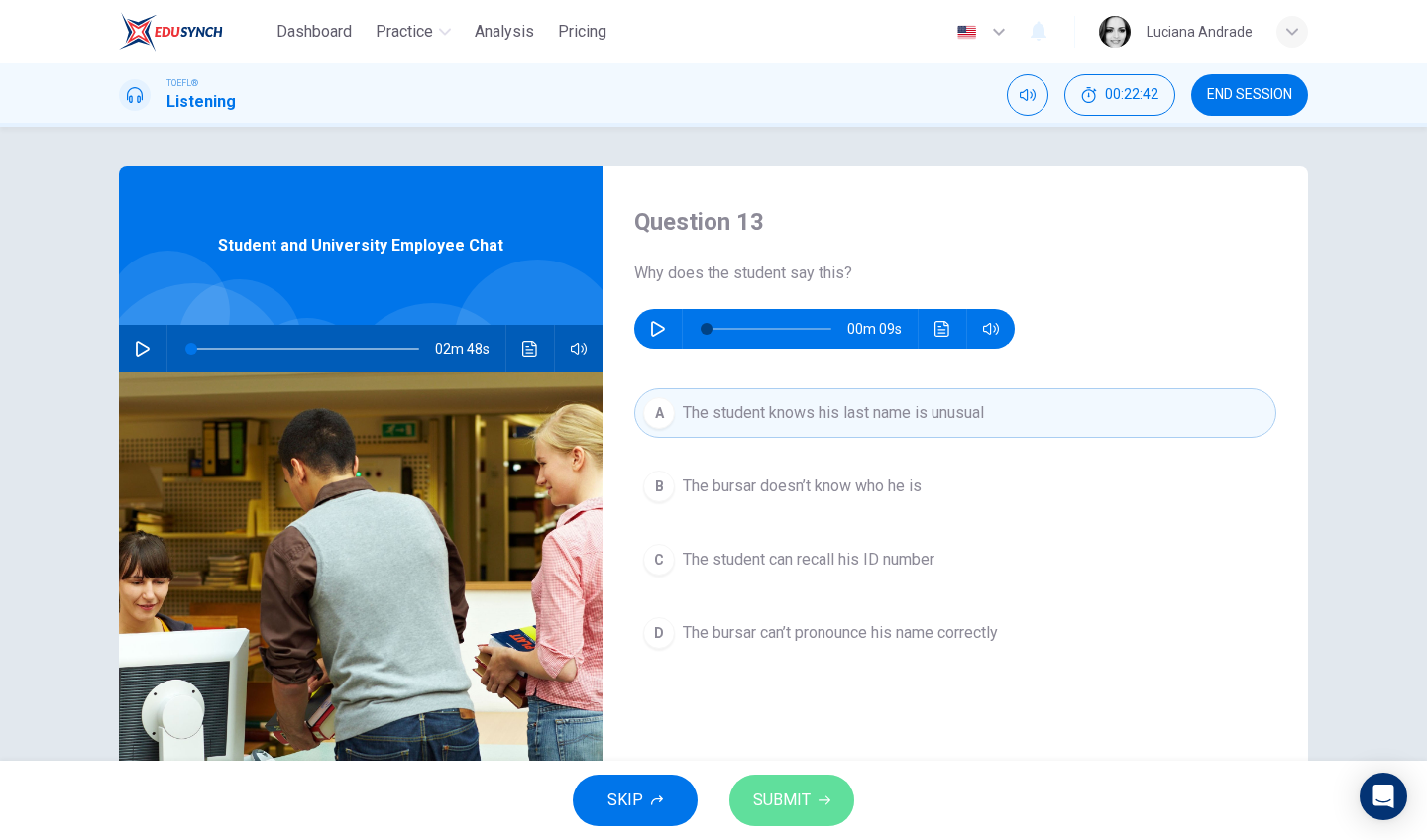 click on "SUBMIT" at bounding box center [782, 800] 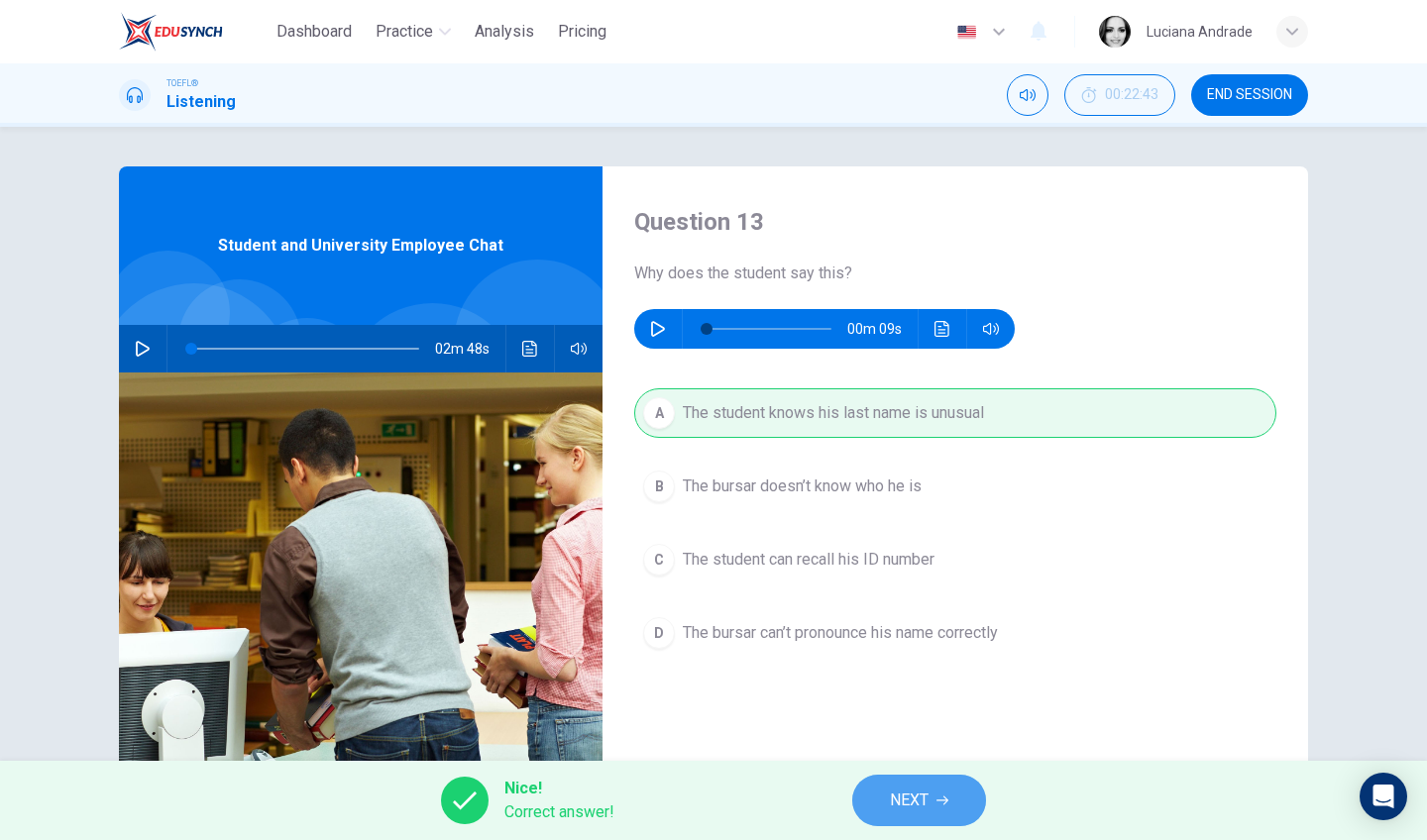 drag, startPoint x: 942, startPoint y: 792, endPoint x: 913, endPoint y: 795, distance: 29.154759 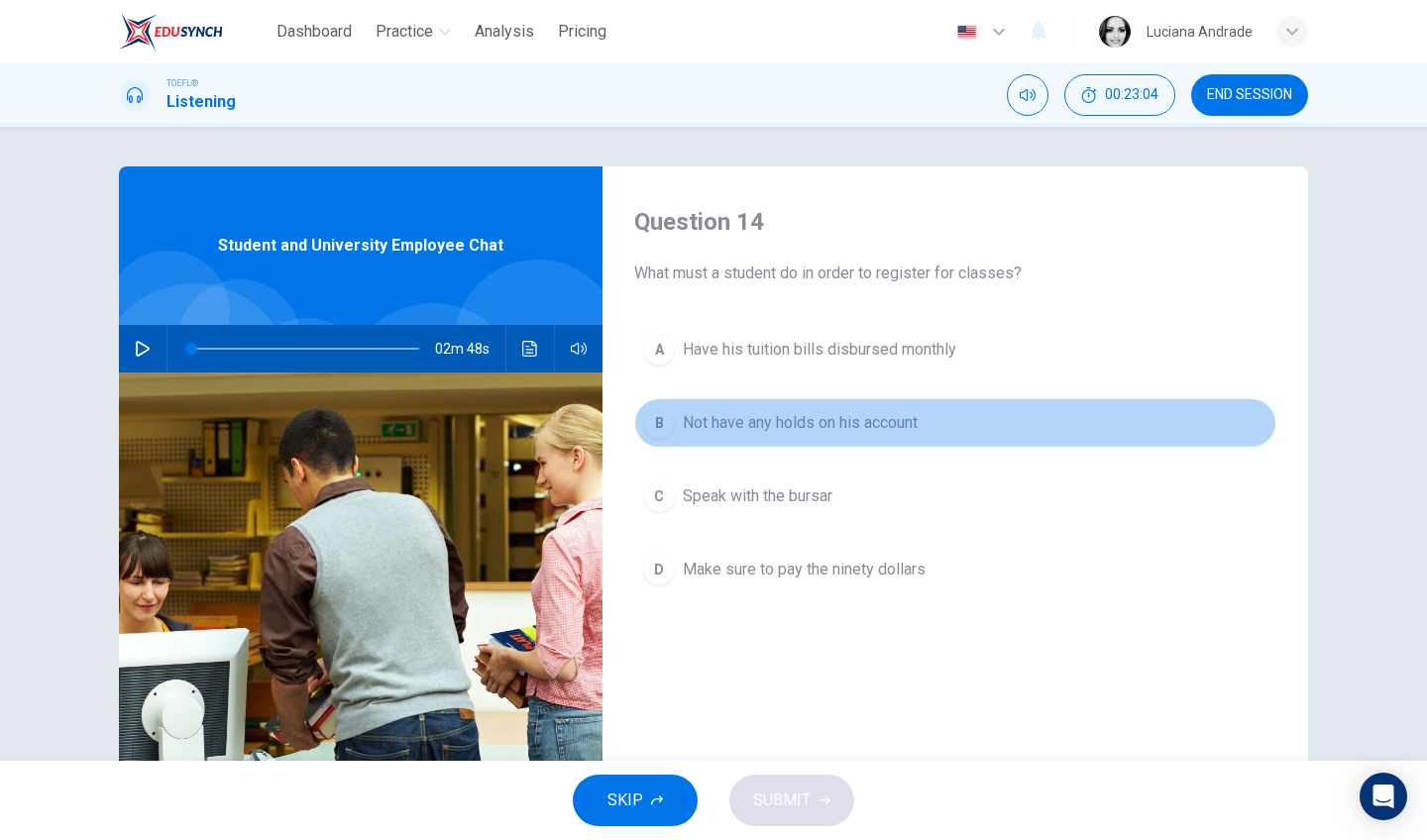 click on "Not have any holds on his account" at bounding box center (800, 423) 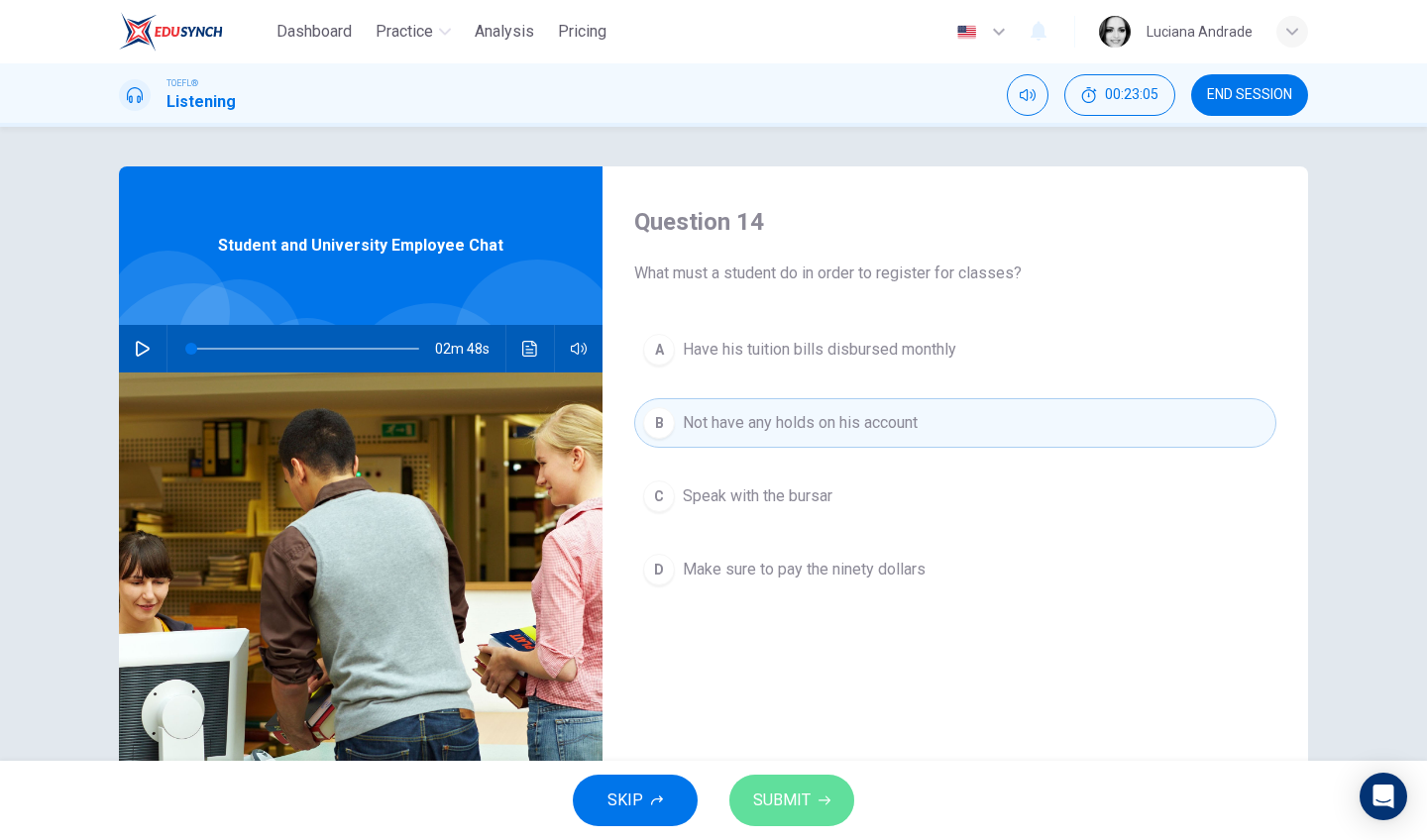 click on "SUBMIT" at bounding box center [782, 800] 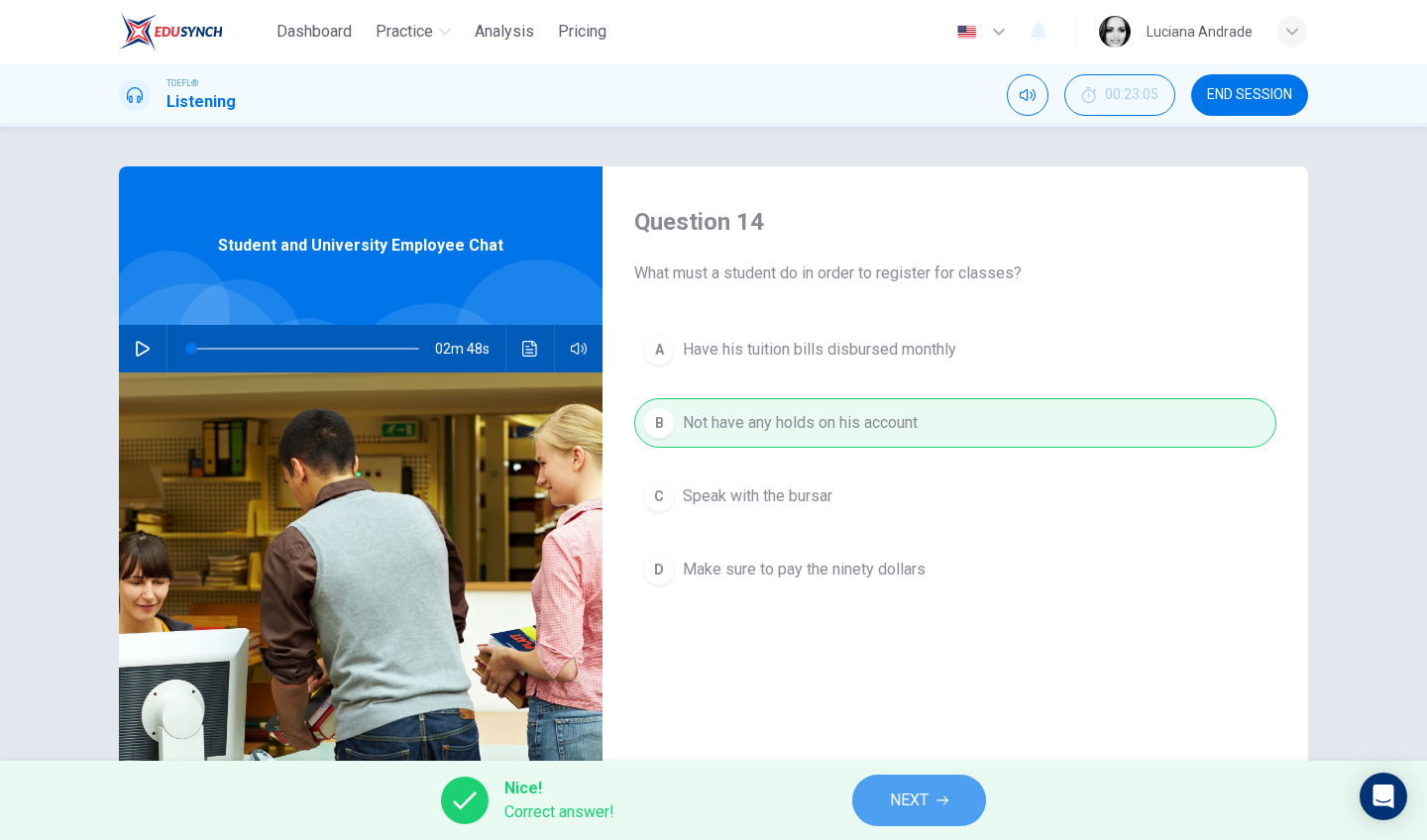 click 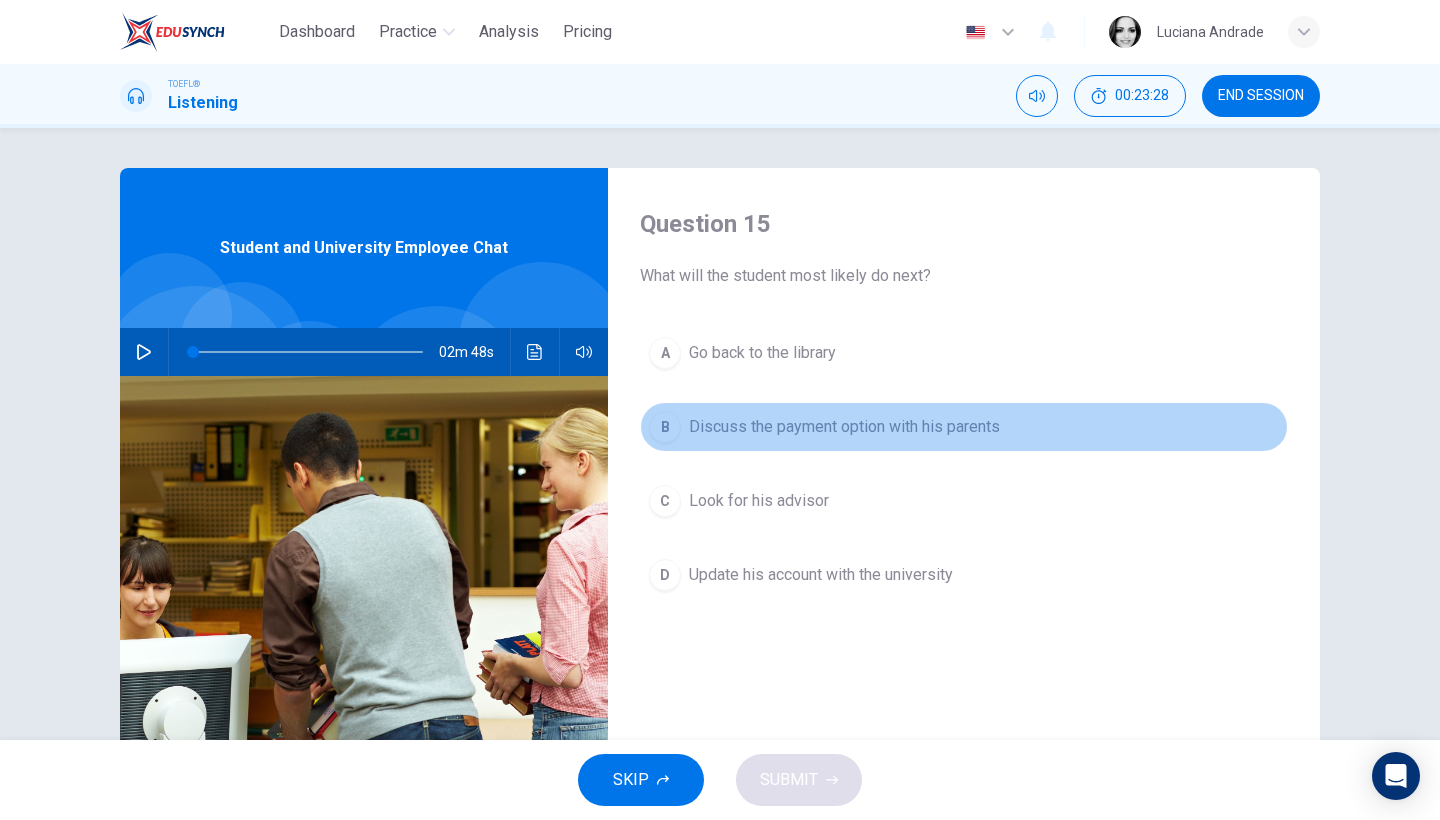 click on "Discuss the payment option with his parents" at bounding box center (844, 427) 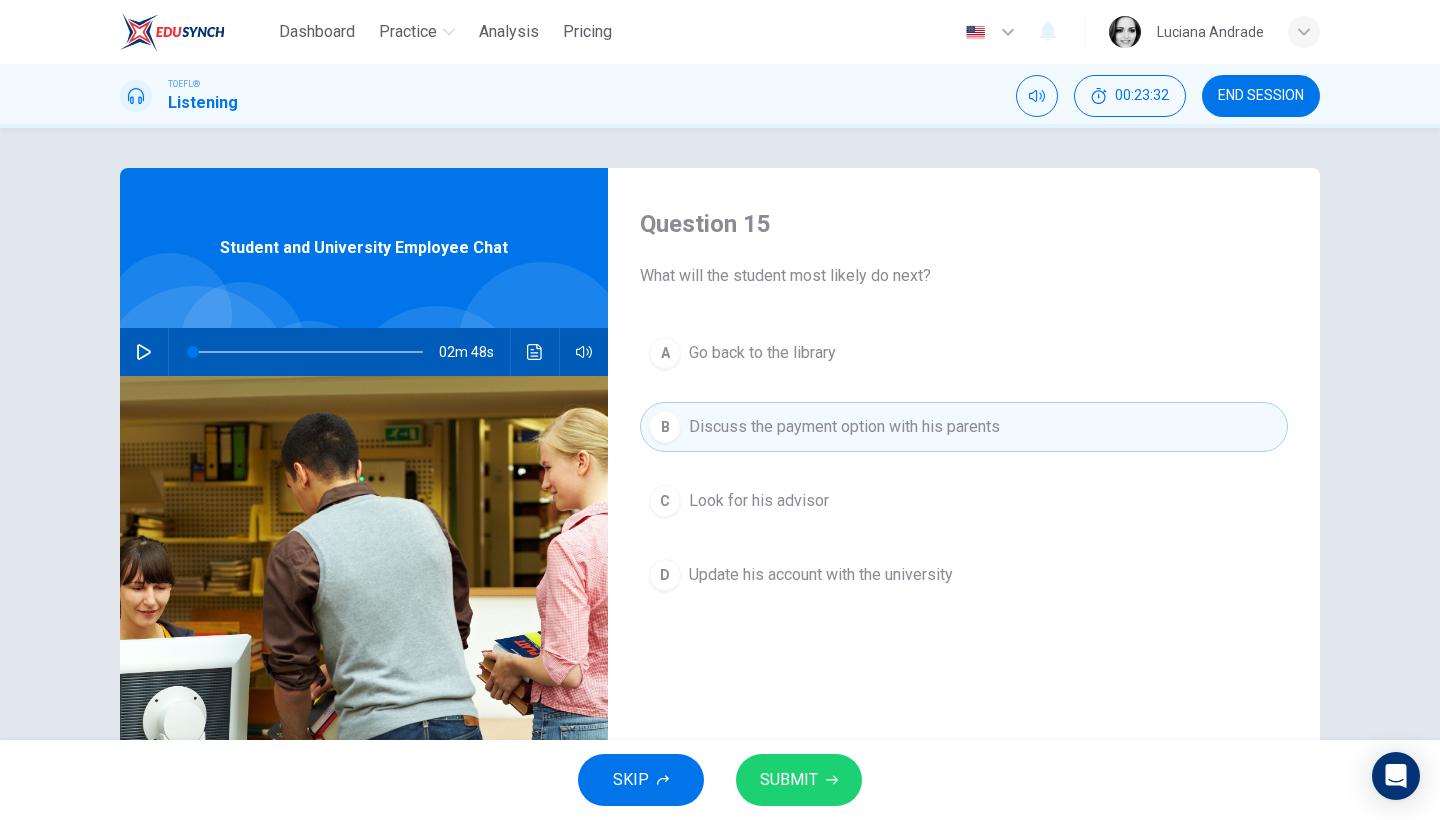 click on "SUBMIT" at bounding box center (789, 780) 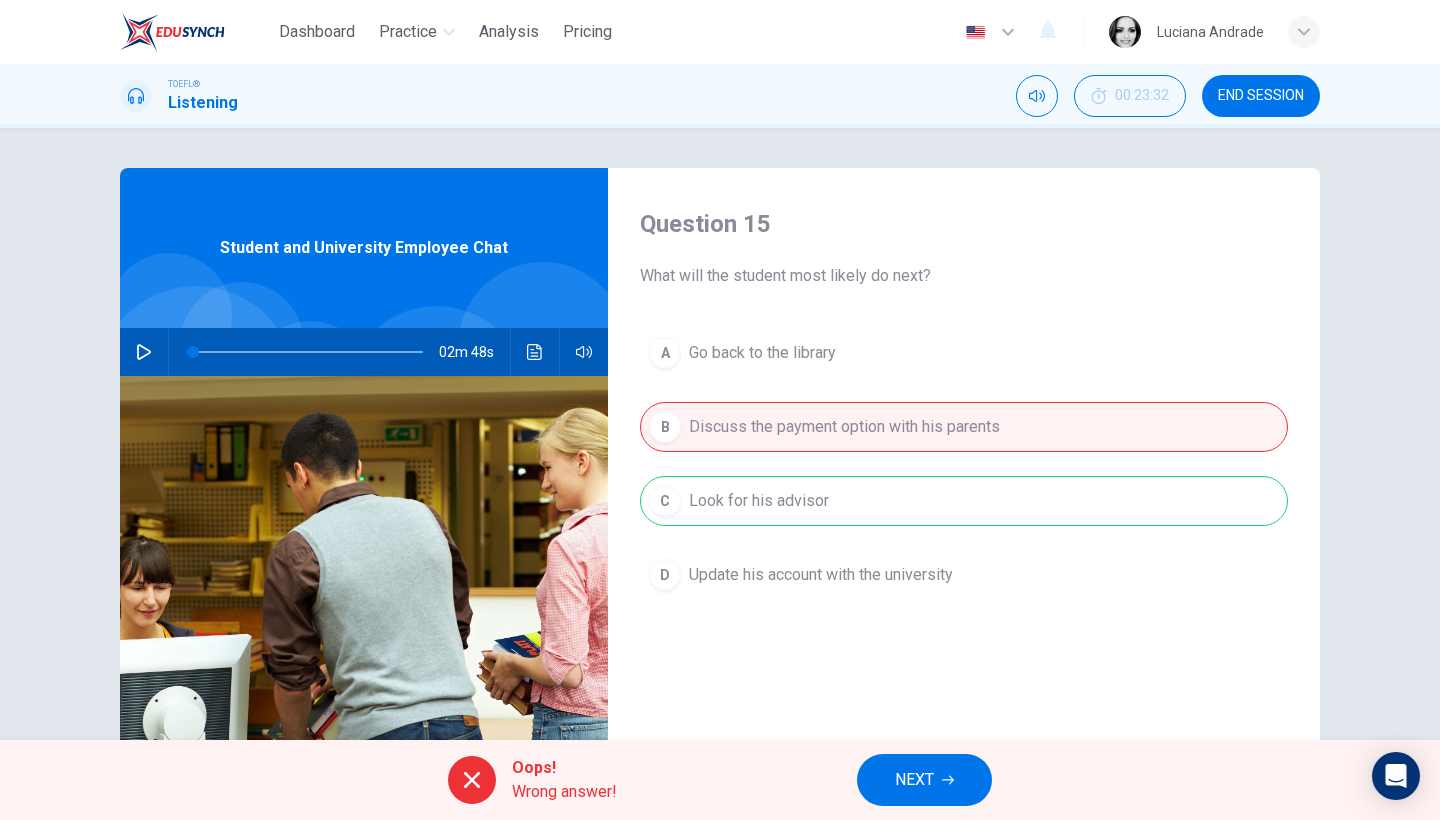 click on "NEXT" at bounding box center [924, 780] 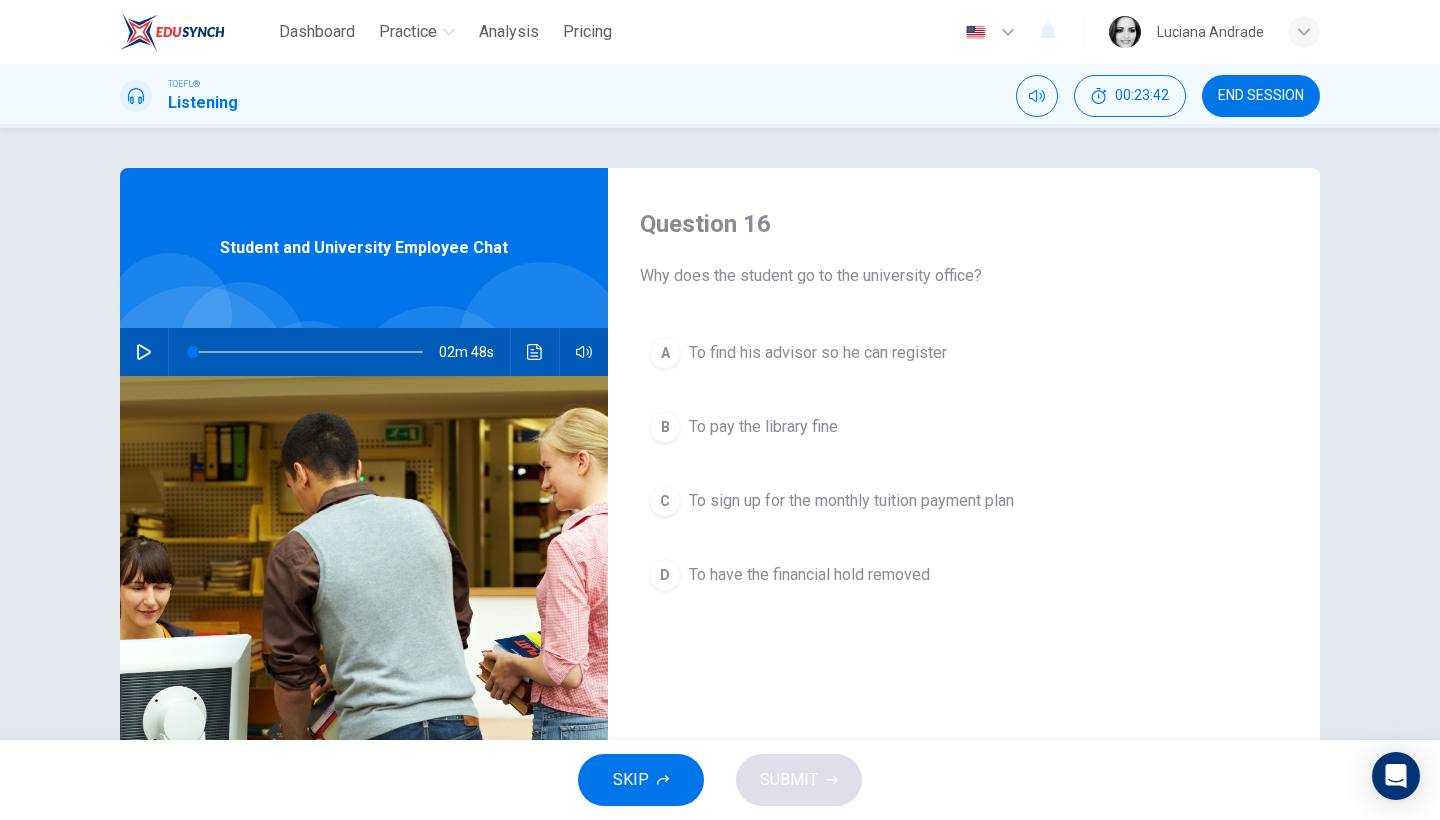 click on "To find his advisor so he can register" at bounding box center [818, 353] 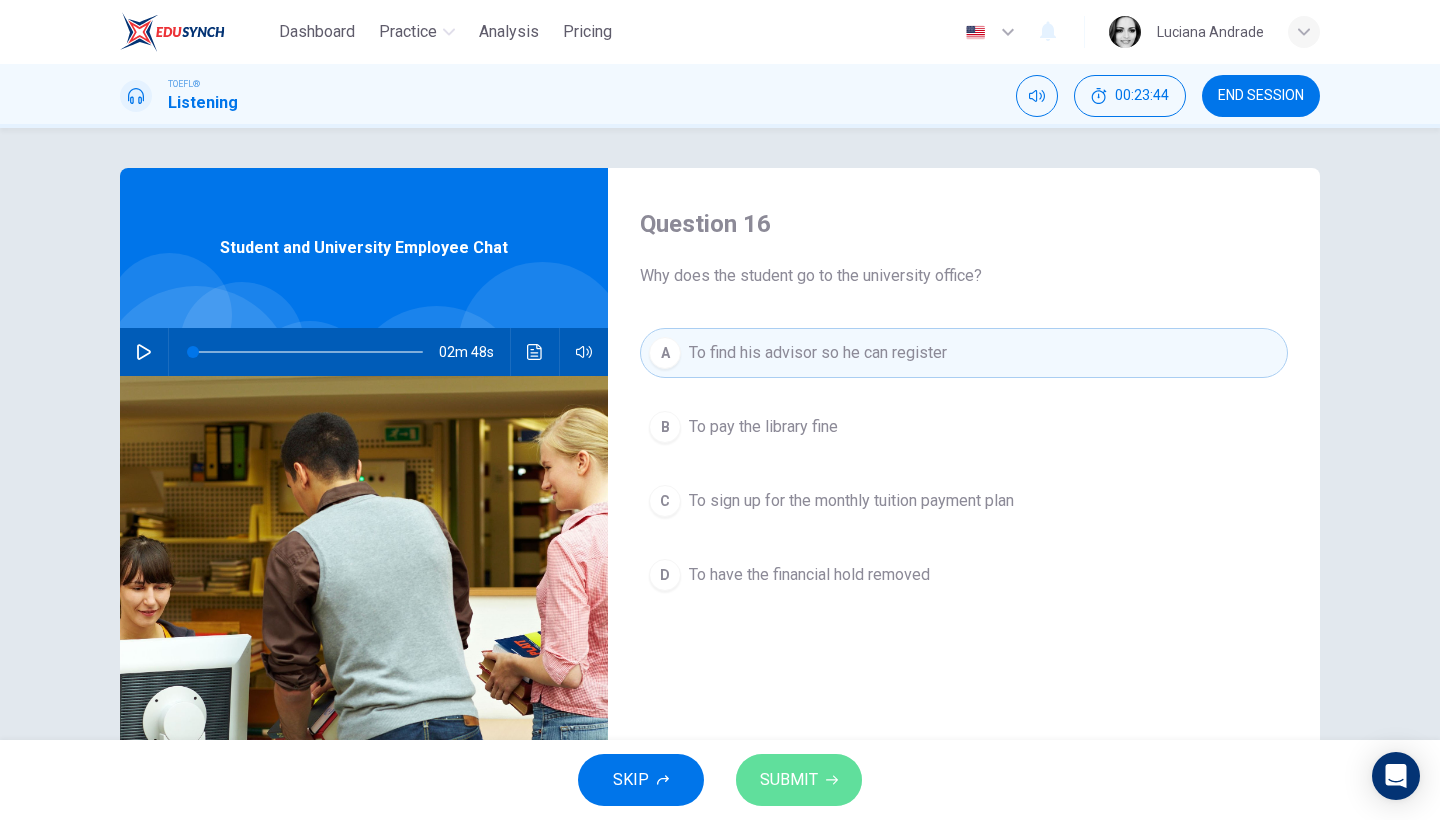 click on "SUBMIT" at bounding box center [799, 780] 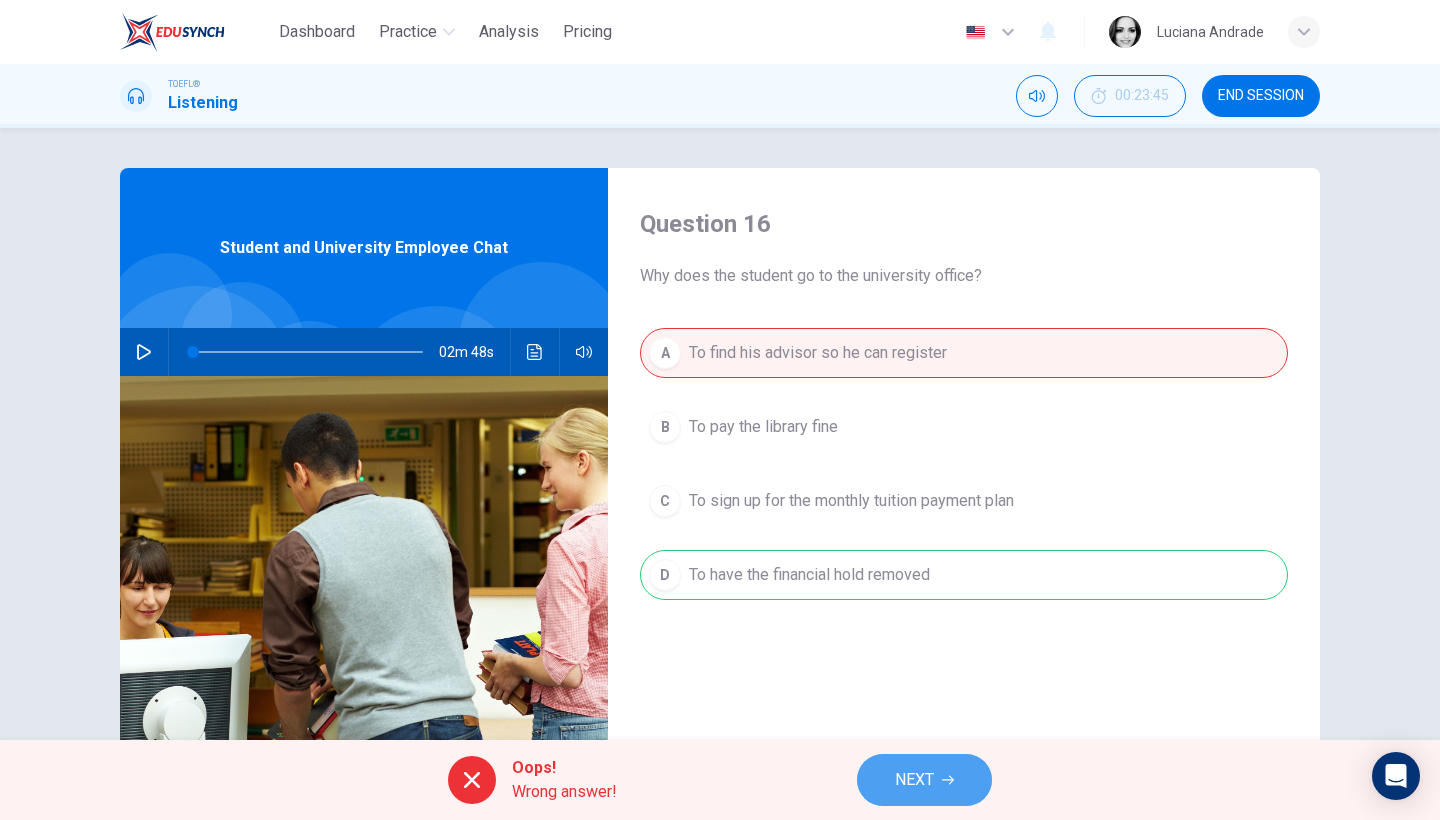 click on "NEXT" at bounding box center [924, 780] 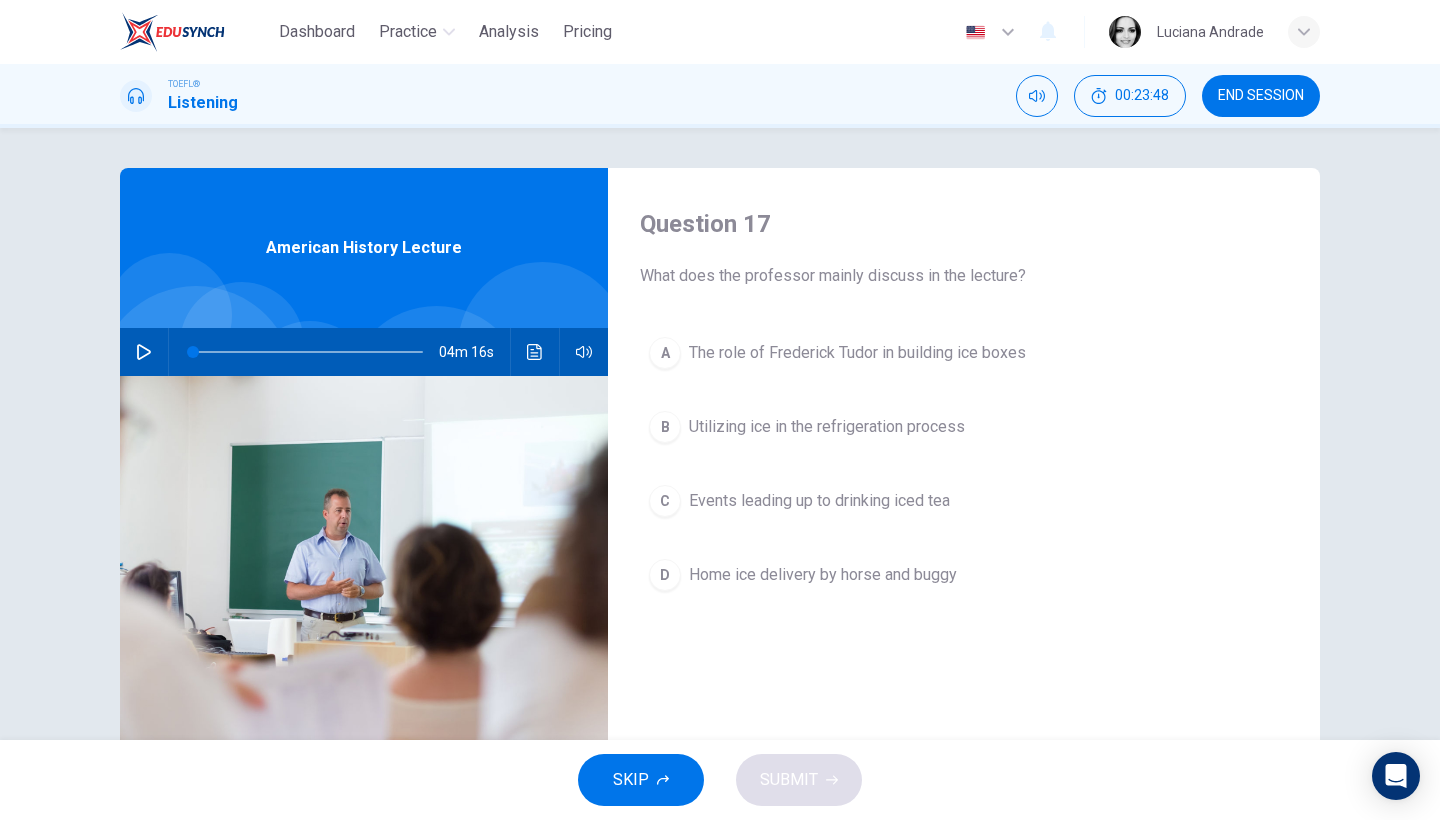 click at bounding box center (144, 352) 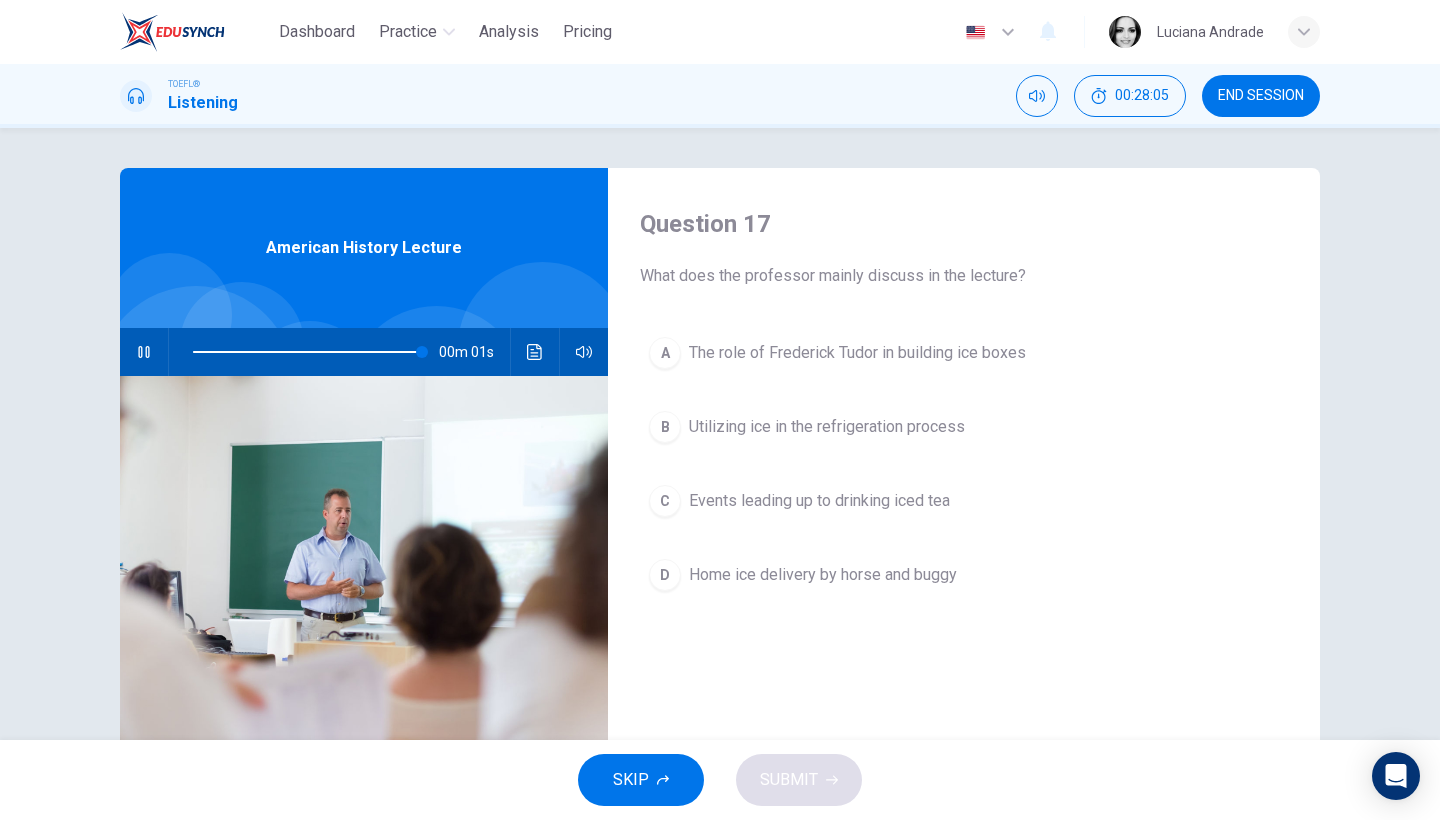 type on "0" 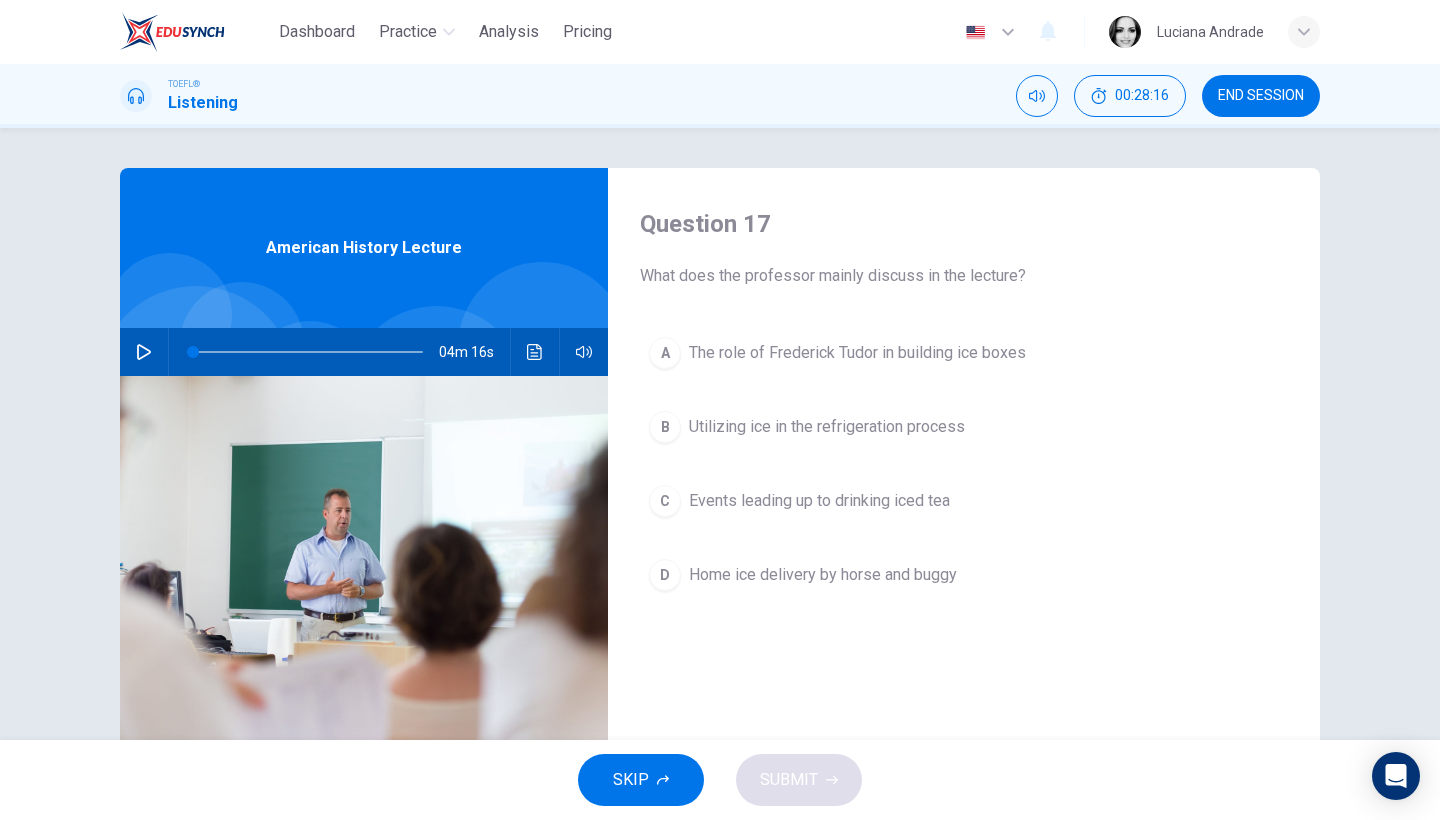 click on "Utilizing ice in the refrigeration process" at bounding box center [827, 427] 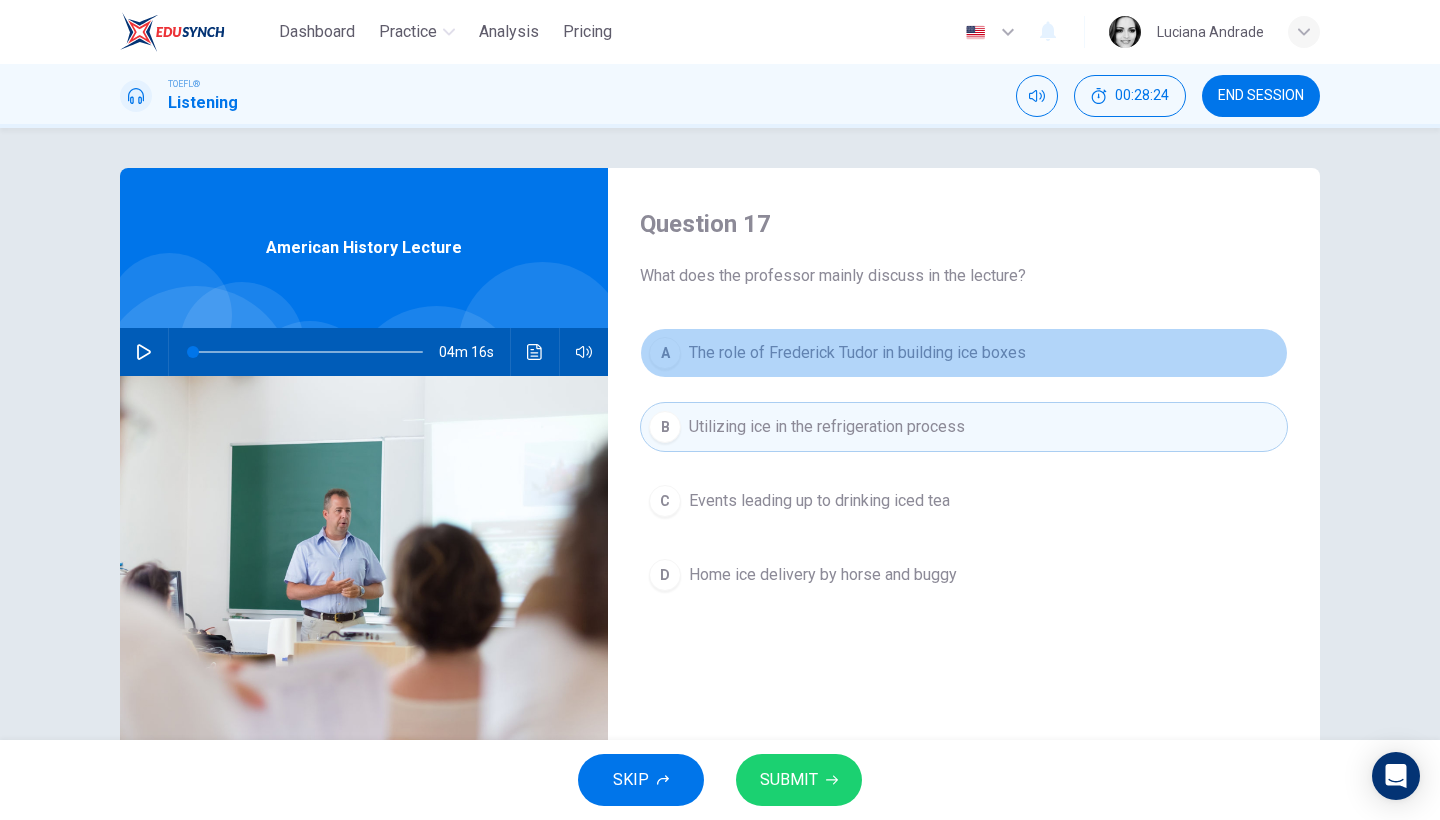 click on "The role of Frederick Tudor in building ice boxes" at bounding box center [857, 353] 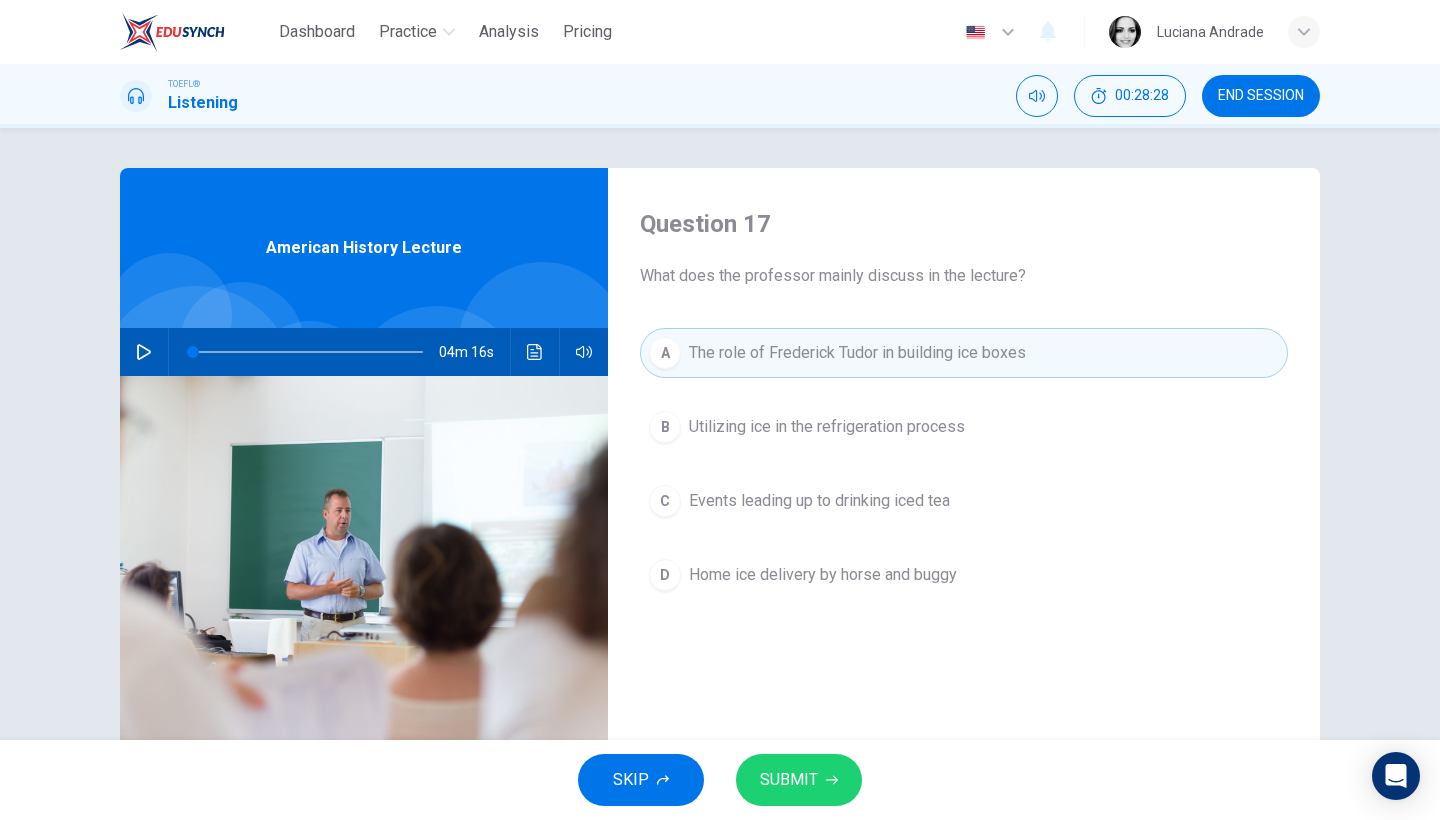 click 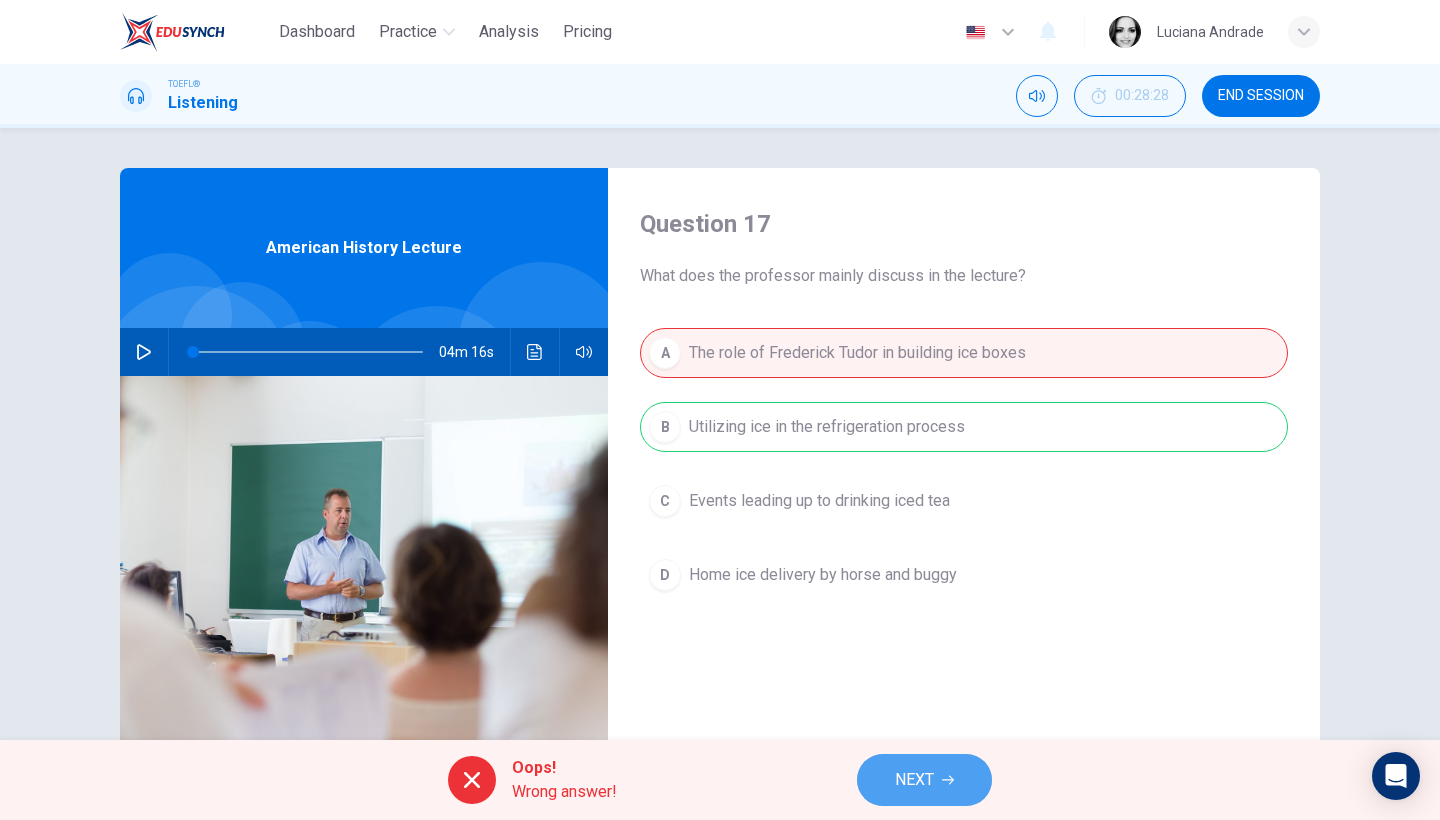 click on "NEXT" at bounding box center [924, 780] 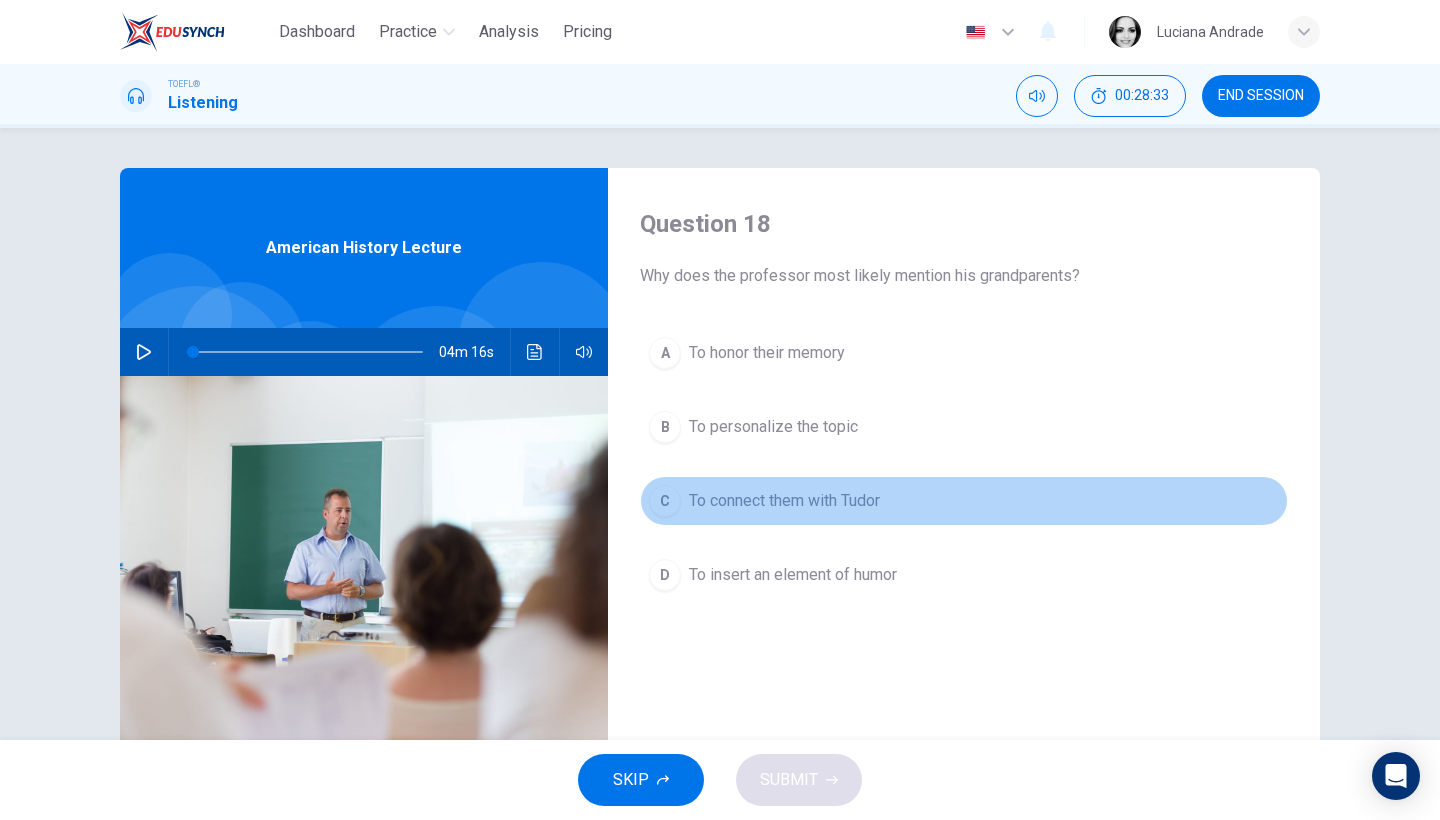 click on "To connect them with Tudor" at bounding box center (784, 501) 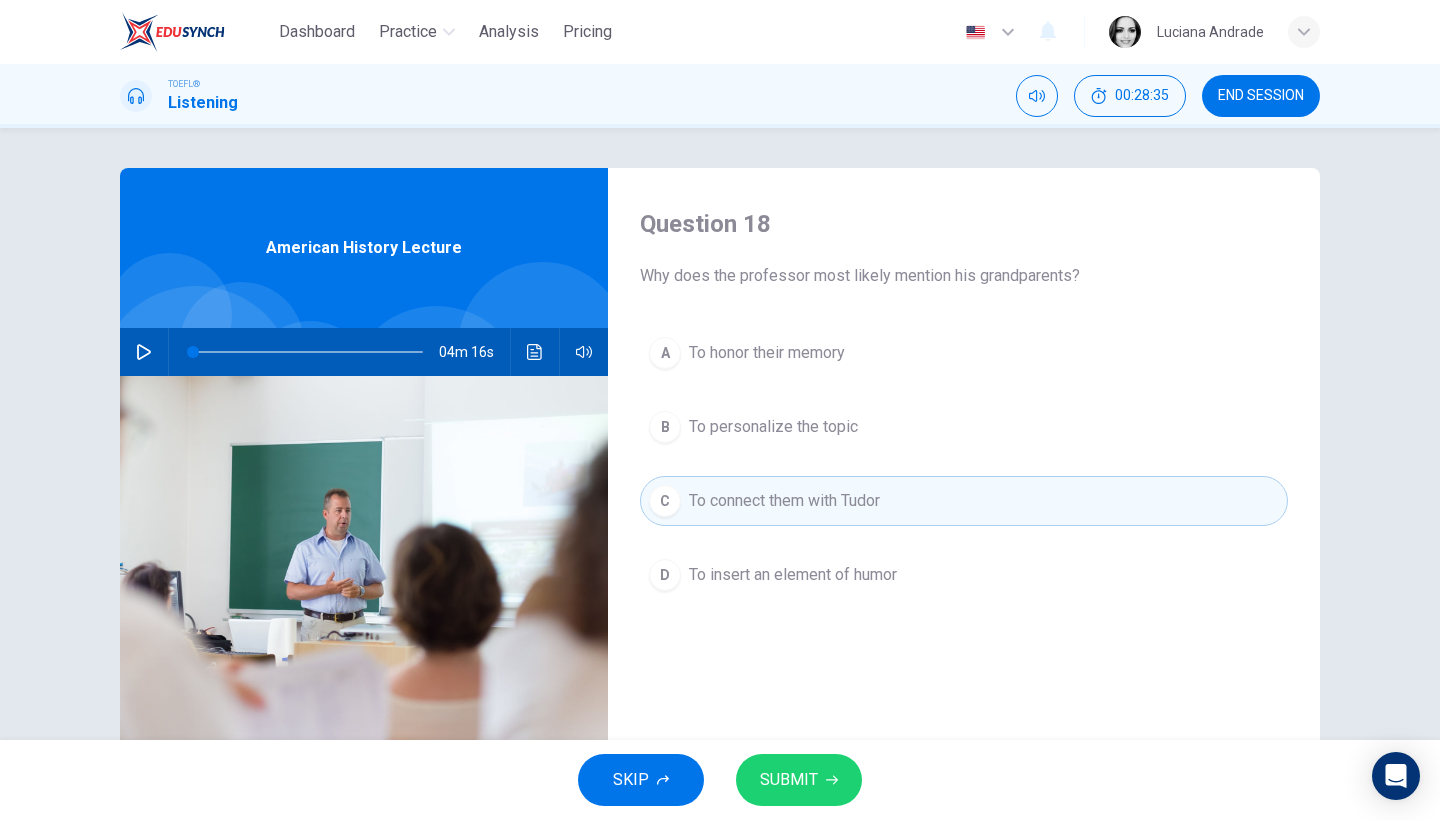 click on "SUBMIT" at bounding box center (799, 780) 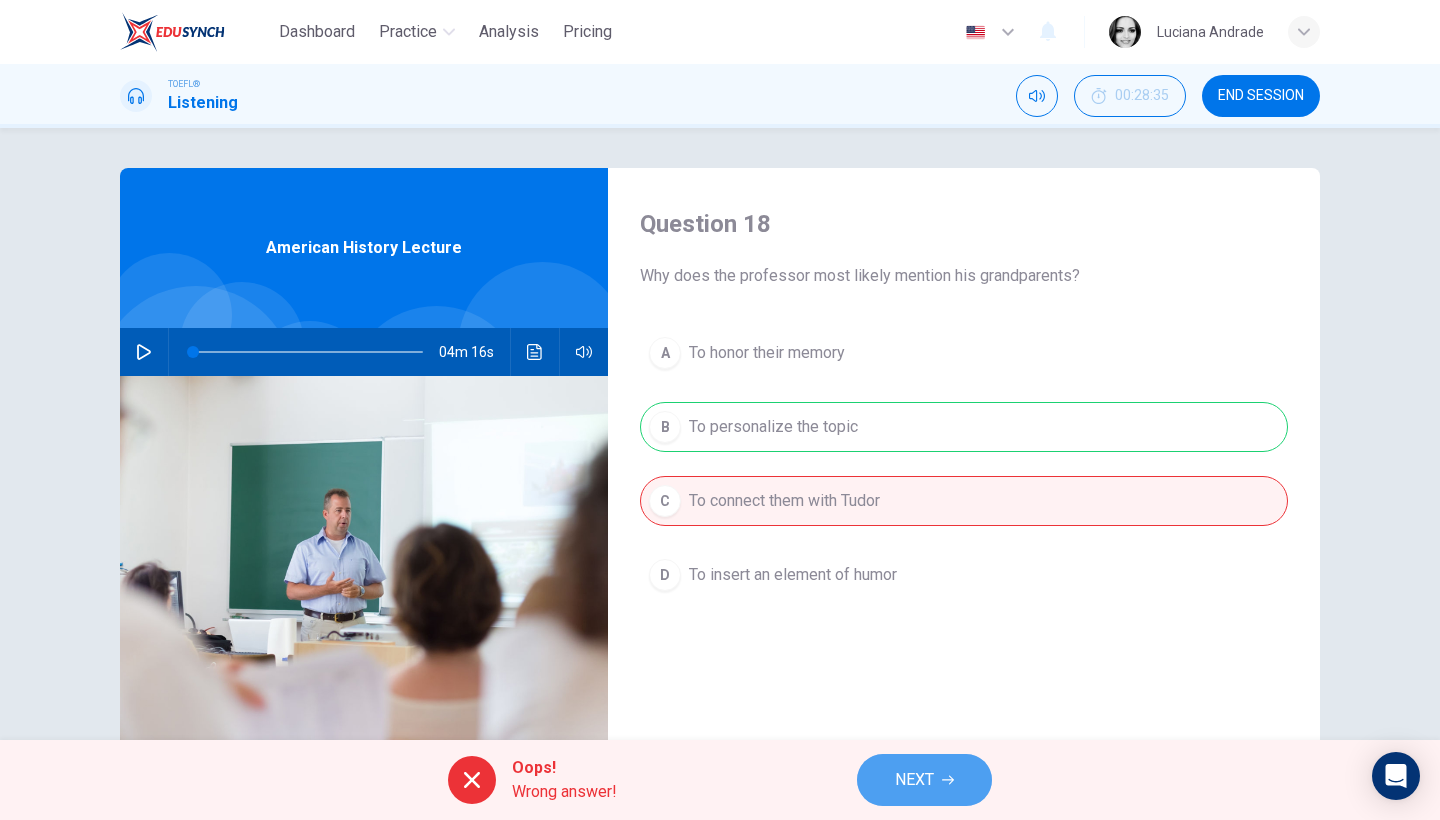 click on "NEXT" at bounding box center (924, 780) 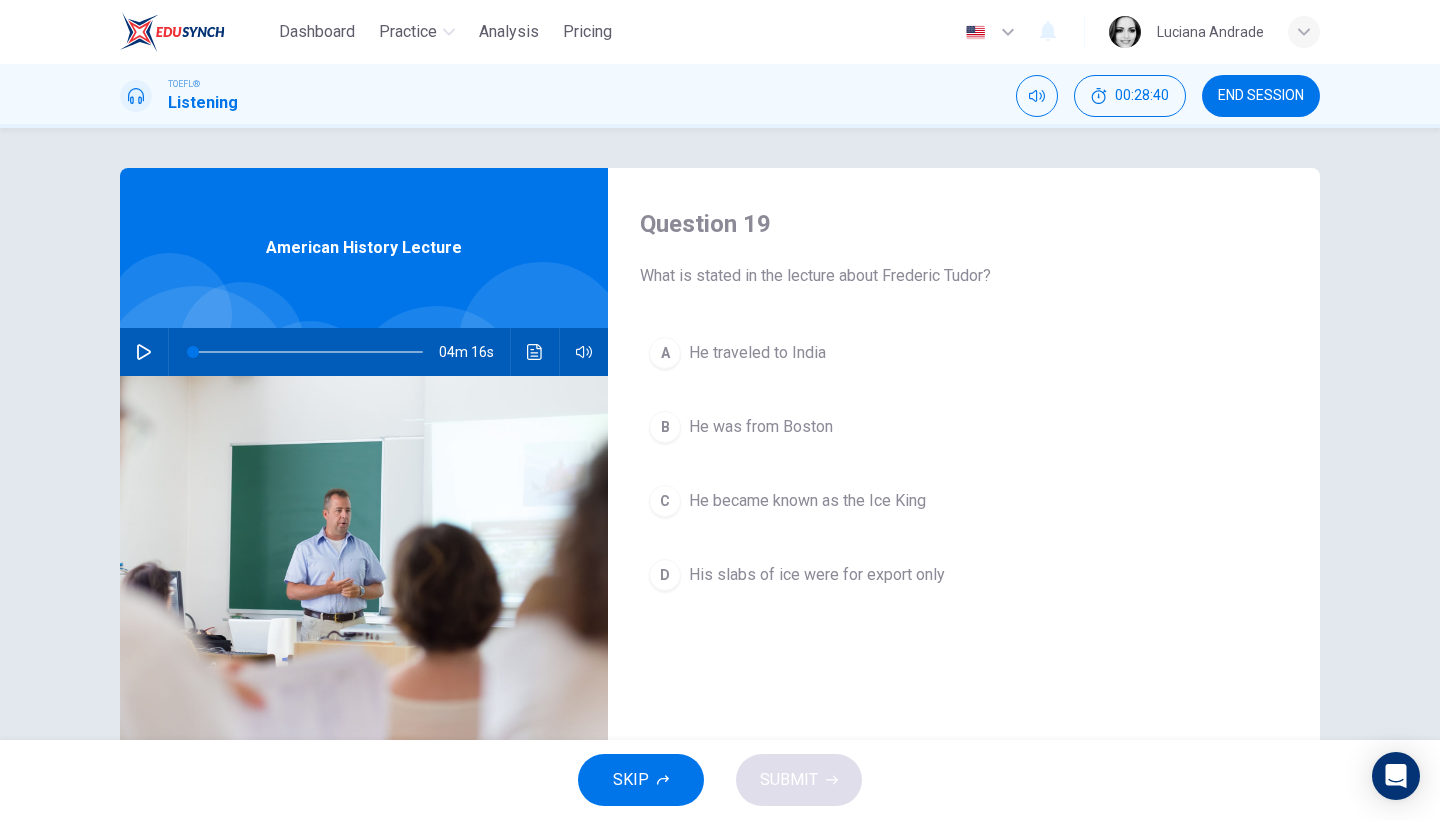 click on "He became known as the Ice King" at bounding box center (807, 501) 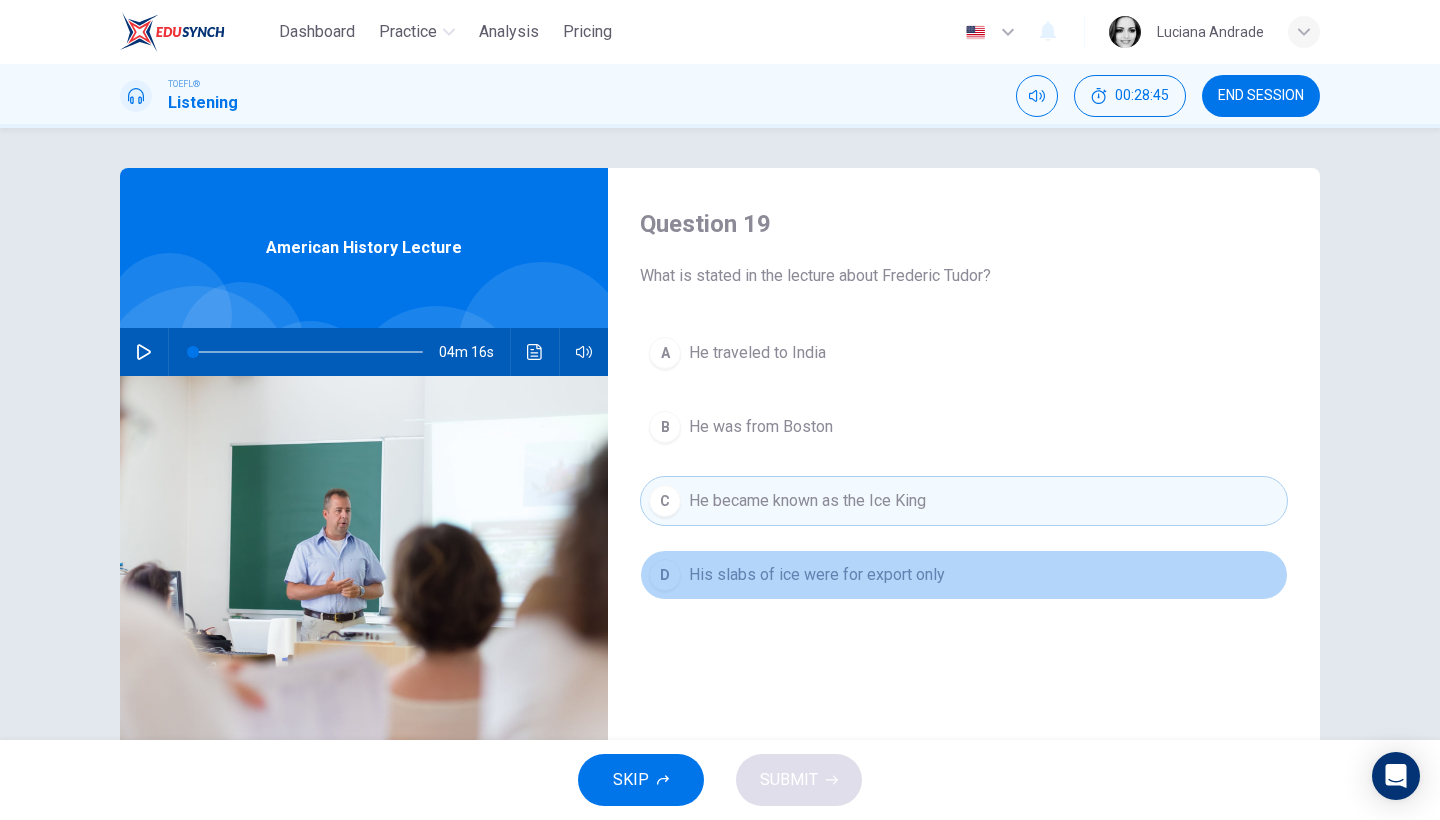 click on "His slabs of ice were for export only" at bounding box center (817, 575) 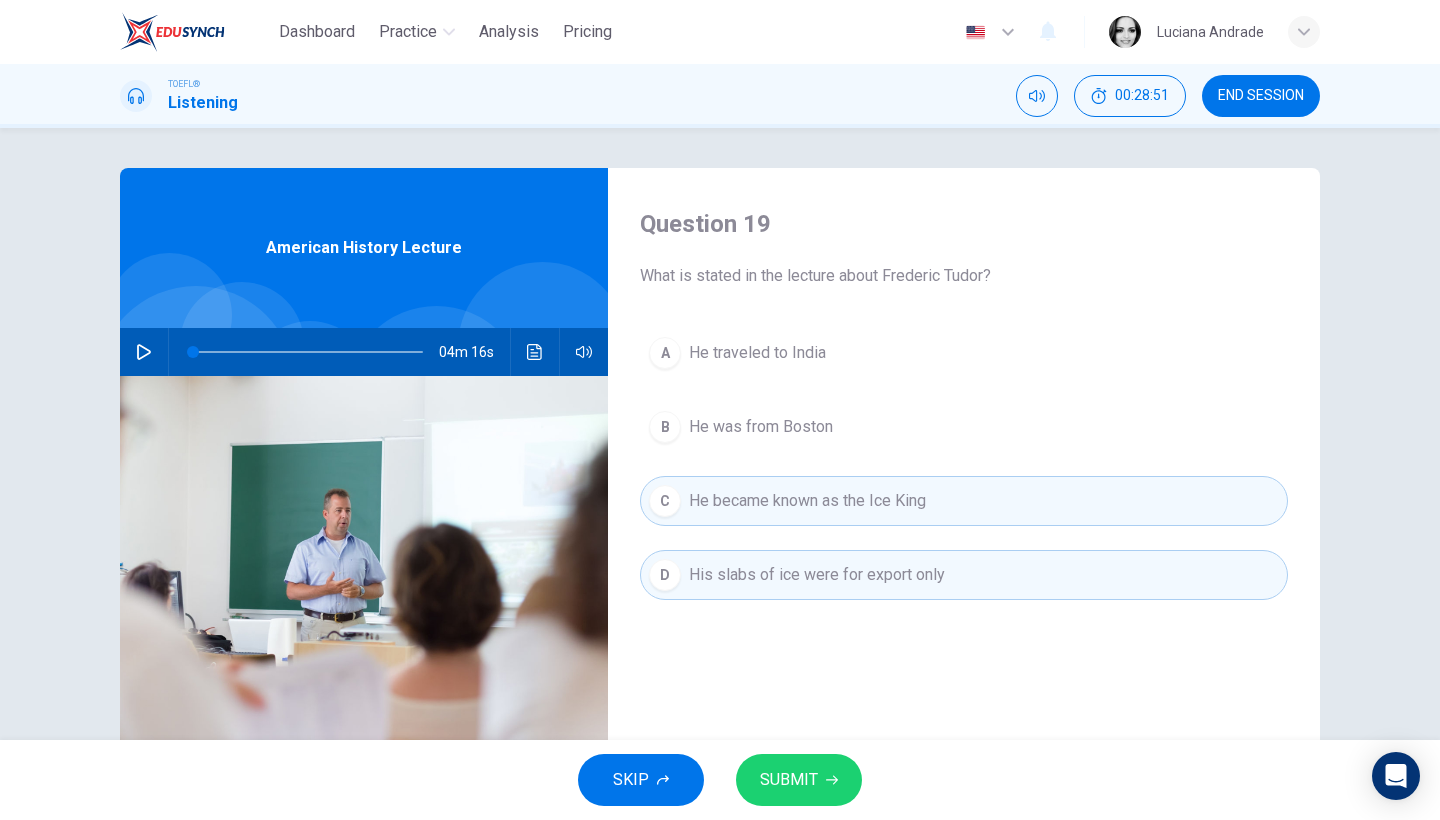 click on "SUBMIT" at bounding box center (799, 780) 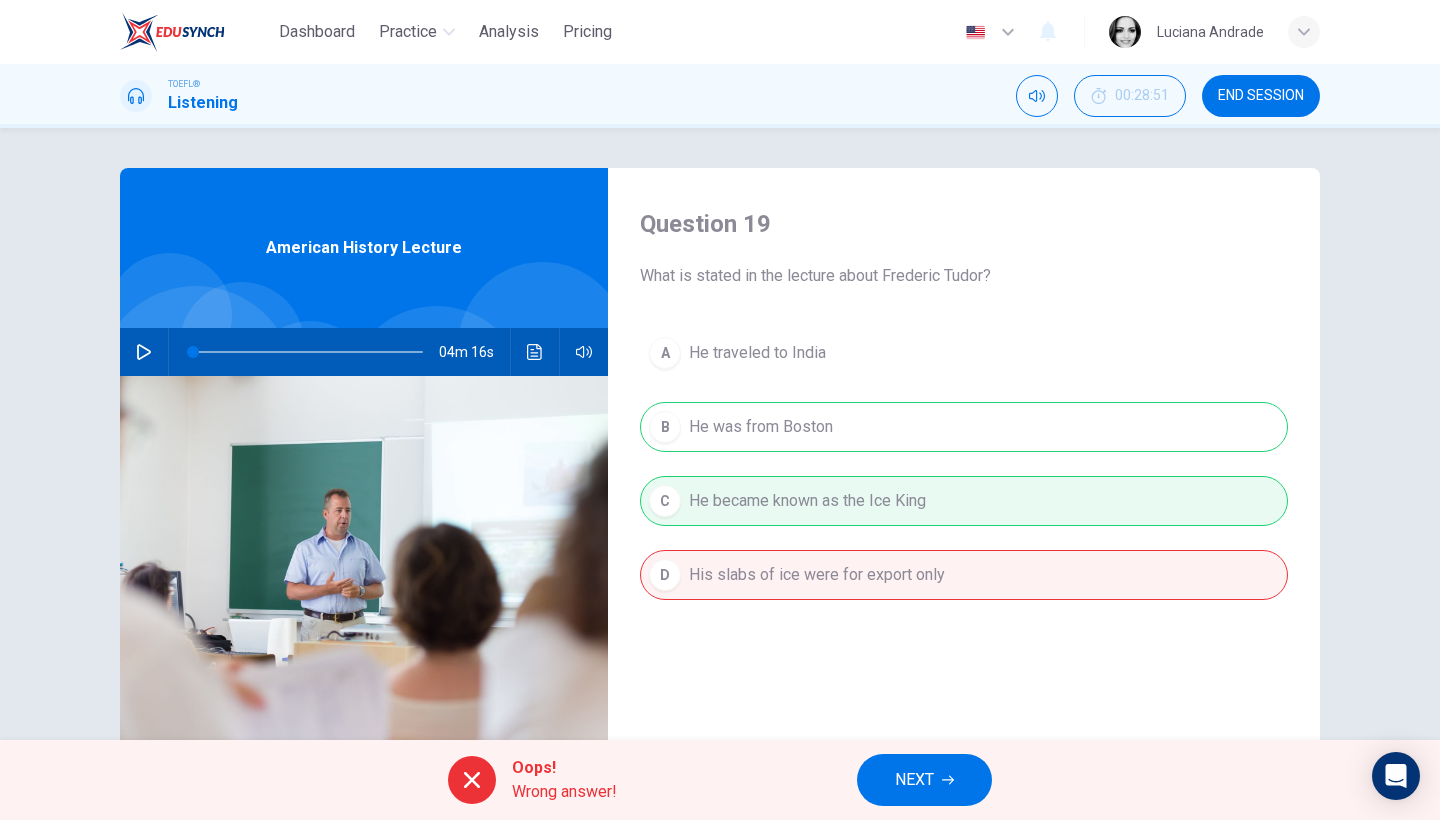 click on "NEXT" at bounding box center [914, 780] 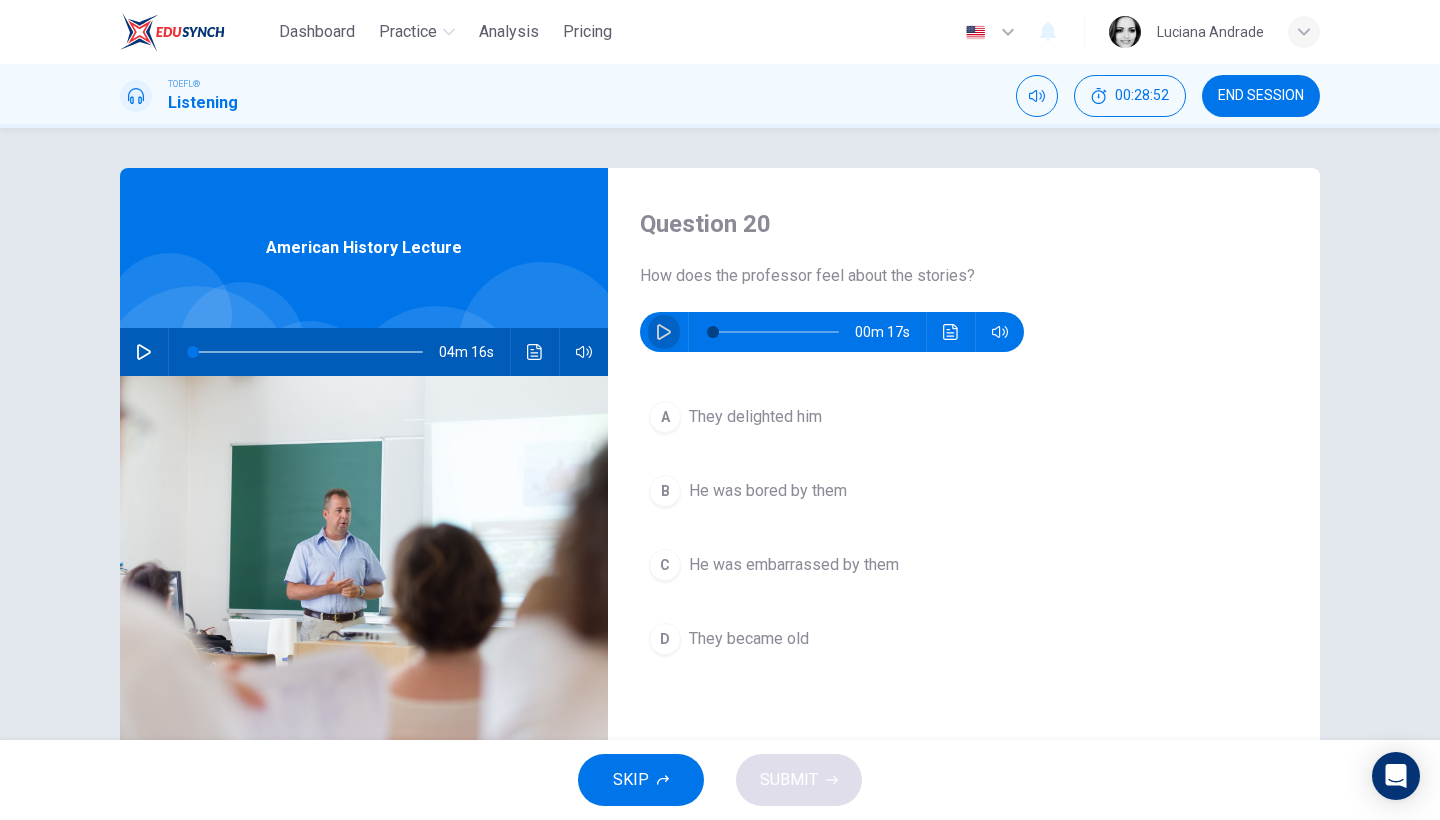 click 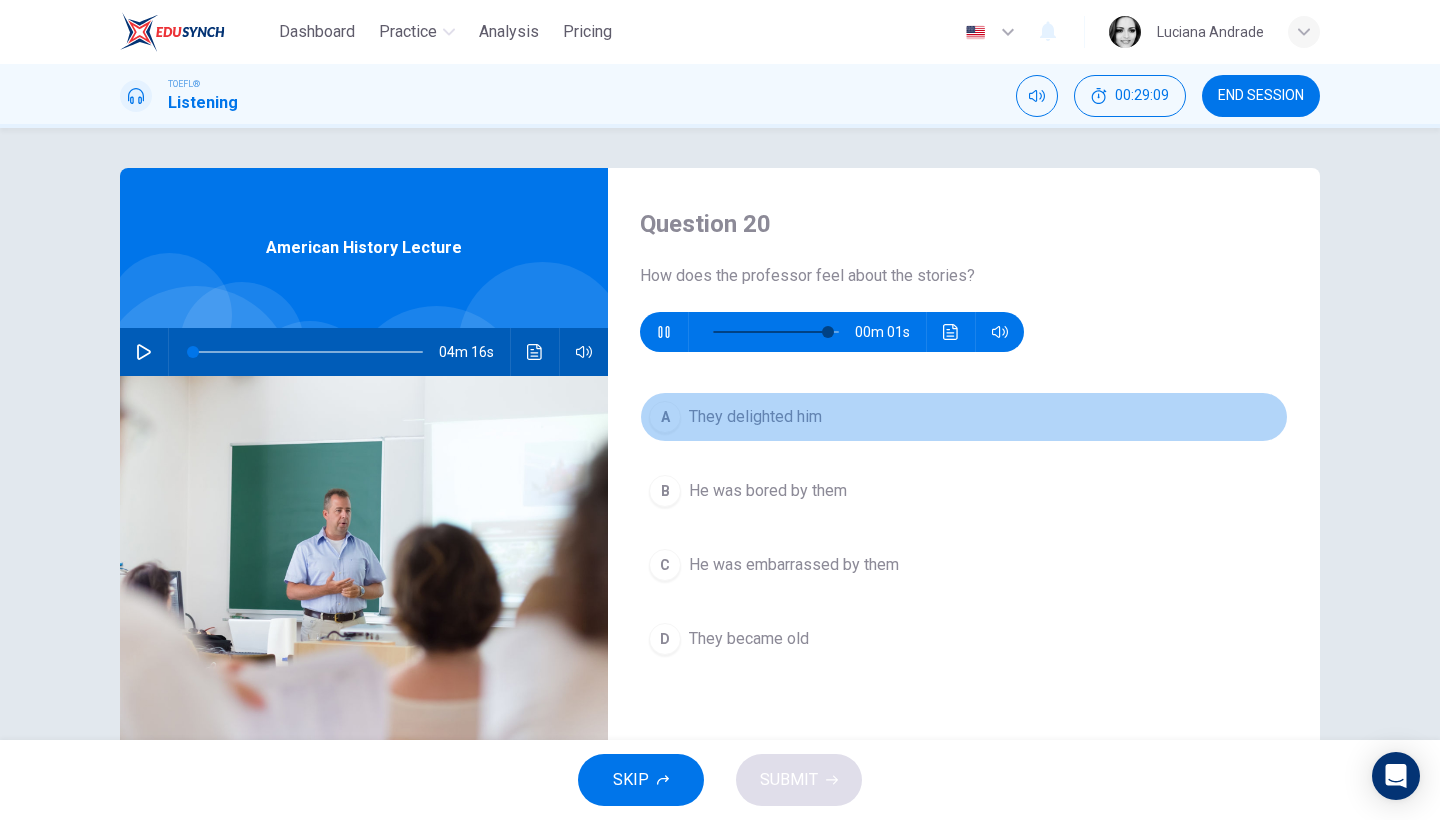 click on "A They delighted him" at bounding box center (964, 417) 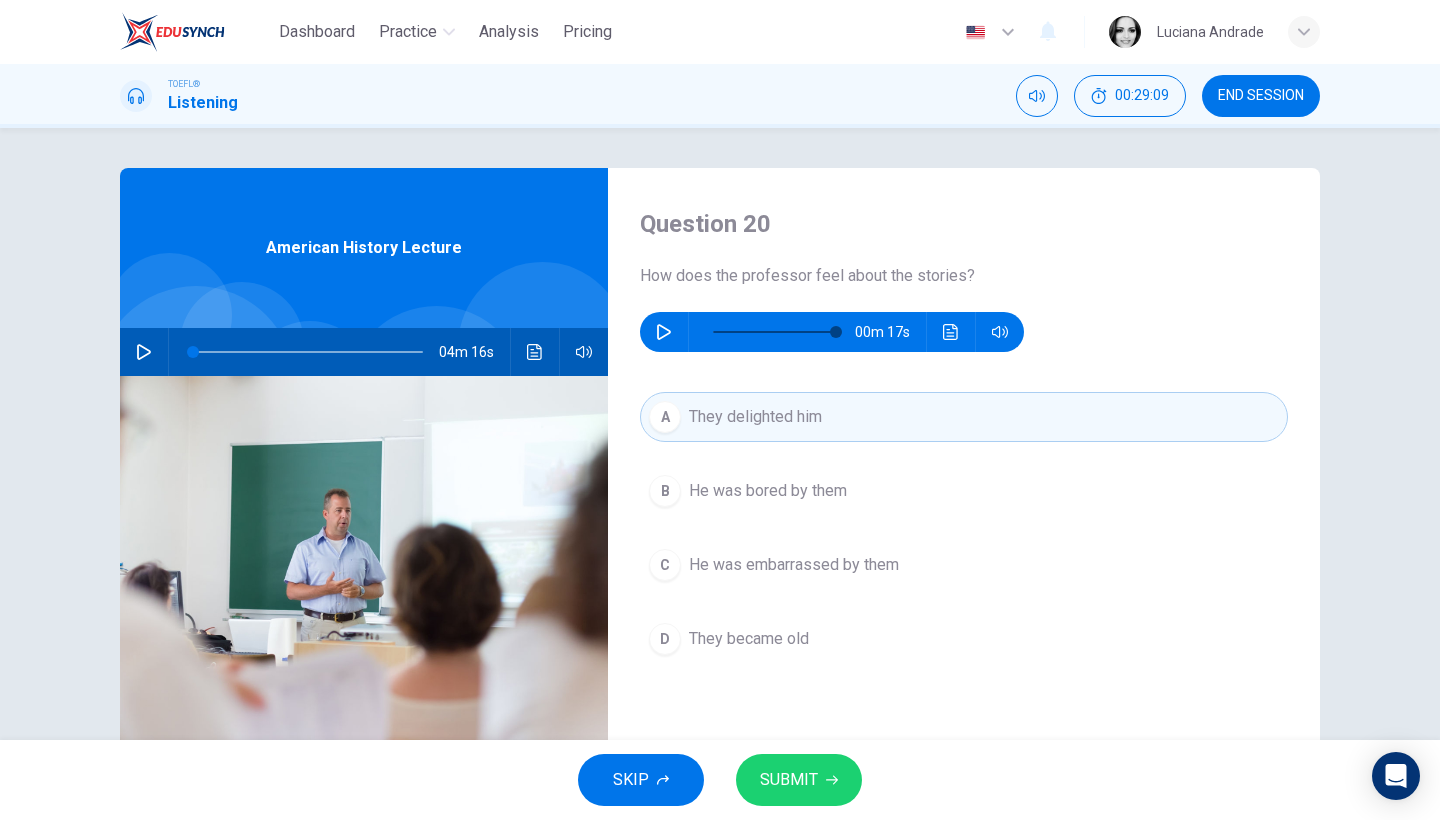 type on "0" 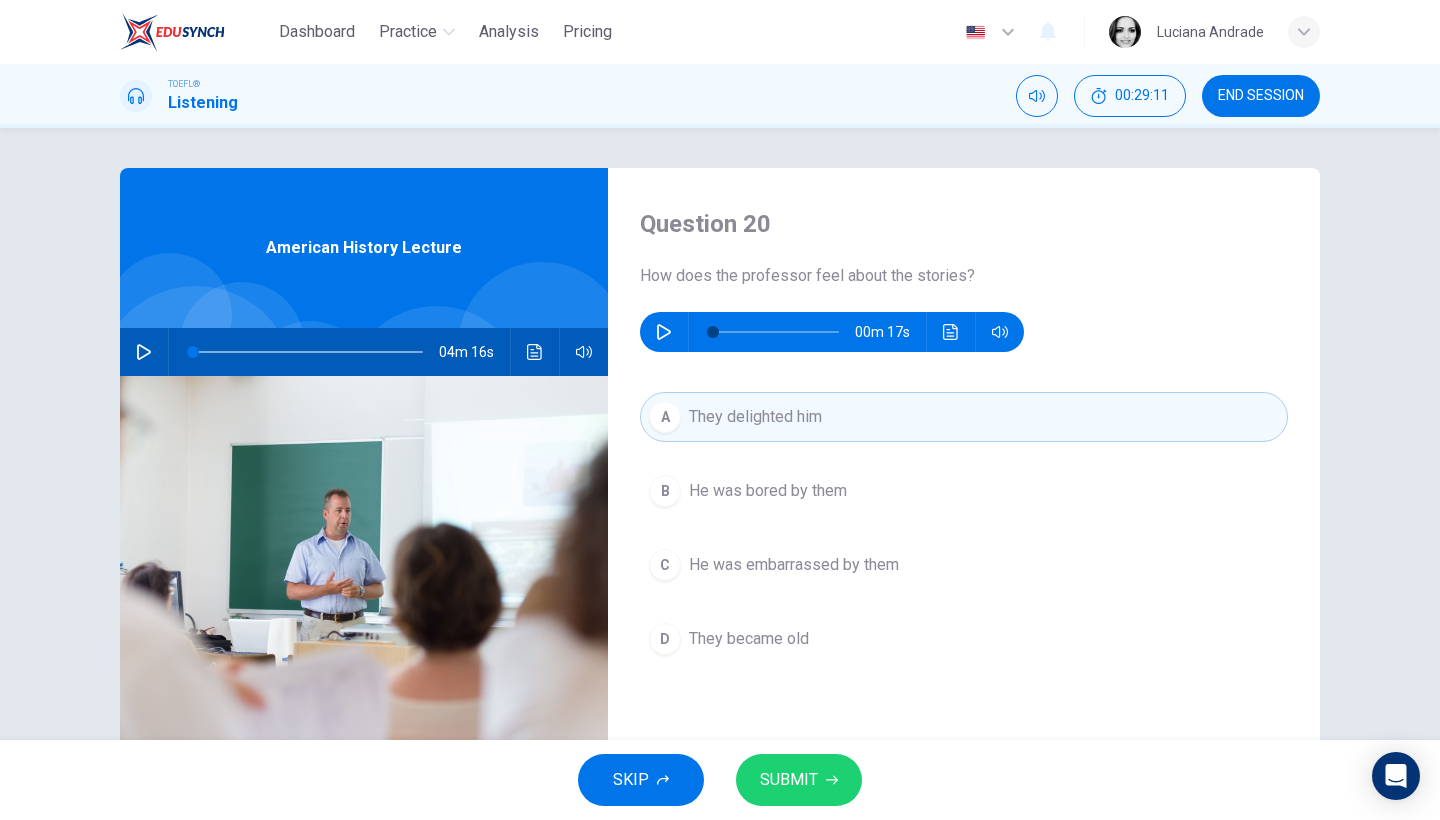 click on "SUBMIT" at bounding box center [799, 780] 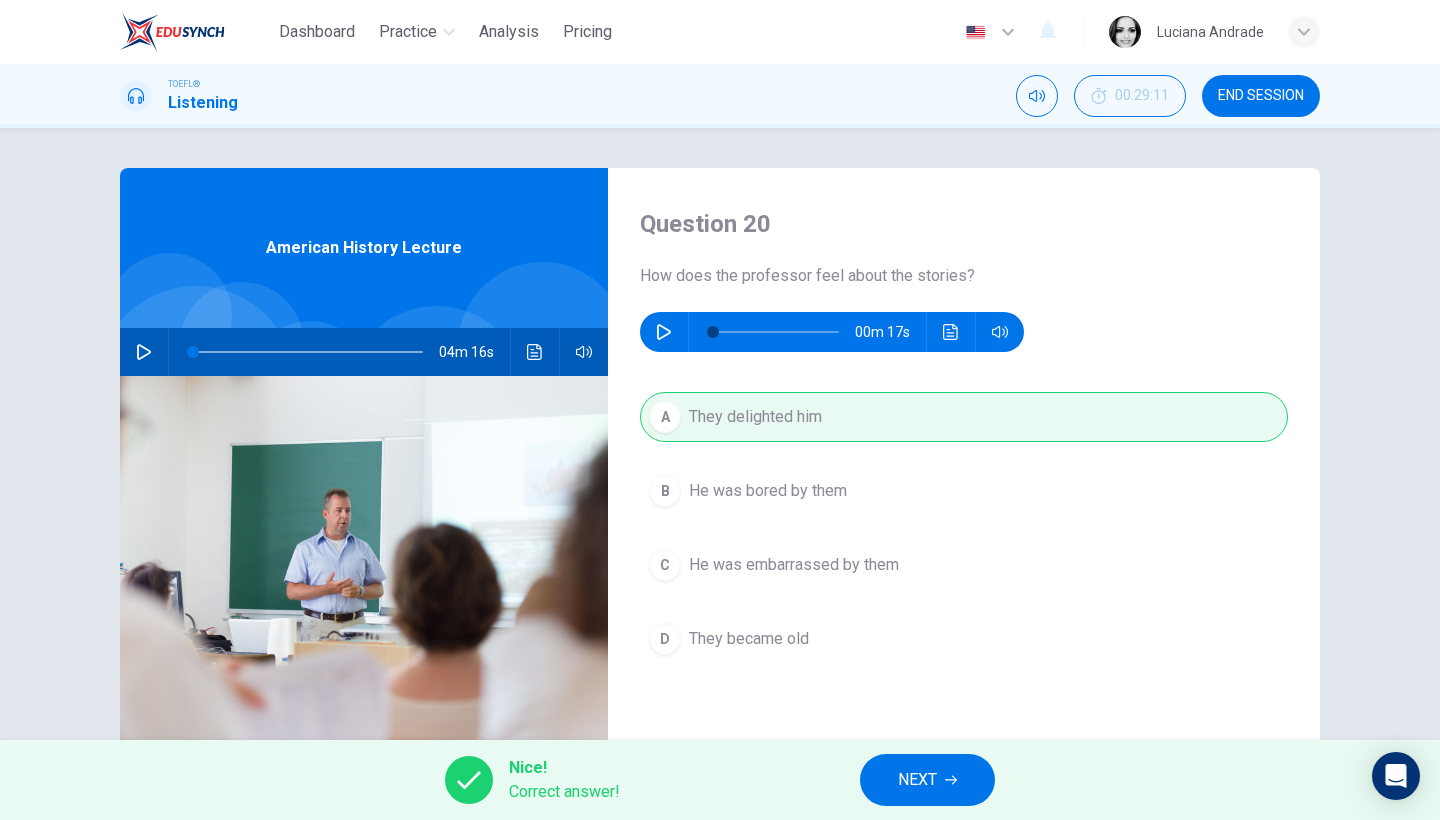 click on "NEXT" at bounding box center [927, 780] 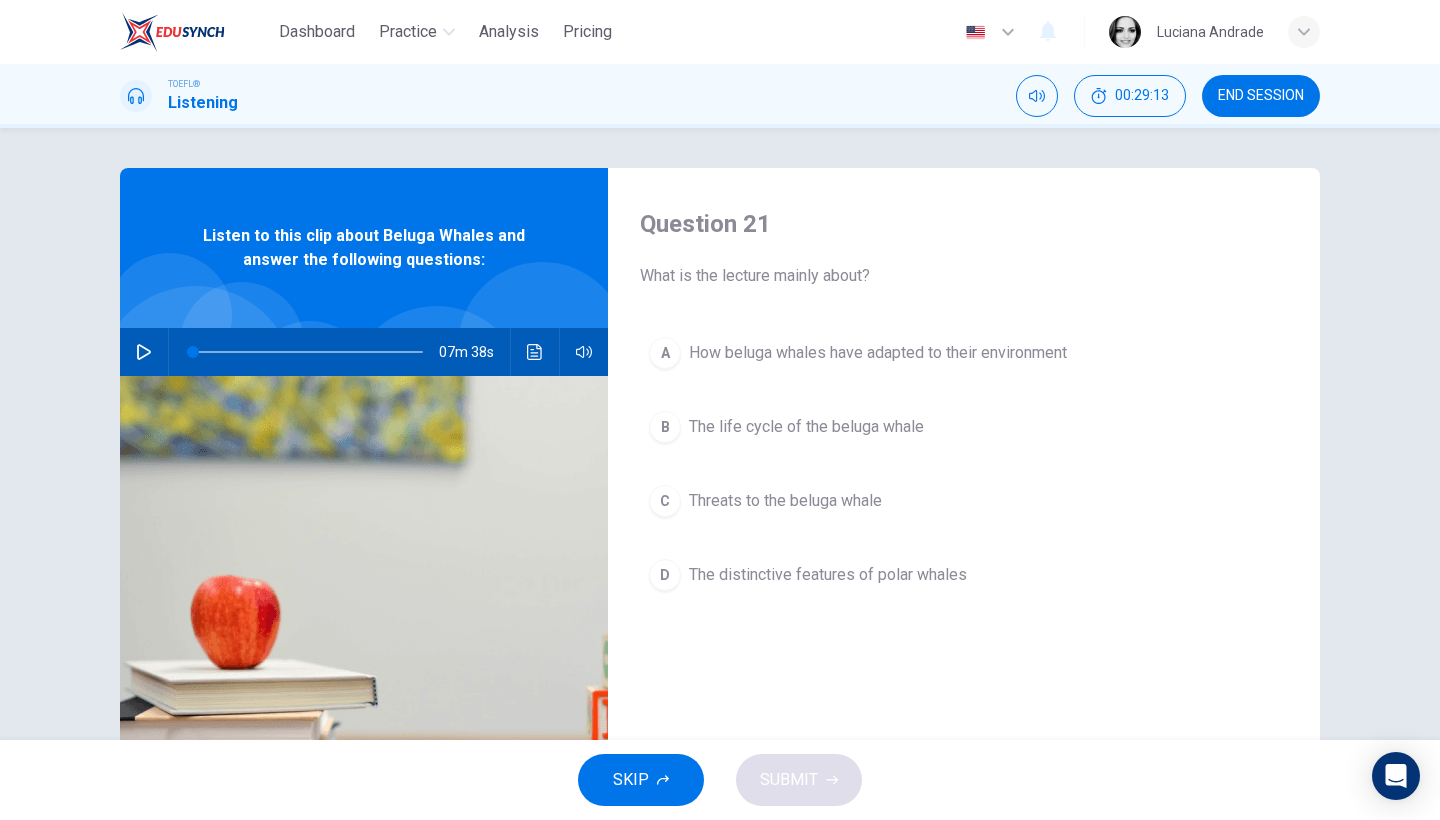click 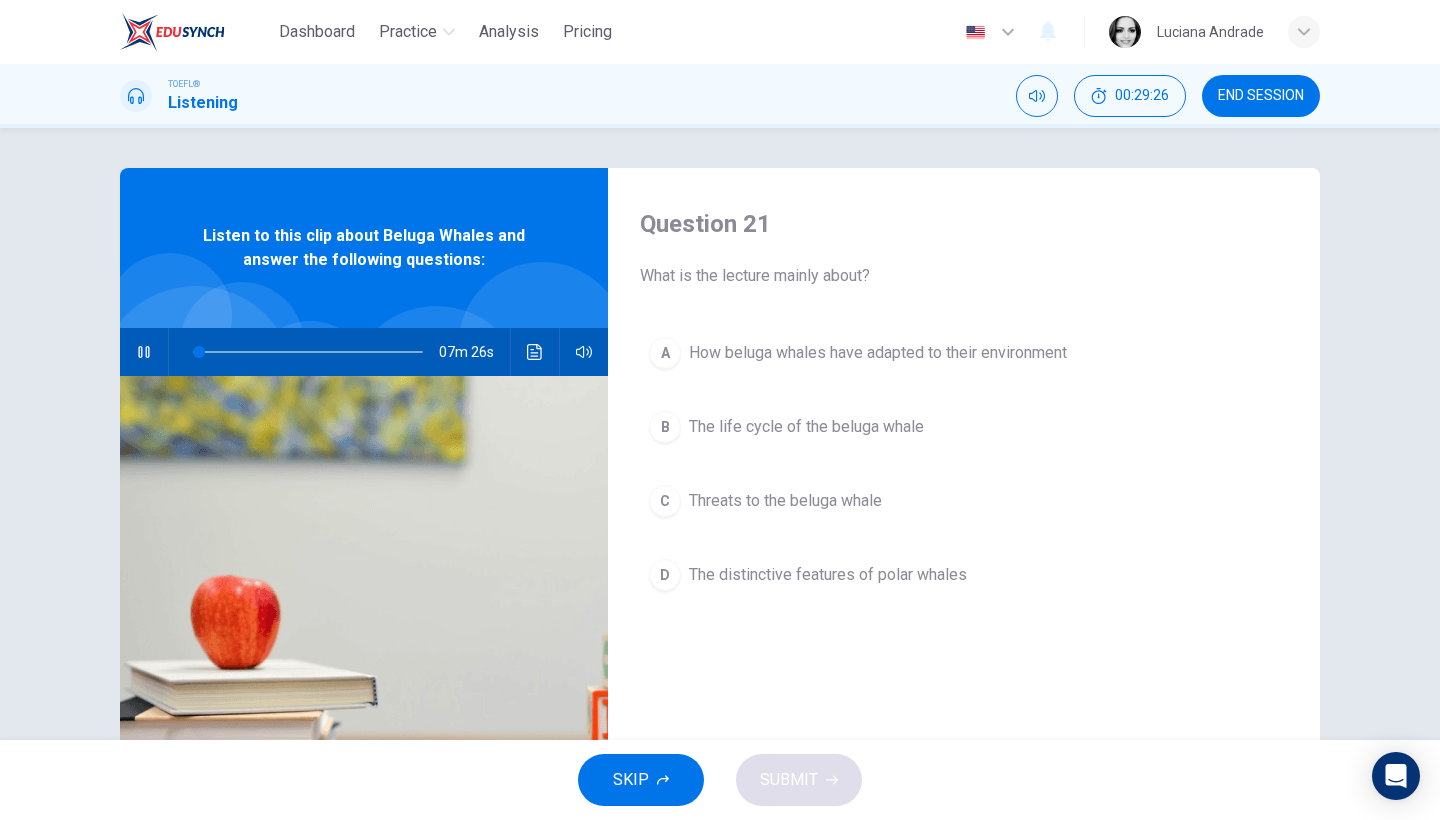 type on "3" 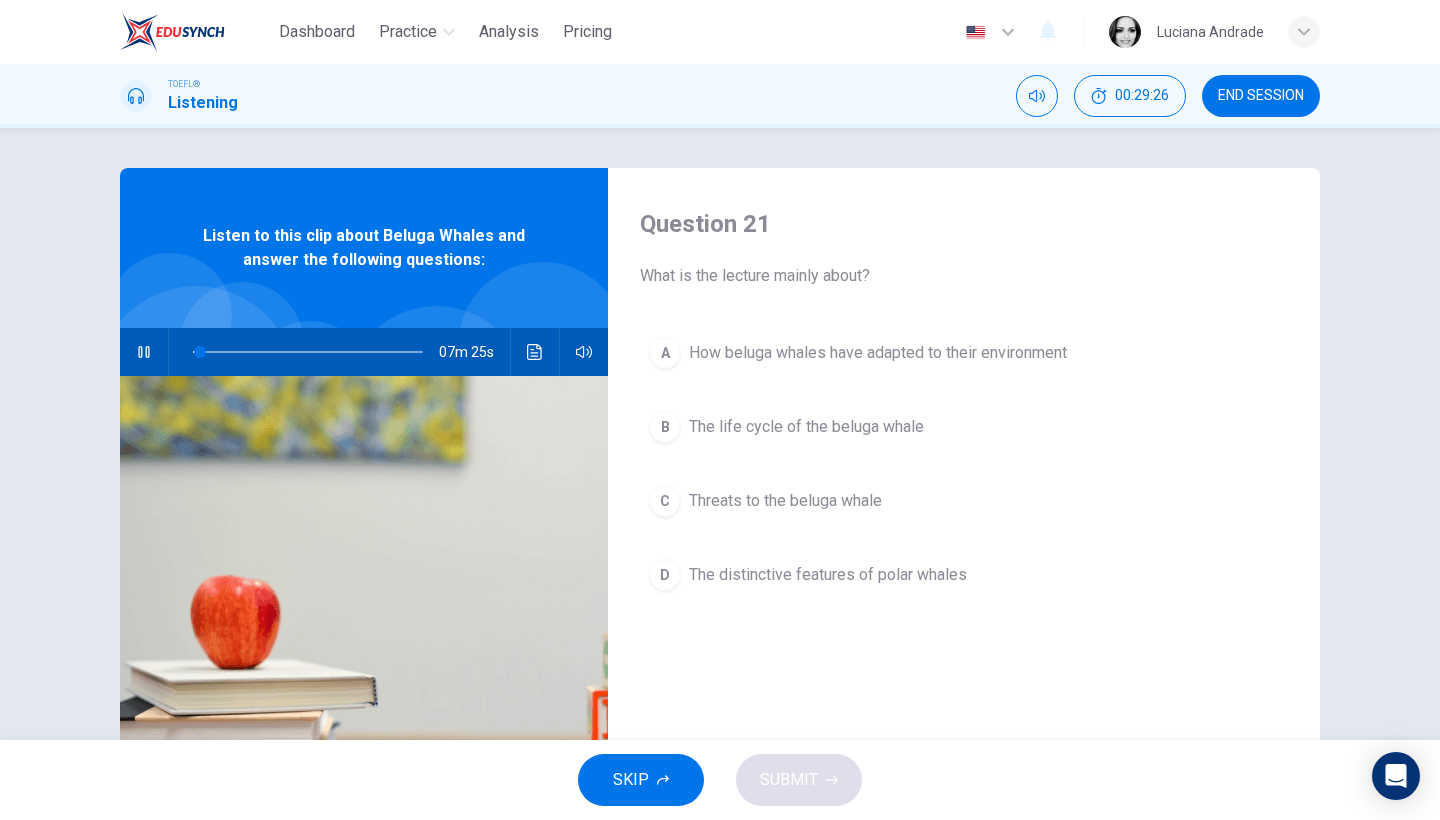 click on "TOEFL® Listening 00:29:26 END SESSION" at bounding box center [720, 96] 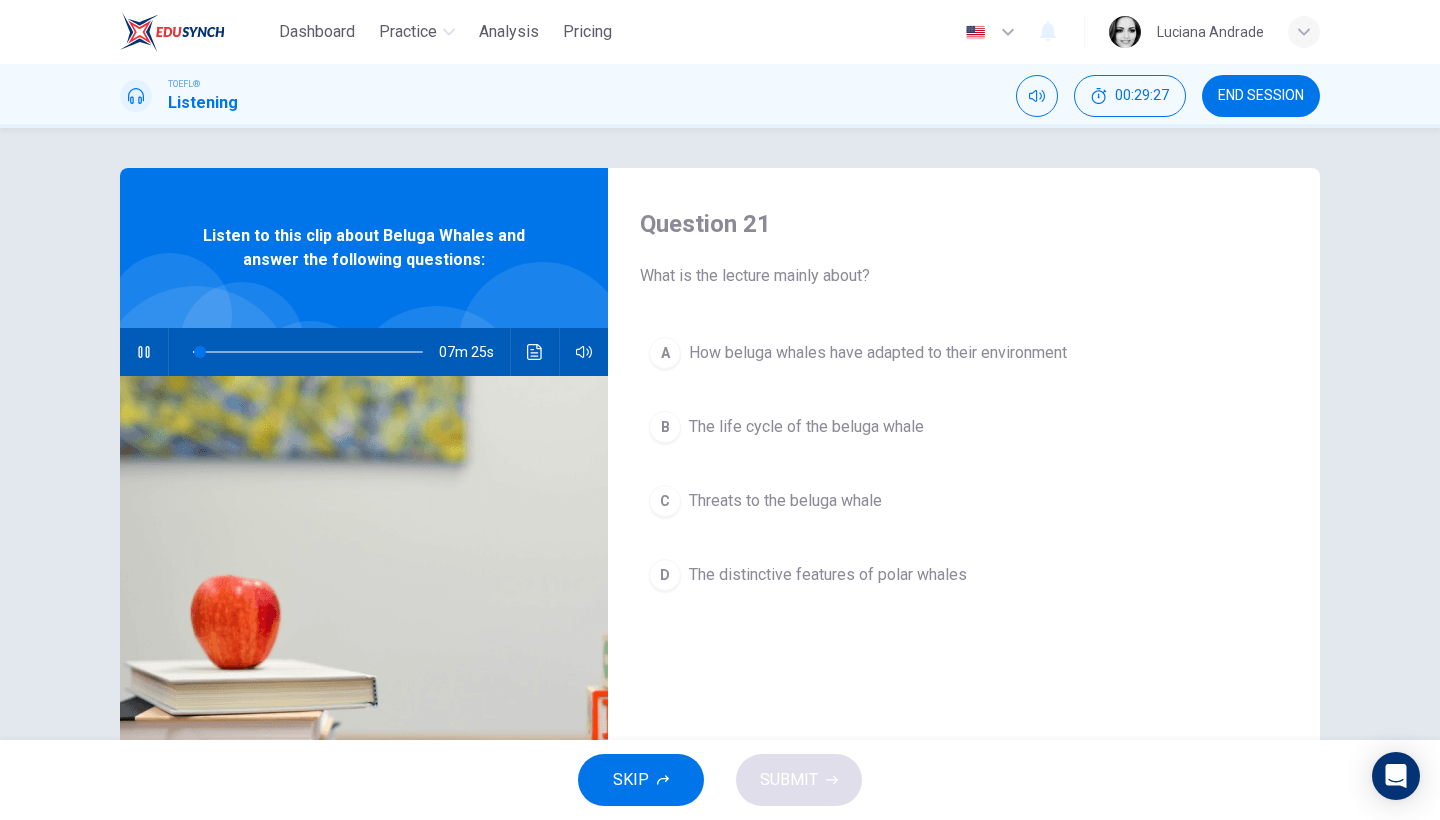 click on "END SESSION" at bounding box center [1261, 96] 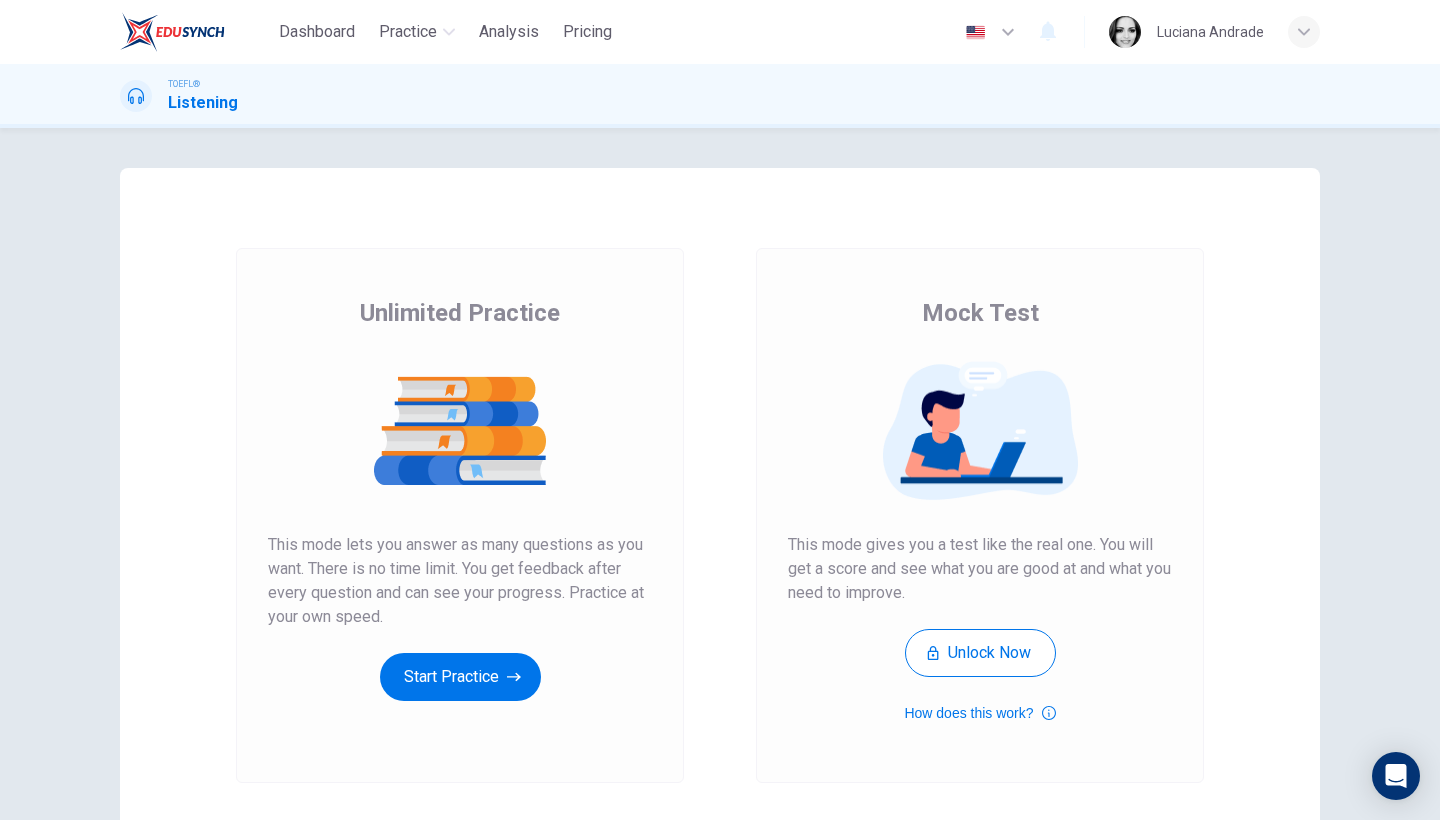 scroll, scrollTop: 0, scrollLeft: 0, axis: both 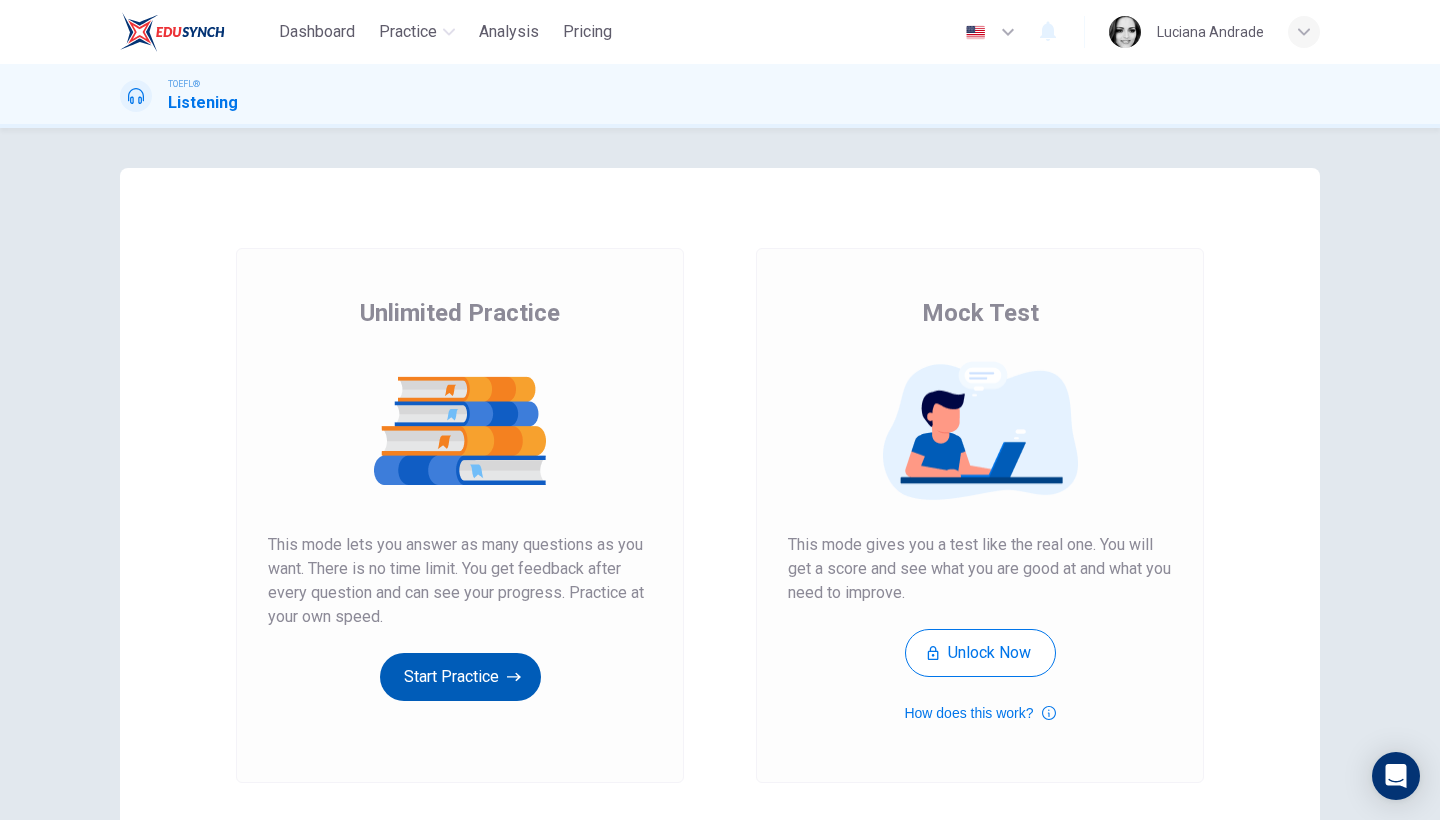 click on "Start Practice" at bounding box center (460, 677) 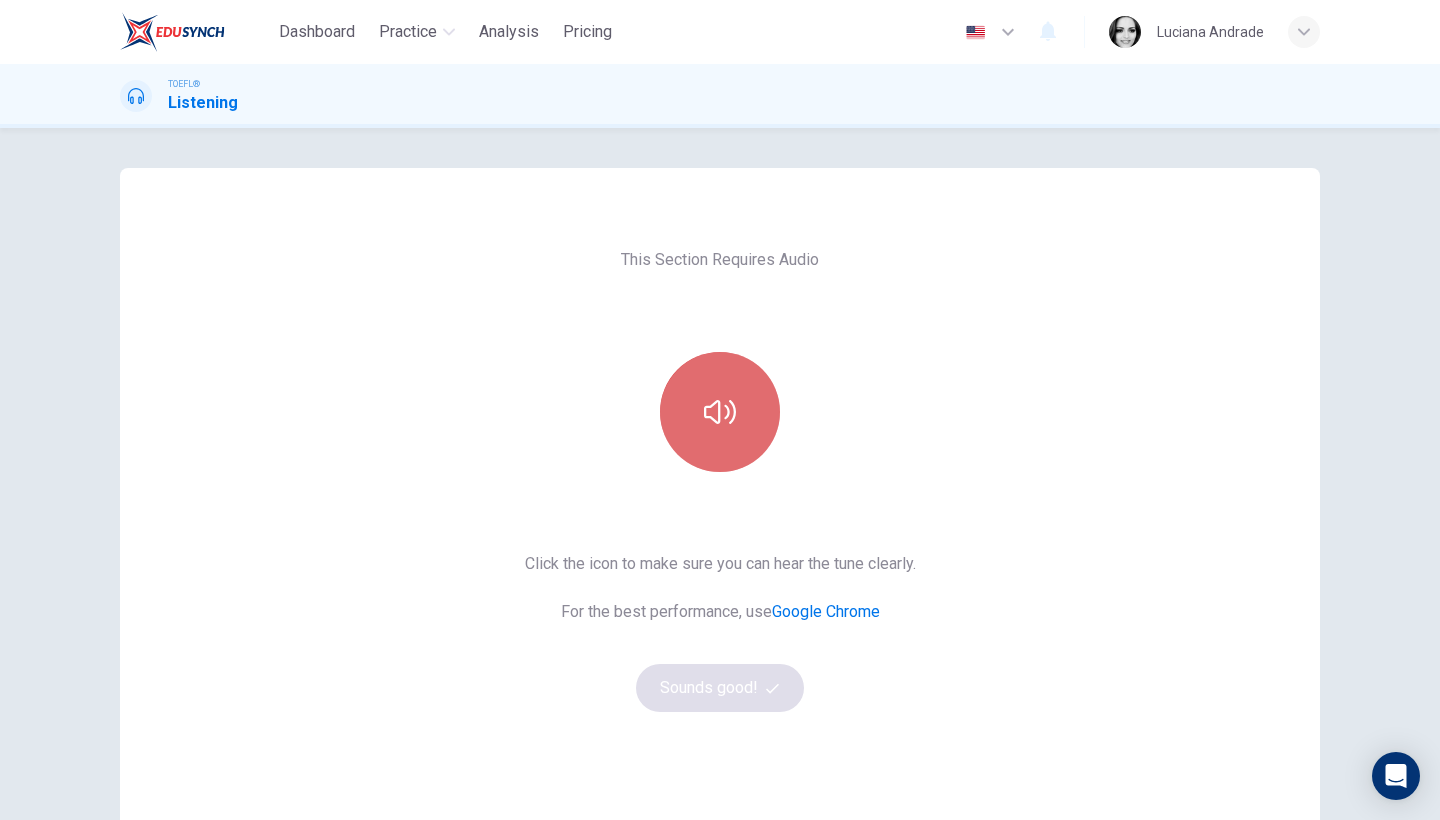 click at bounding box center (720, 412) 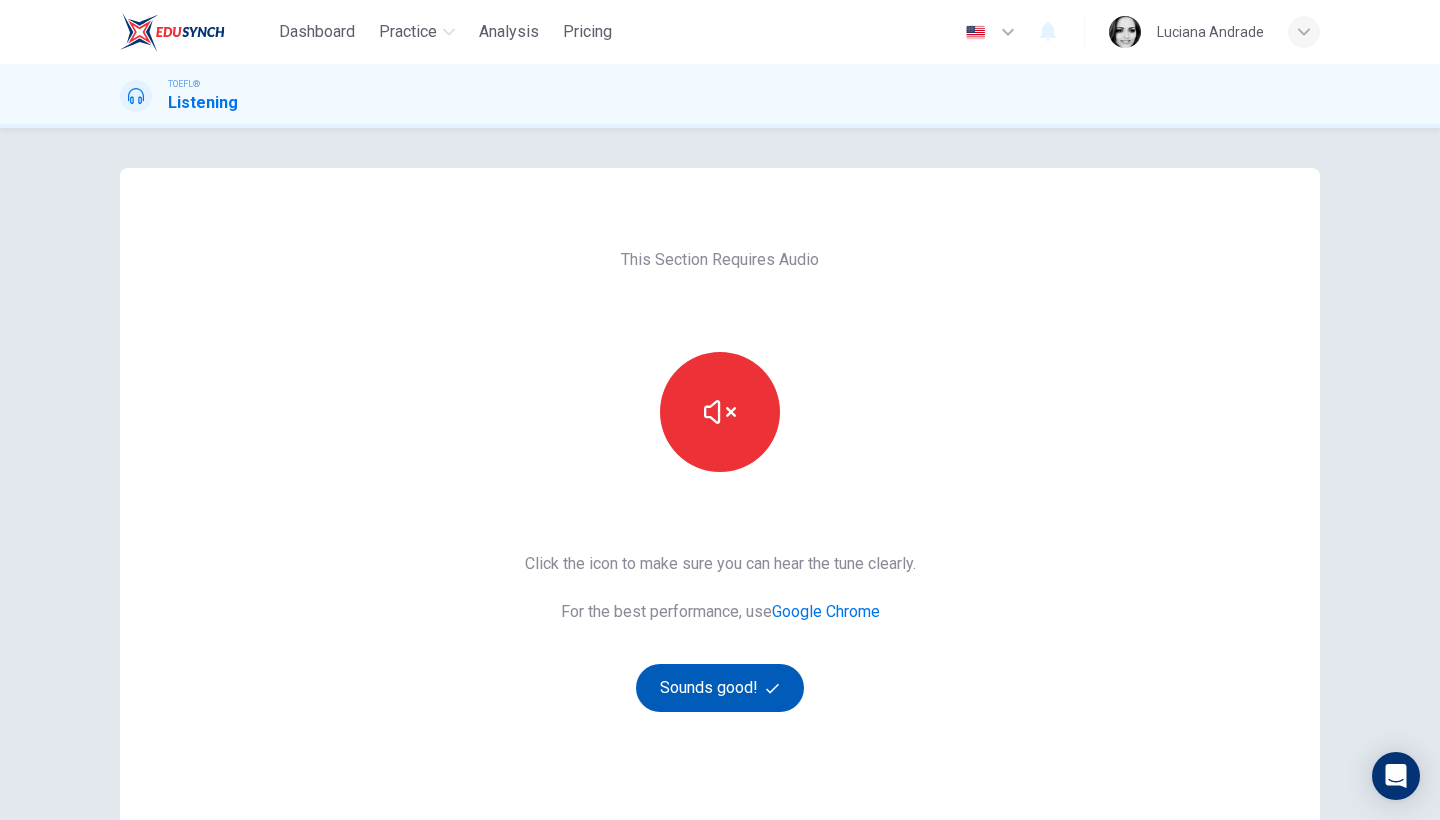 click on "Sounds good!" at bounding box center [720, 688] 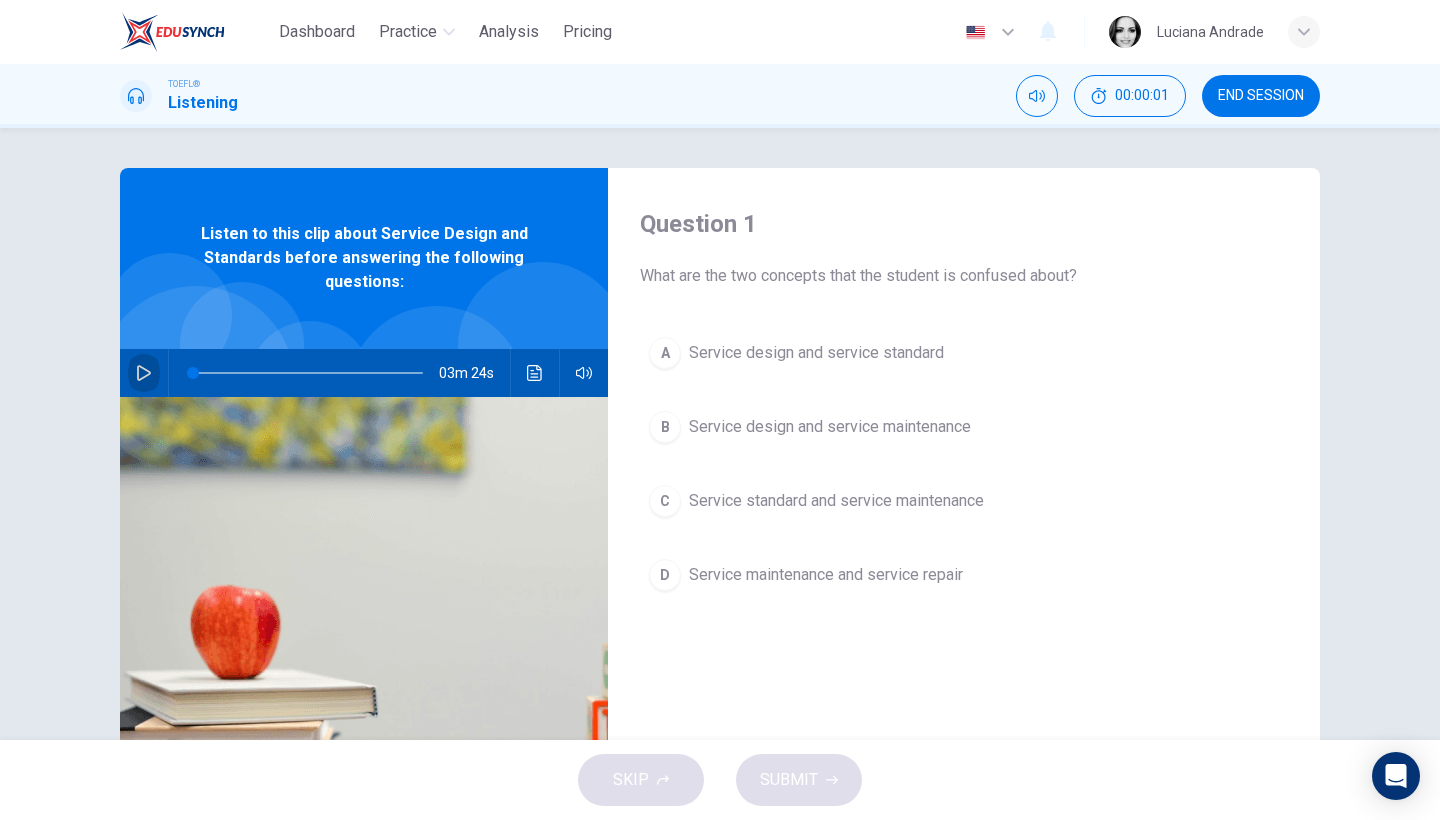 click 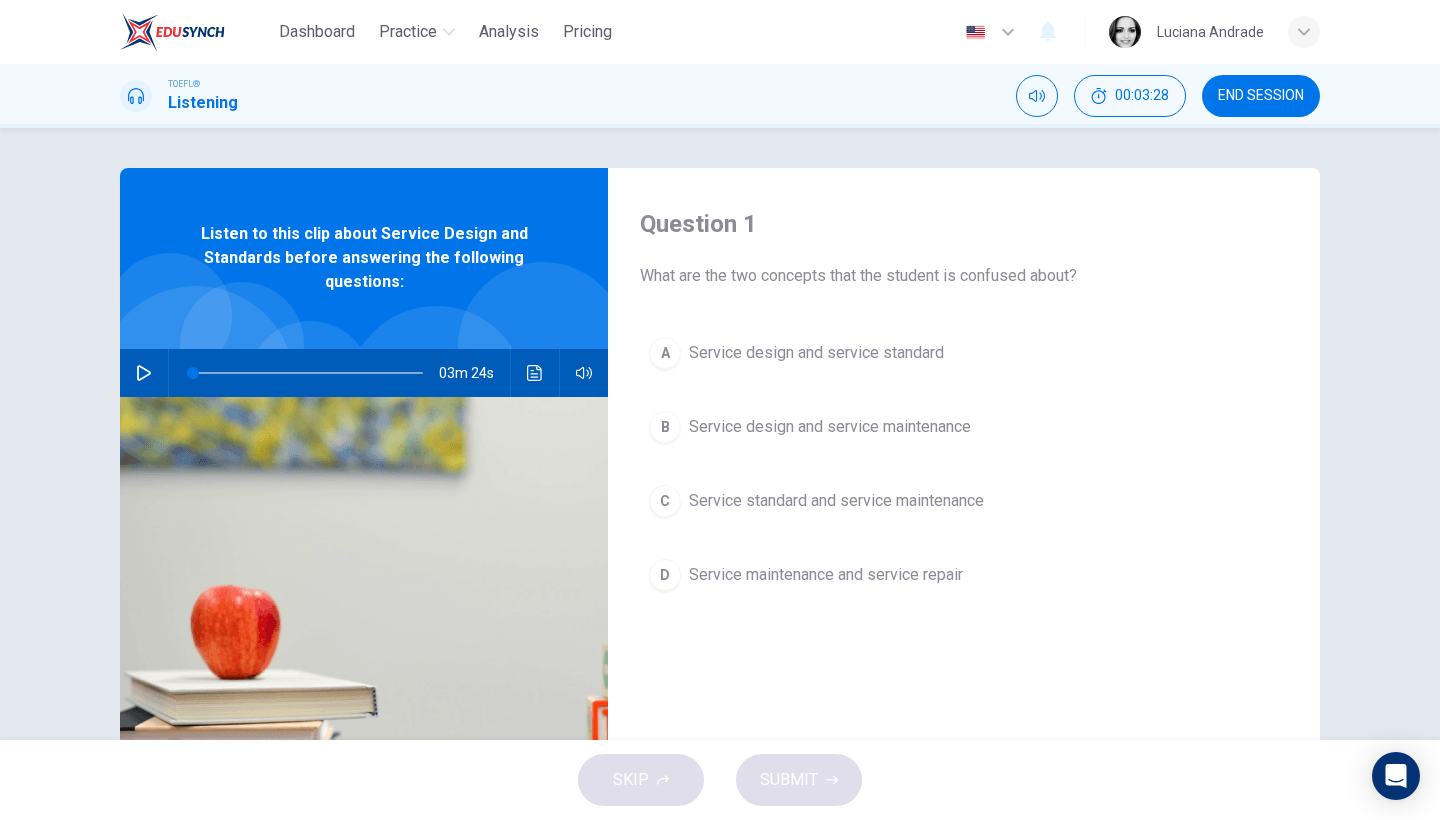 click 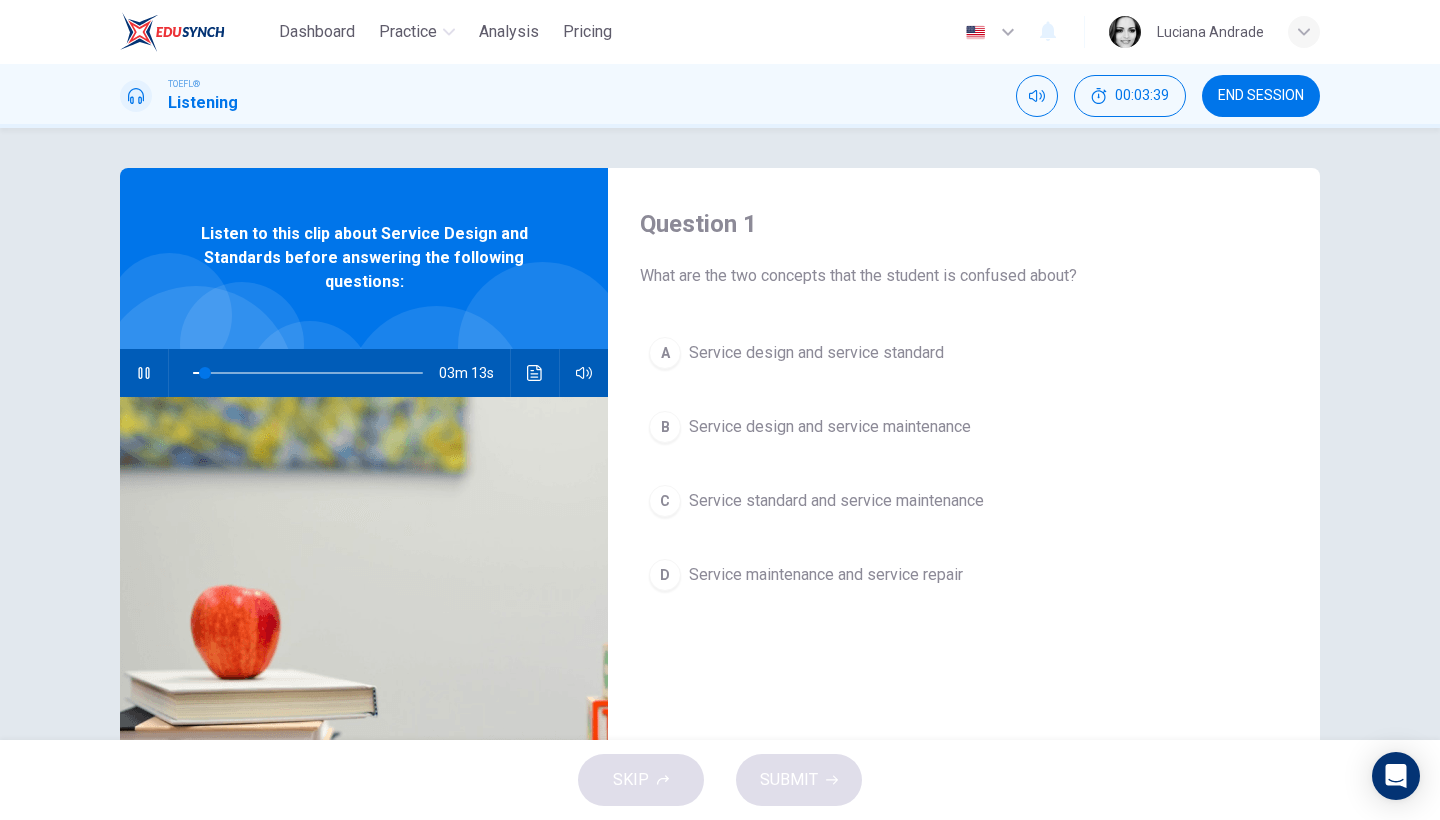 click on "A Service design and service standard" at bounding box center (964, 353) 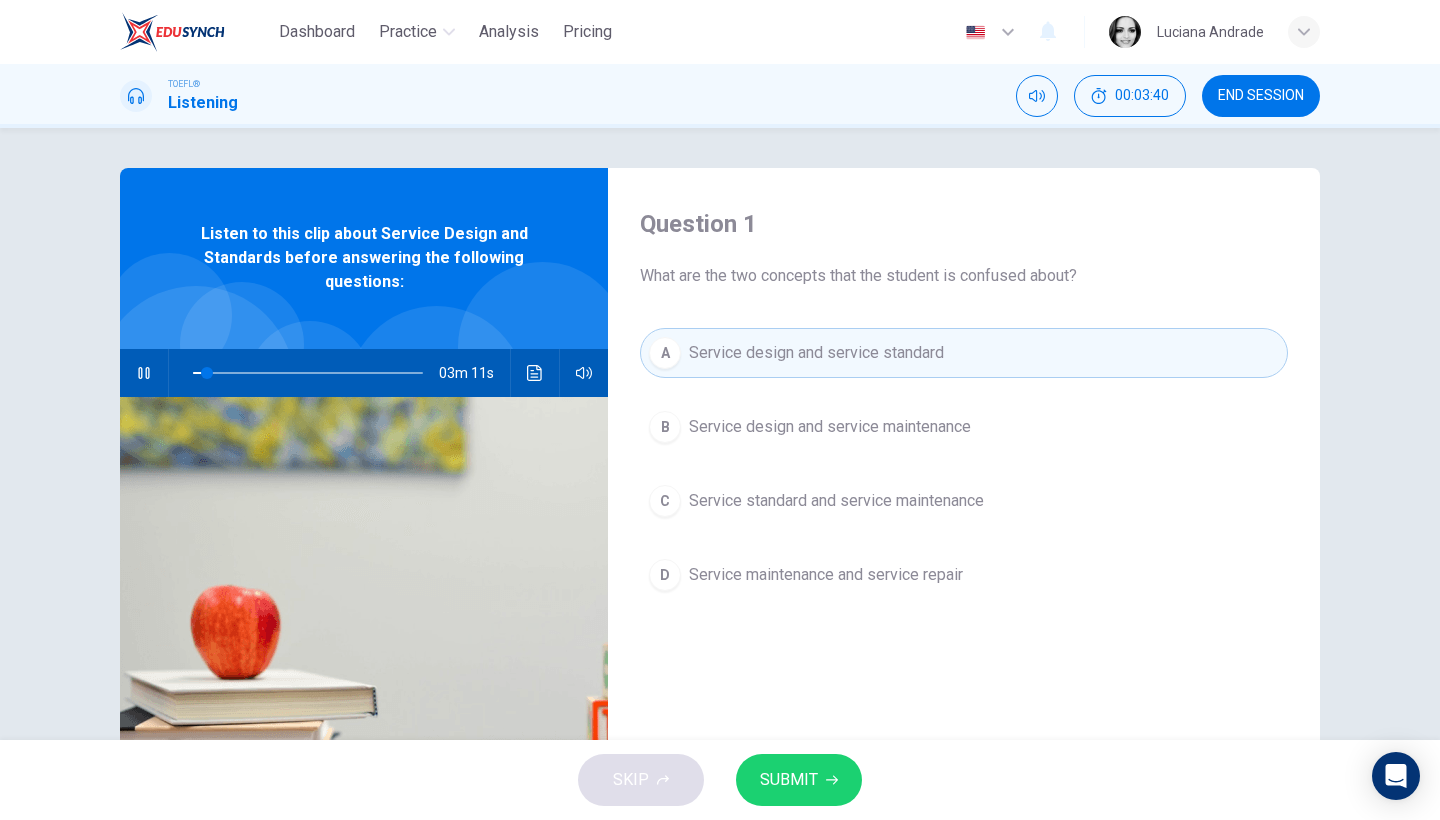 click on "SUBMIT" at bounding box center (789, 780) 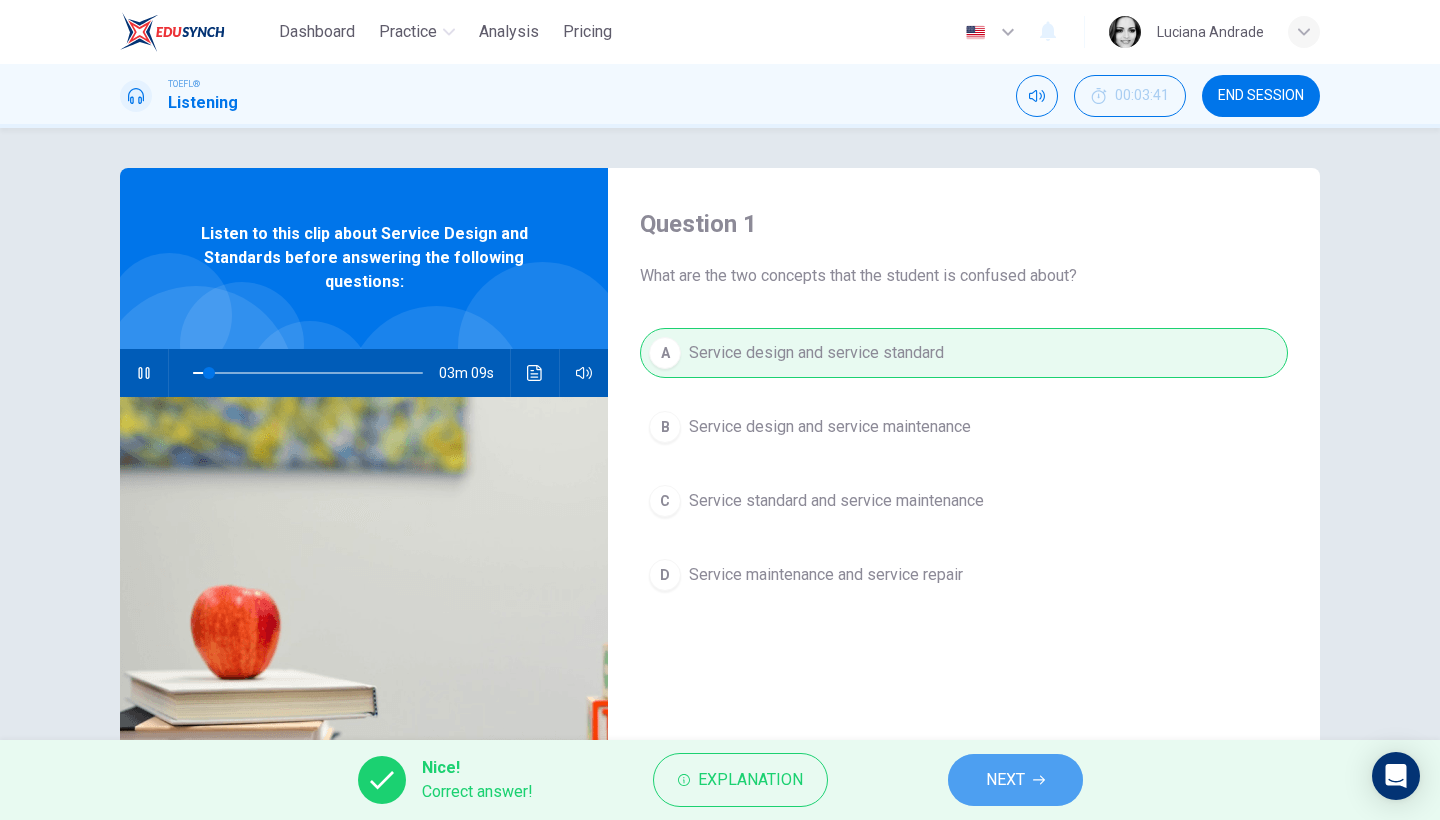click on "NEXT" at bounding box center [1015, 780] 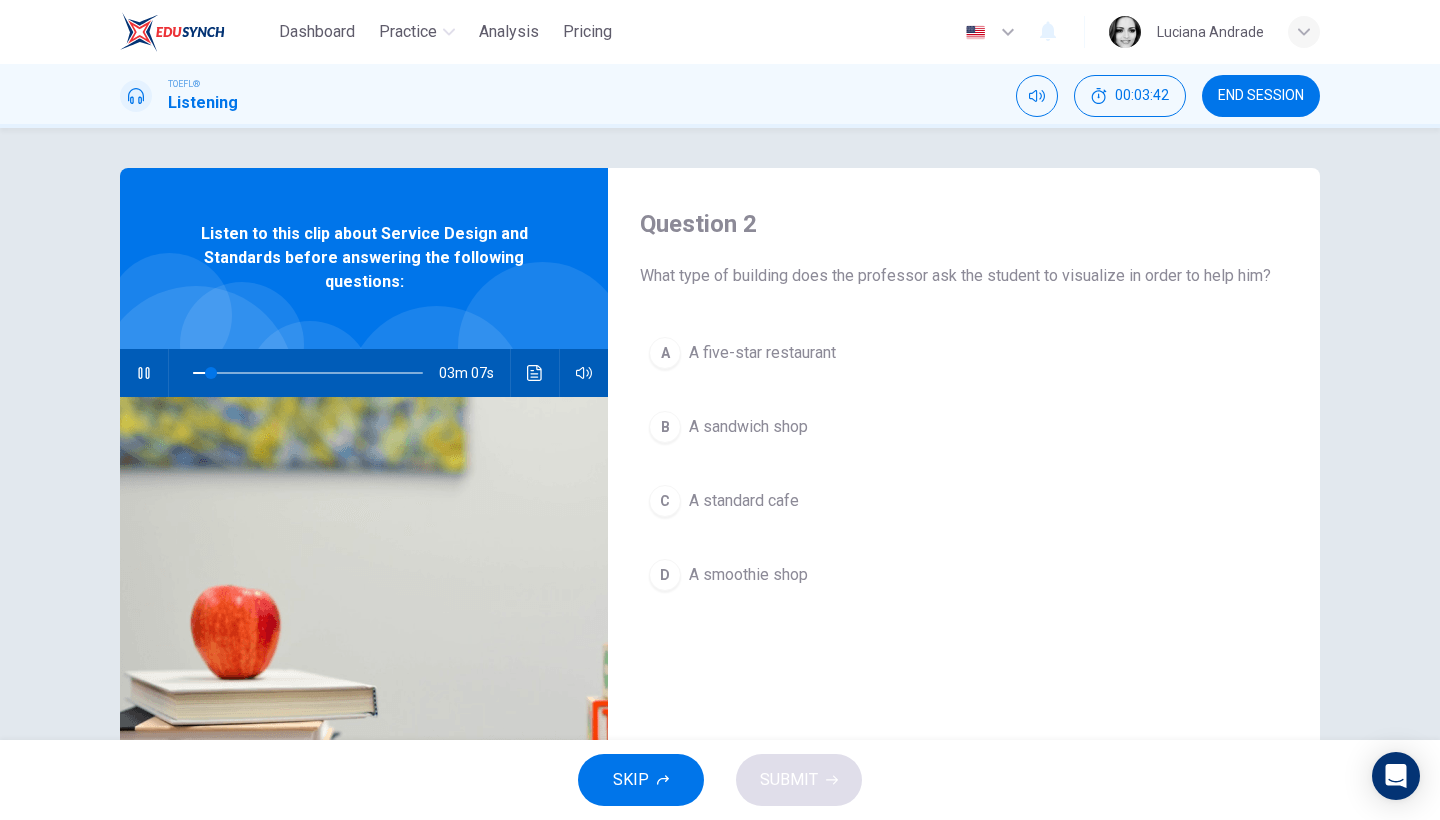click 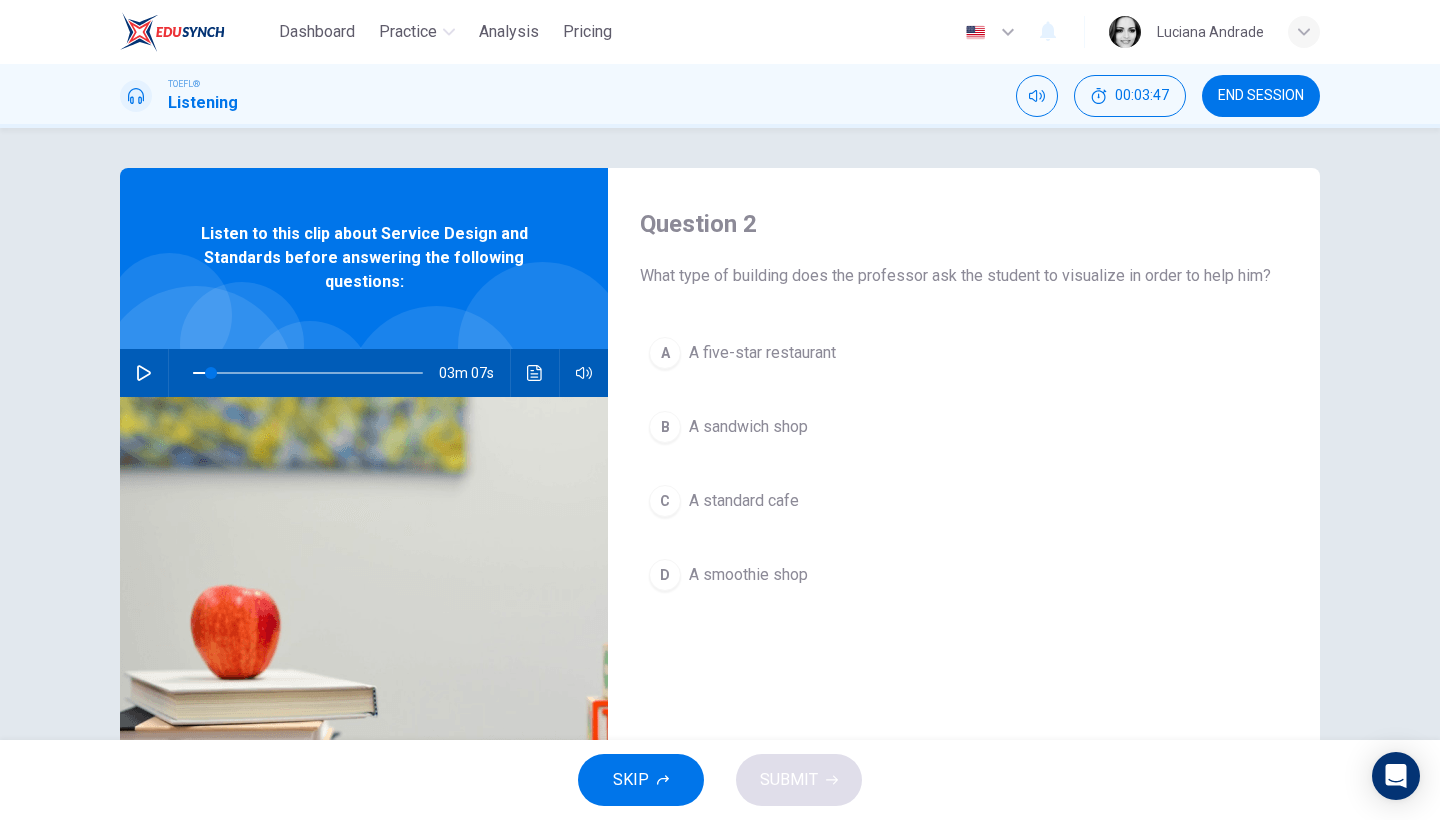 click on "A standard cafe" at bounding box center [744, 501] 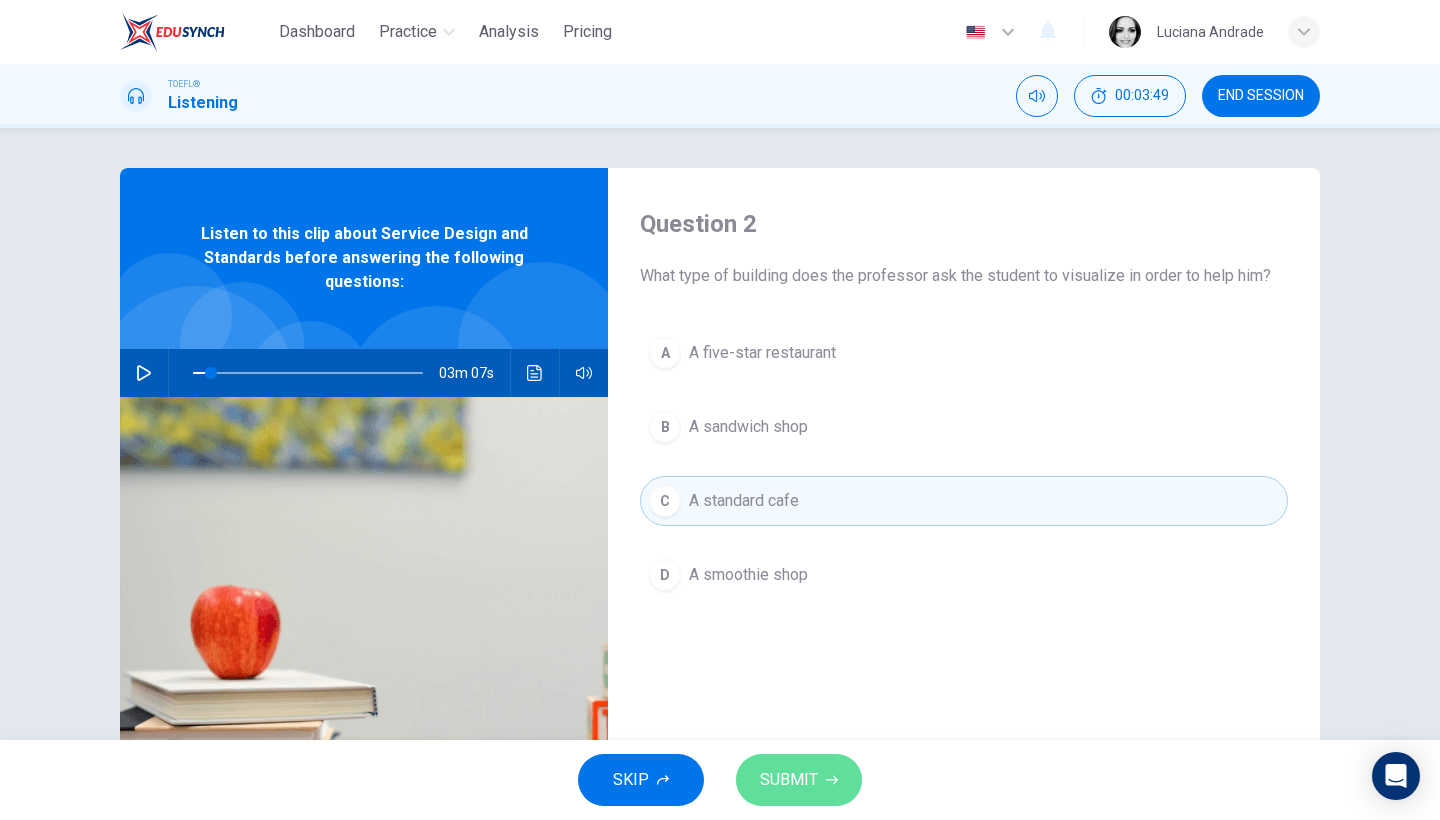 click on "SUBMIT" at bounding box center [789, 780] 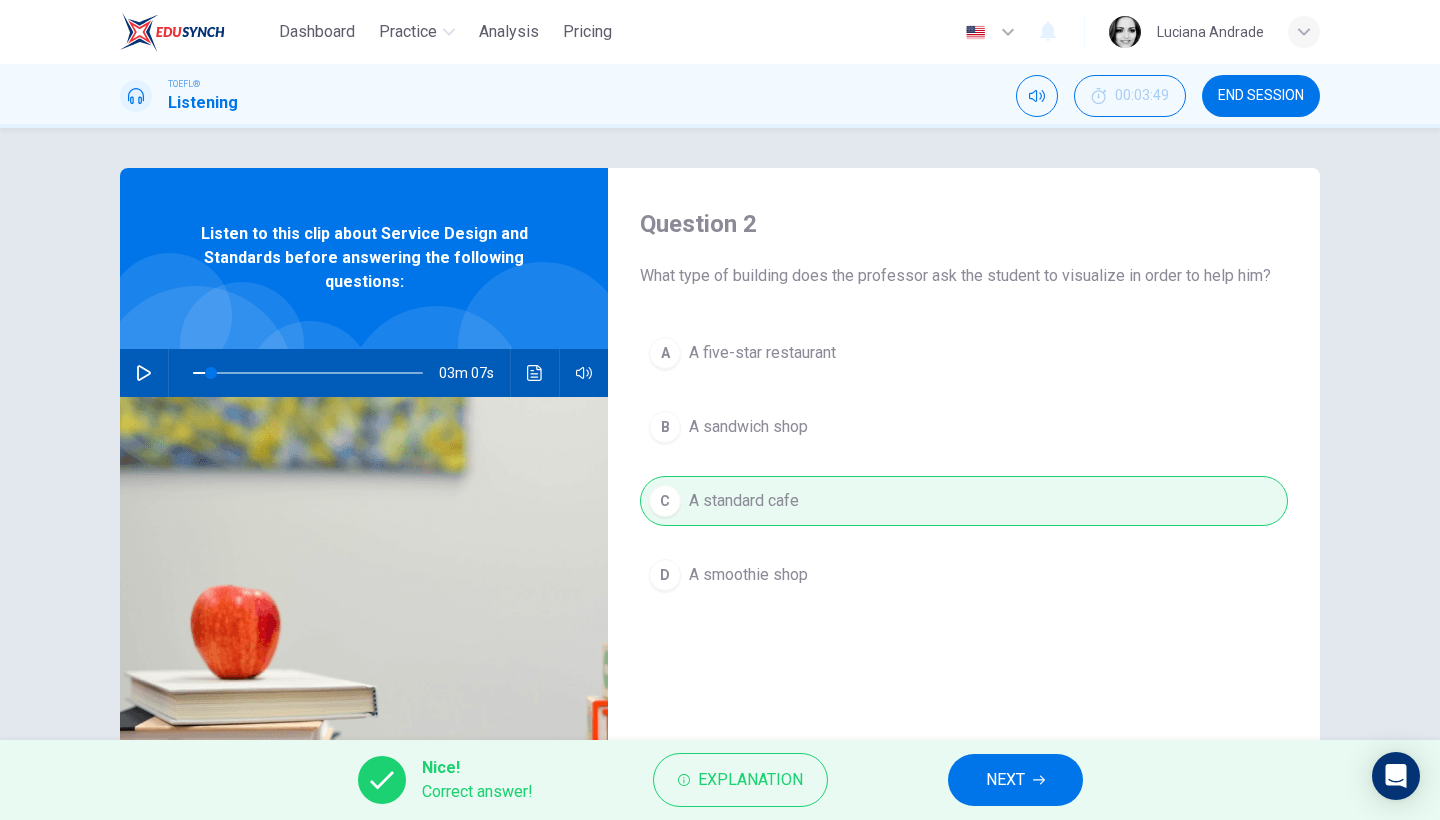click on "NEXT" at bounding box center (1005, 780) 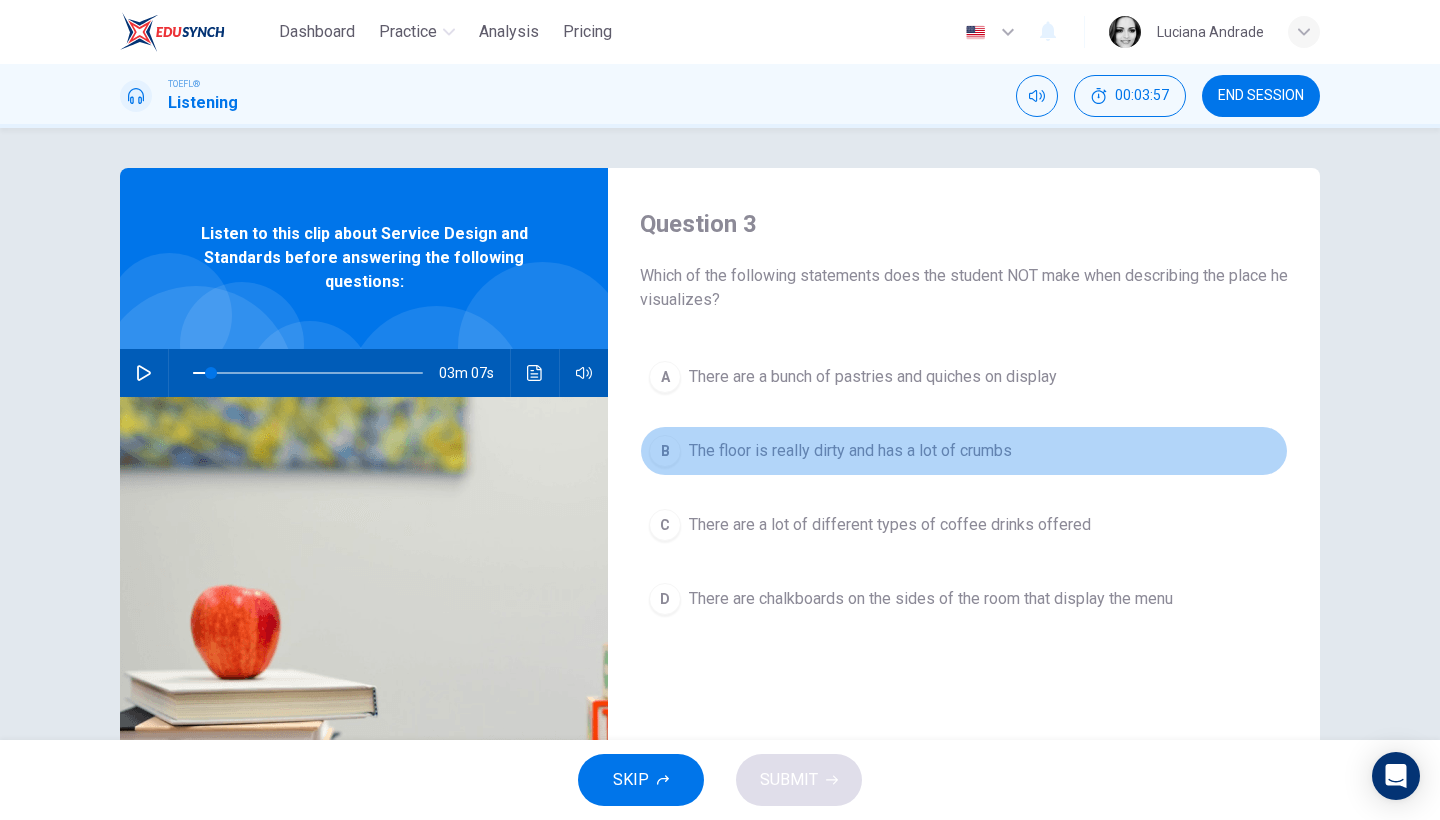 click on "The floor is really dirty and has a lot of crumbs" at bounding box center (850, 451) 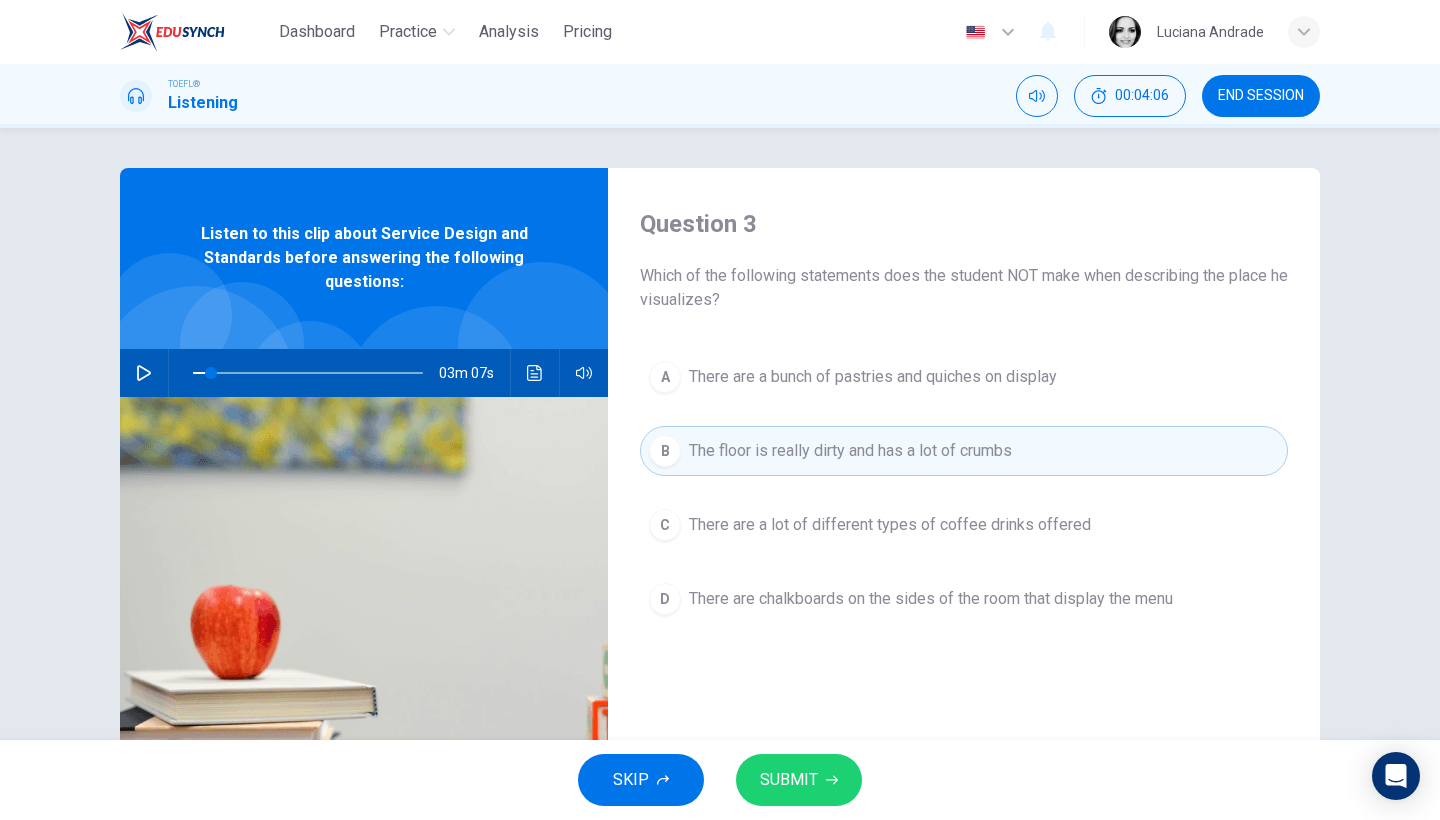 click on "SUBMIT" at bounding box center [799, 780] 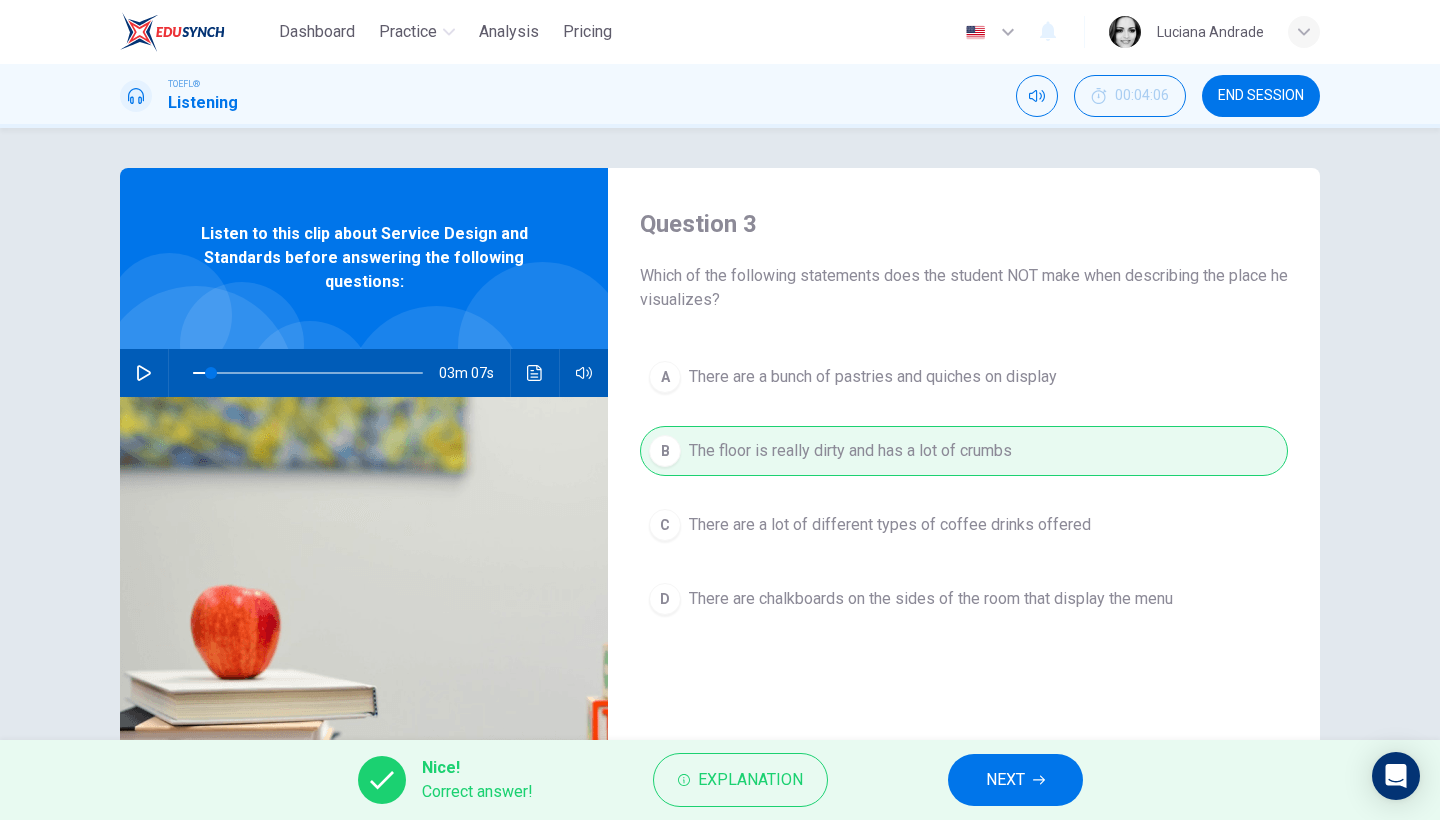 click on "NEXT" at bounding box center (1015, 780) 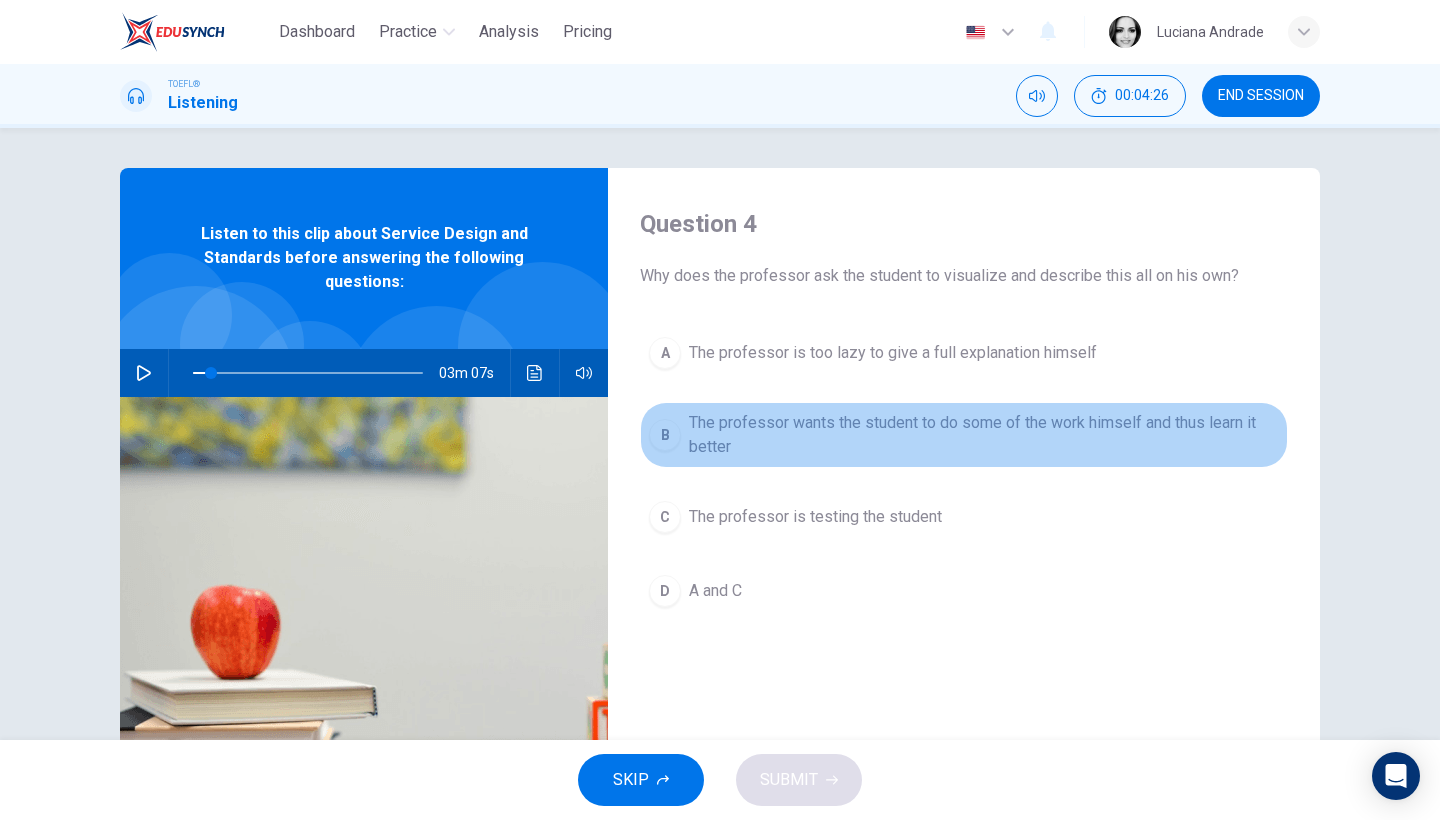 click on "The professor wants the student to do some of the work himself and thus learn it better" at bounding box center (984, 435) 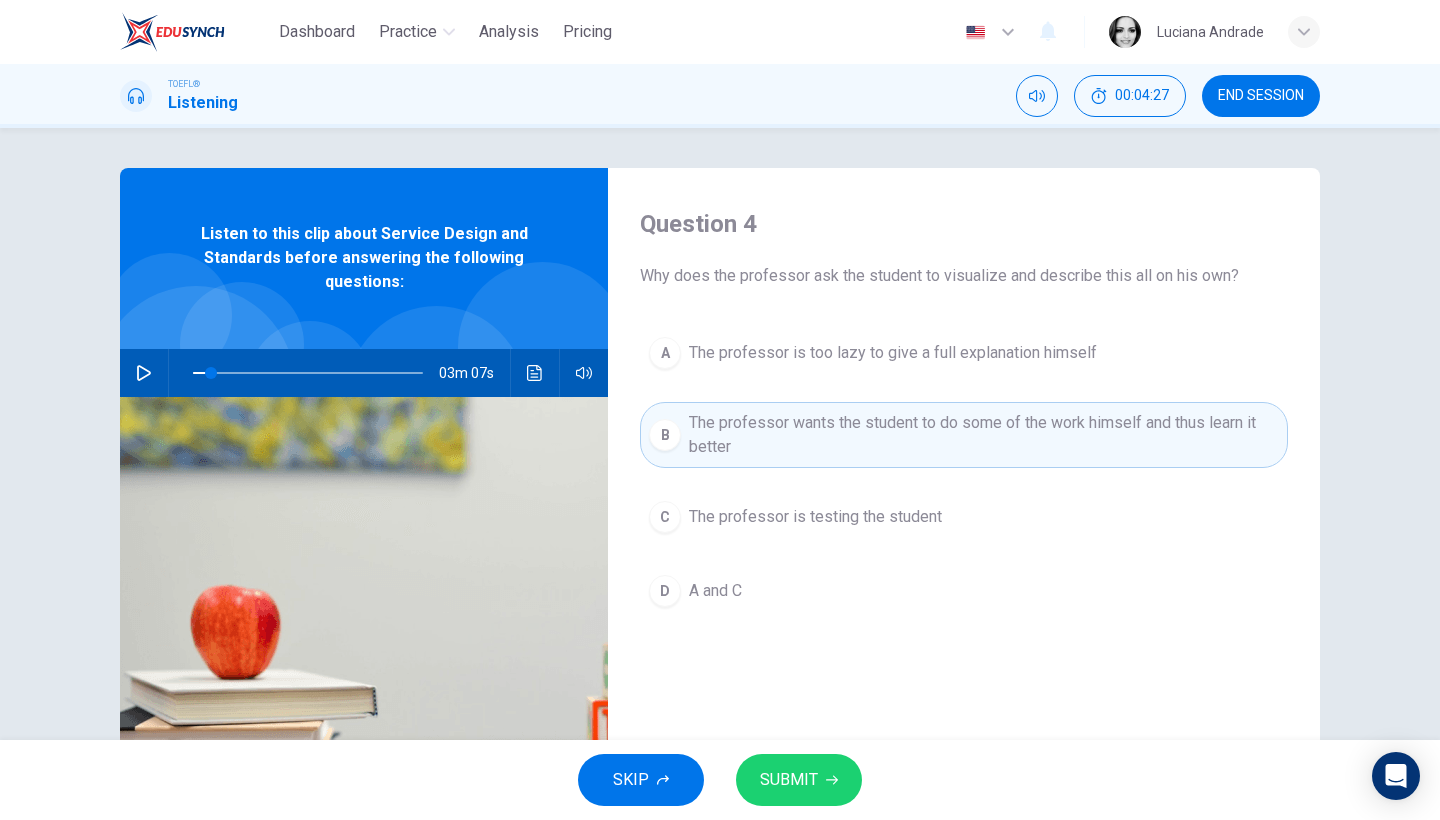 click on "SUBMIT" at bounding box center [789, 780] 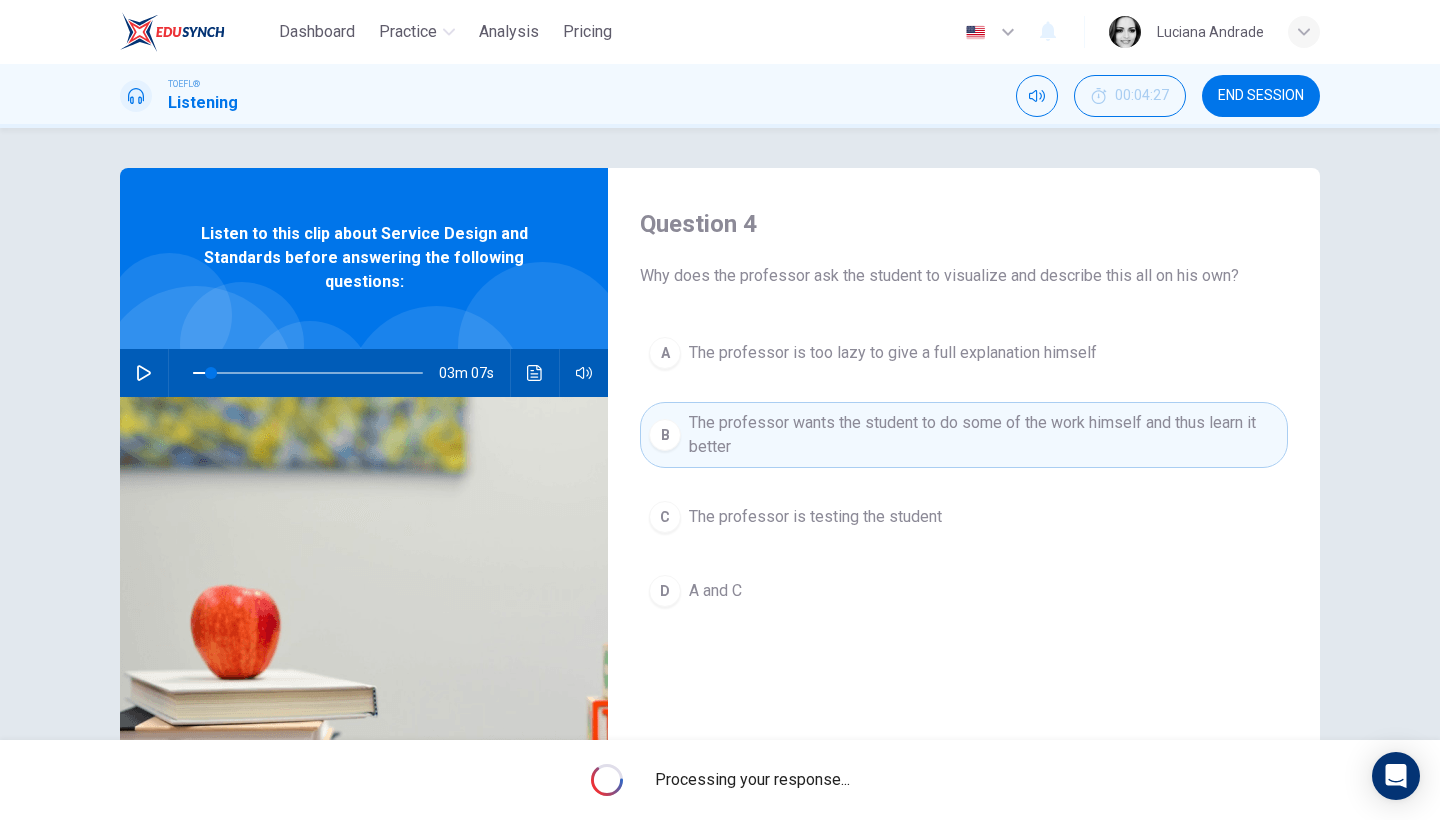 type on "8" 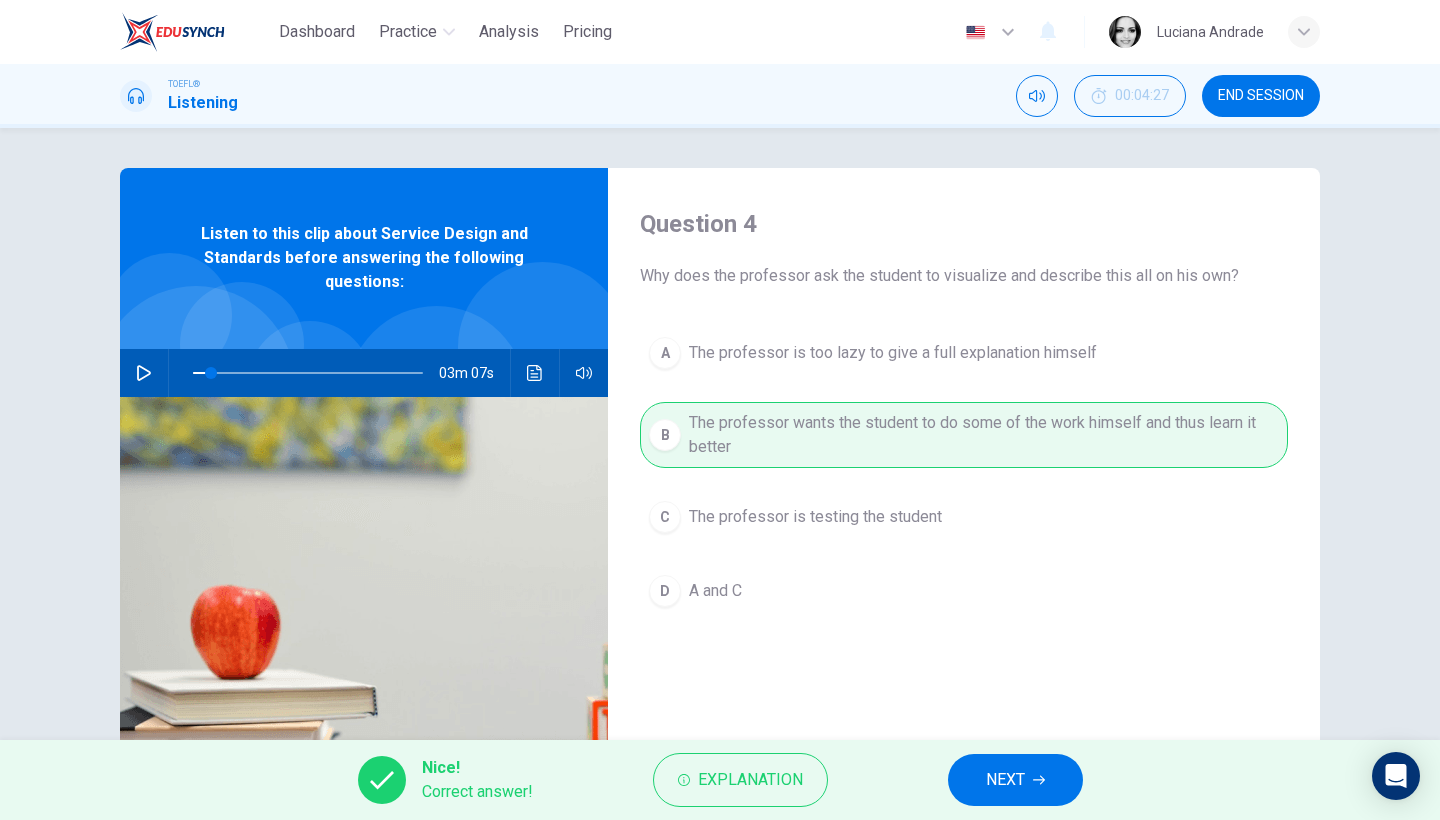 click on "NEXT" at bounding box center [1005, 780] 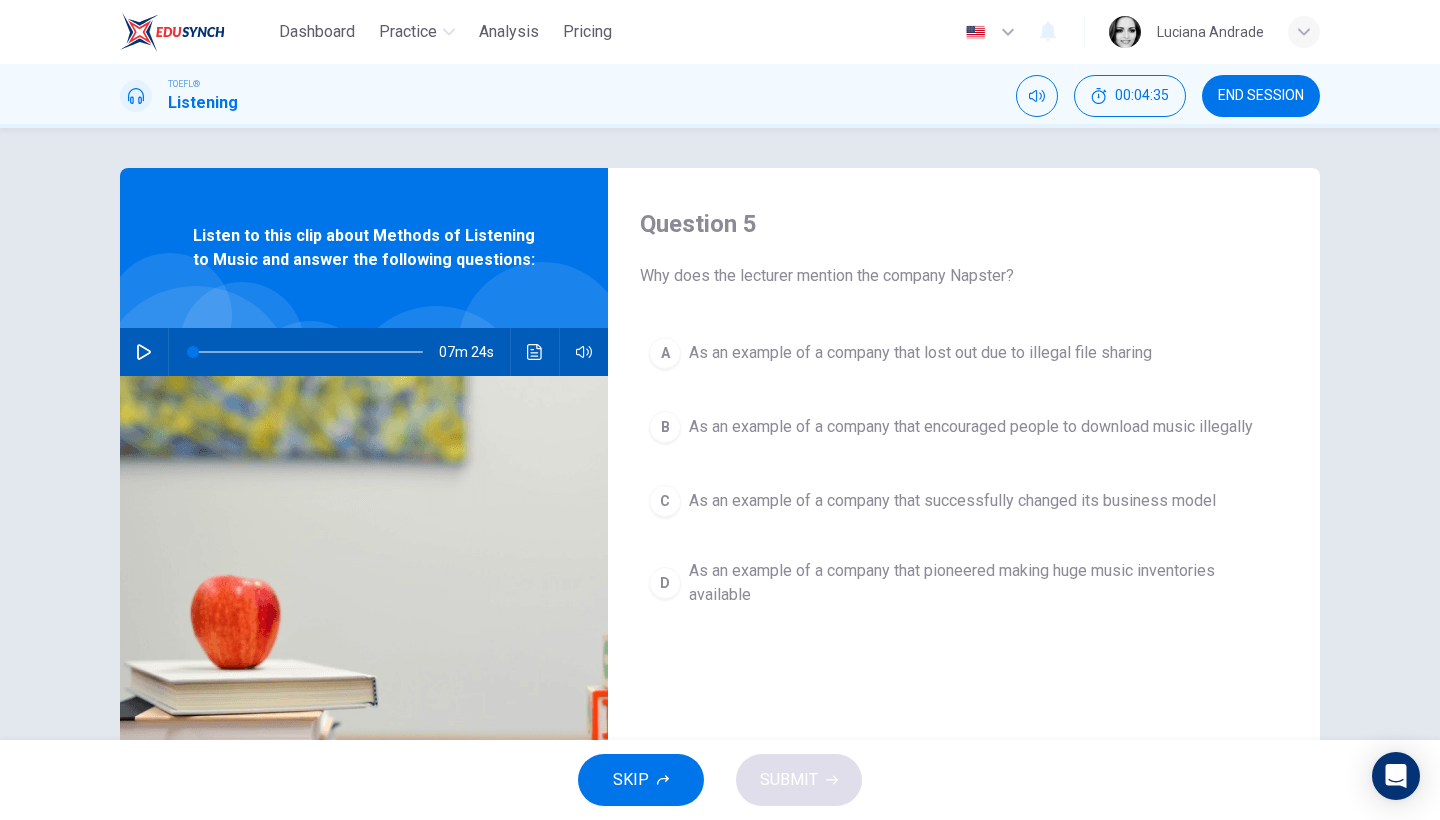 click on "END SESSION" at bounding box center [1261, 96] 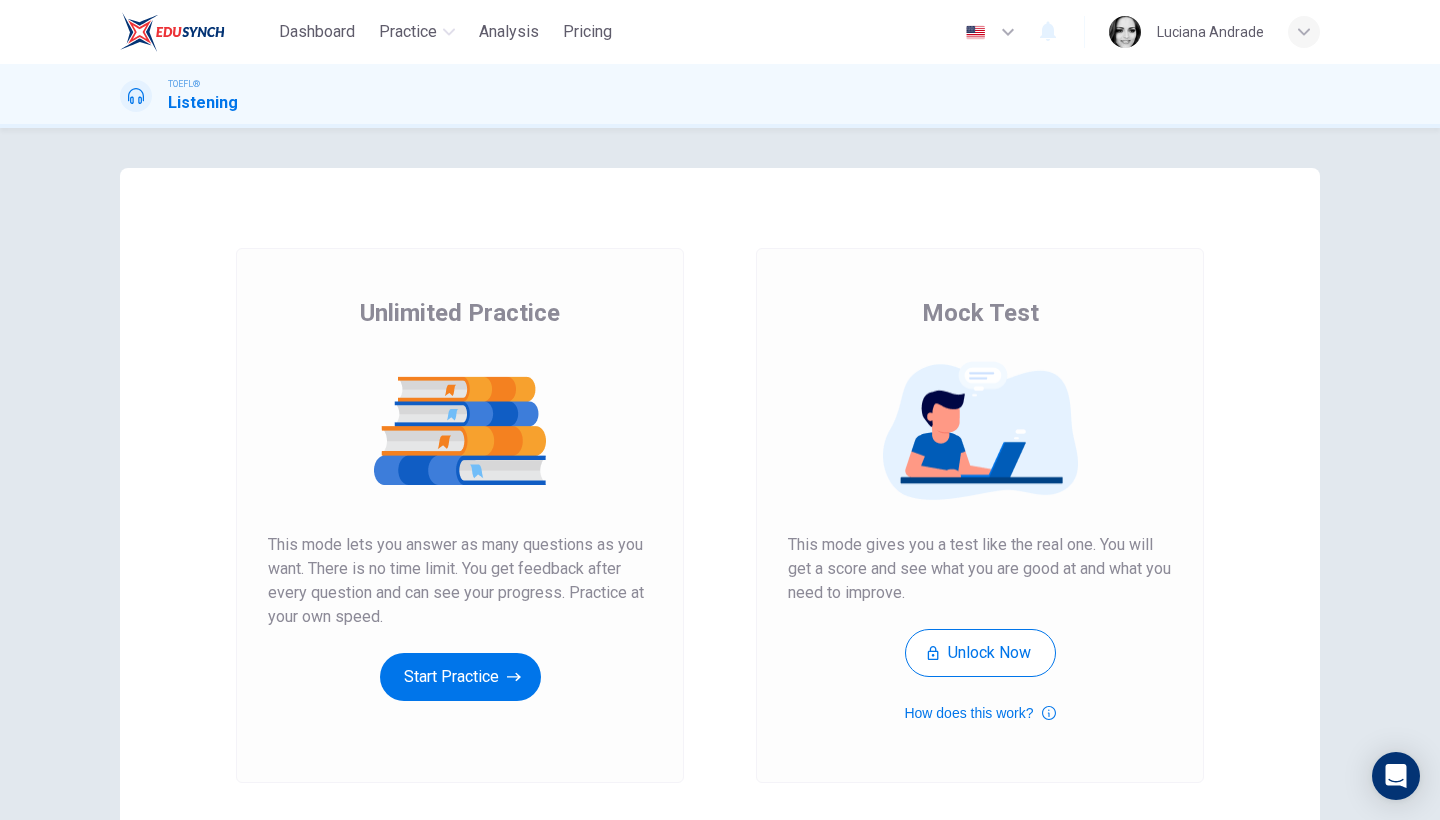 scroll, scrollTop: 0, scrollLeft: 0, axis: both 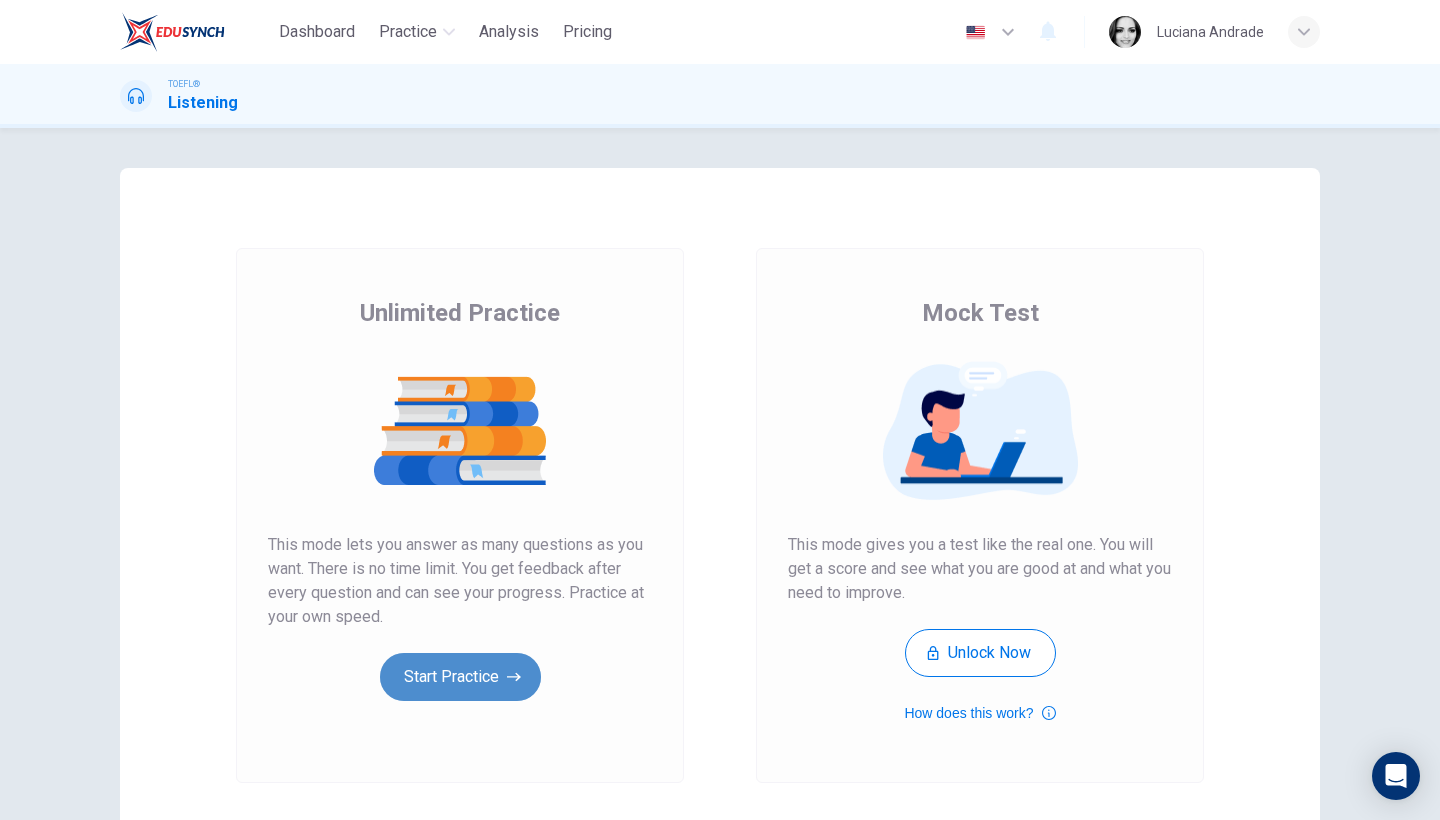 click on "Start Practice" at bounding box center [460, 677] 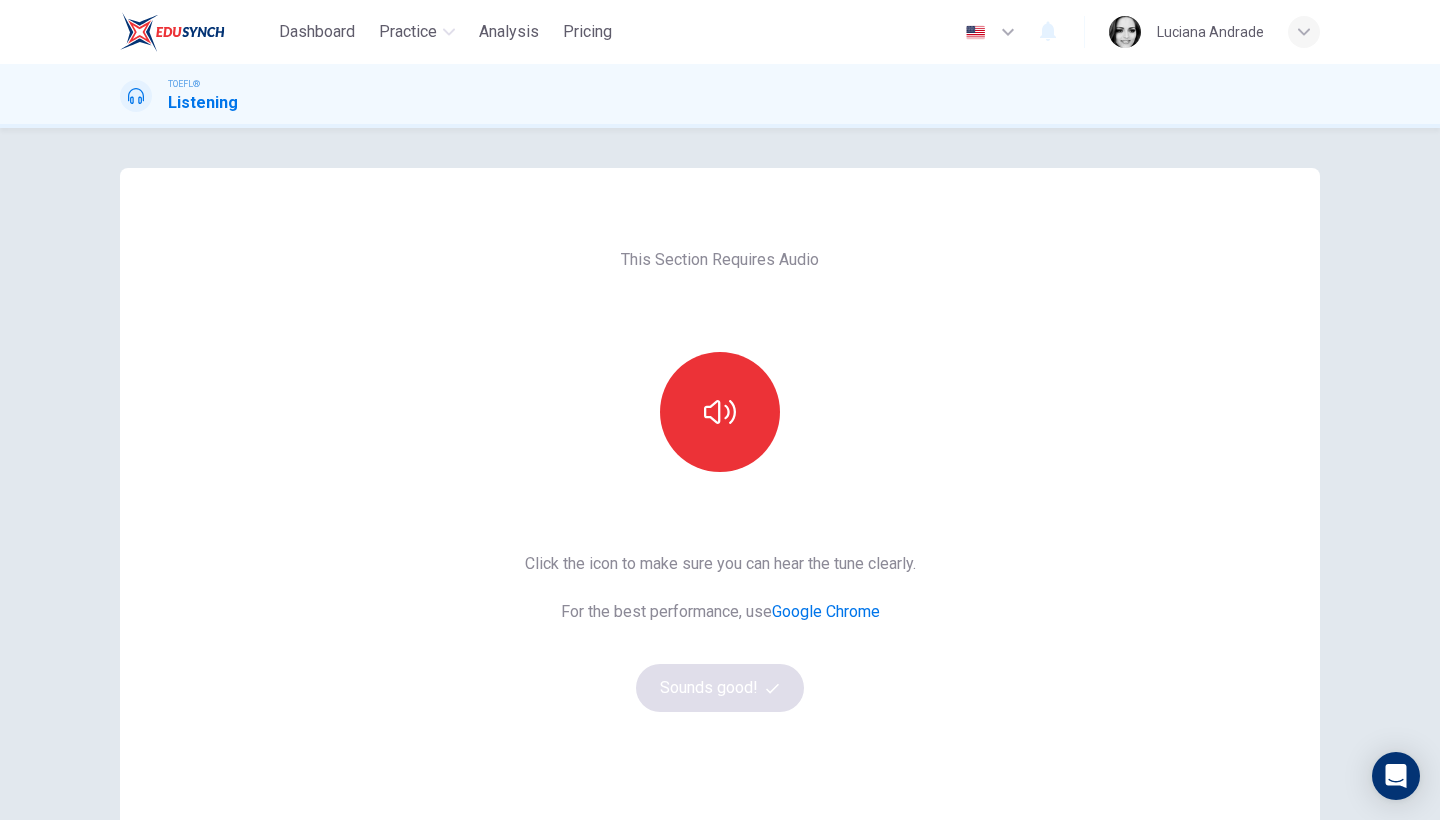 click at bounding box center [720, 412] 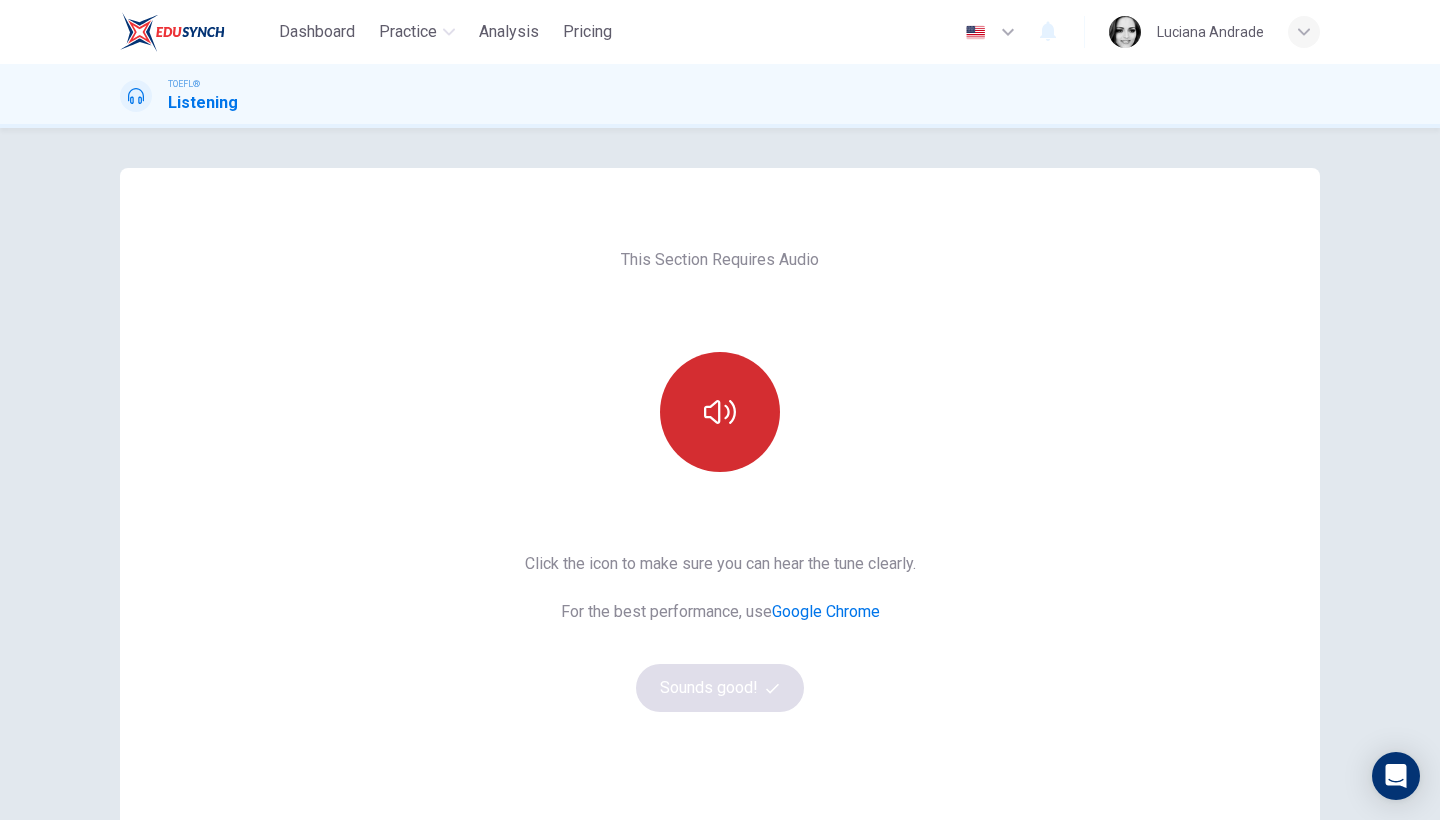 click at bounding box center [720, 412] 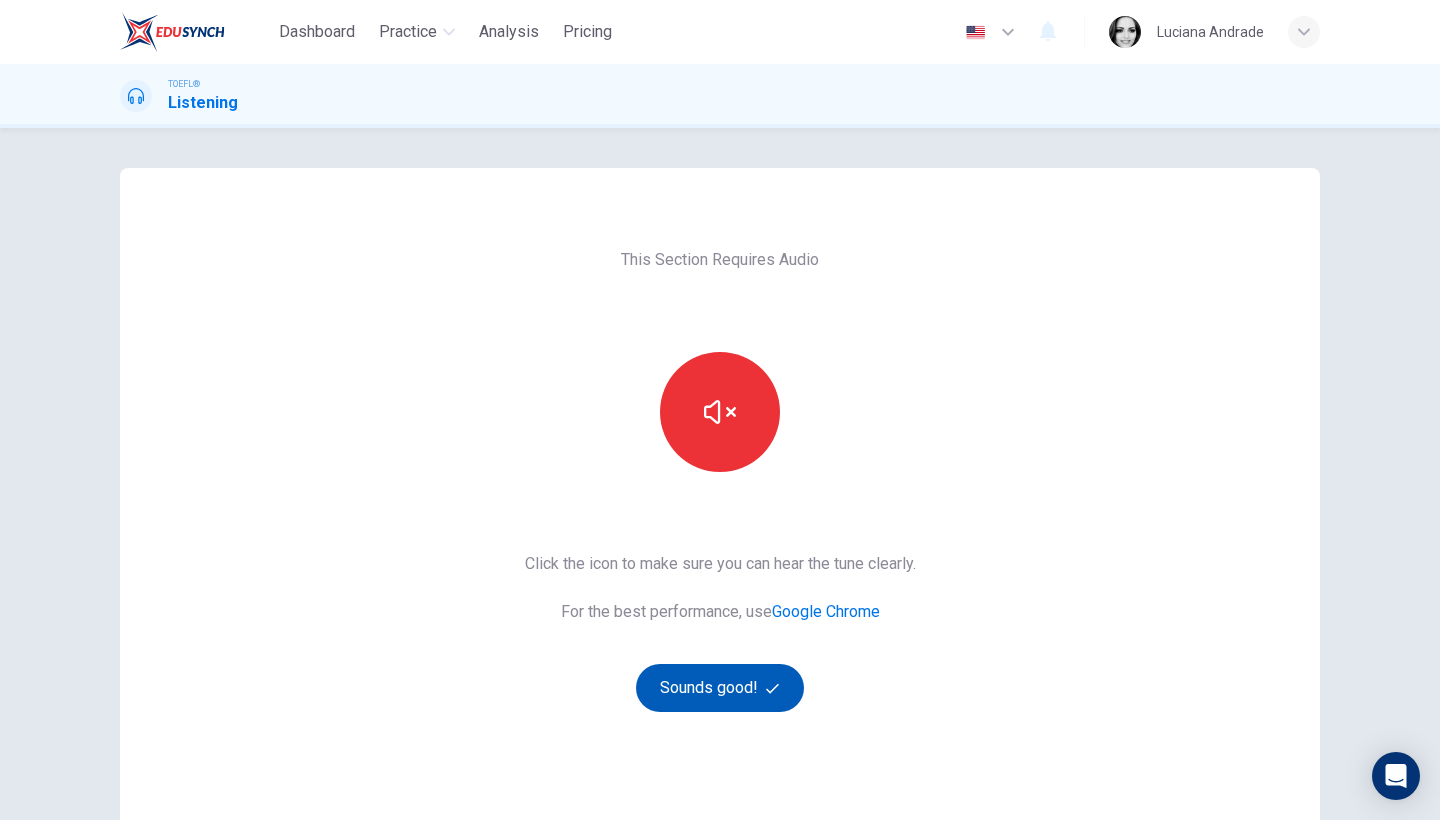 click on "Sounds good!" at bounding box center [720, 688] 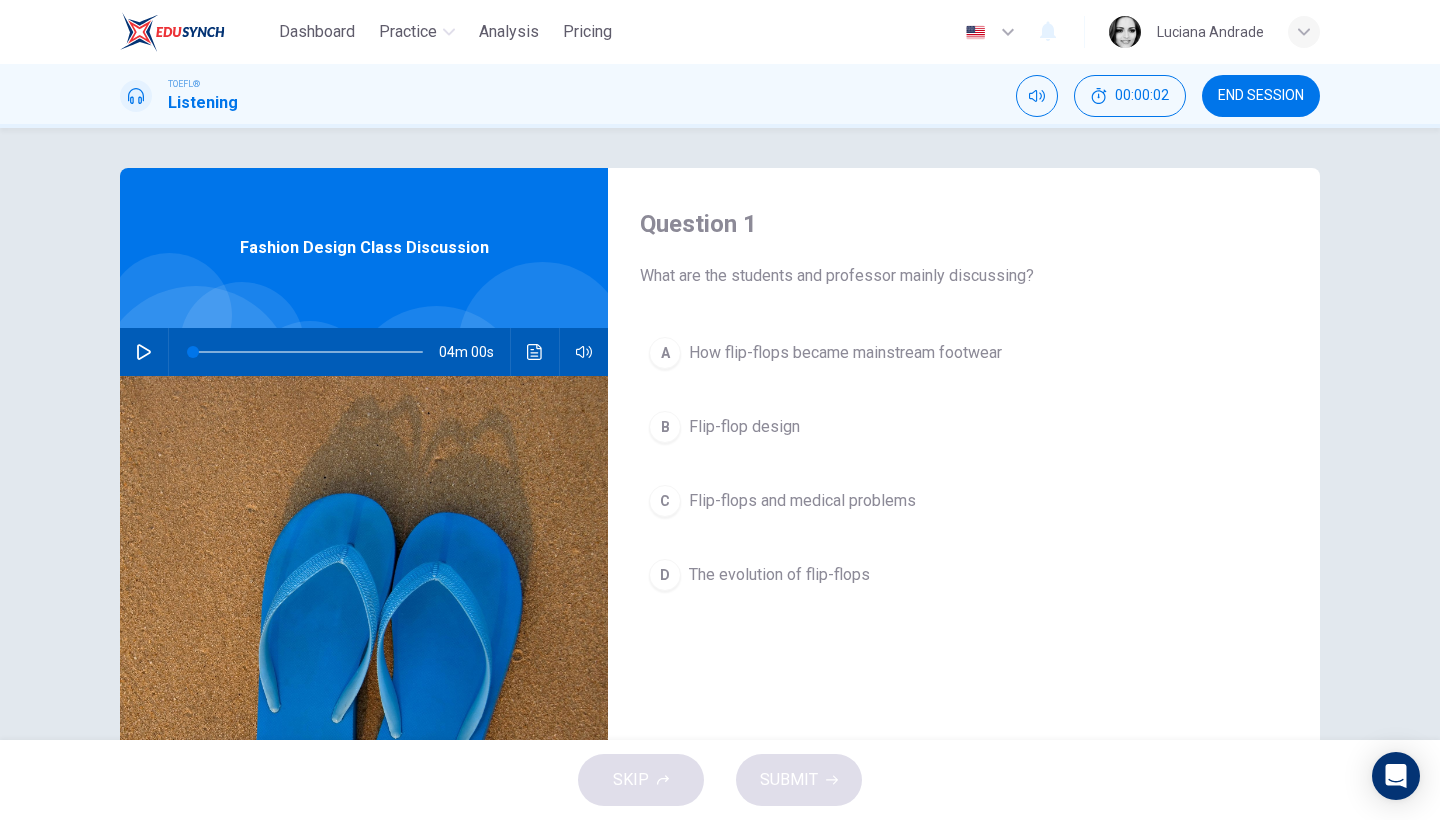 click 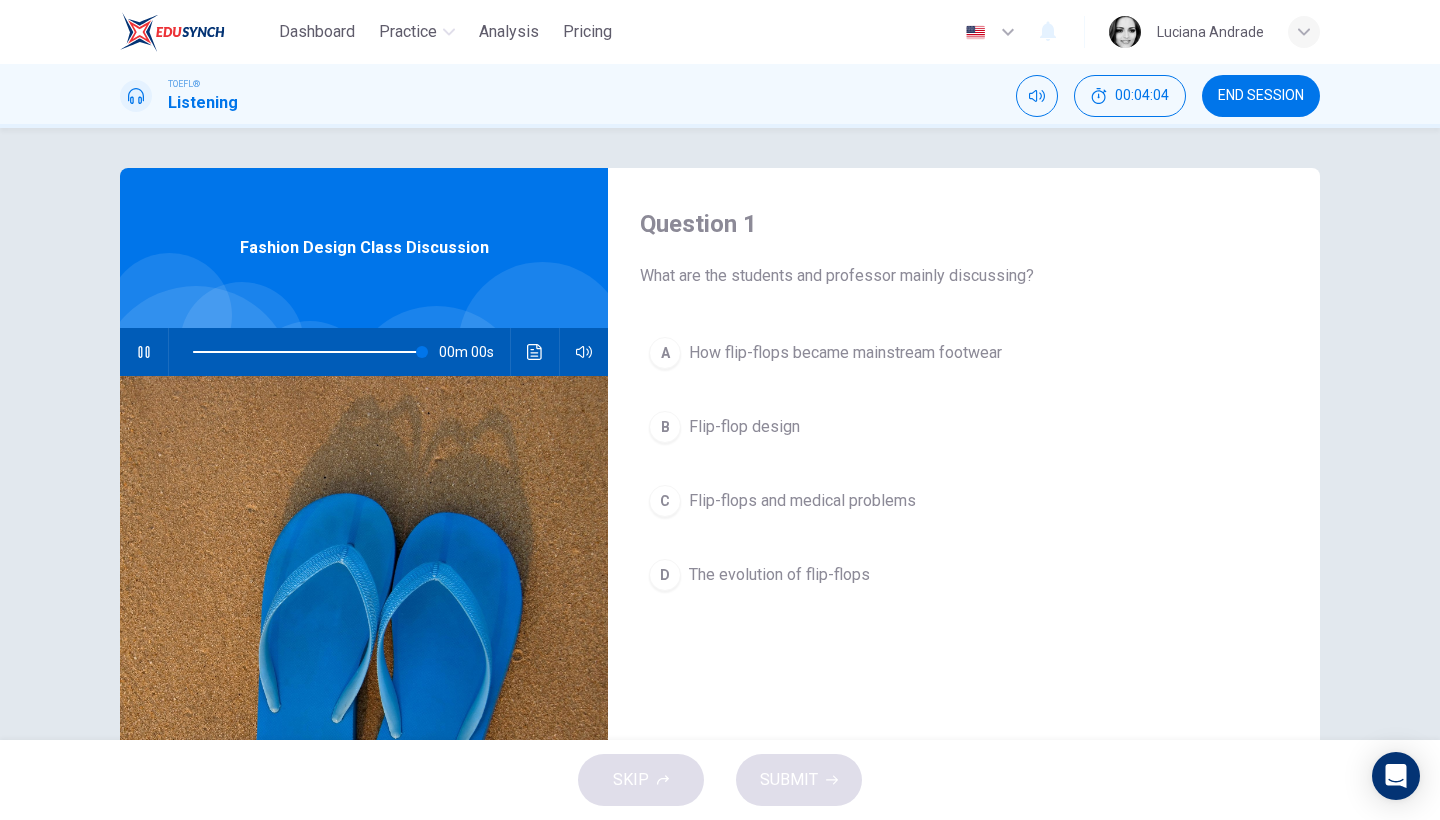 type on "0" 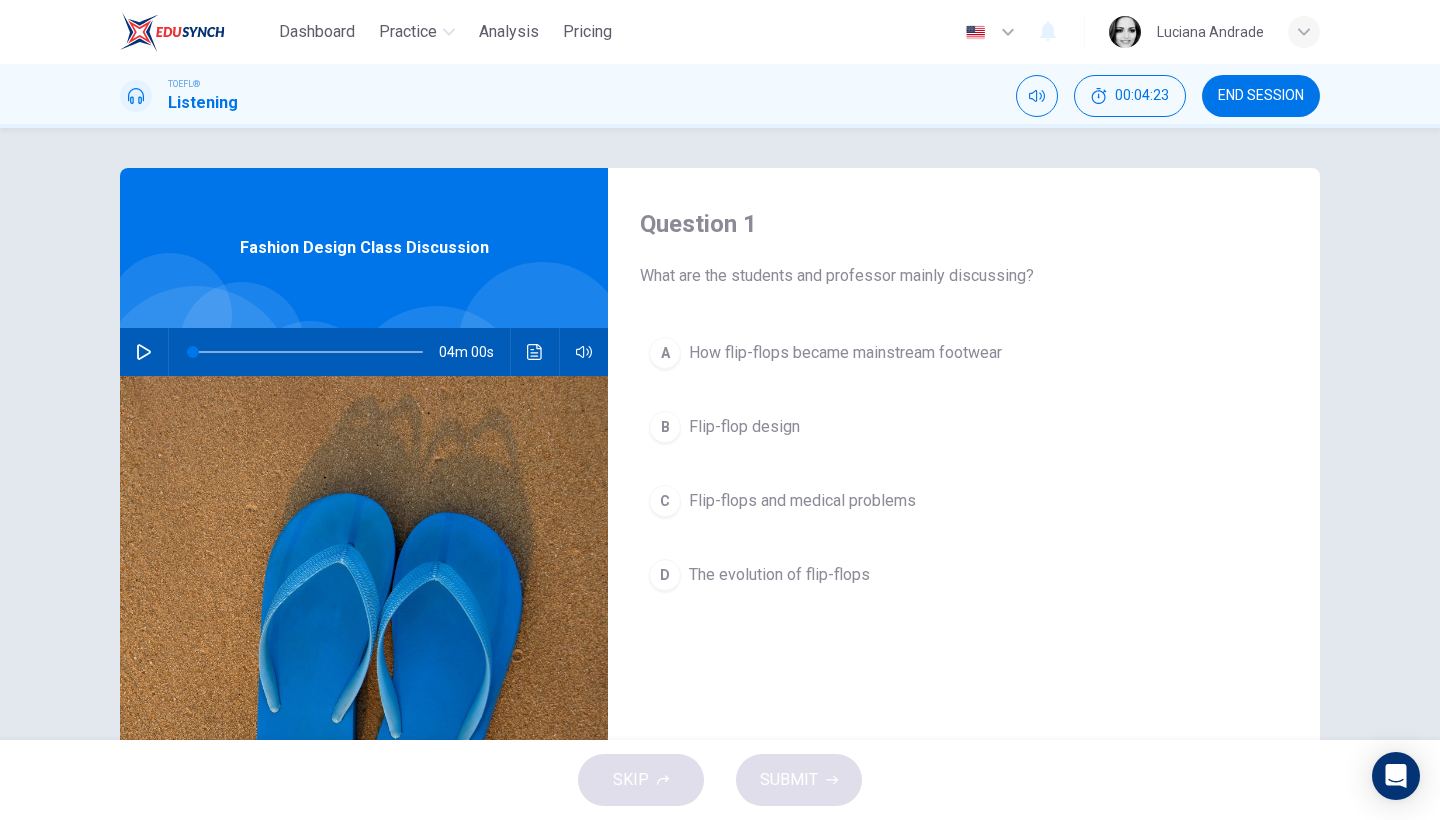 click on "D The evolution of flip-flops" at bounding box center (964, 575) 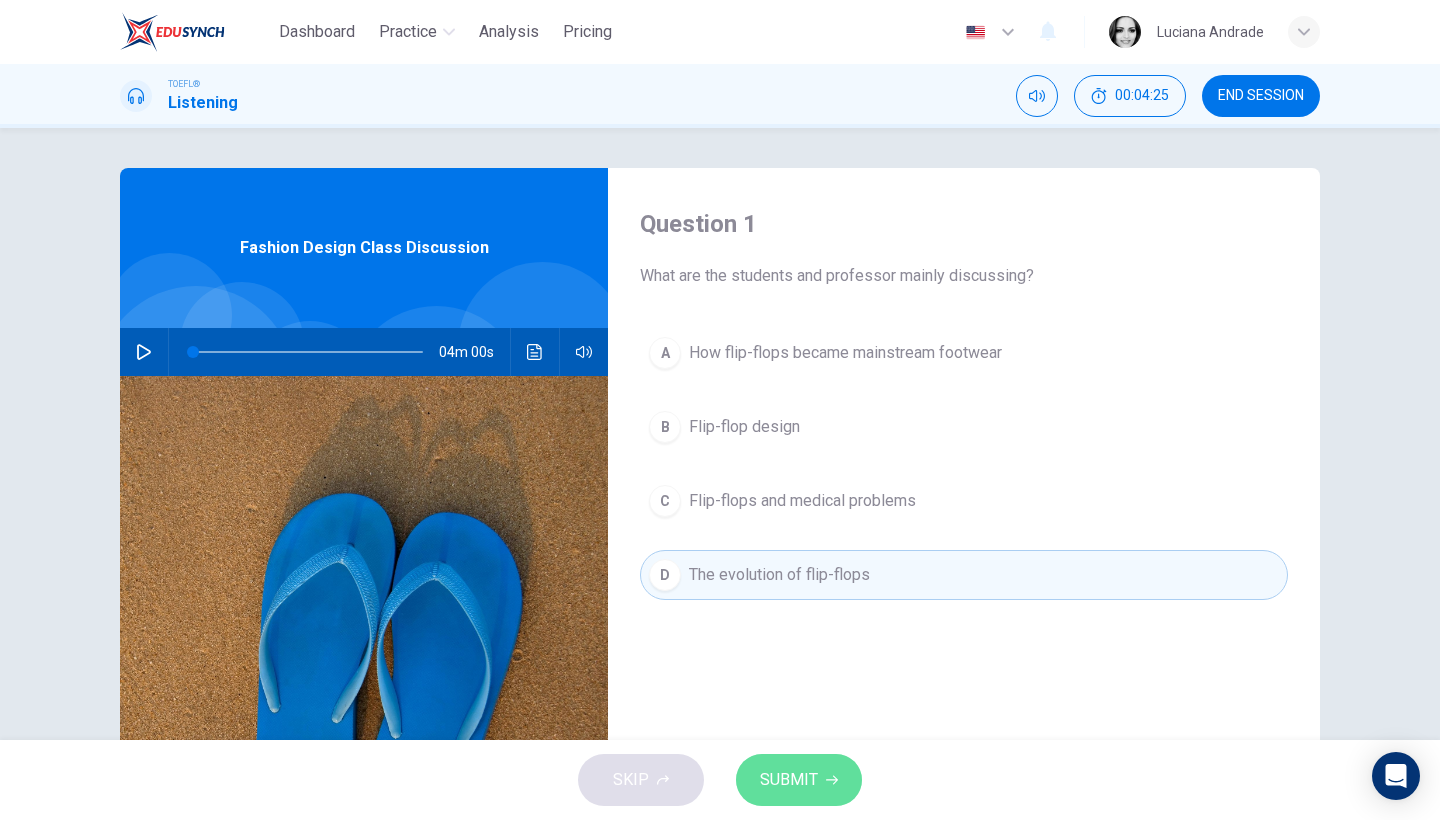 click on "SUBMIT" at bounding box center [789, 780] 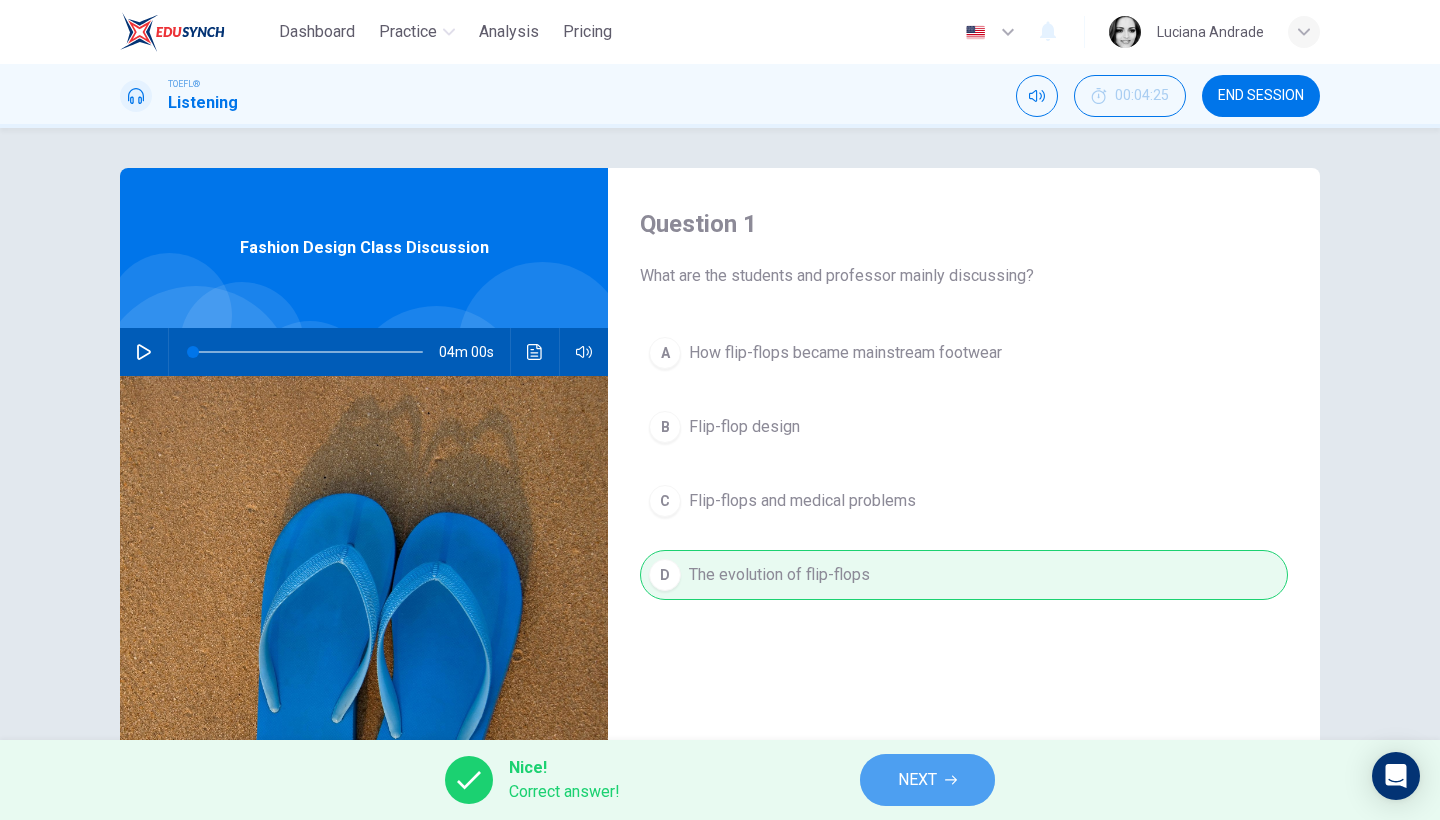 click on "NEXT" at bounding box center (927, 780) 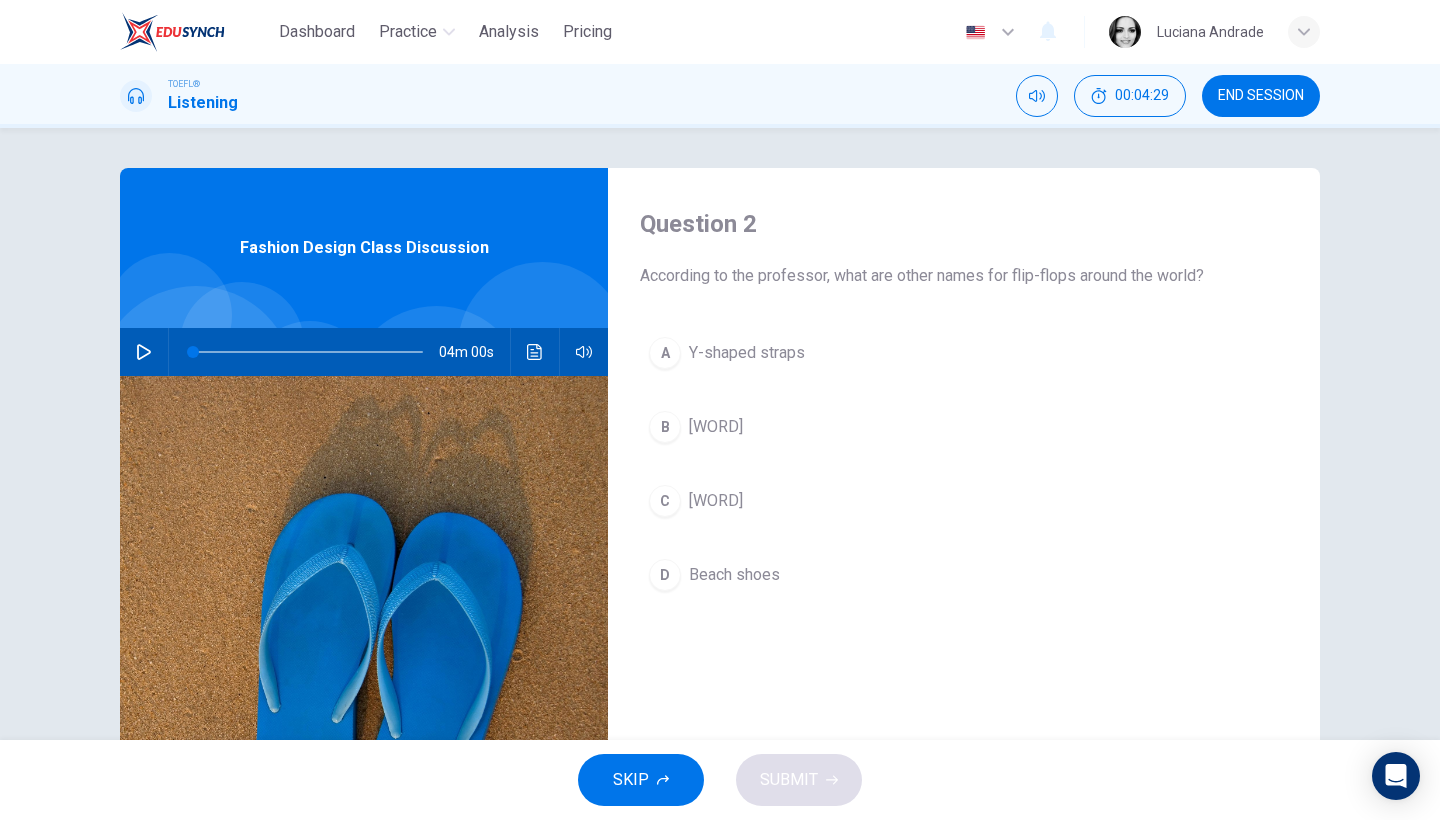 click on "Y-shaped straps" at bounding box center (747, 353) 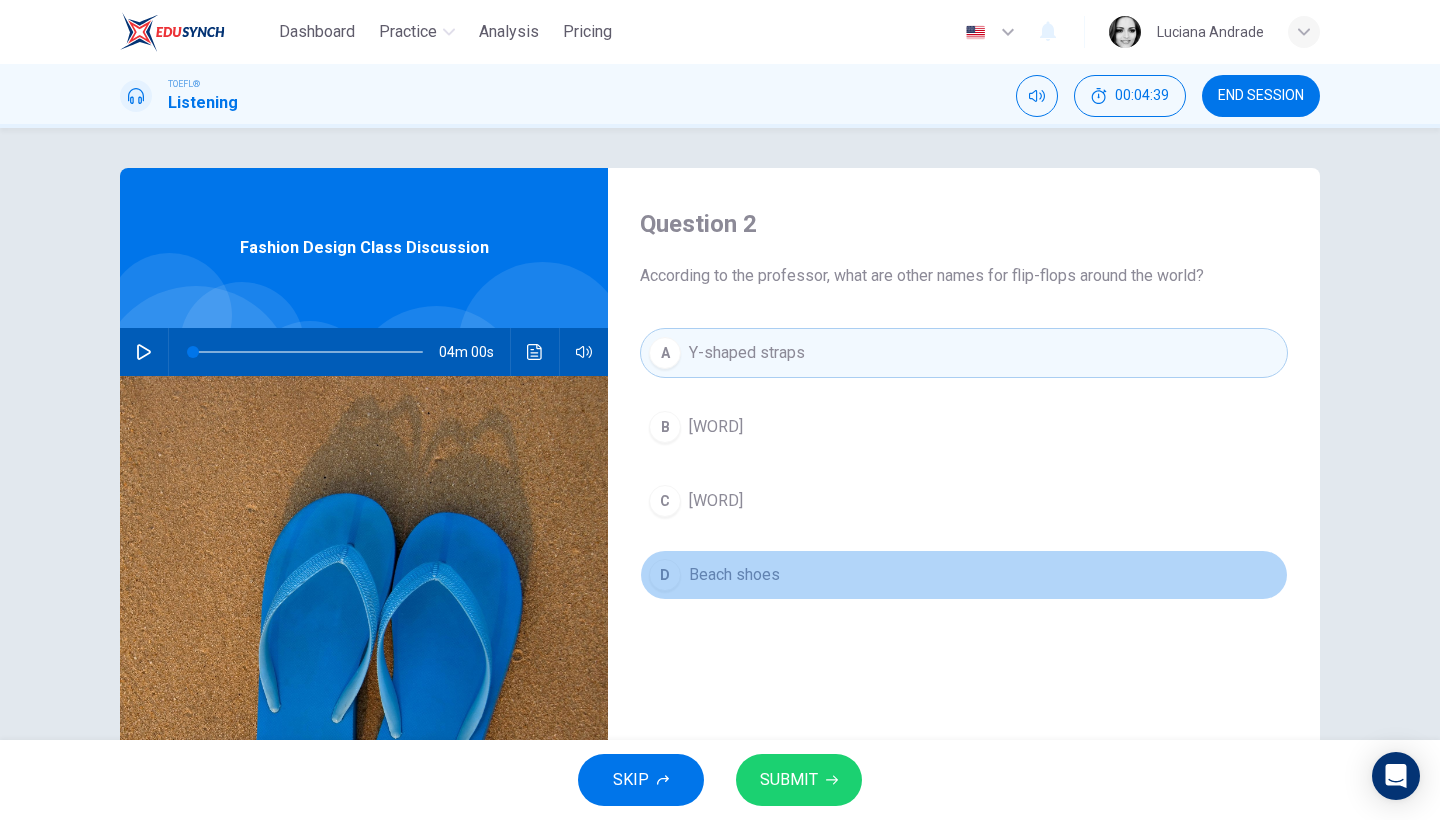 click on "D Beach shoes" at bounding box center (964, 575) 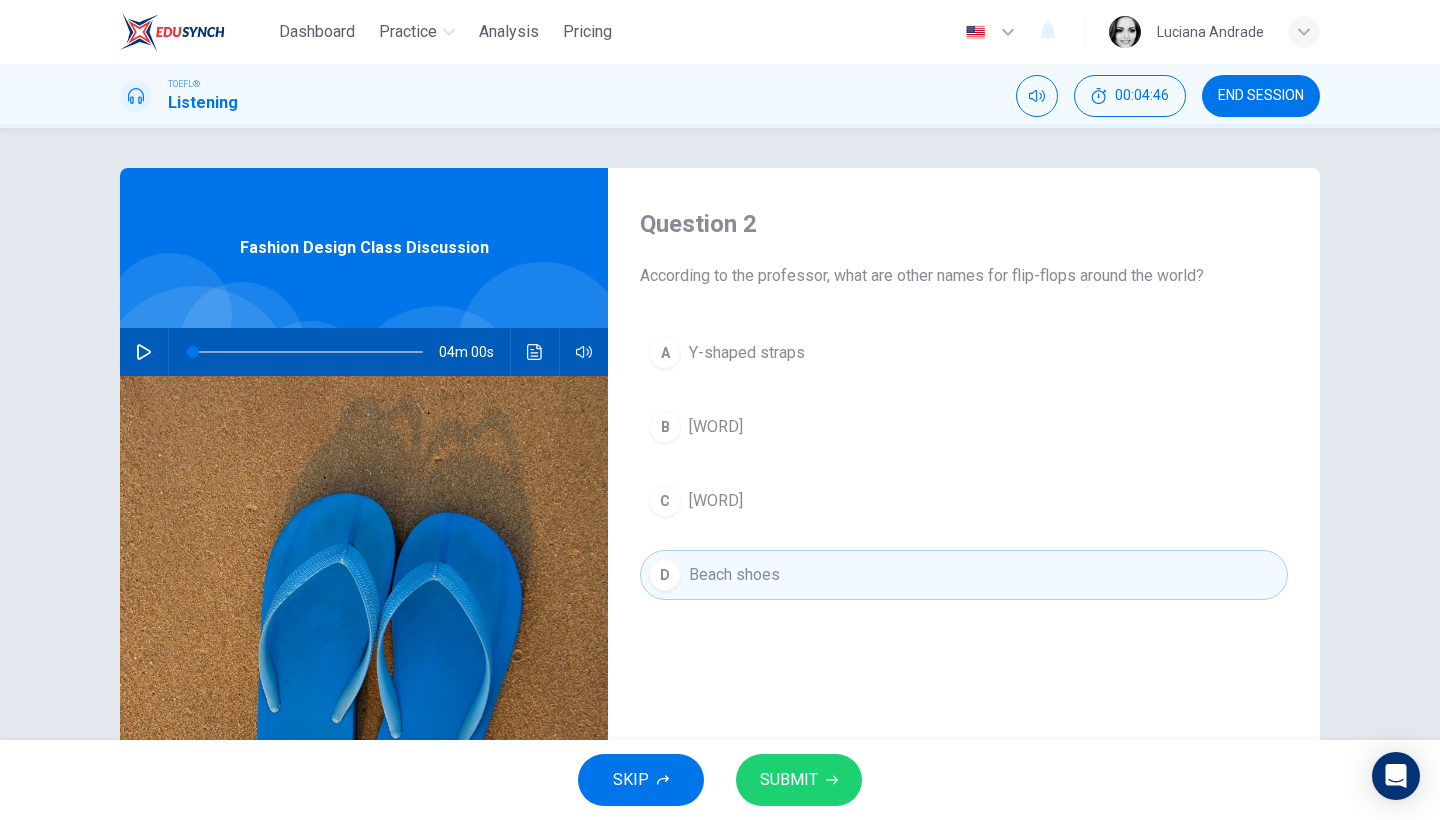 click on "[WORD]" at bounding box center [716, 501] 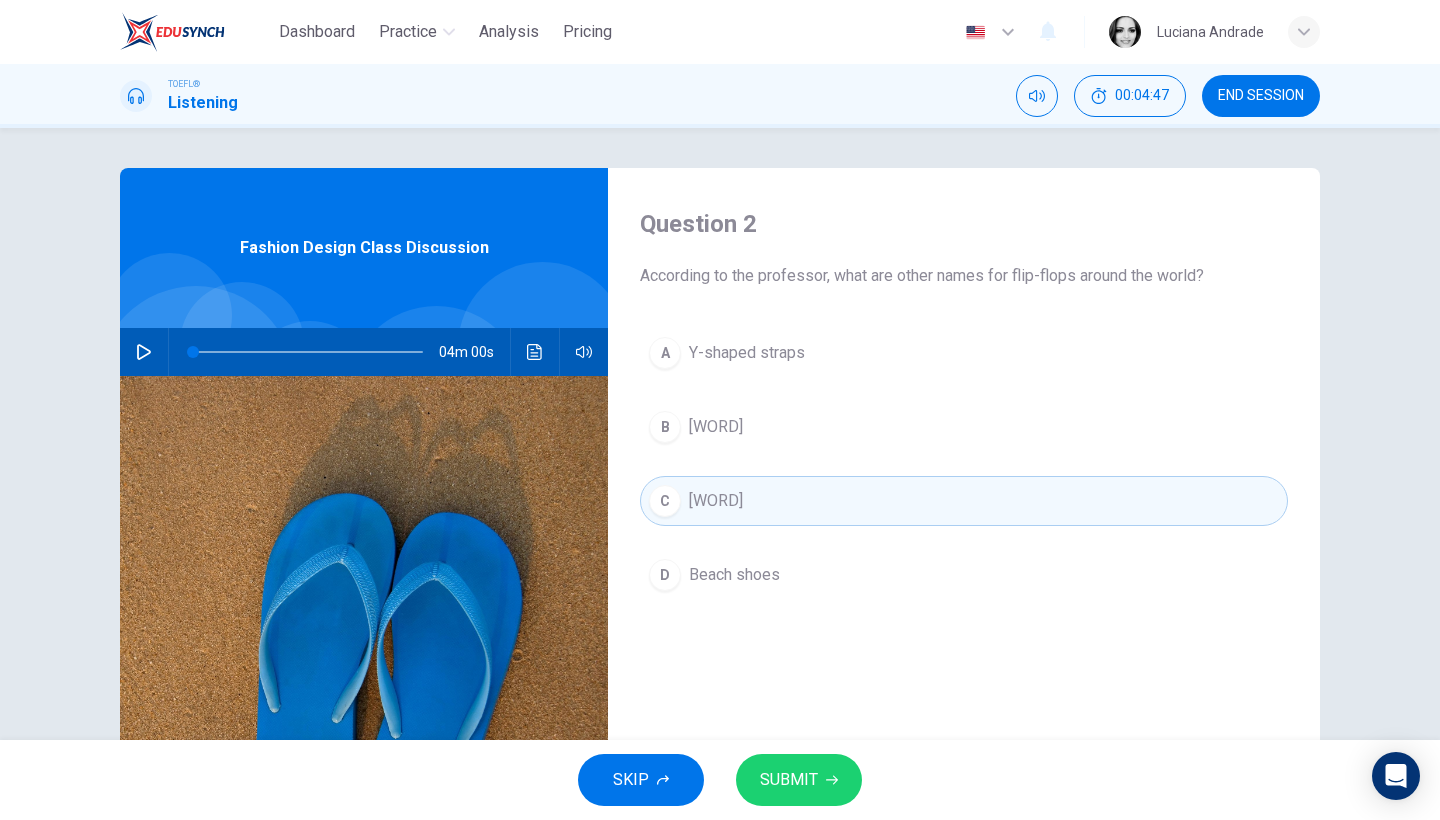 click on "SUBMIT" at bounding box center [789, 780] 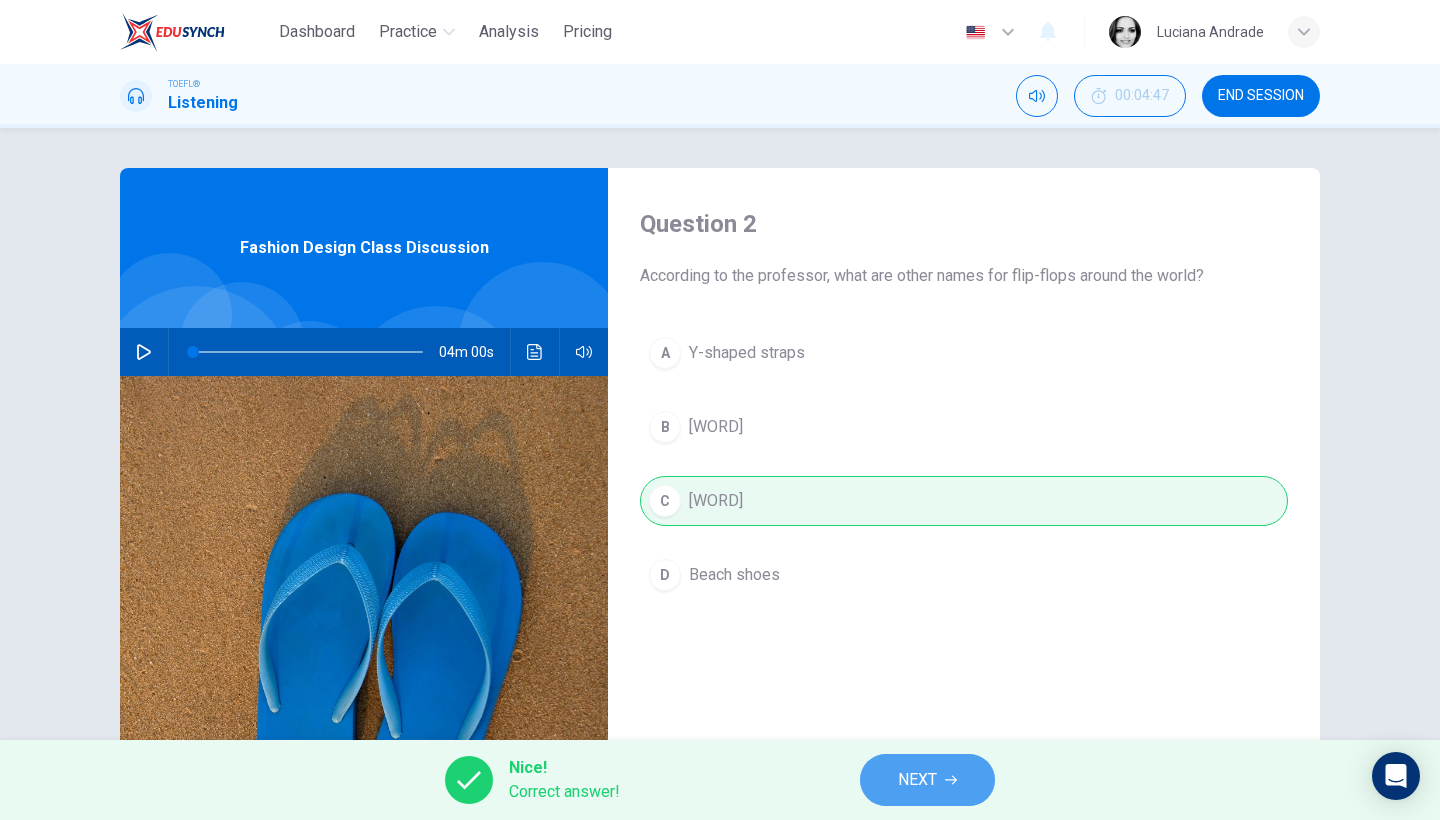 click on "NEXT" at bounding box center [917, 780] 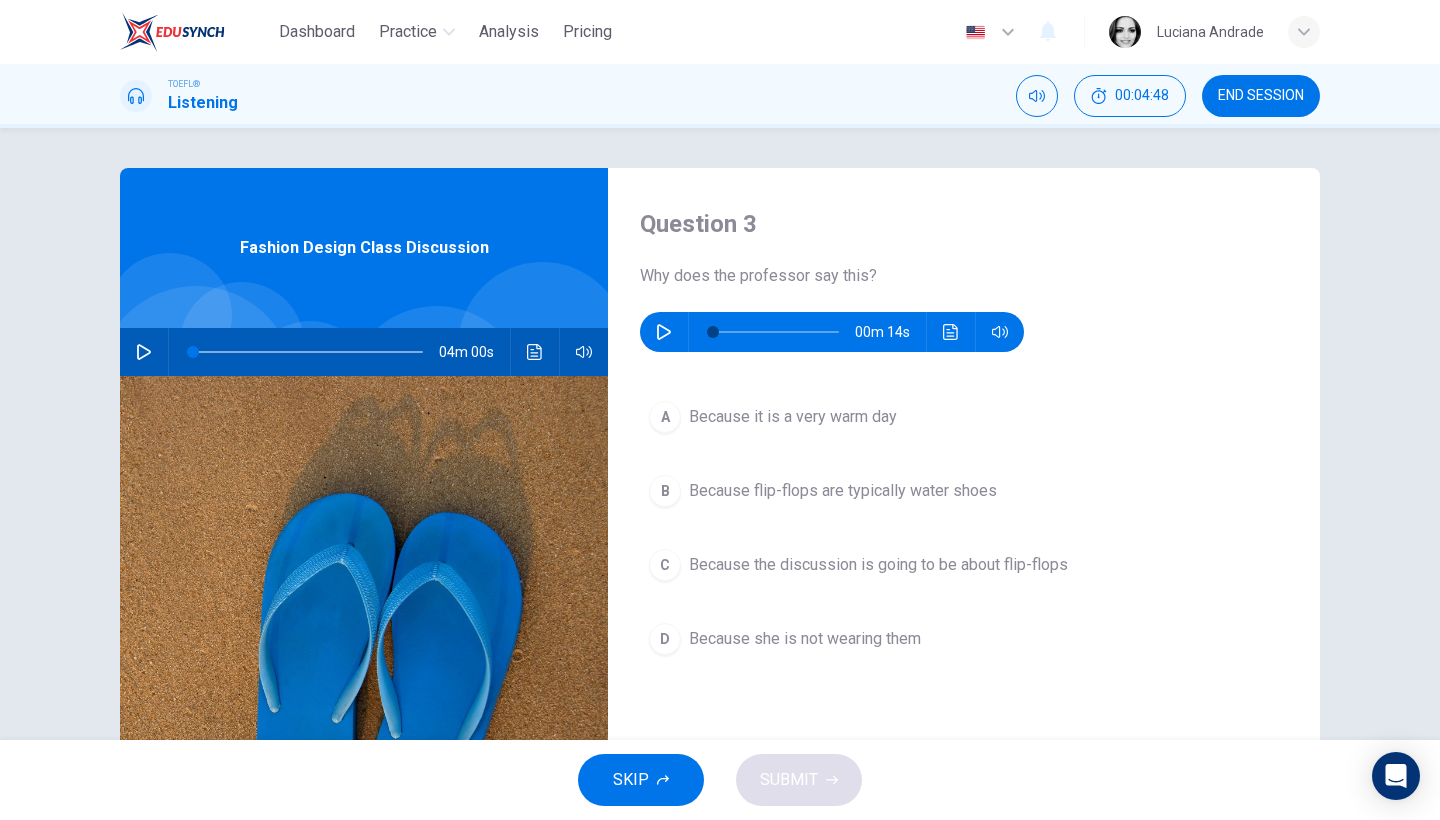 click 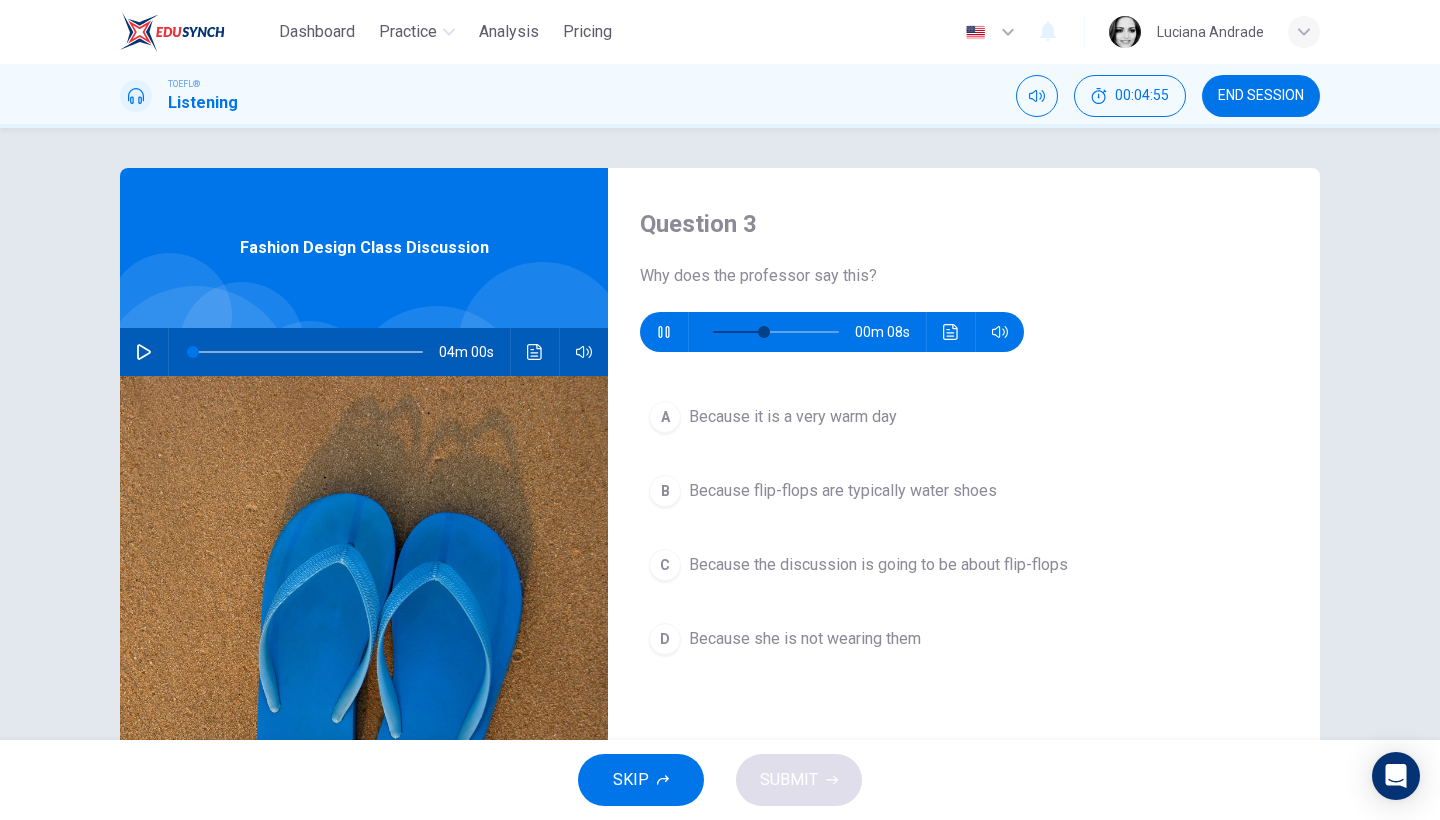 click on "Because the discussion is going to be about flip-flops" at bounding box center (878, 565) 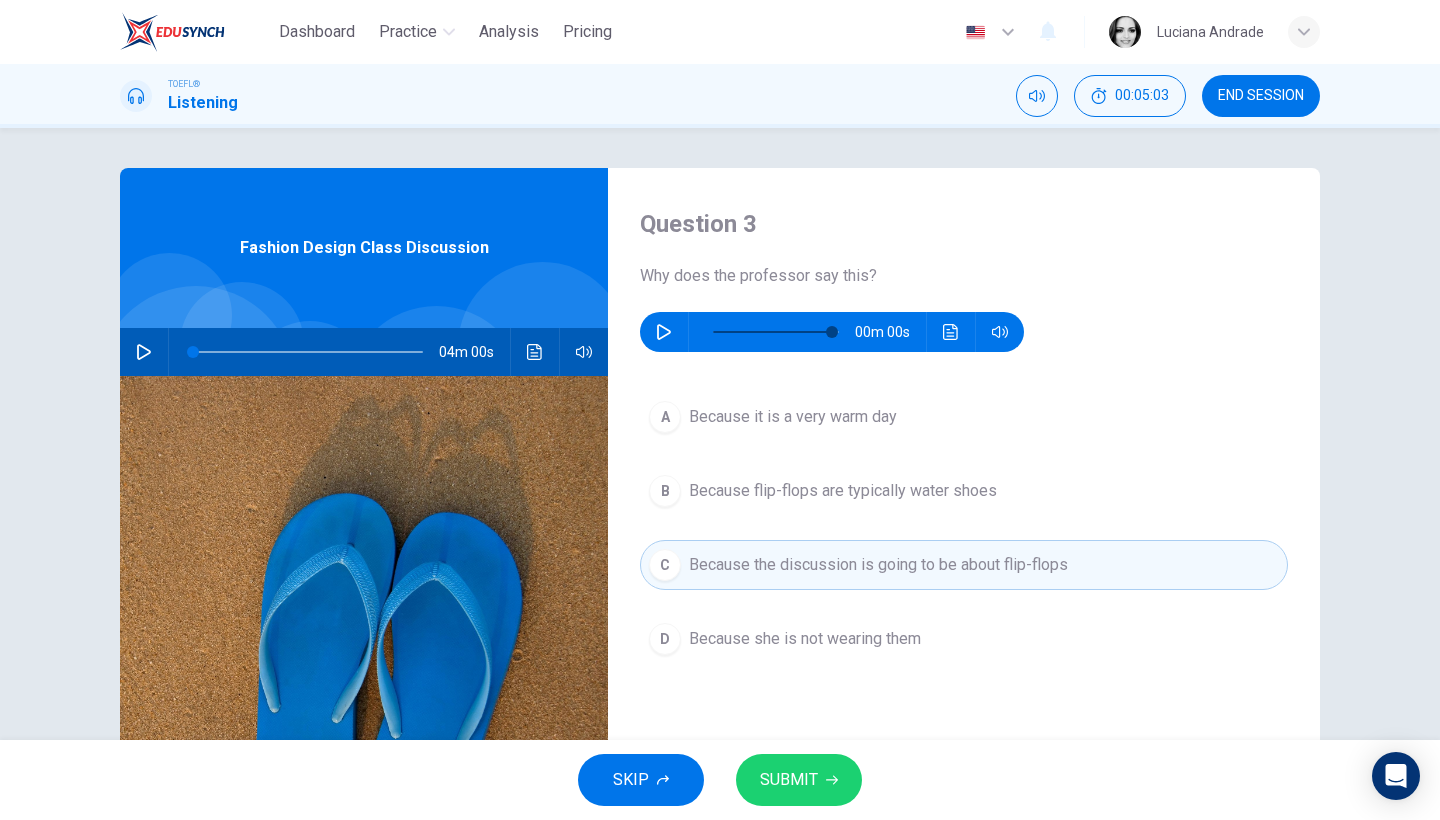 type on "0" 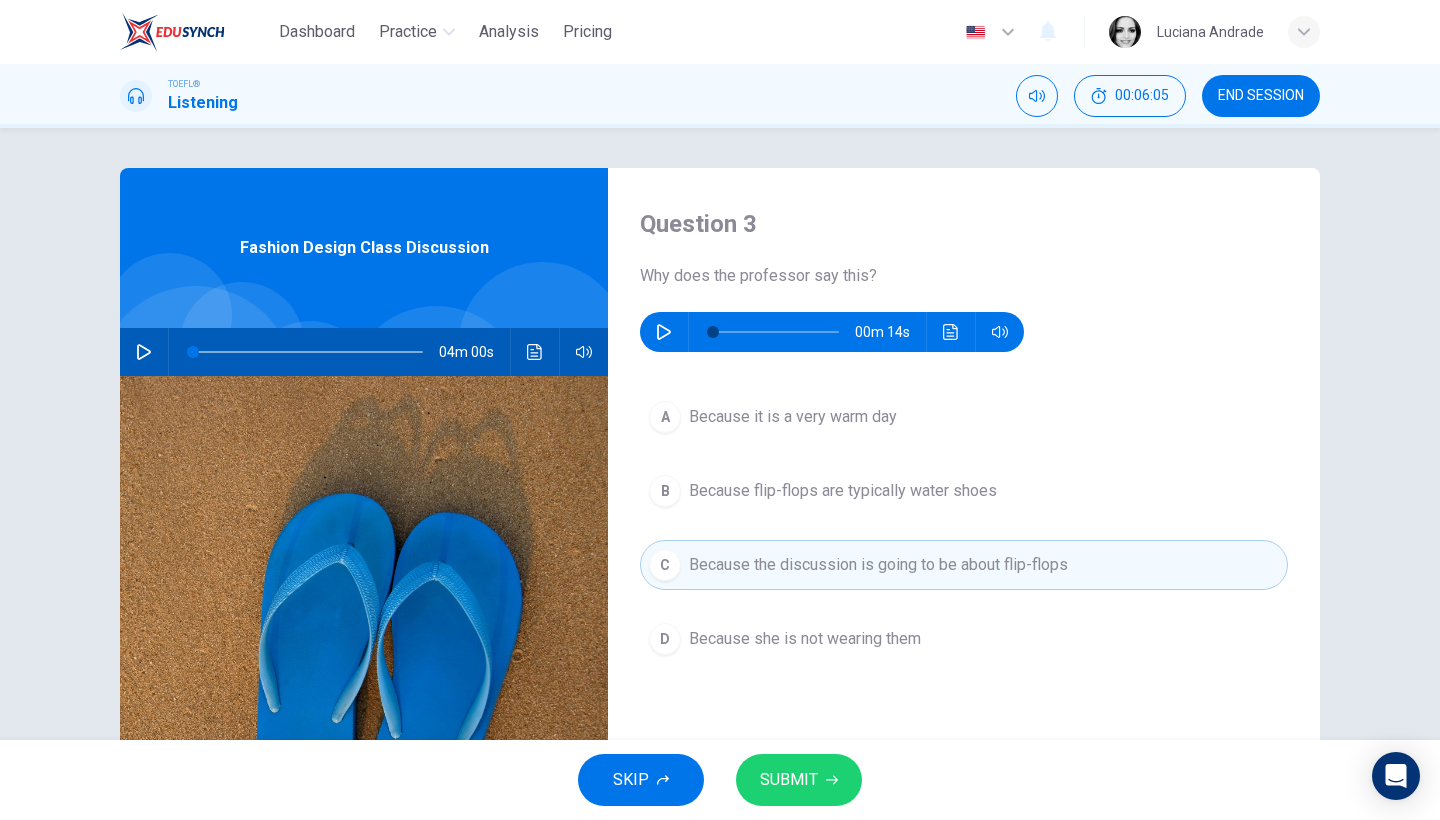 click on "SUBMIT" at bounding box center [789, 780] 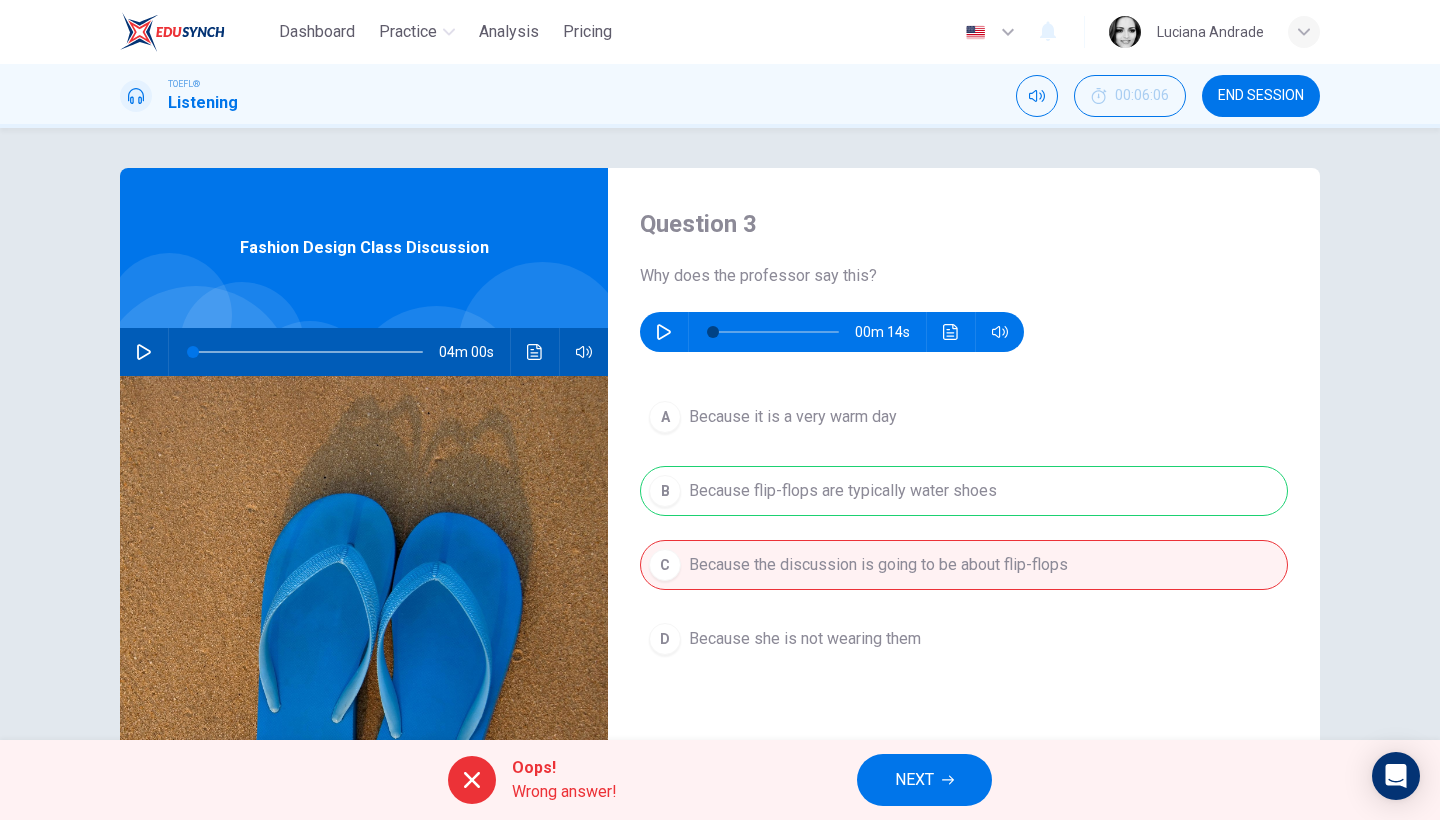 click 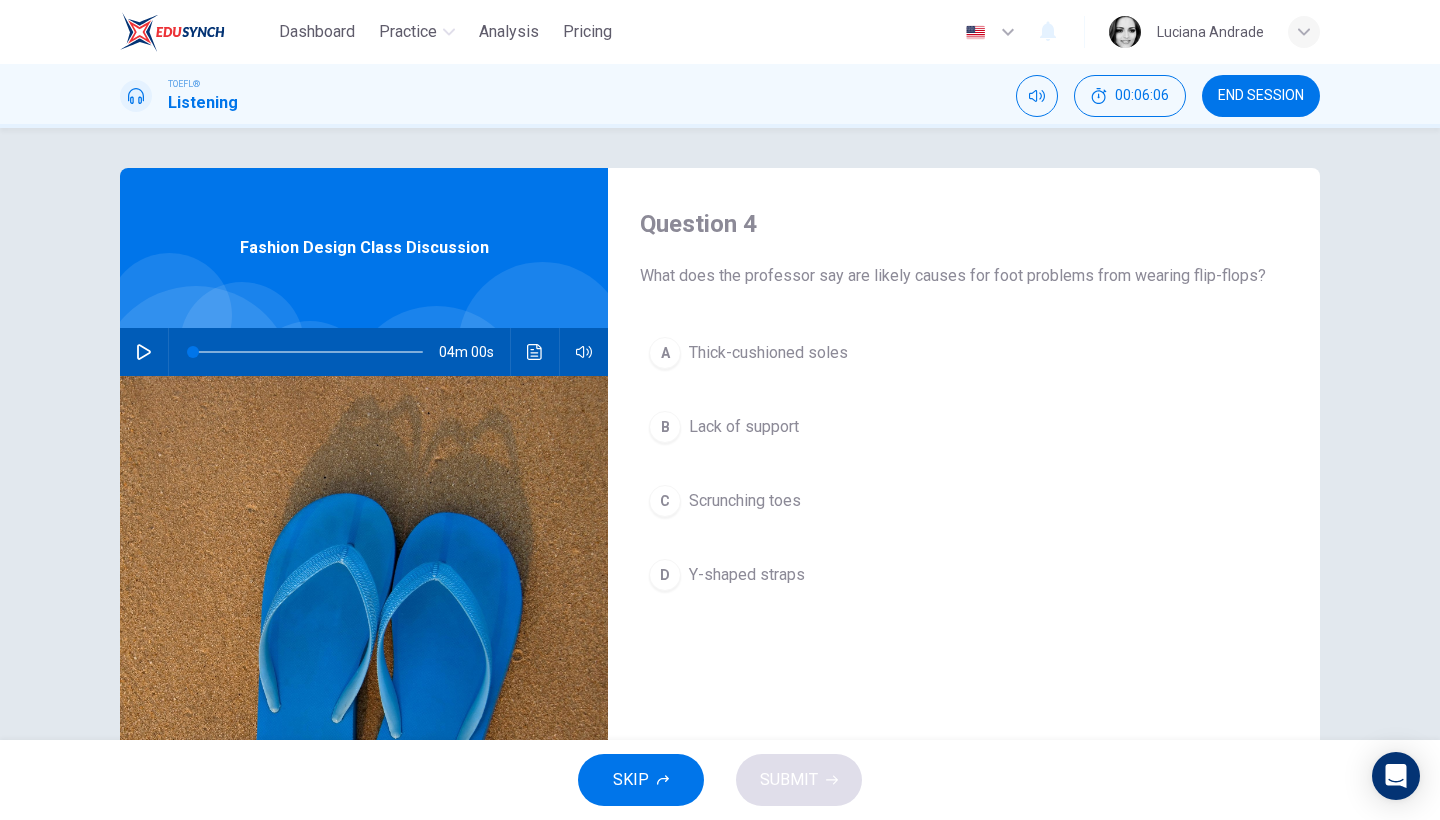 click at bounding box center [144, 352] 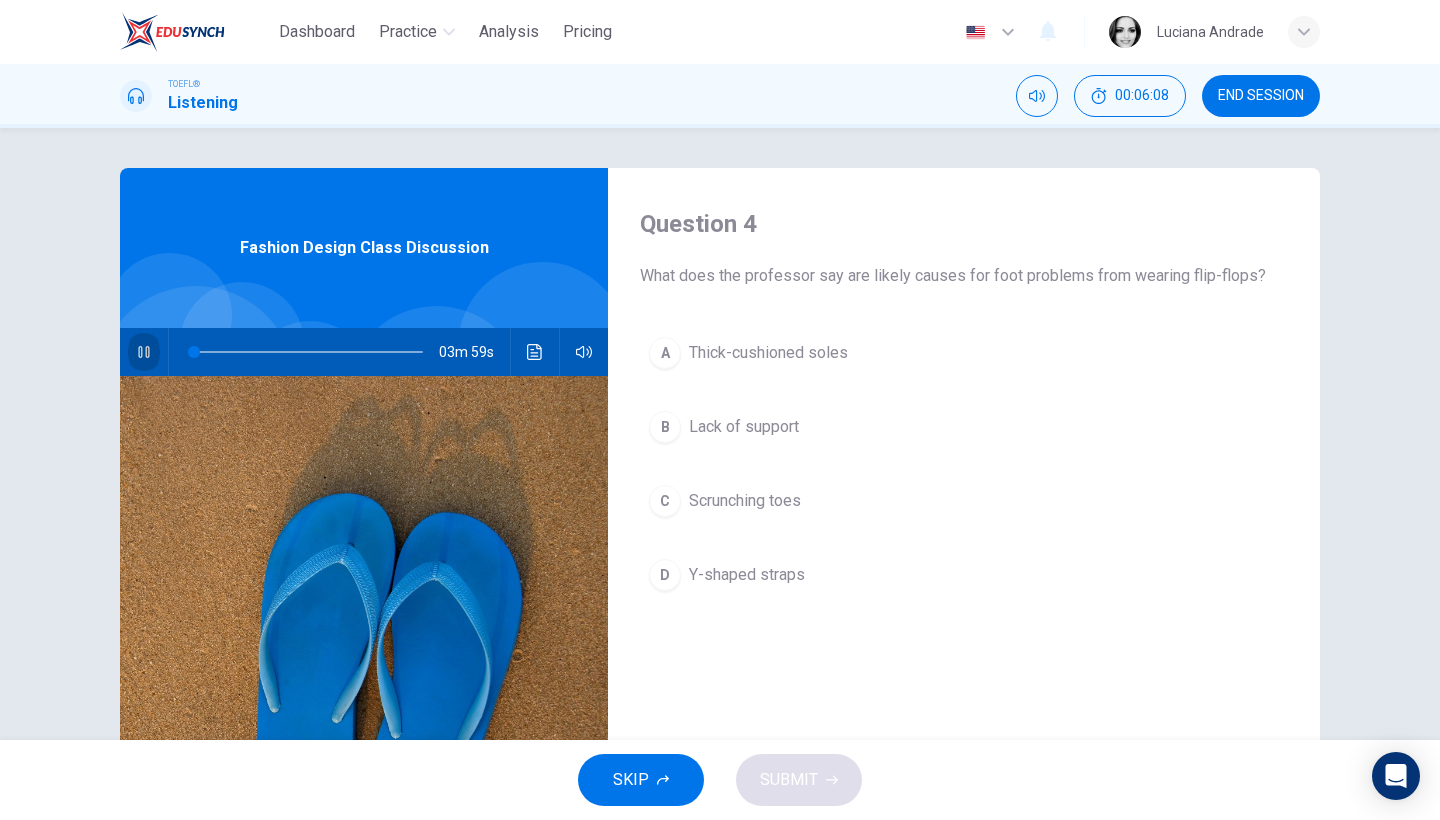 click at bounding box center [144, 352] 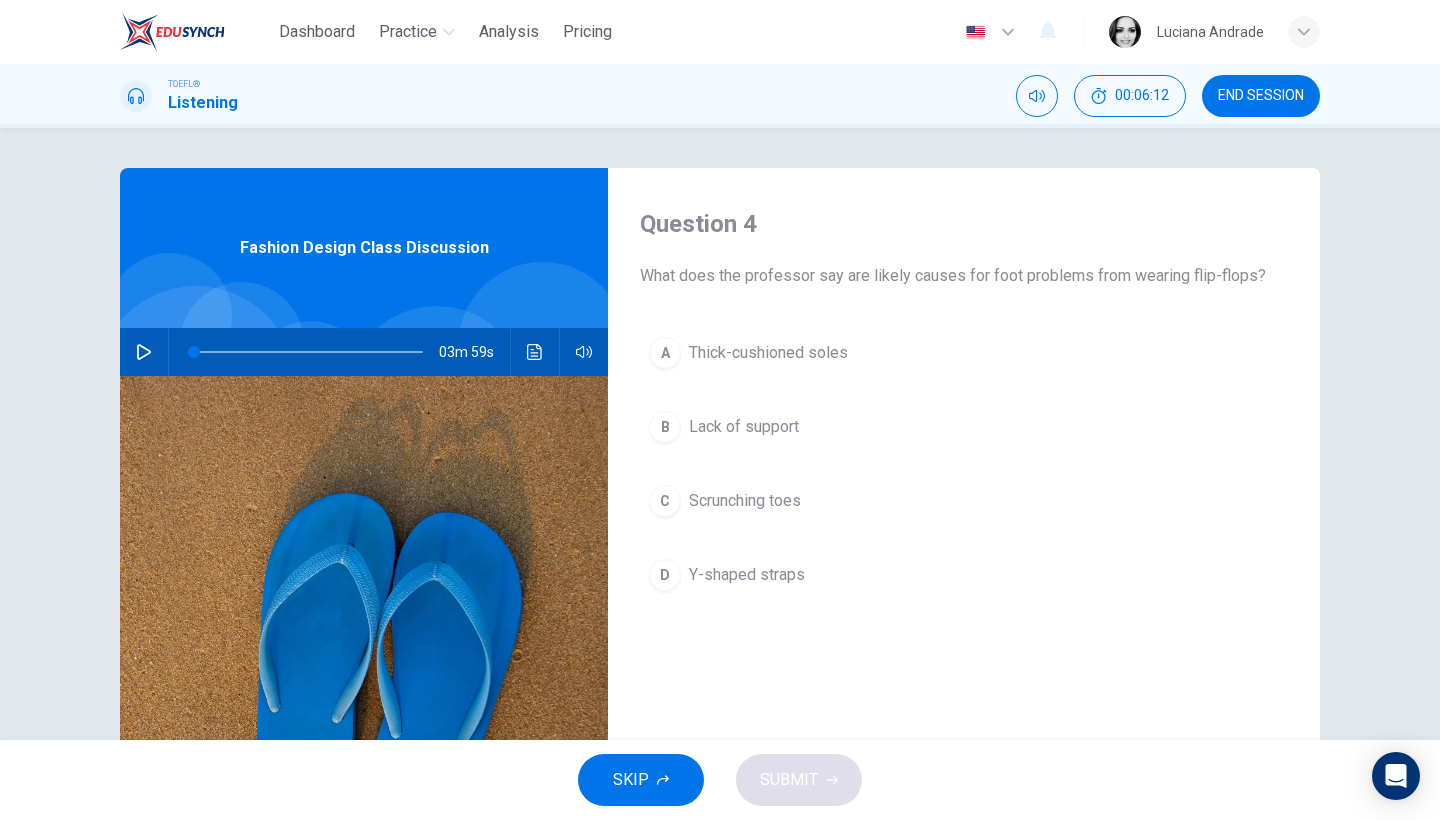 click on "Lack of support" at bounding box center [744, 427] 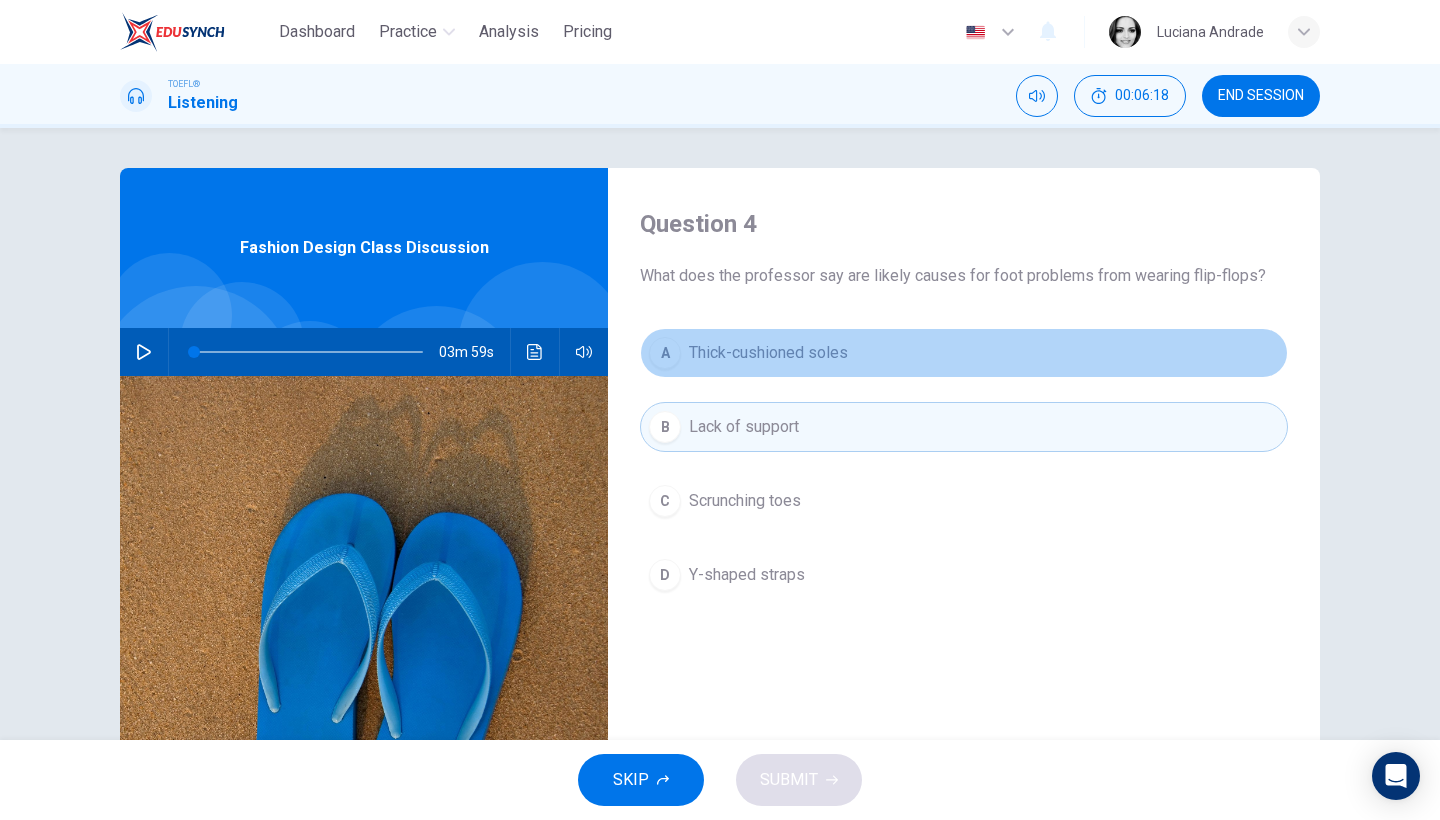 click on "A Thick-cushioned soles" at bounding box center [964, 353] 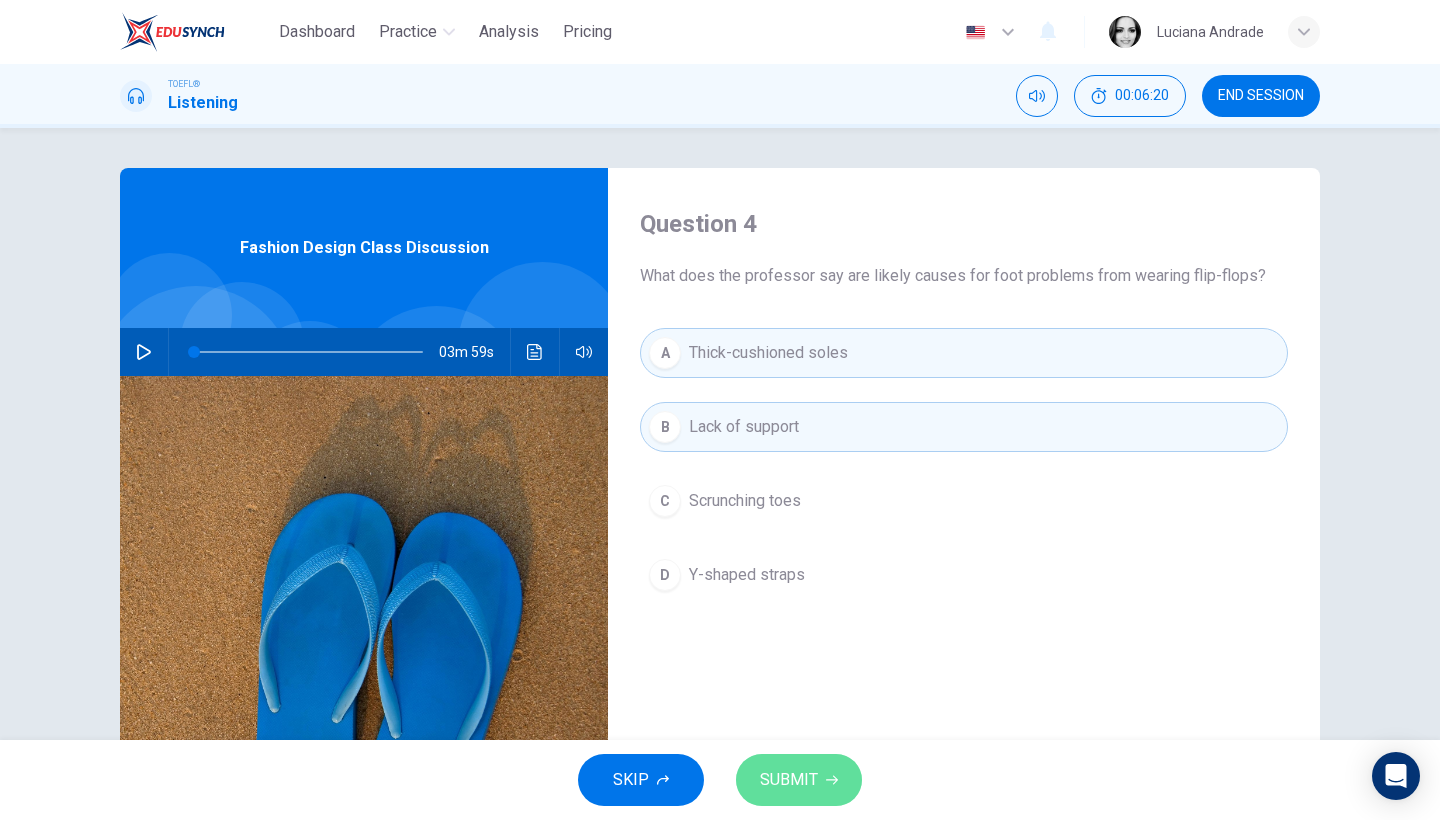 click on "SUBMIT" at bounding box center [789, 780] 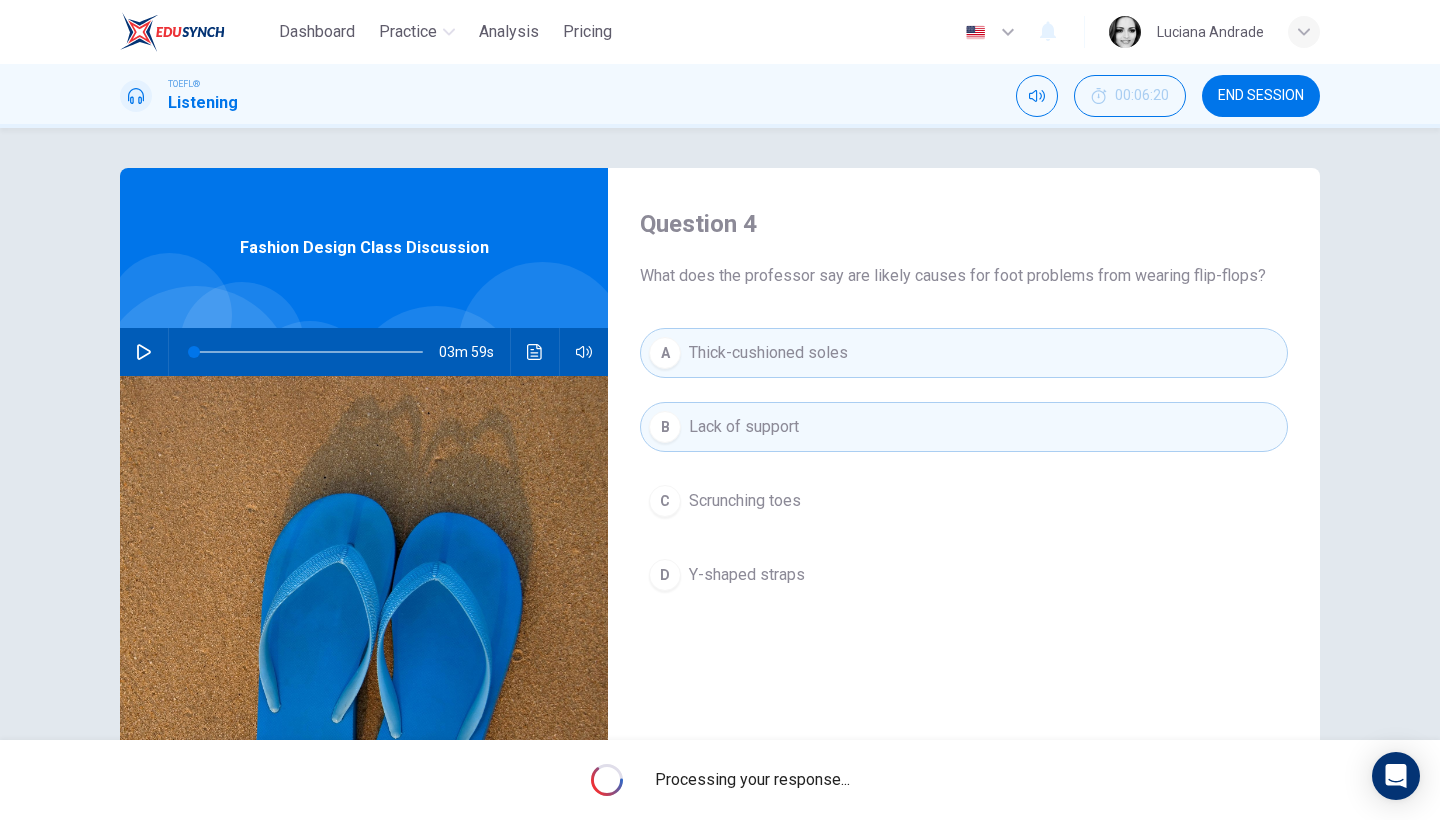 type on "0" 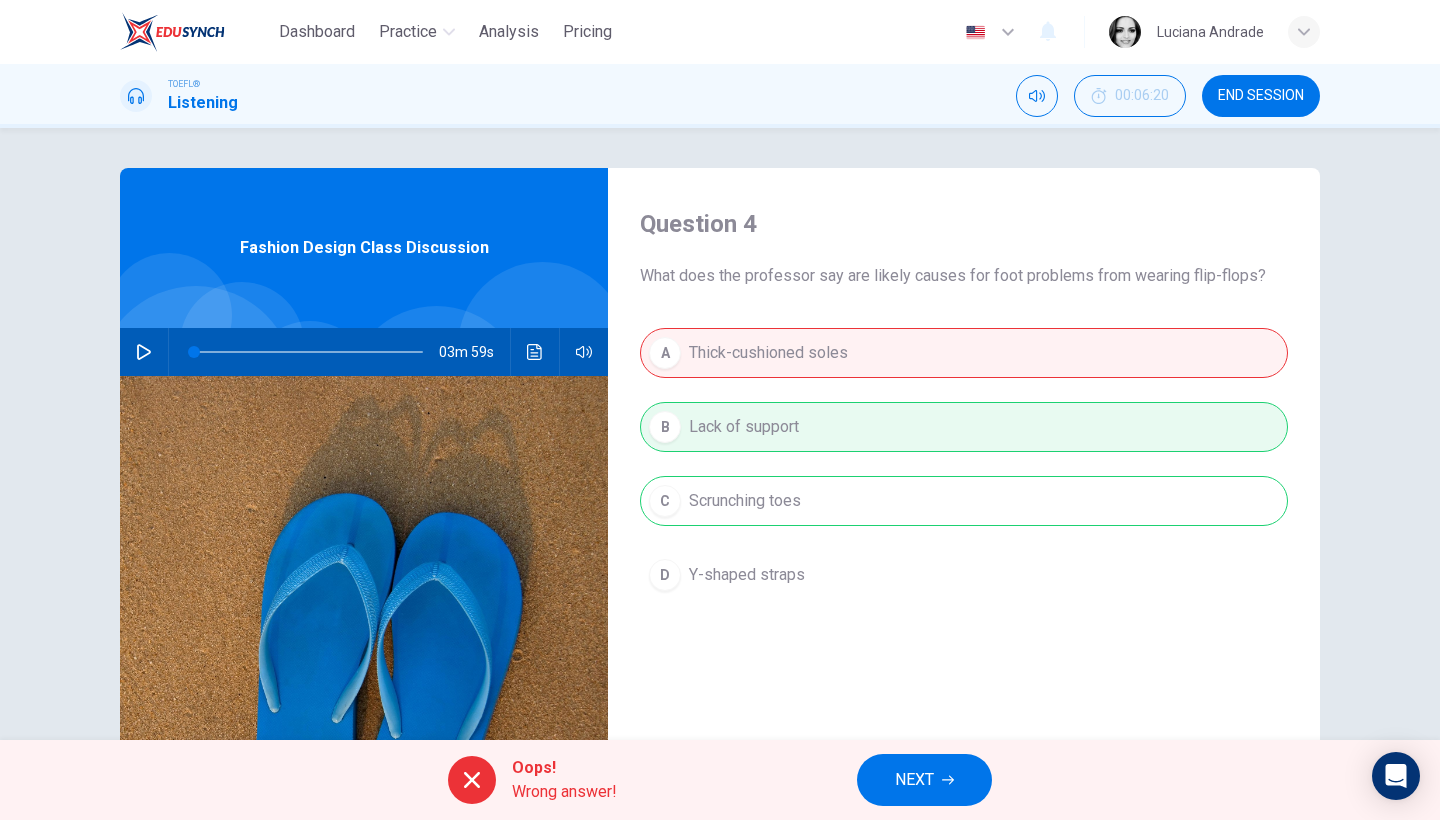 click on "NEXT" at bounding box center (914, 780) 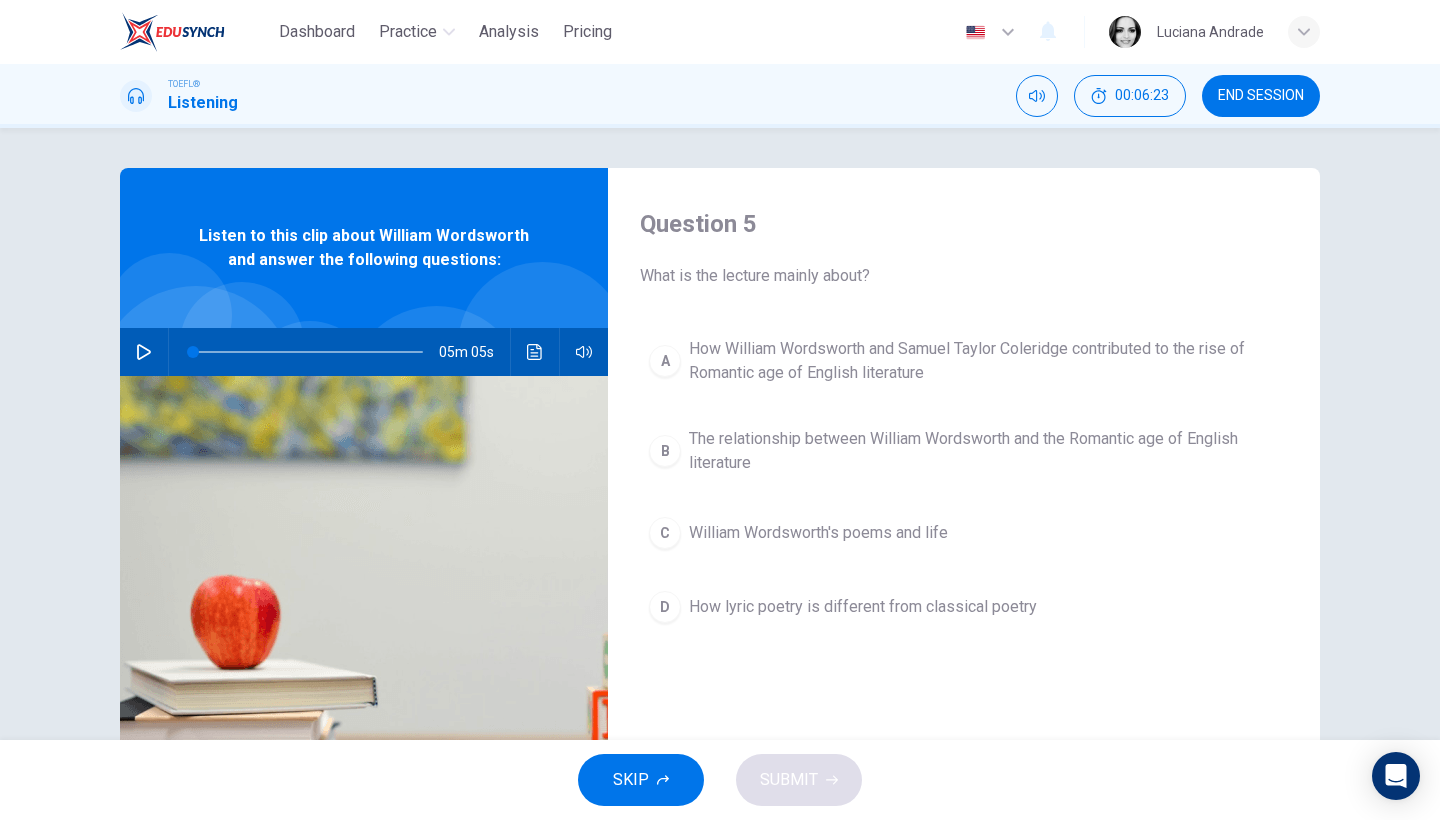 click 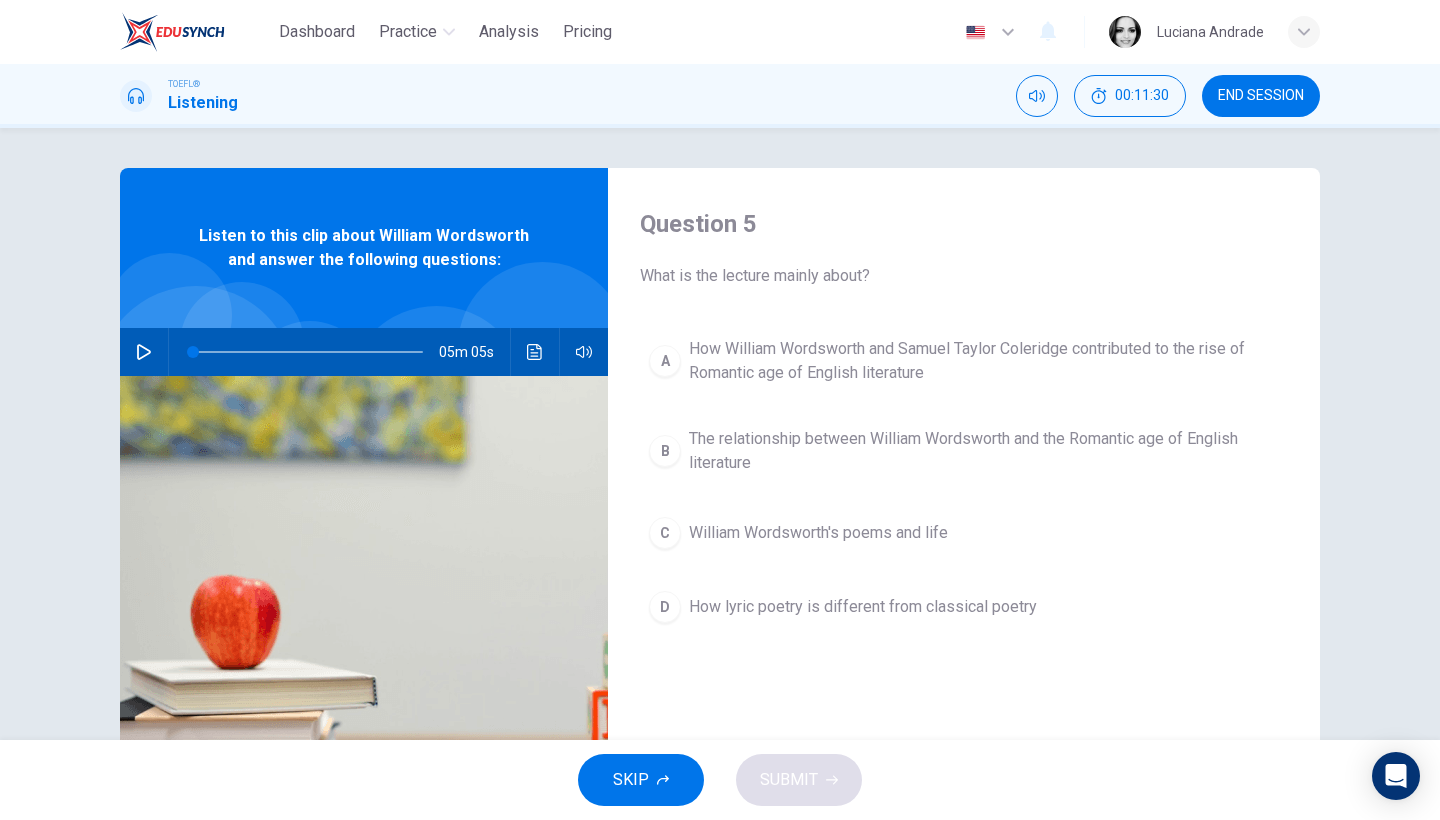 click on "William Wordsworth's poems and life" at bounding box center (818, 533) 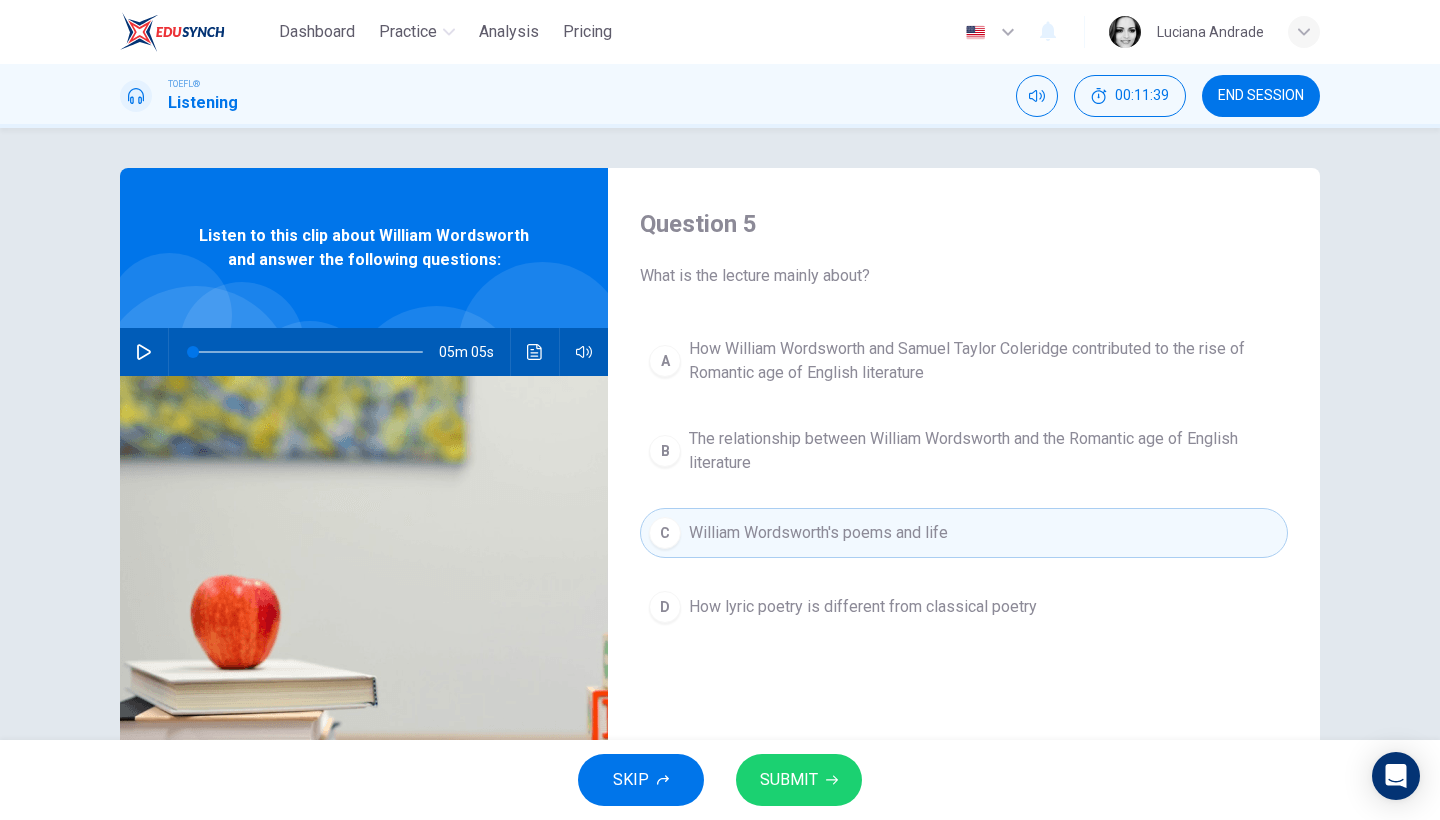 click on "SUBMIT" at bounding box center (789, 780) 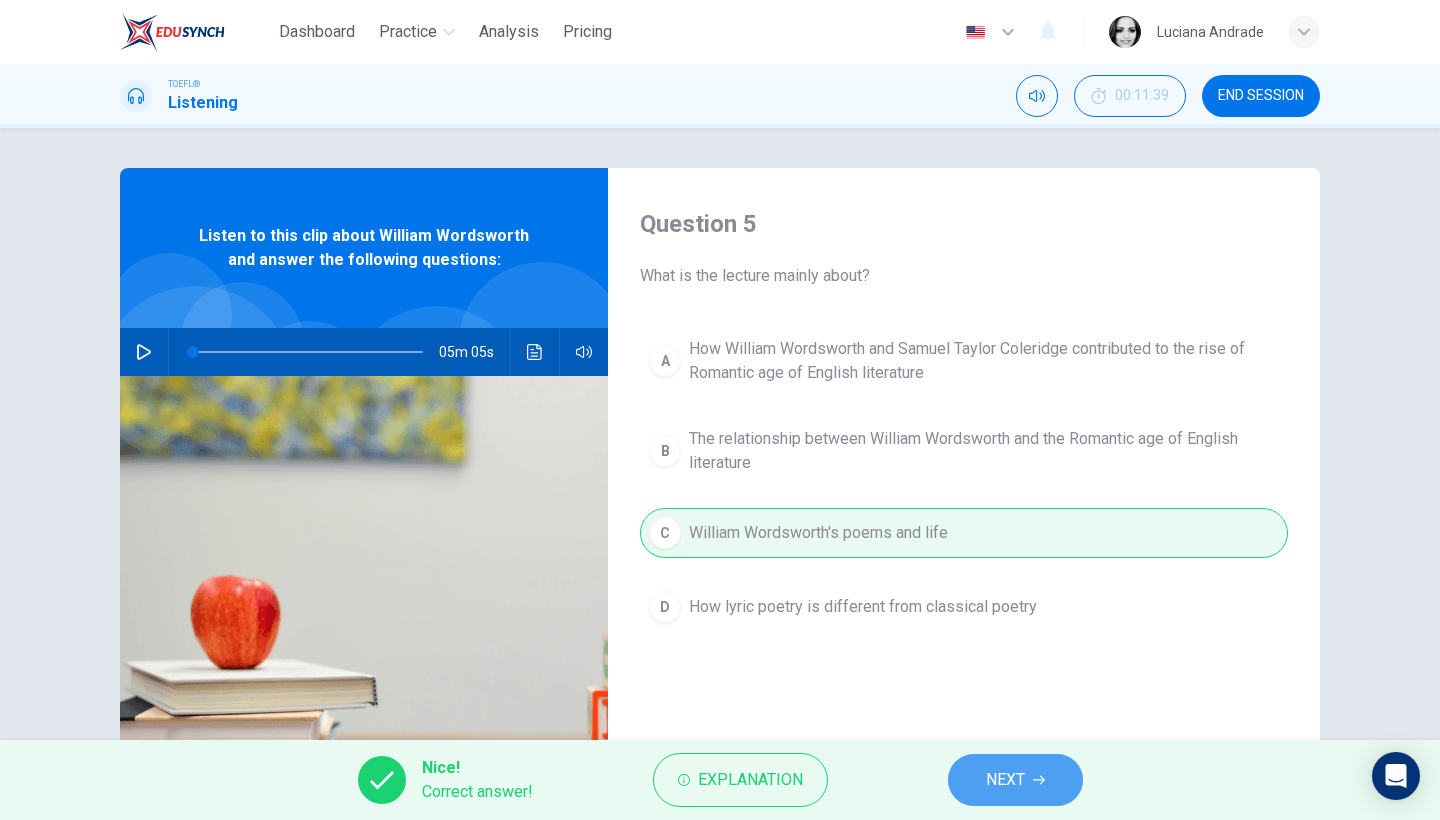 click 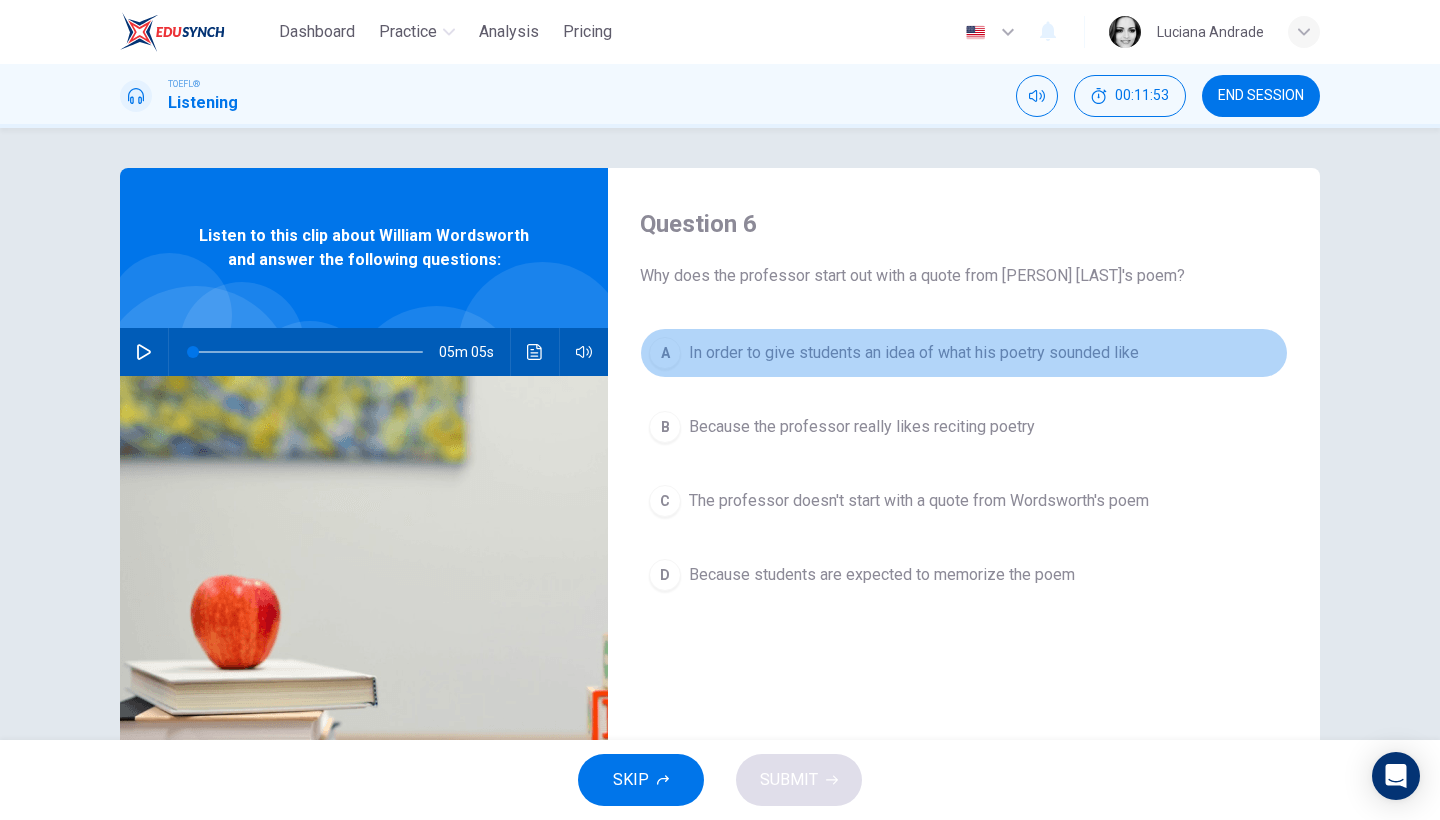 click on "In order to give students an idea of what his poetry sounded like" at bounding box center [914, 353] 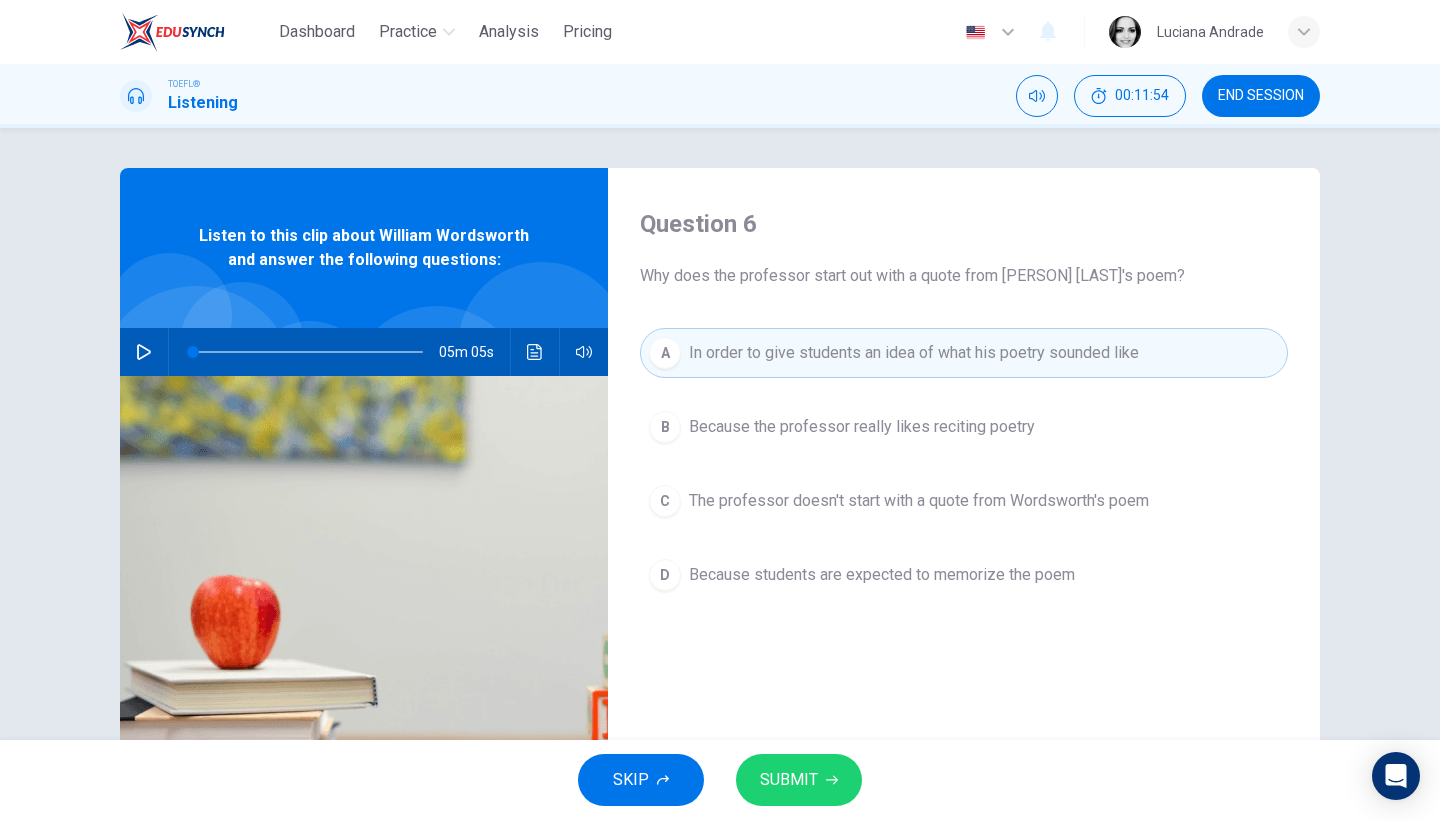 click on "SUBMIT" at bounding box center (789, 780) 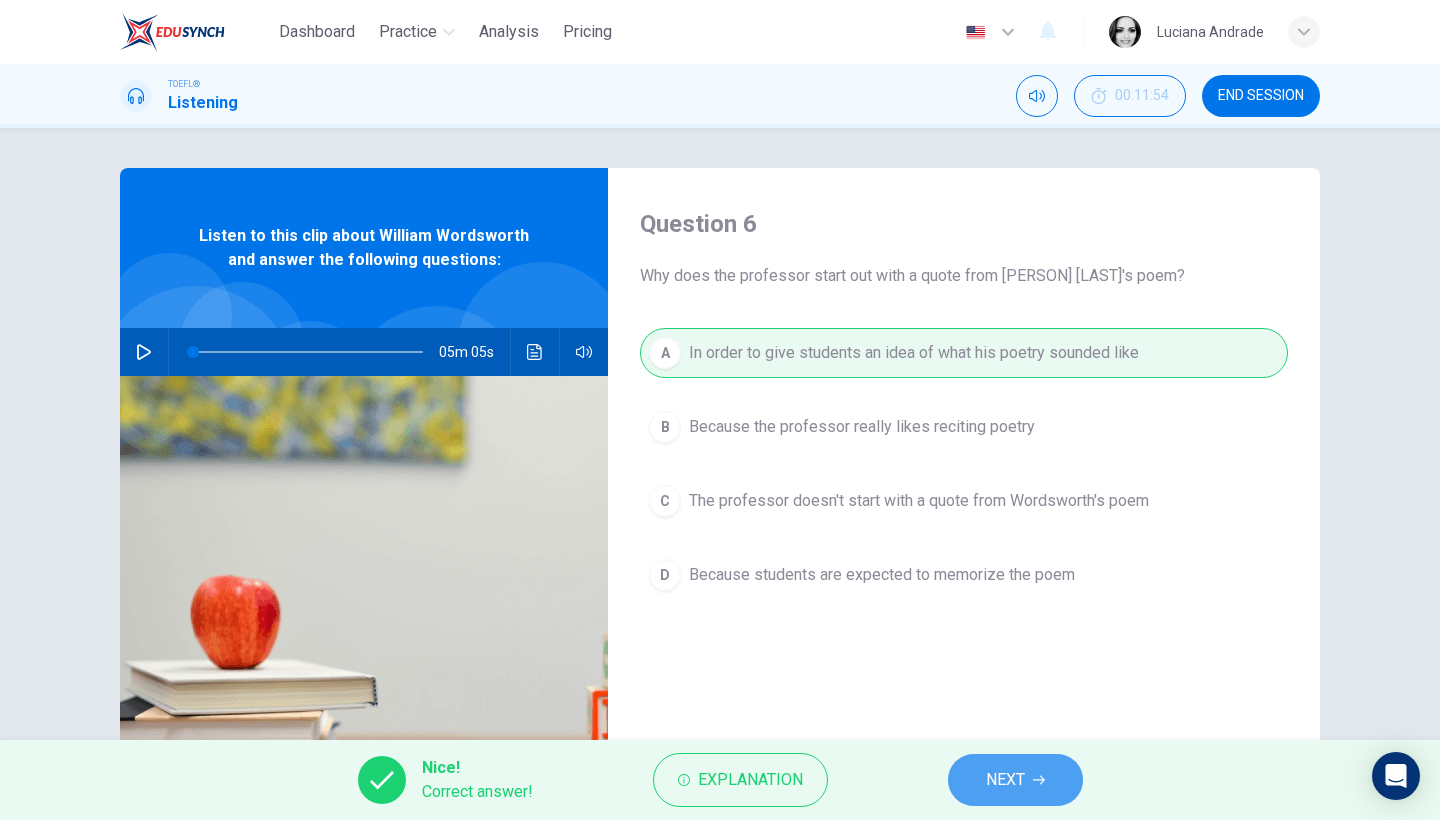 click on "NEXT" at bounding box center [1005, 780] 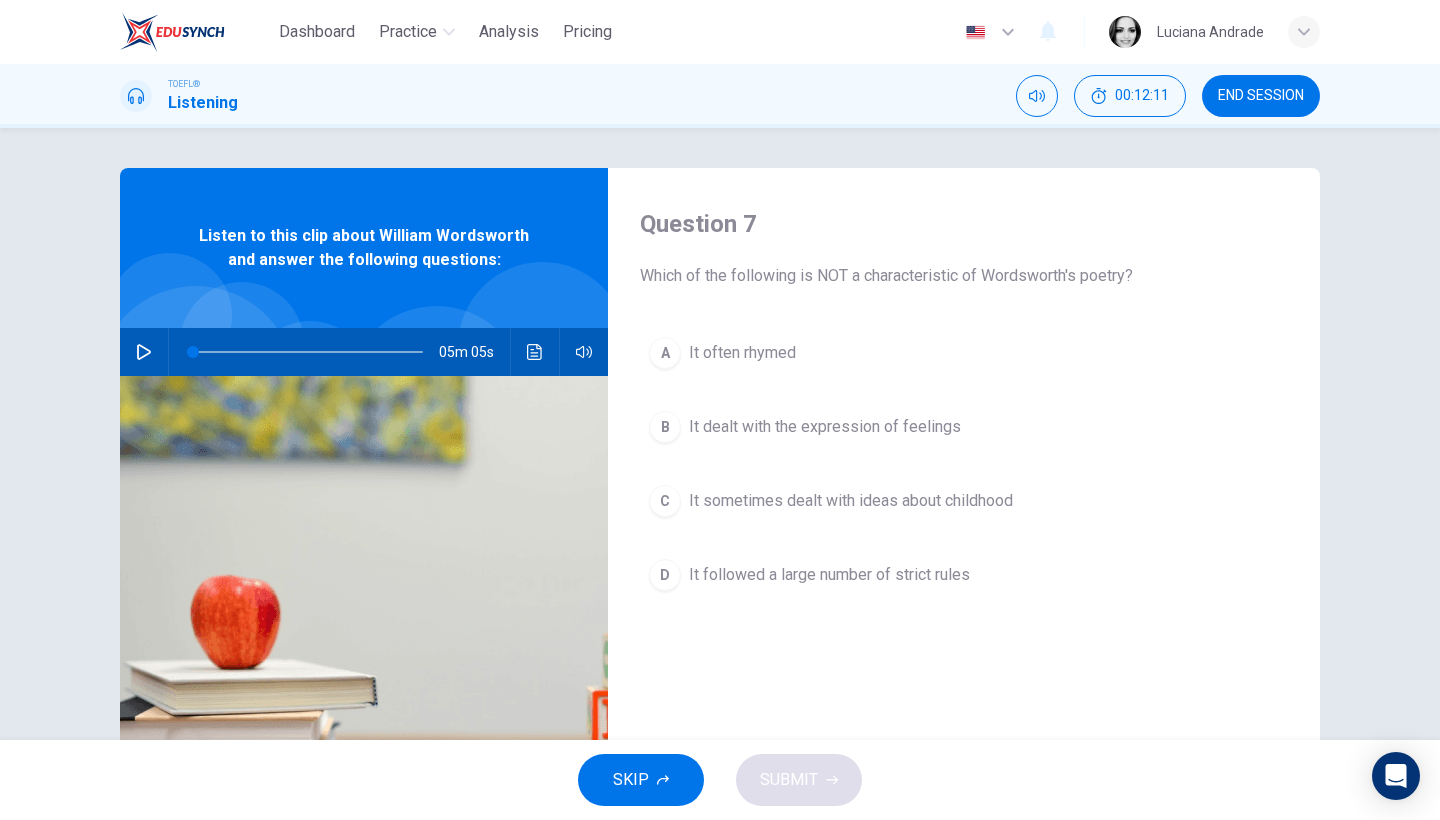 click on "It followed a large number of strict rules" at bounding box center (829, 575) 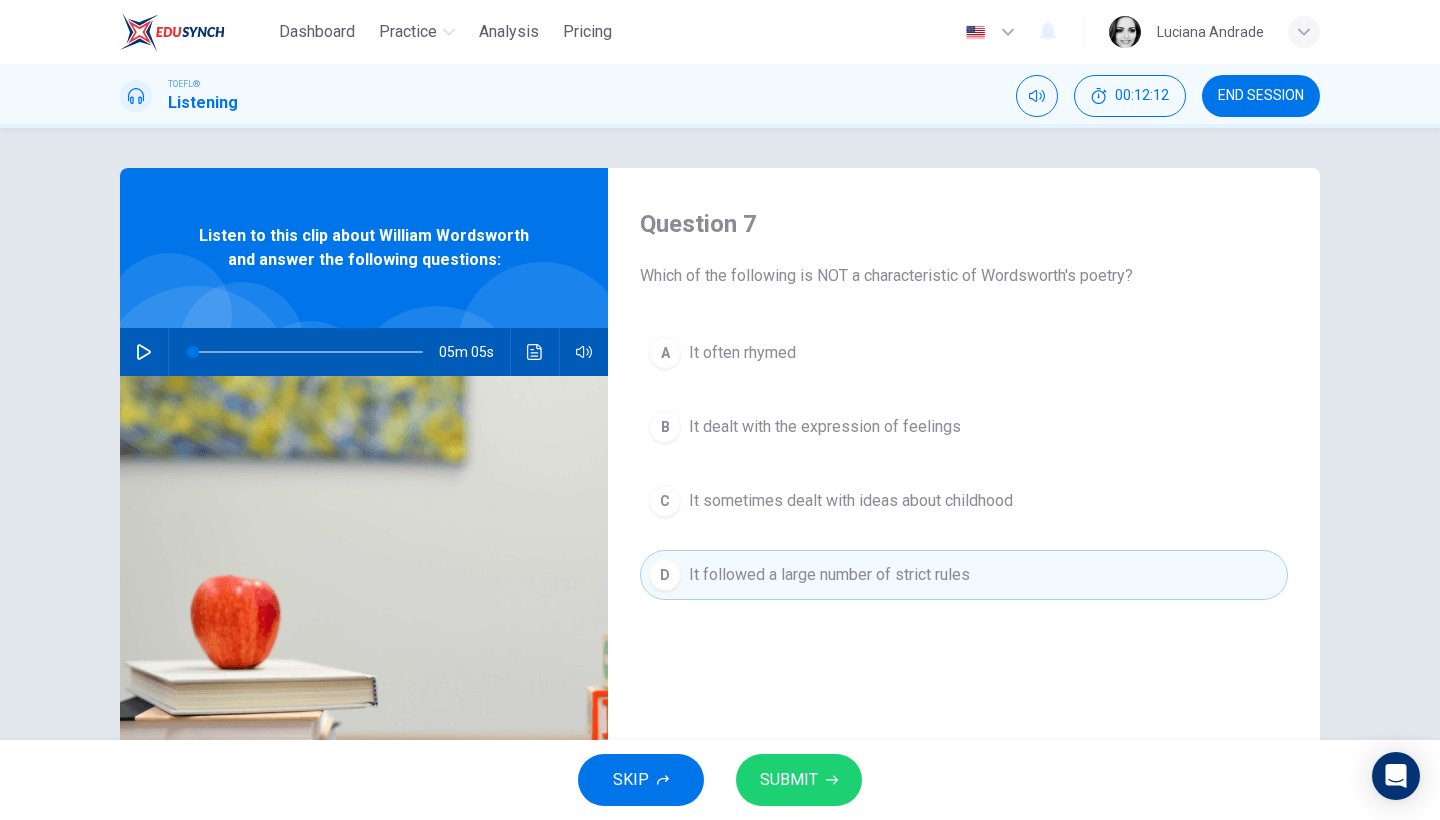 click on "SUBMIT" at bounding box center [789, 780] 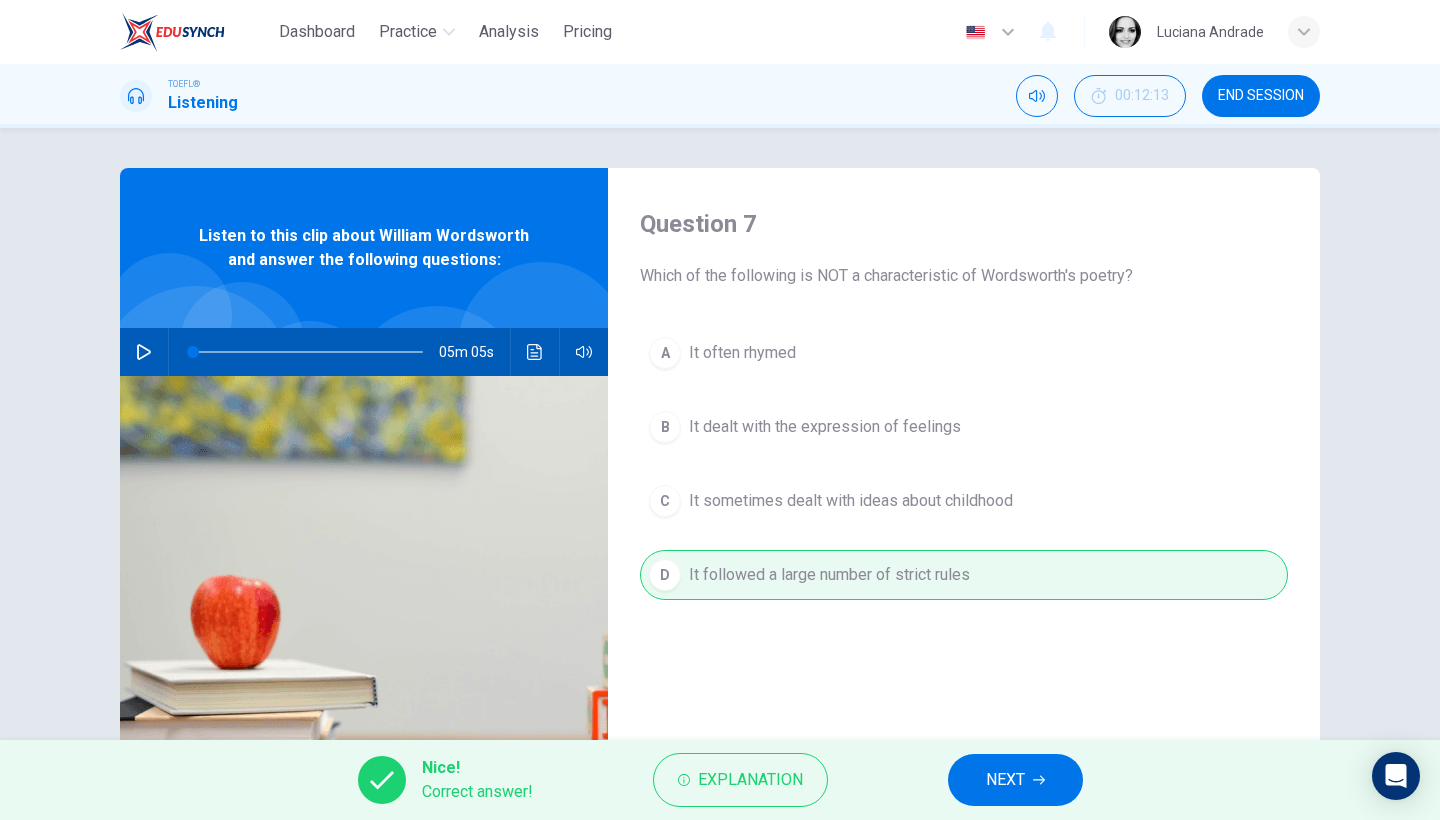 click on "NEXT" at bounding box center (1005, 780) 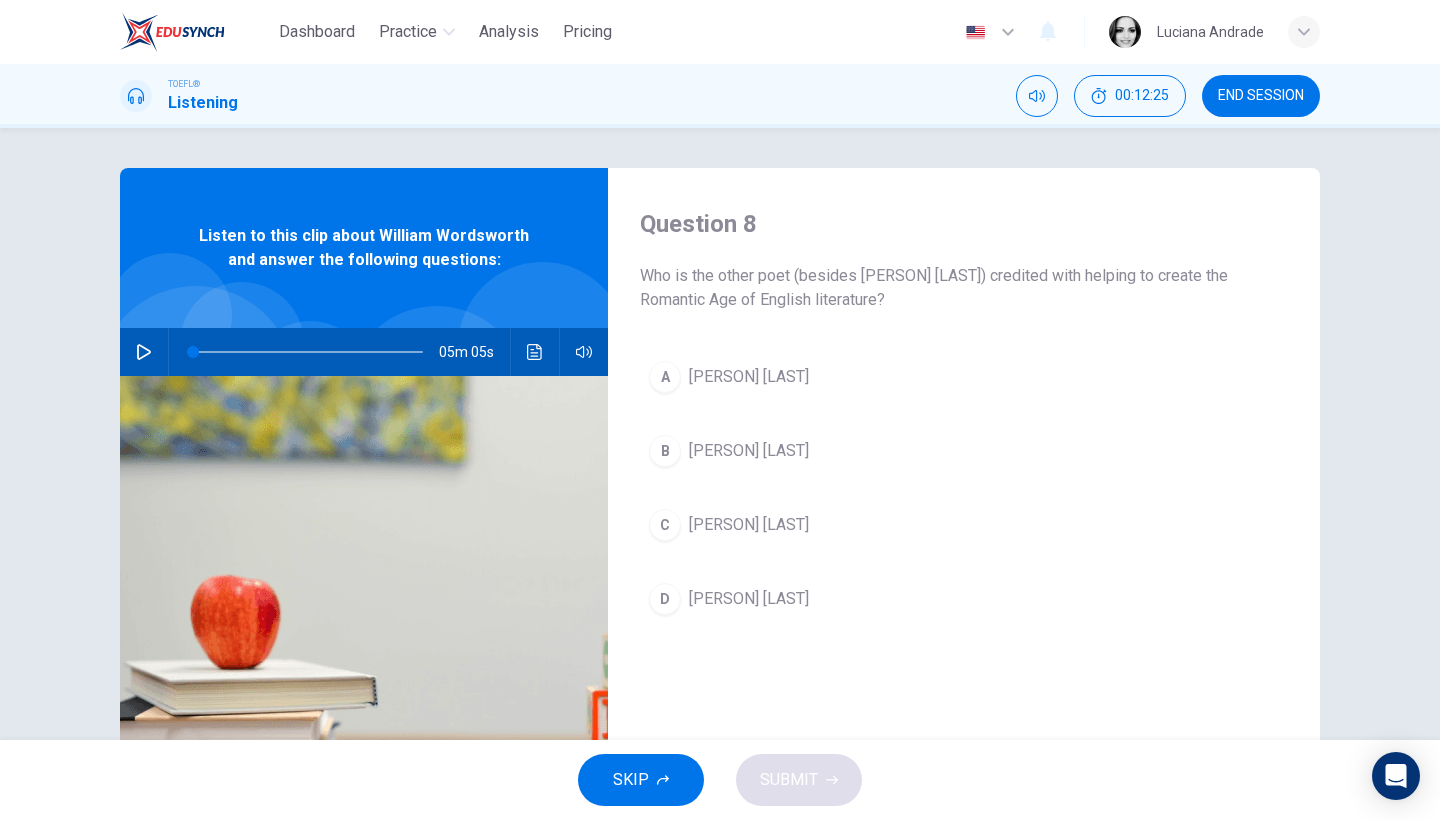 click 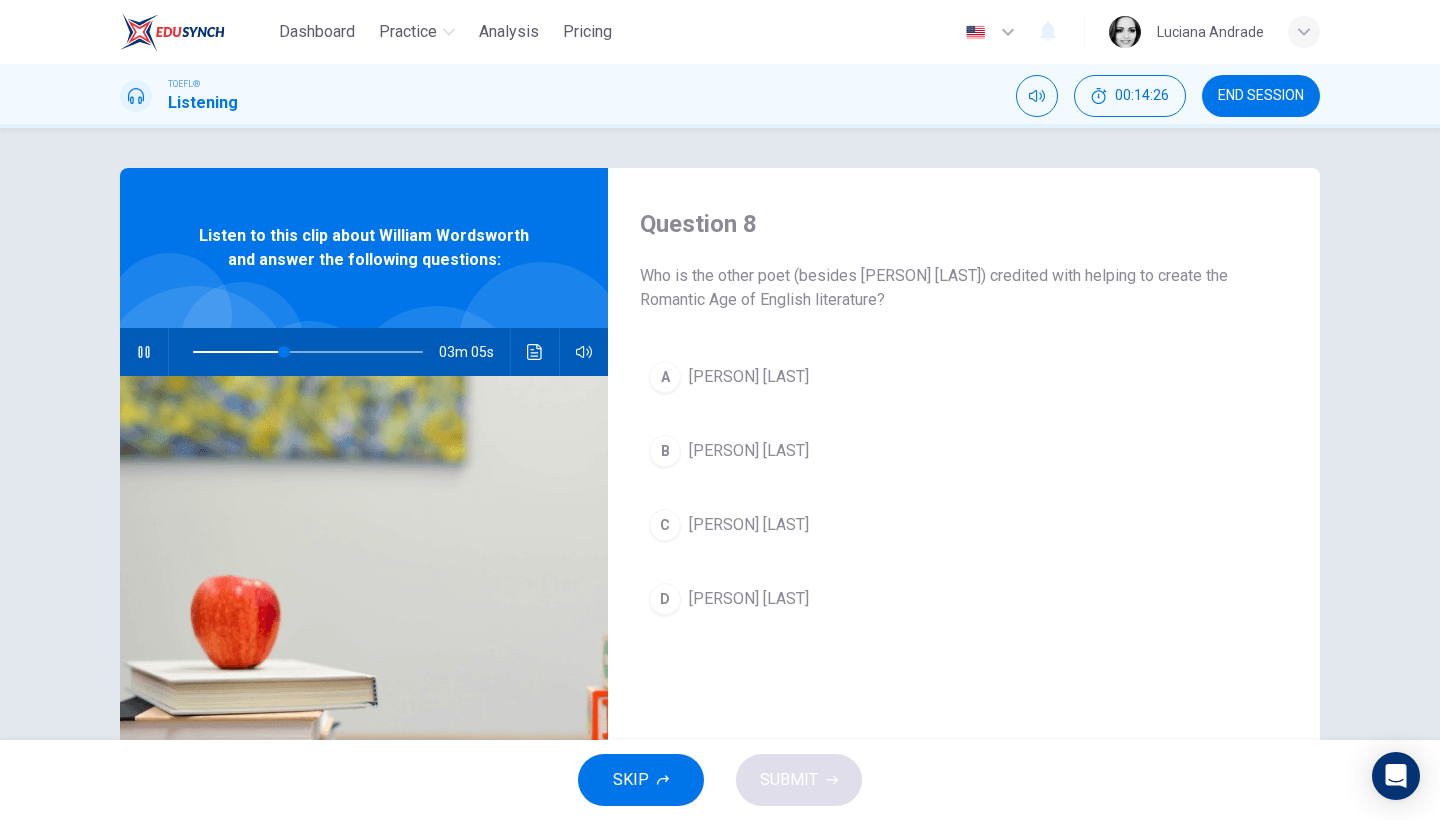 click on "Samuel Taylor Coleridge" at bounding box center (749, 377) 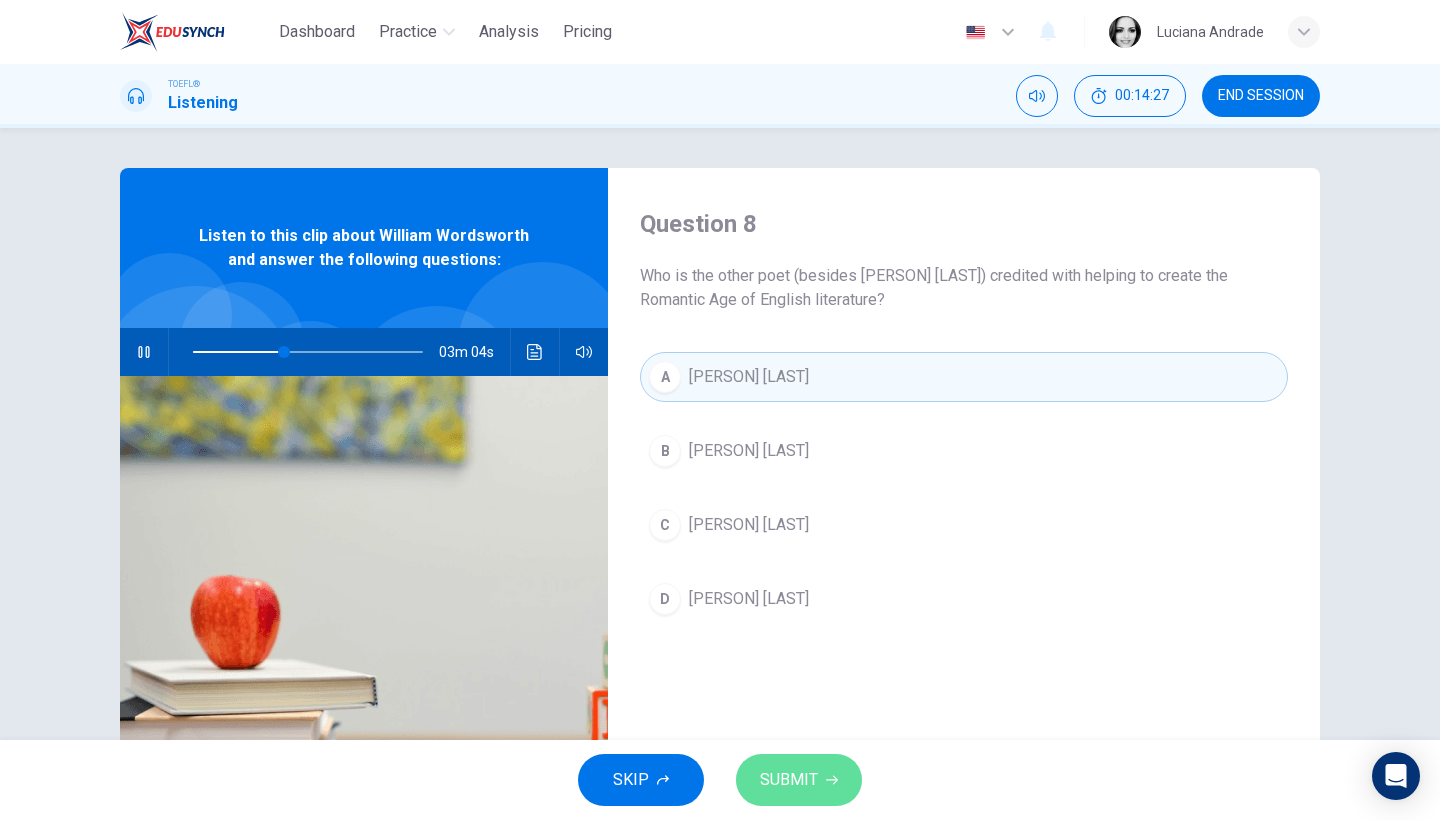 click on "SUBMIT" at bounding box center [789, 780] 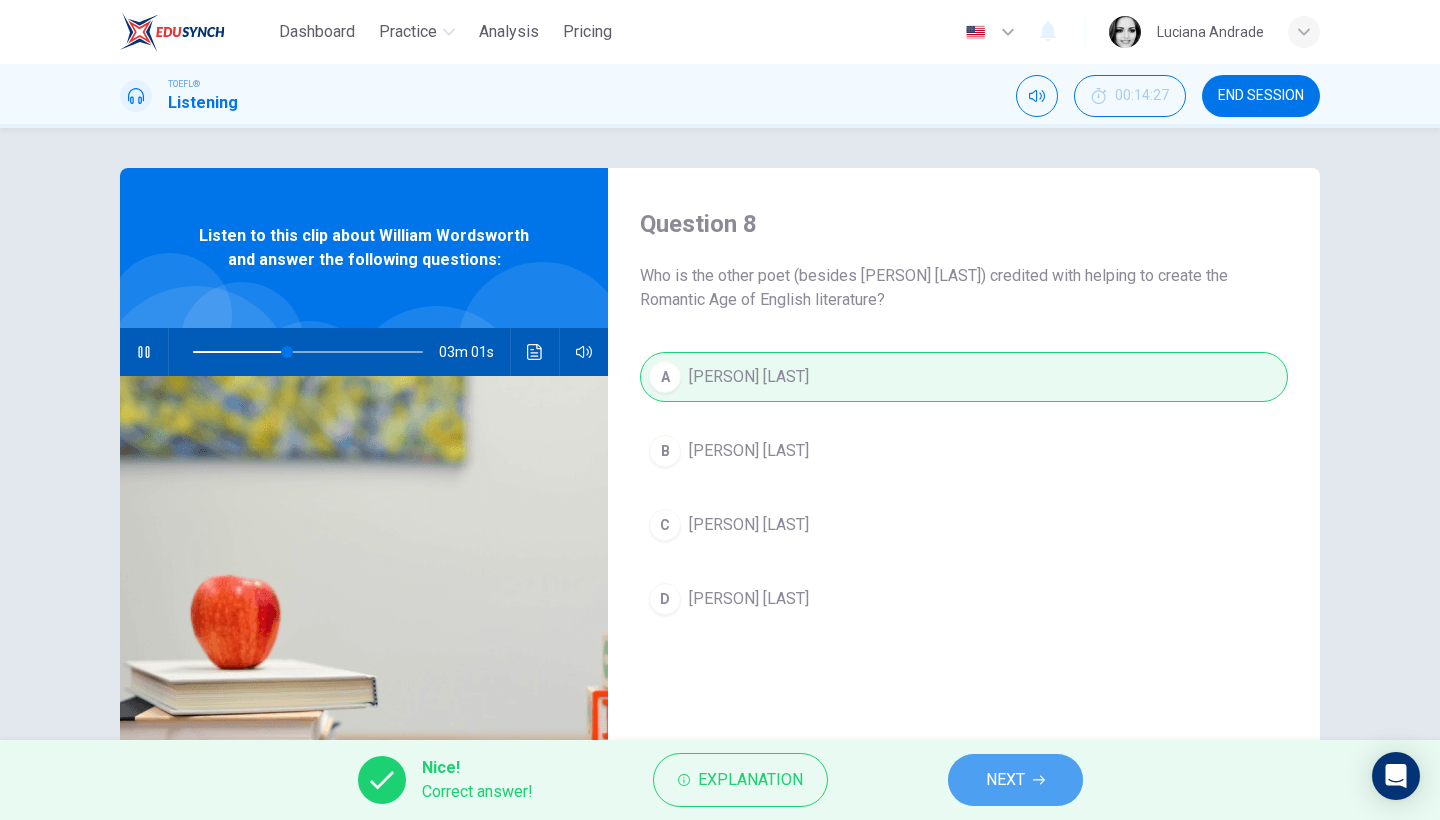 click on "NEXT" at bounding box center [1005, 780] 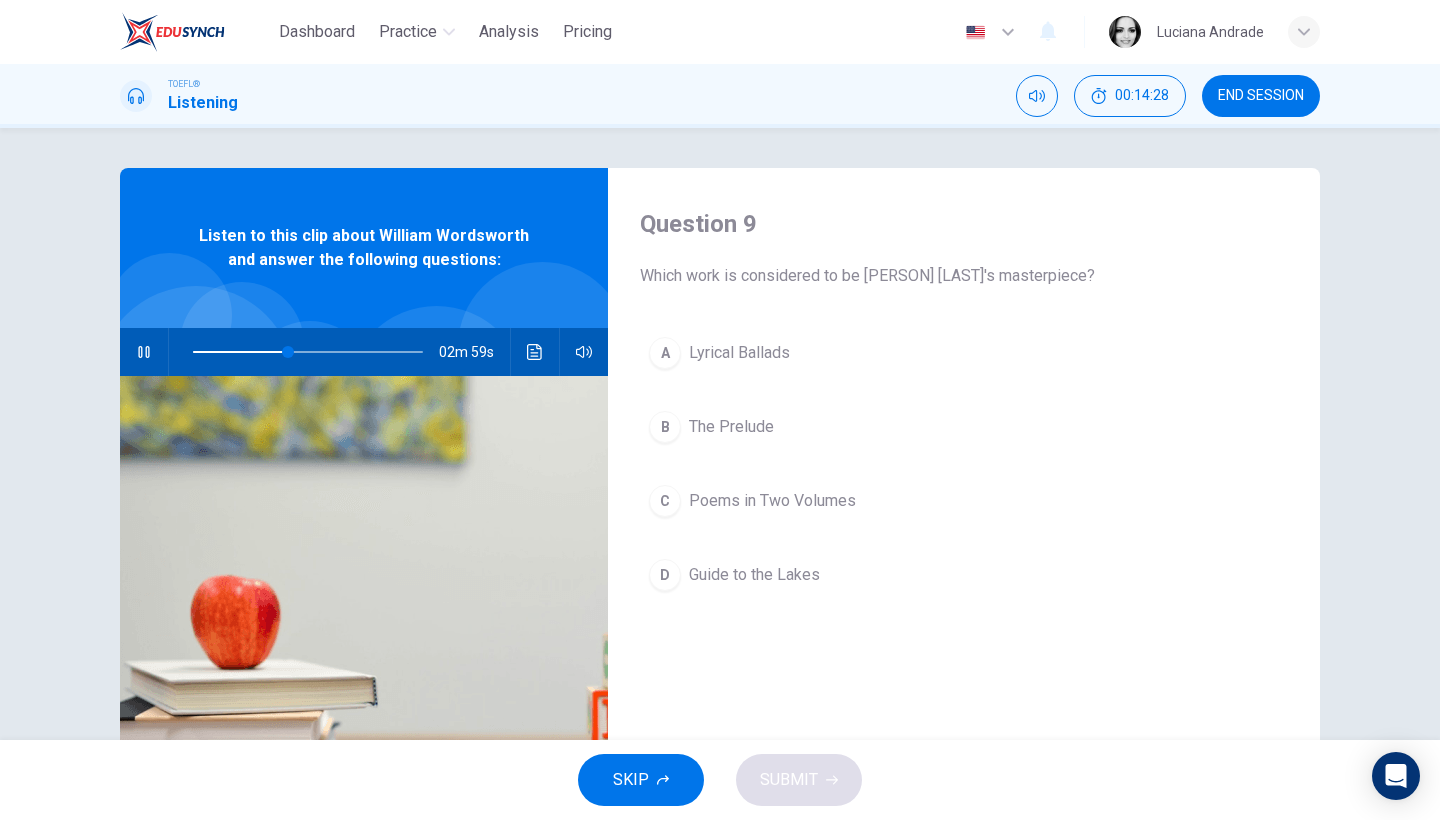click 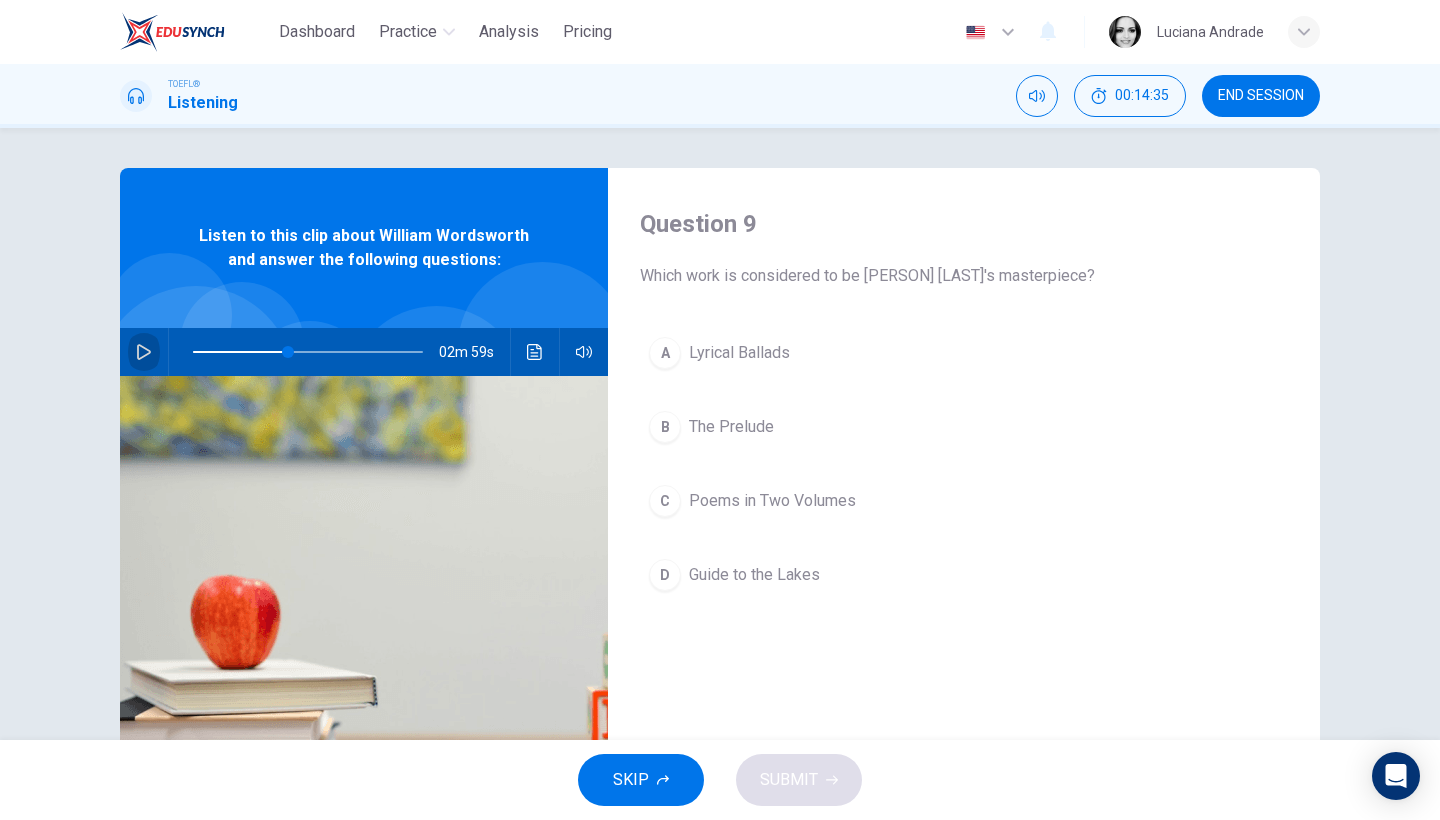 click 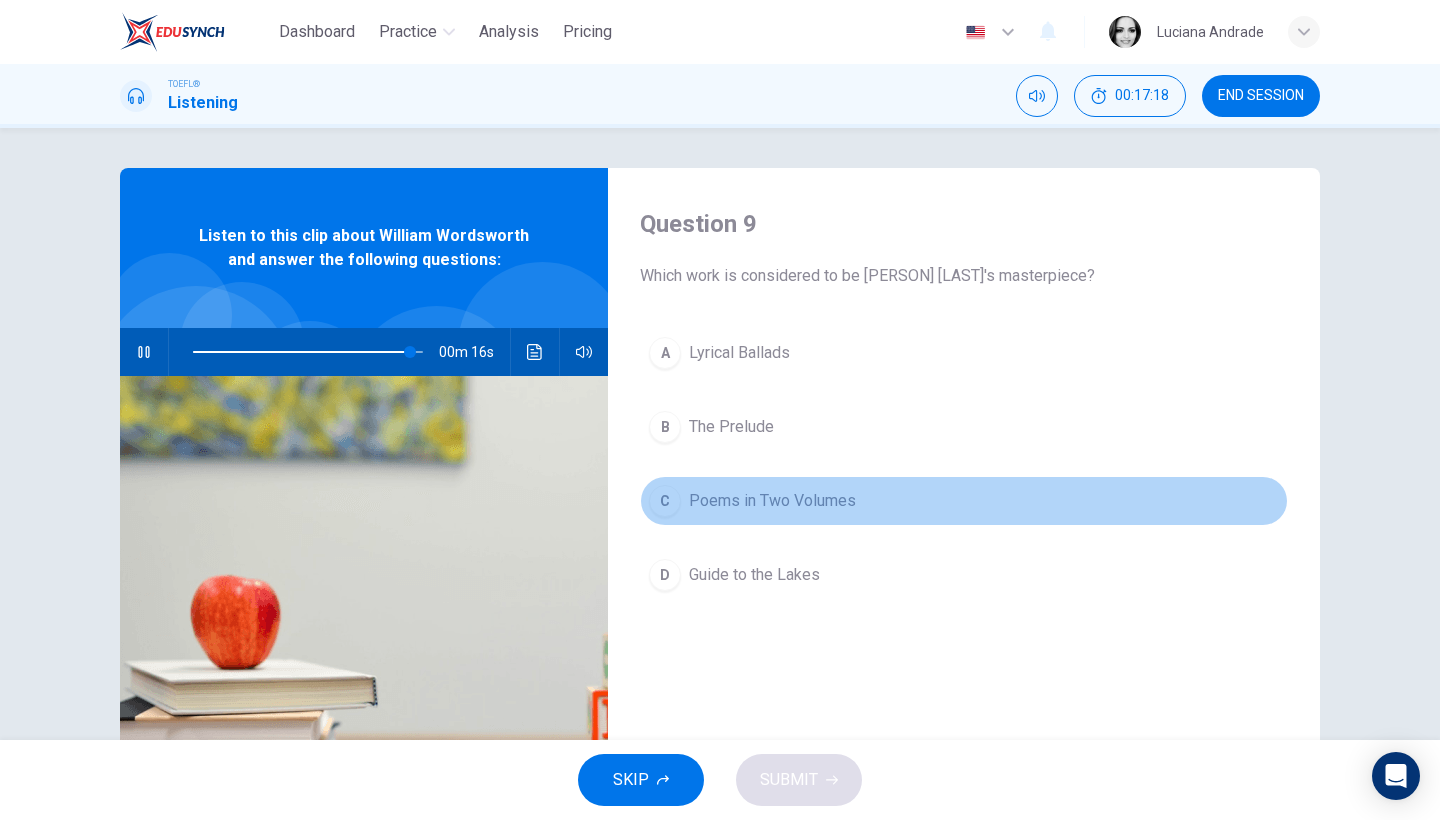 click on "Poems in Two Volumes" at bounding box center [772, 501] 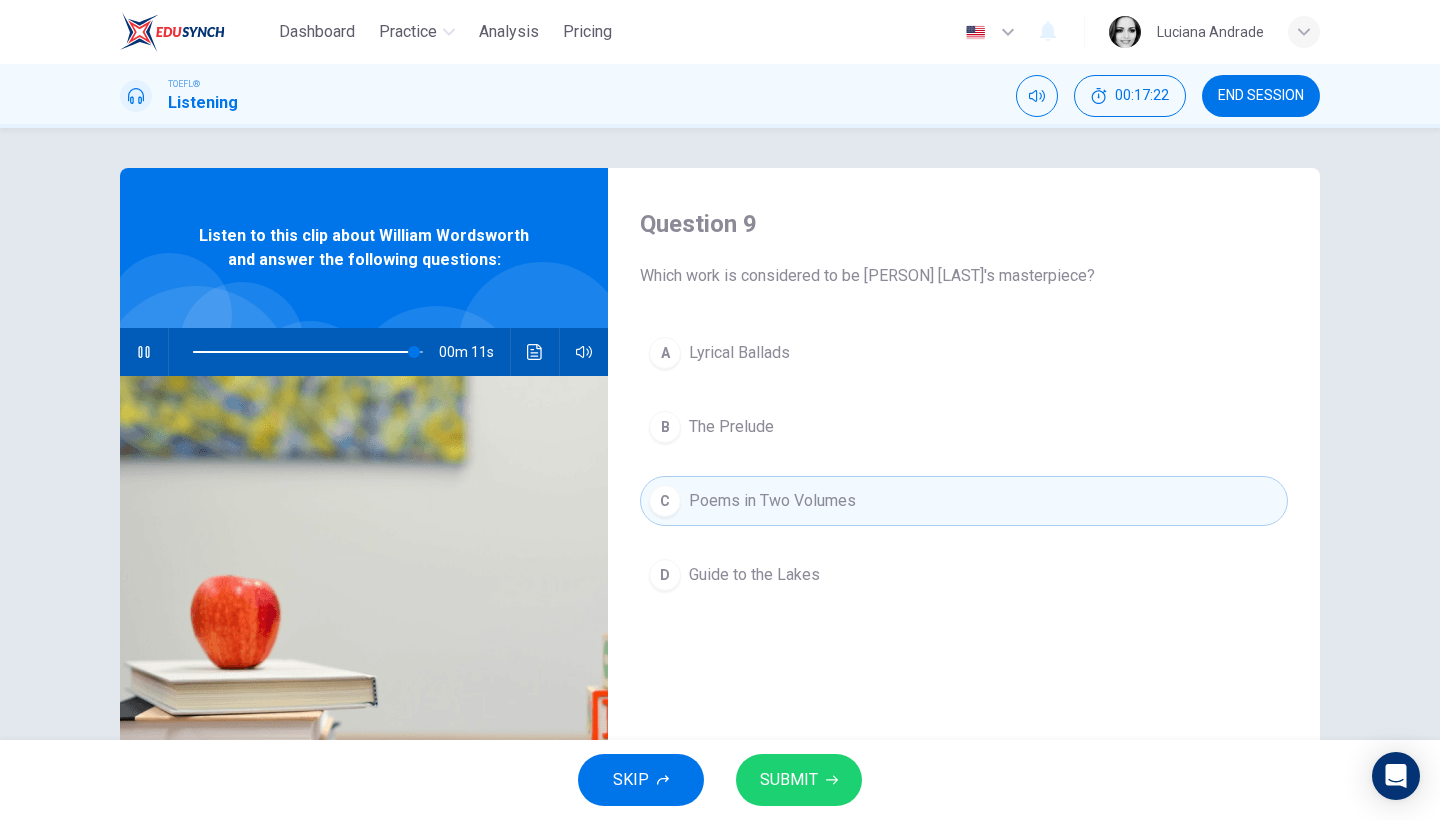 click on "SUBMIT" at bounding box center [789, 780] 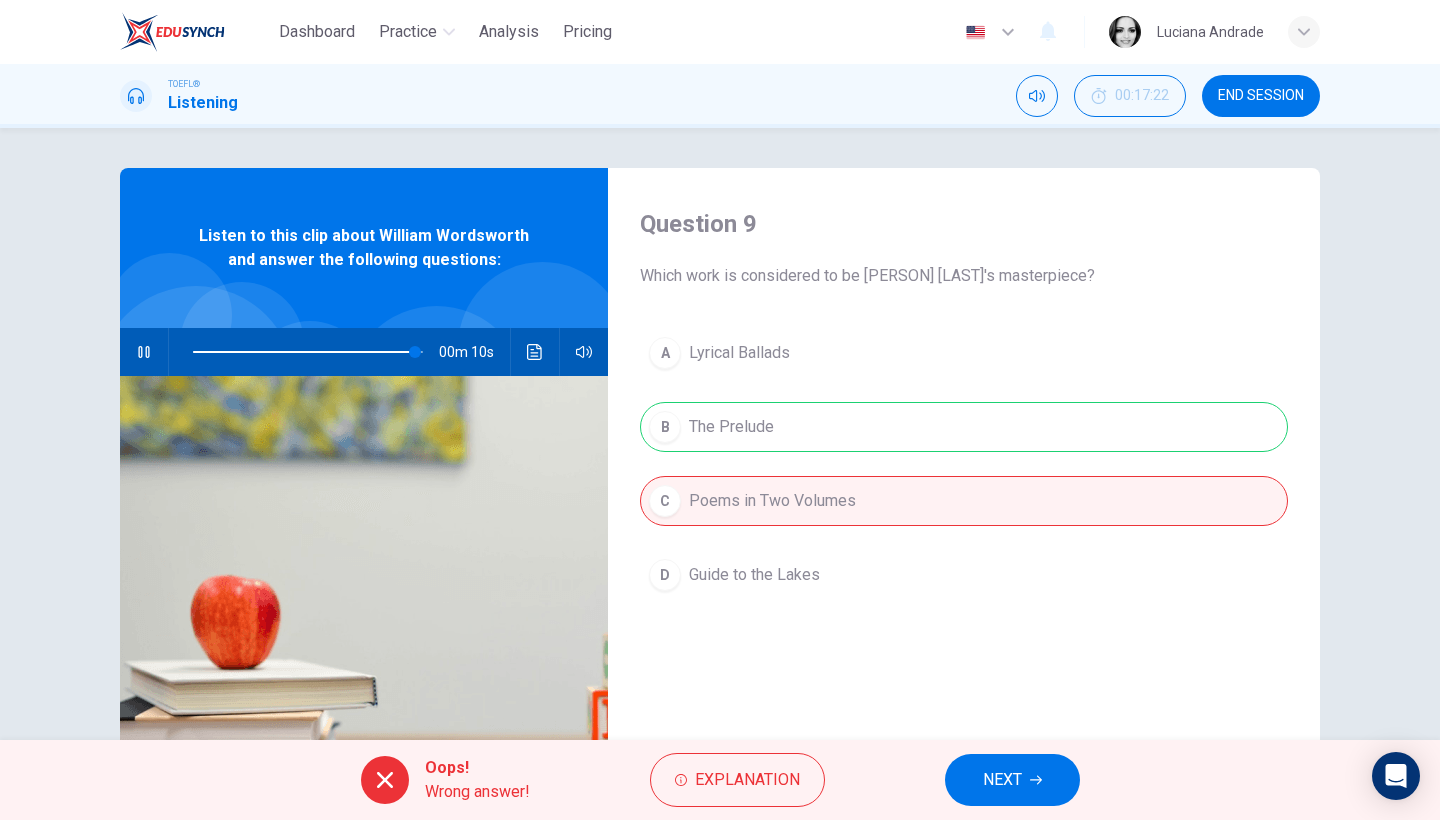type on "97" 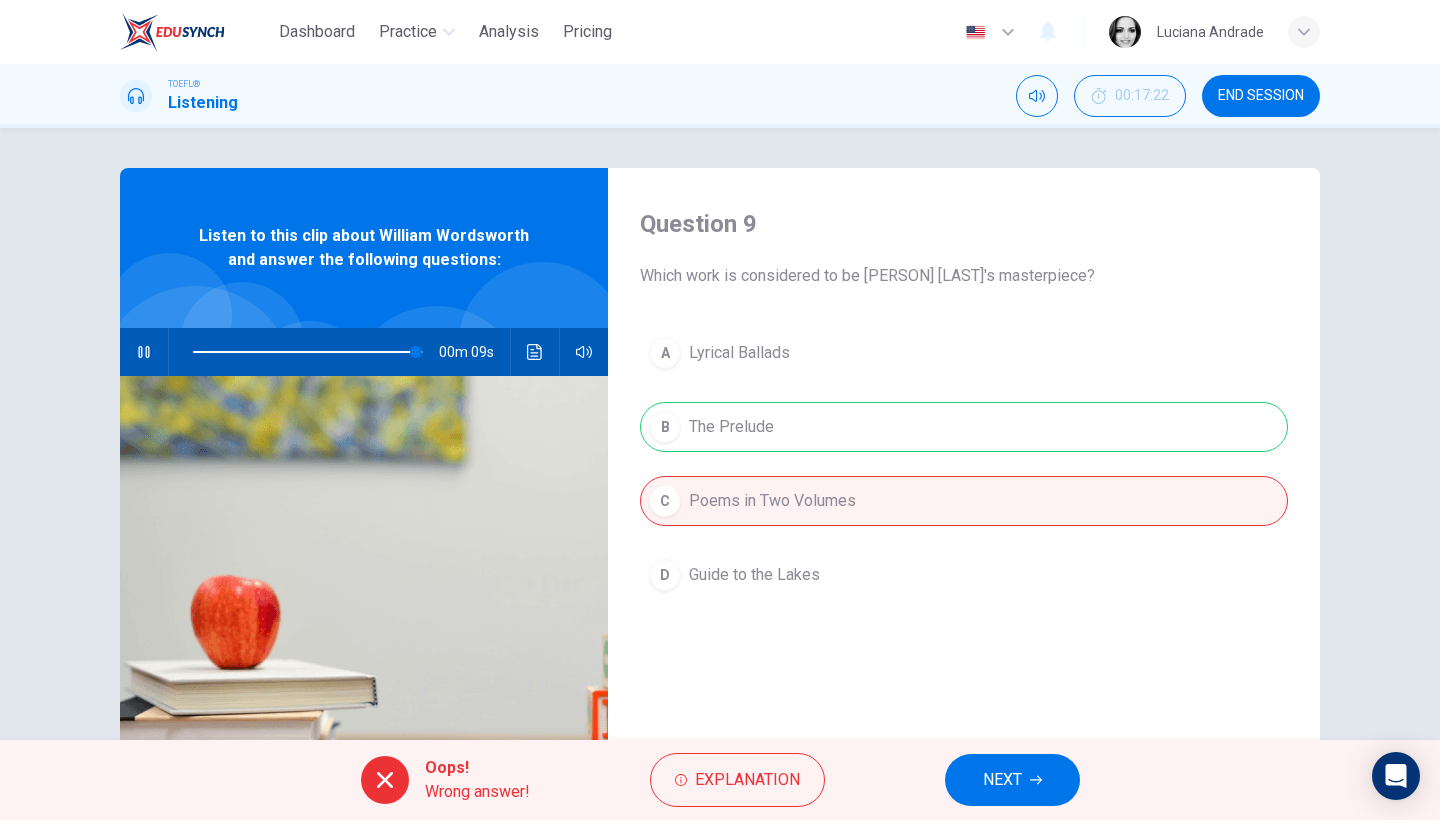click on "NEXT" at bounding box center [1002, 780] 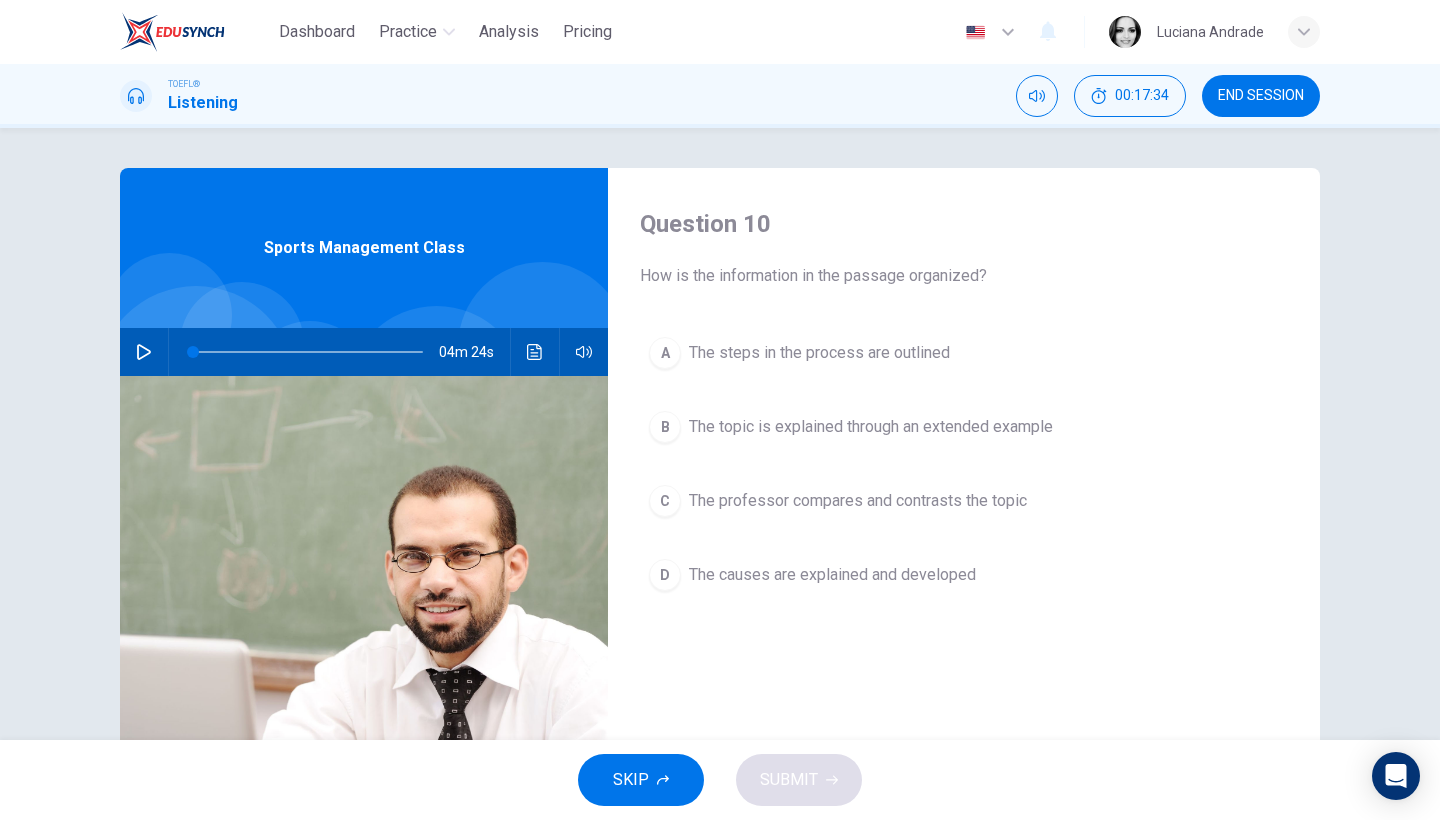 click at bounding box center [144, 352] 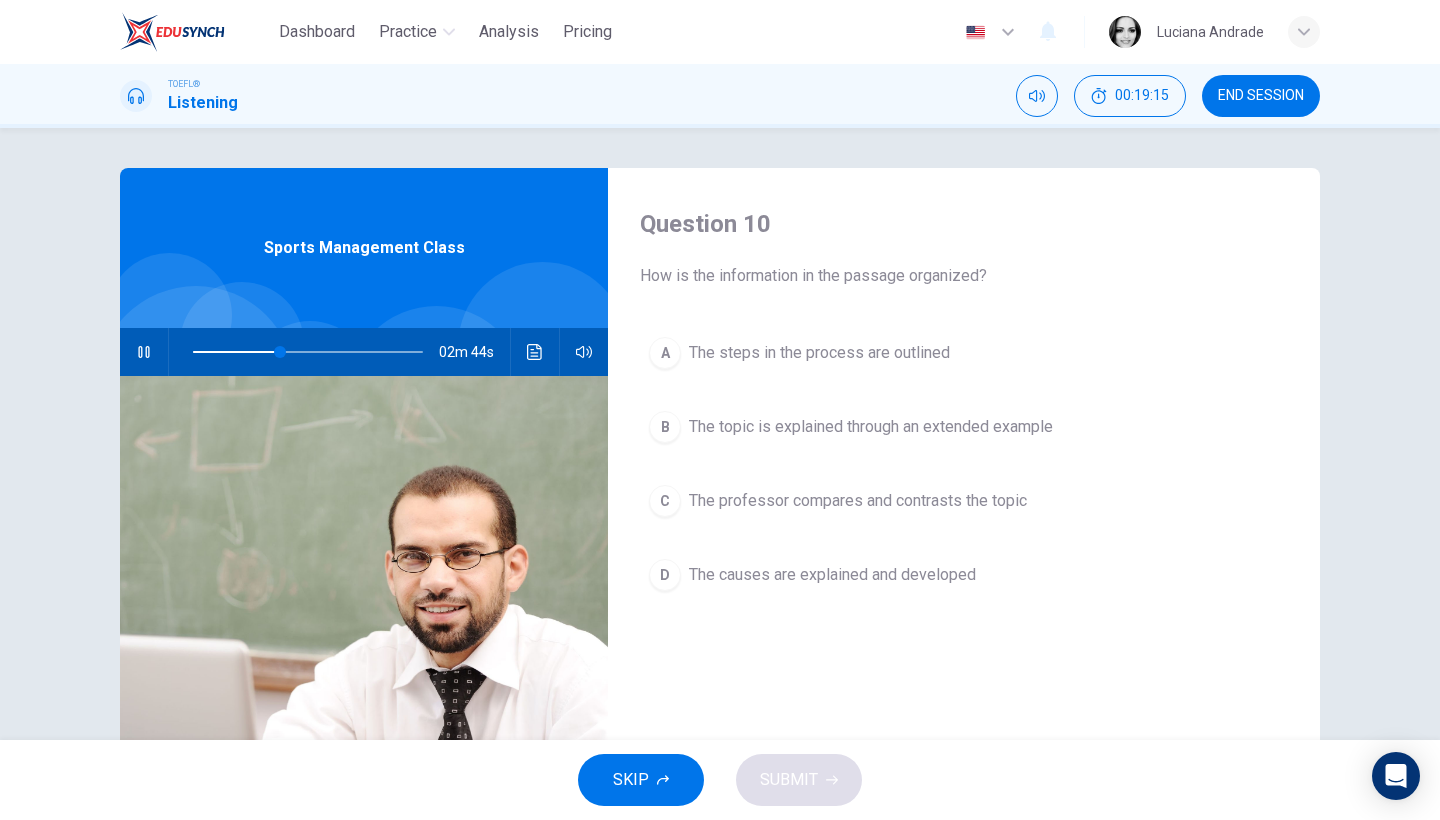 type on "38" 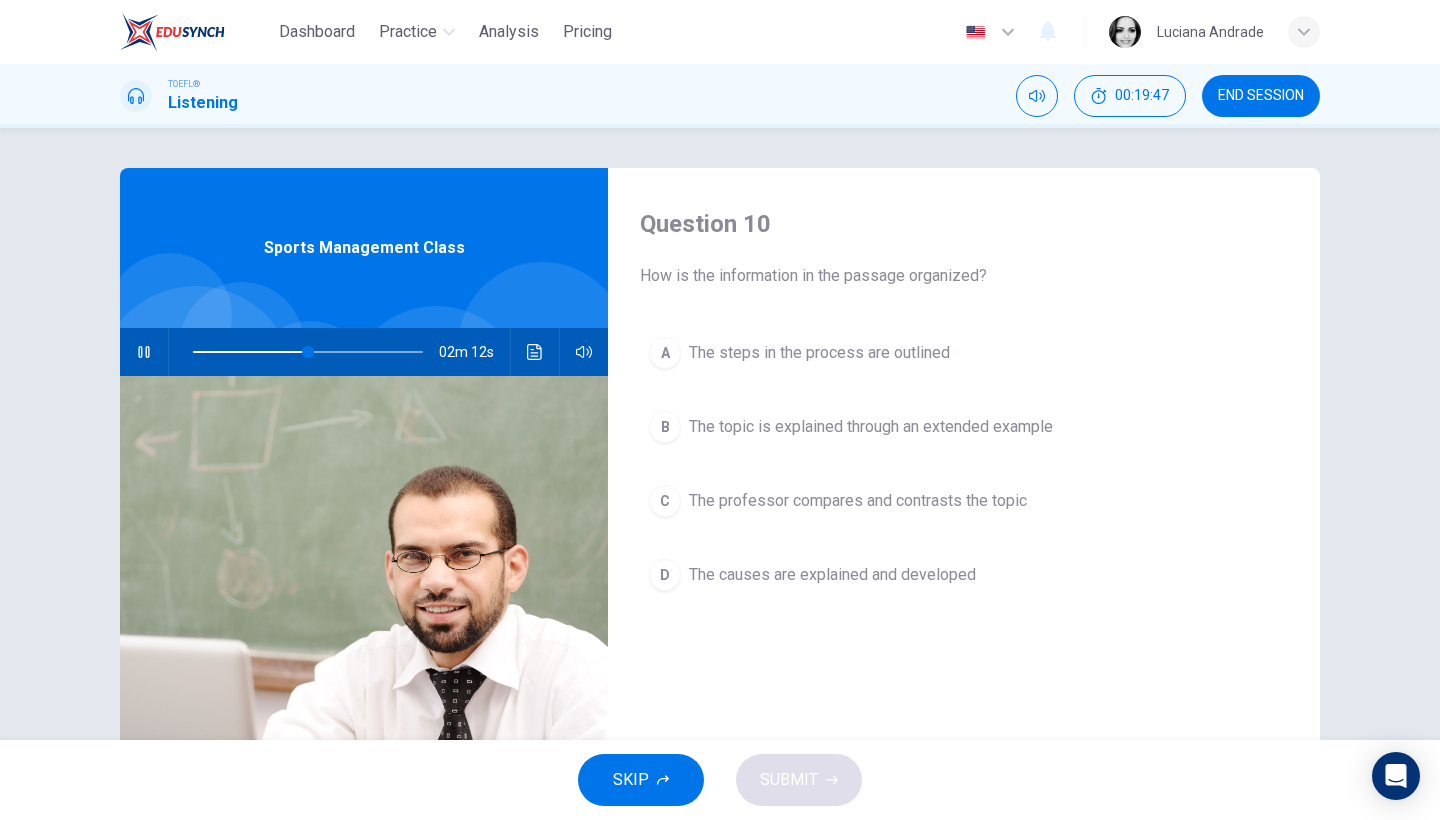 type on "50" 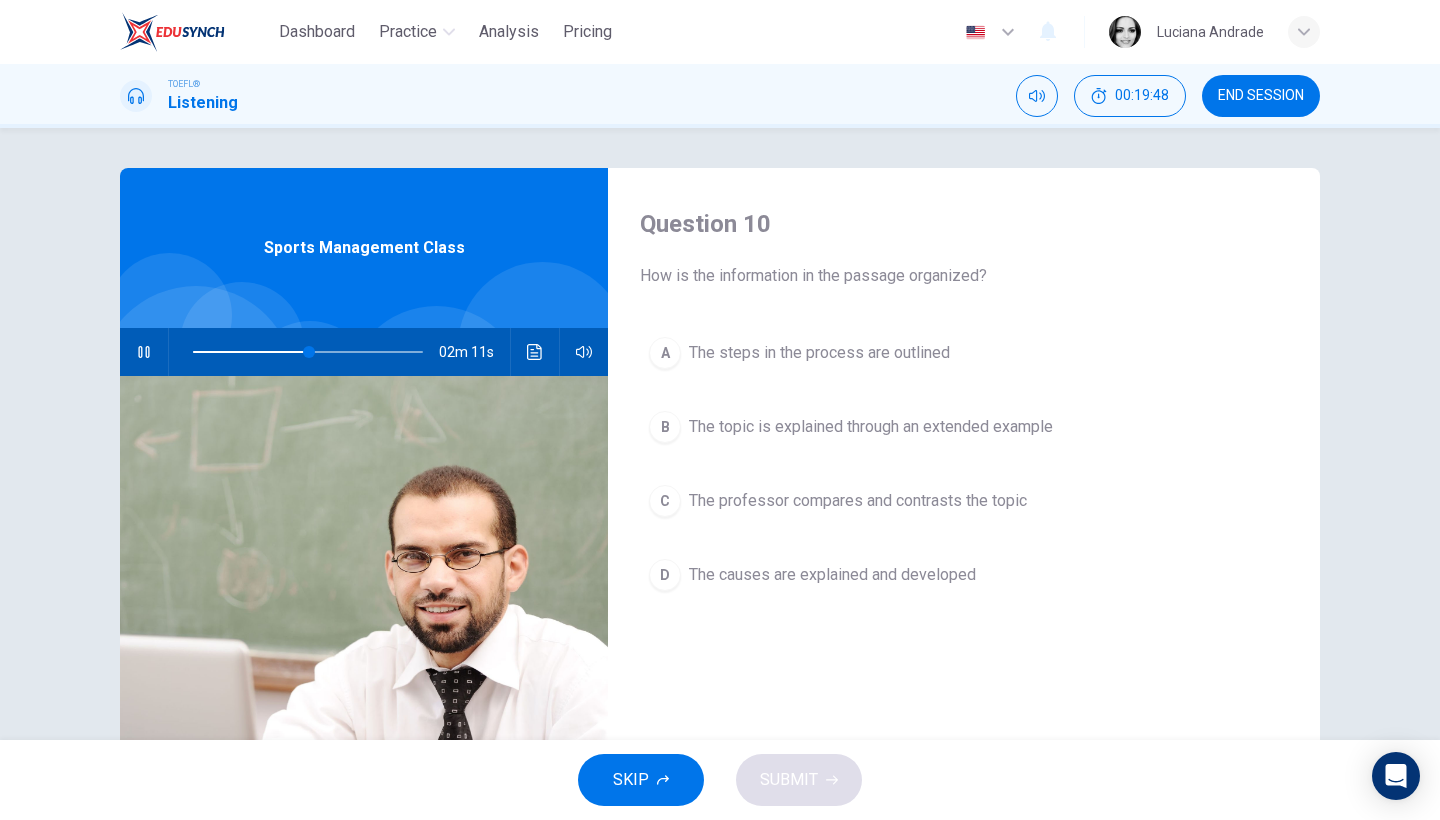 click on "END SESSION" at bounding box center [1261, 96] 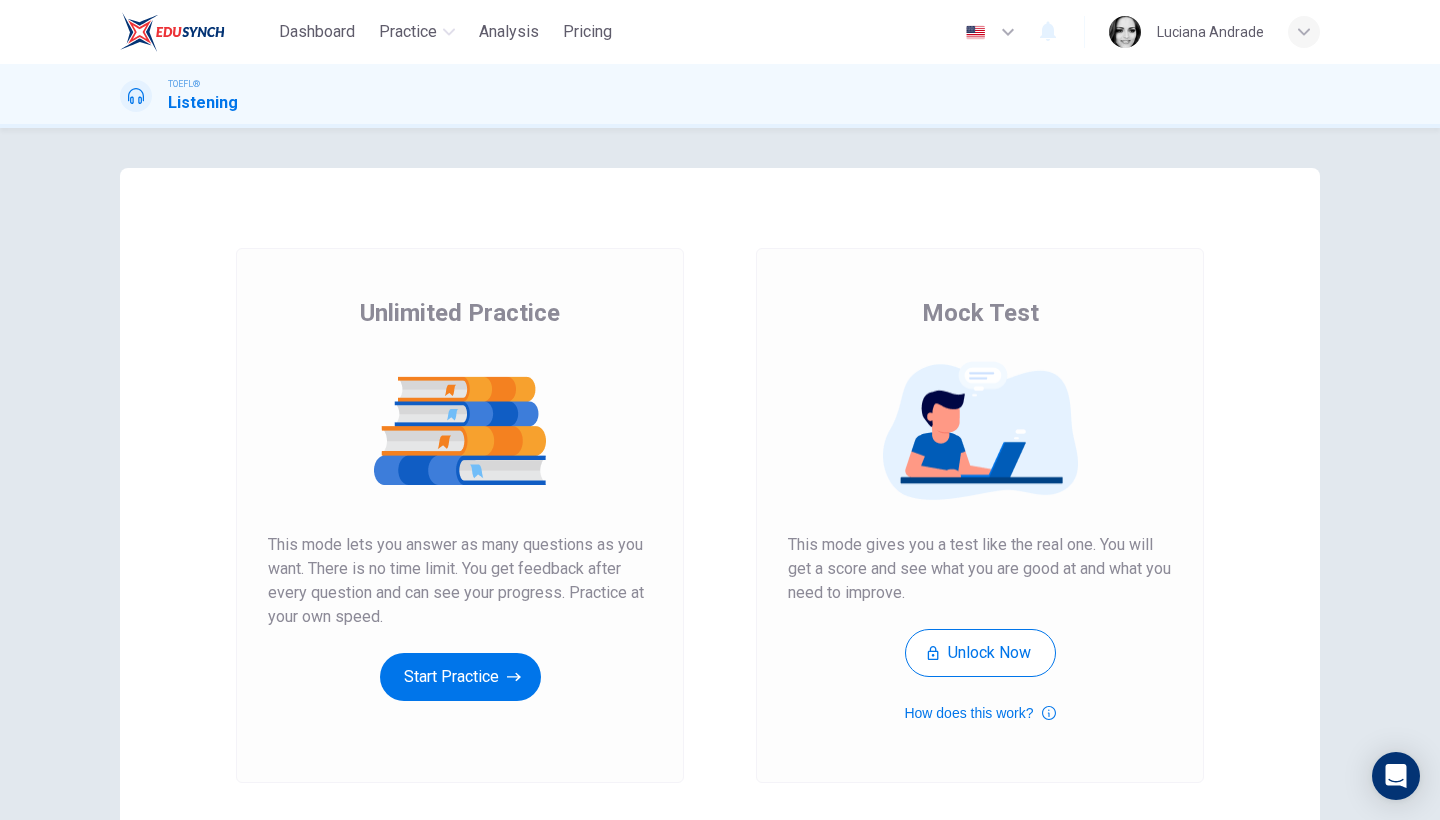 scroll, scrollTop: 0, scrollLeft: 0, axis: both 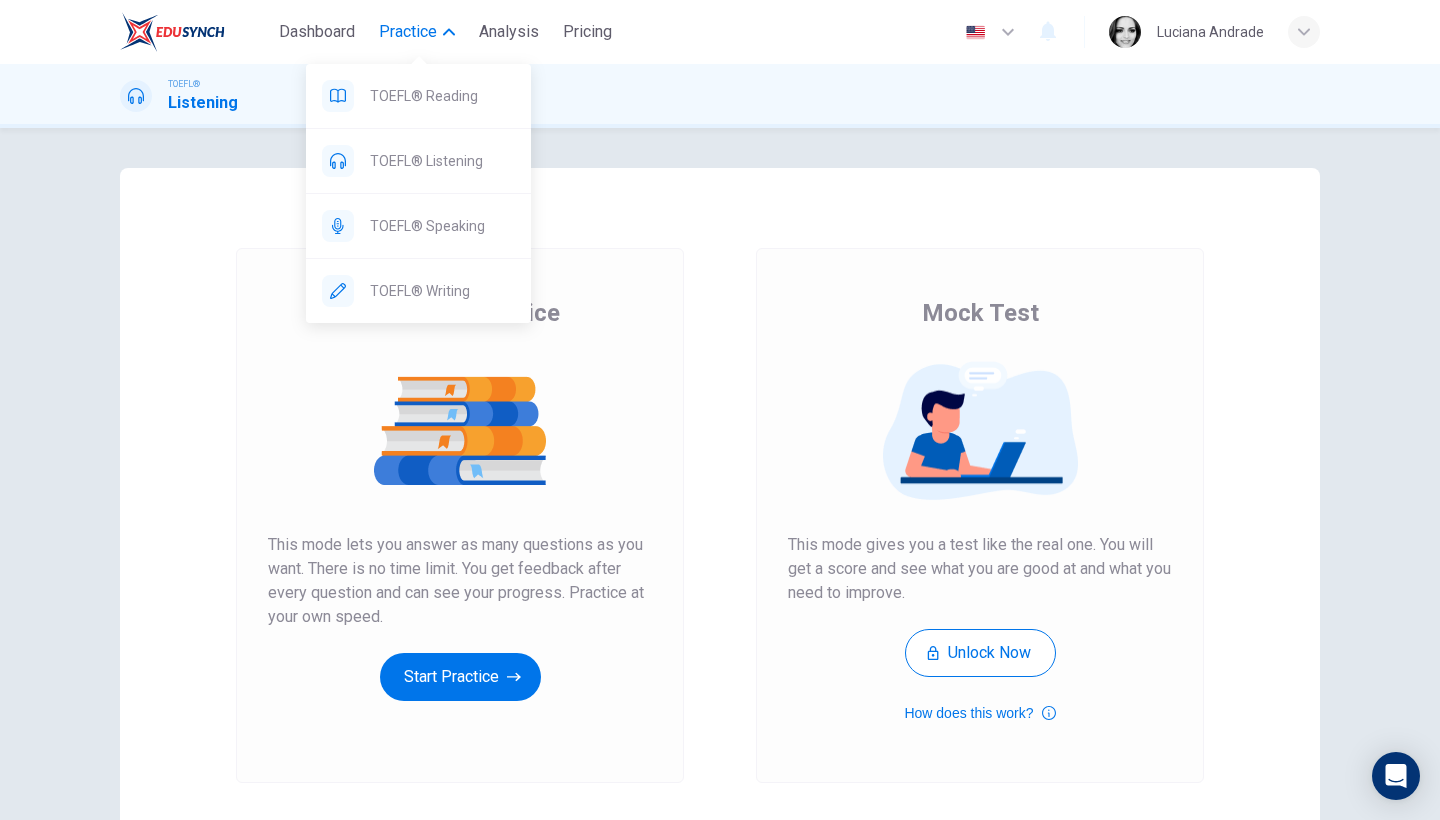 click on "Practice" at bounding box center [408, 32] 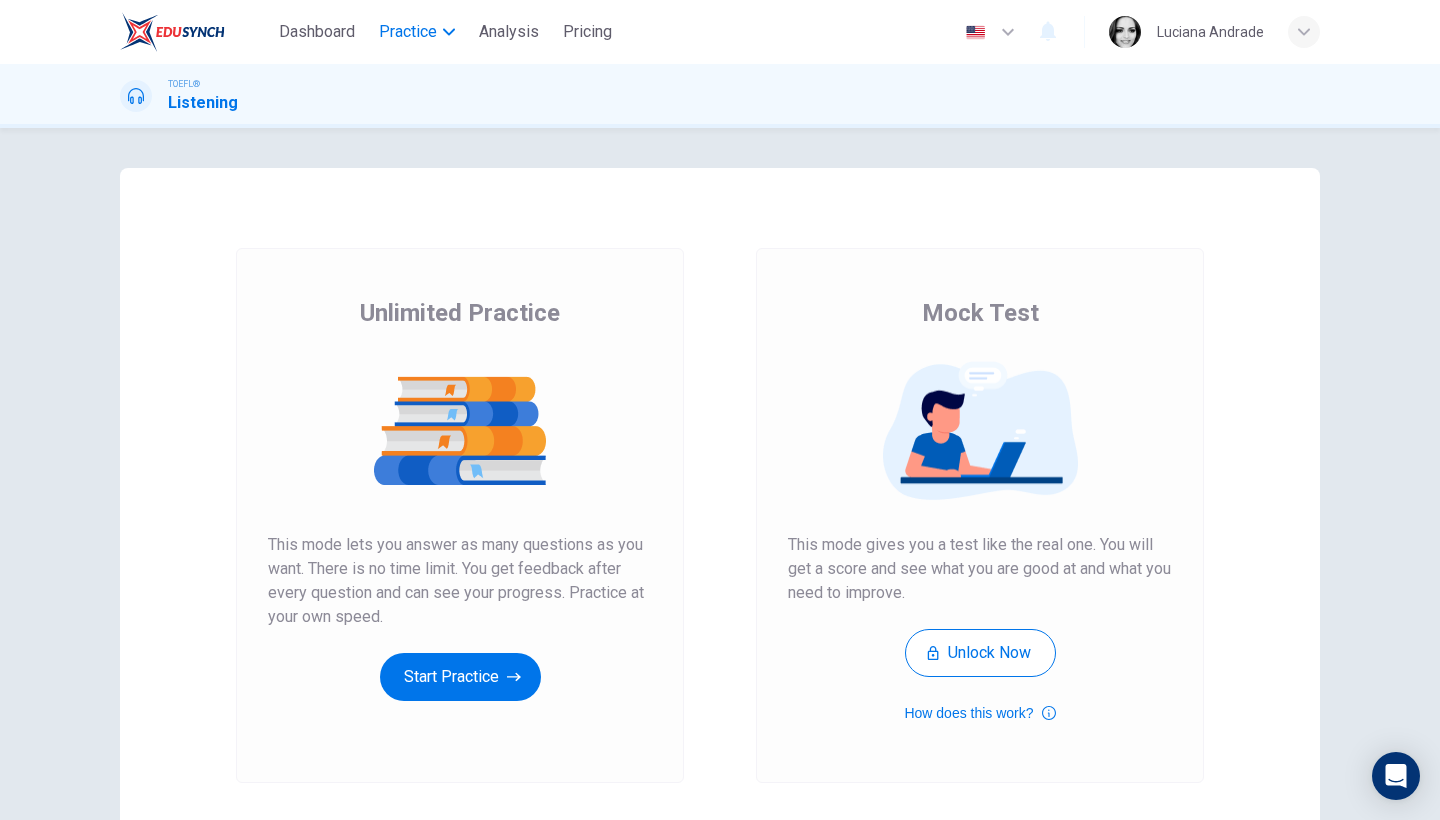 click on "Practice" at bounding box center [408, 32] 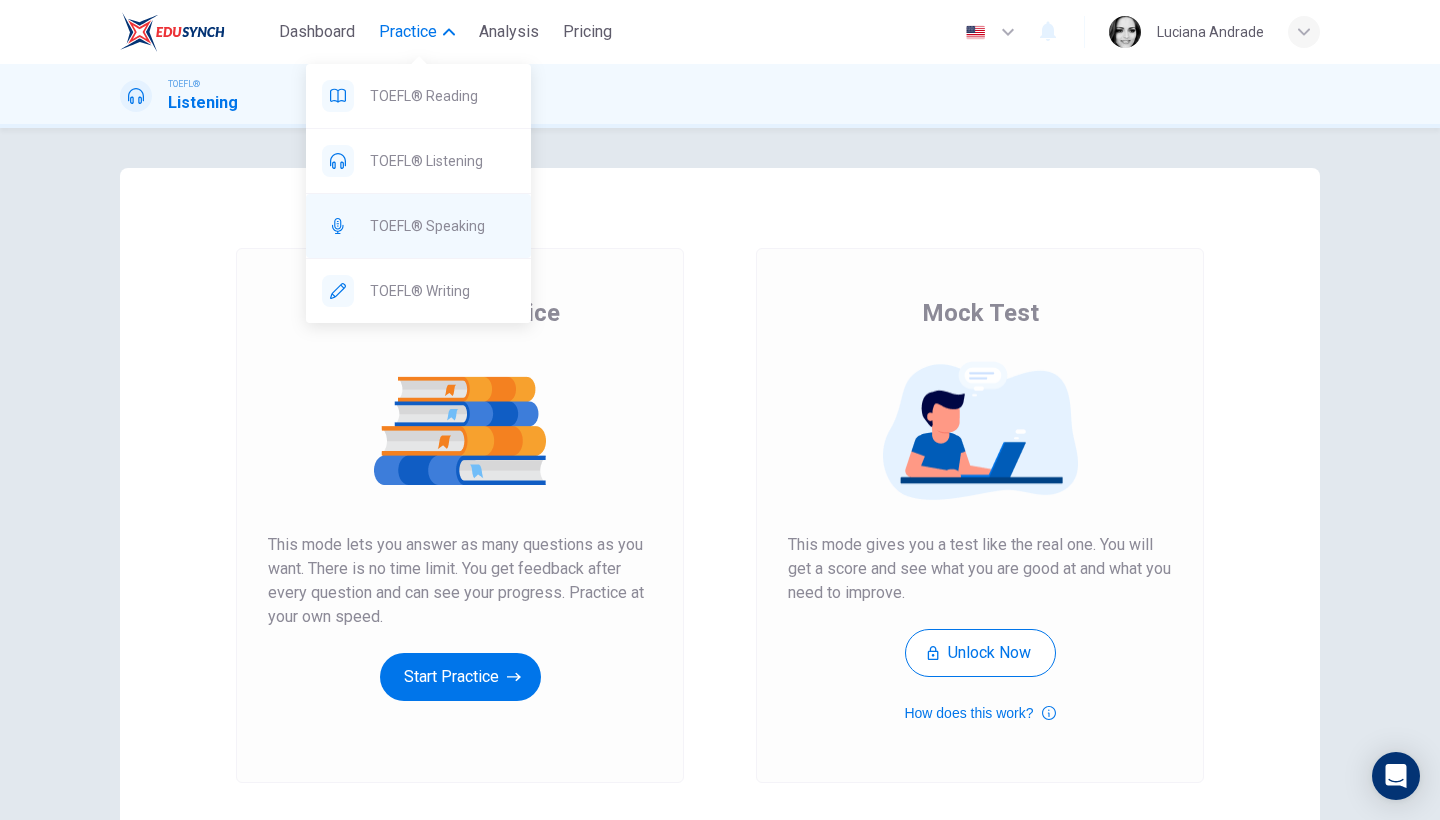 click on "TOEFL® Speaking" at bounding box center (442, 226) 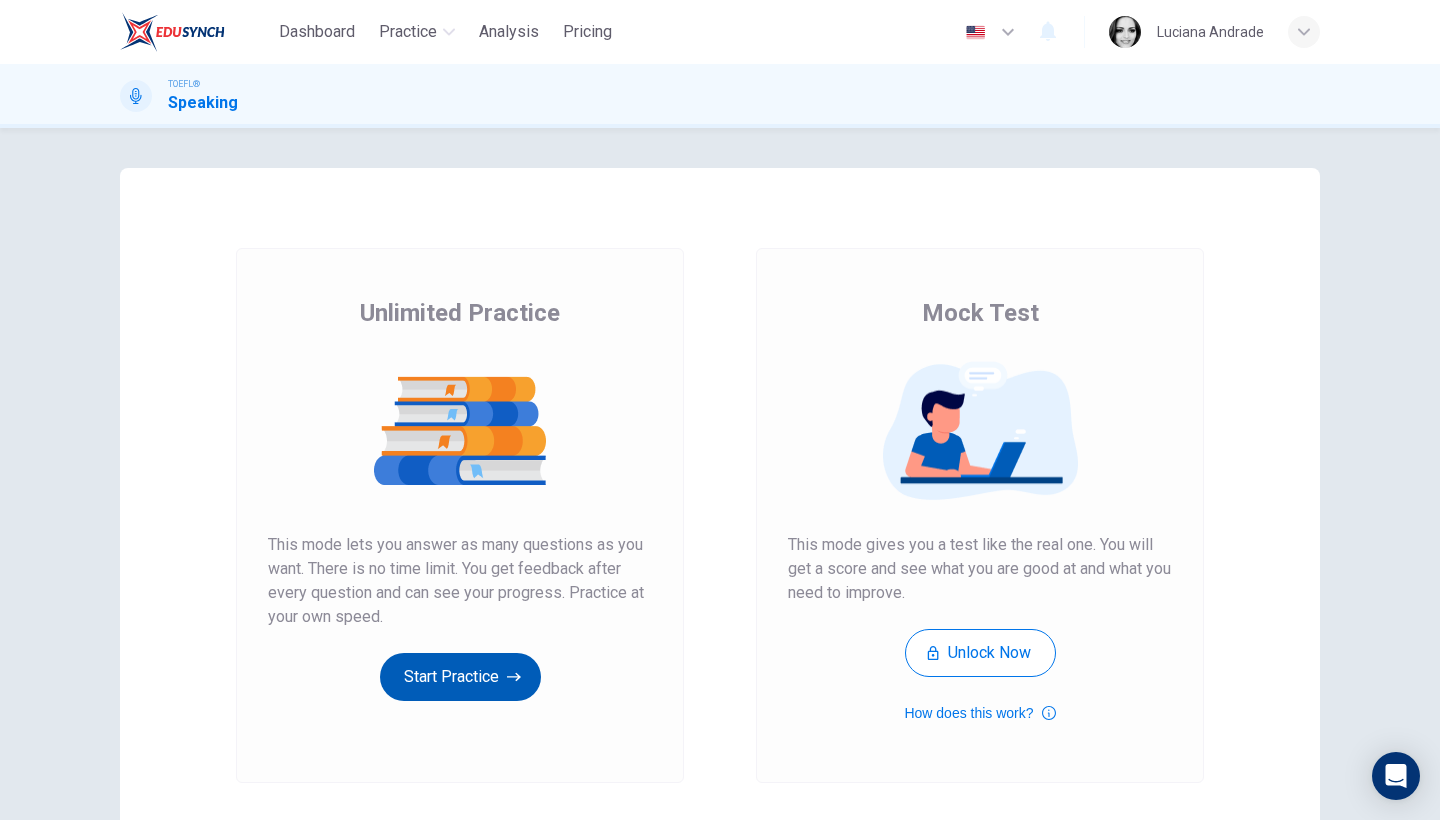click on "Start Practice" at bounding box center (460, 677) 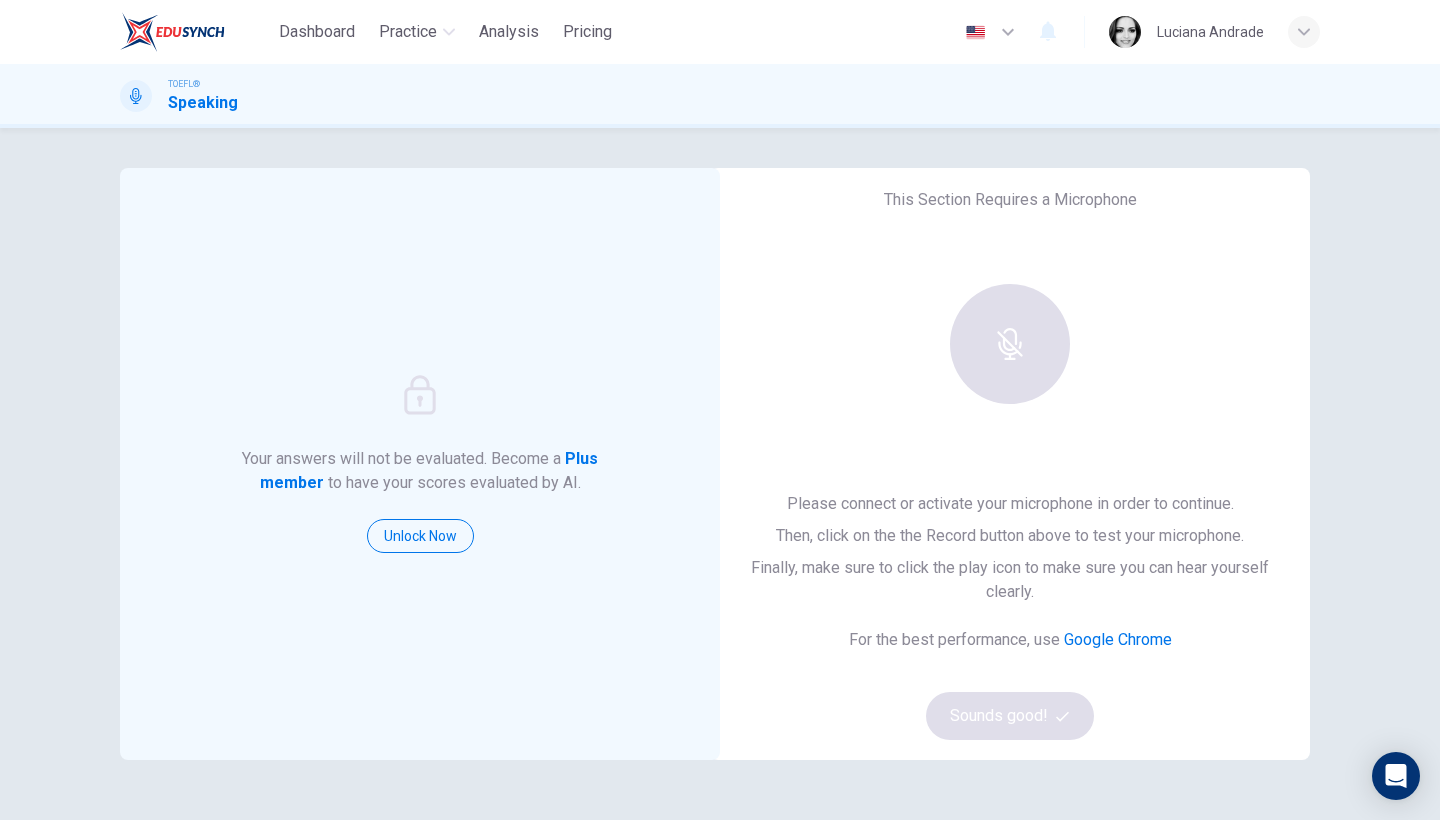 click at bounding box center (1010, 344) 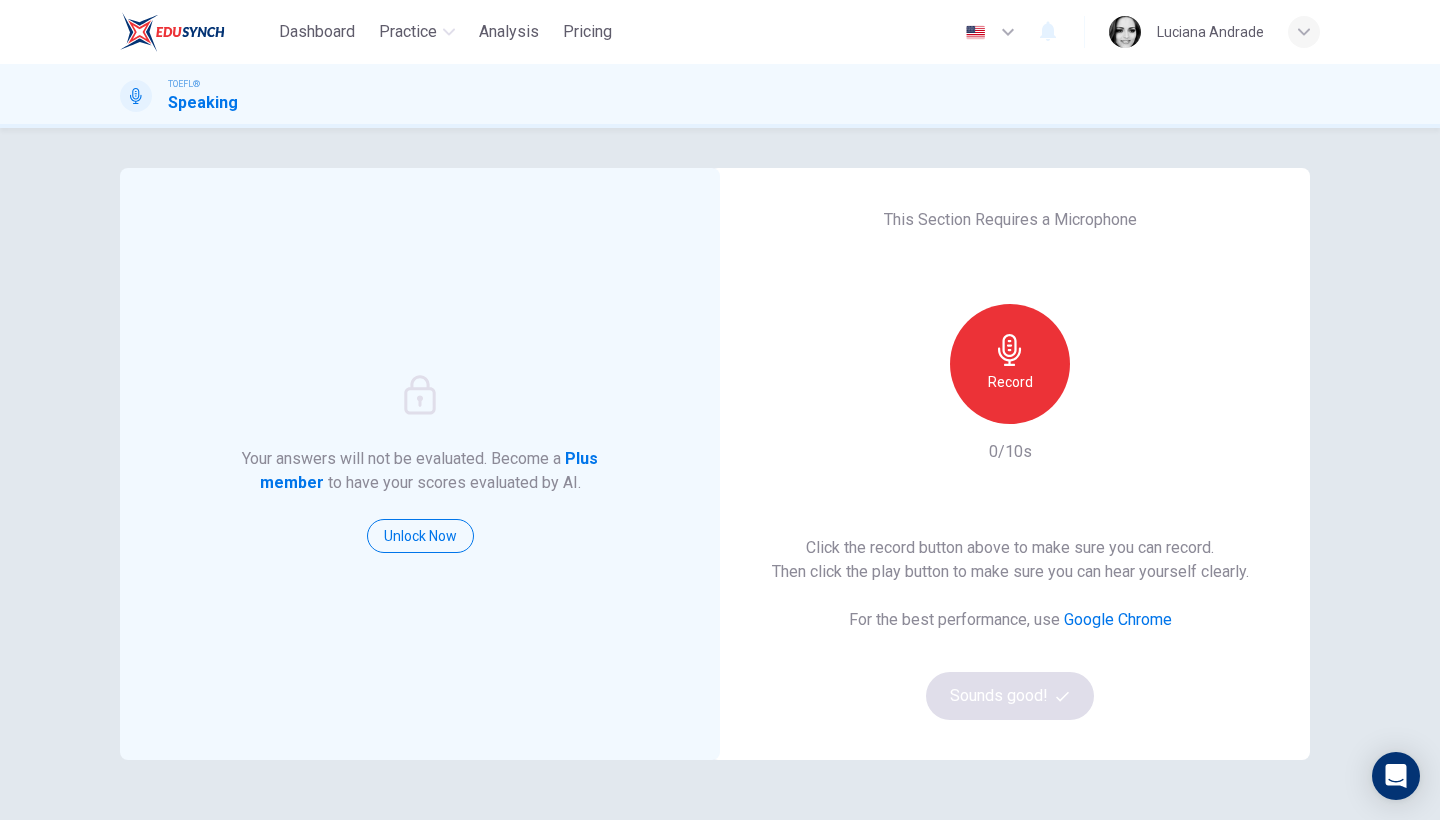 click on "Record" at bounding box center [1010, 364] 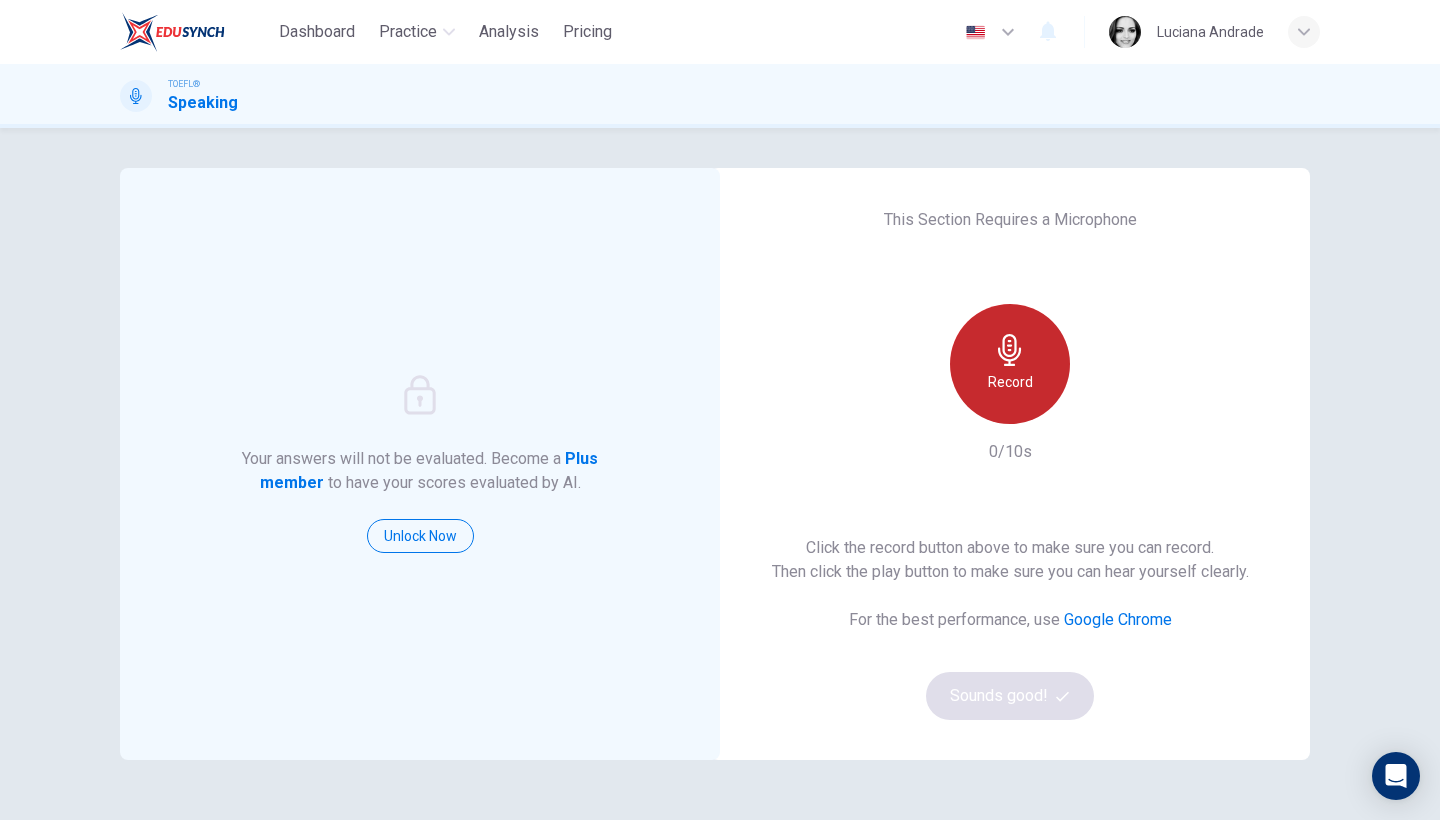 drag, startPoint x: 978, startPoint y: 341, endPoint x: 984, endPoint y: 455, distance: 114.15778 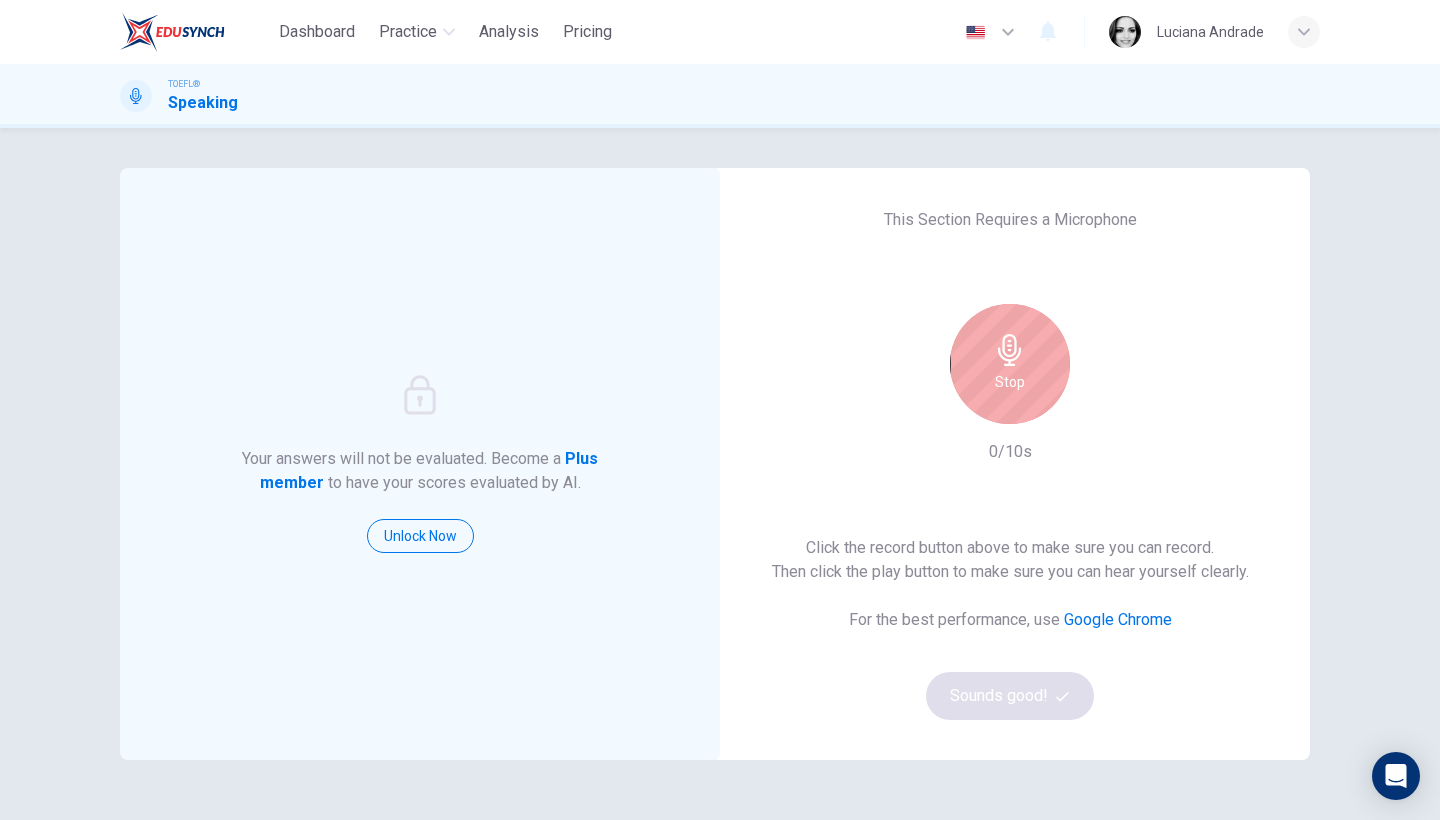 click on "Stop" at bounding box center (1010, 382) 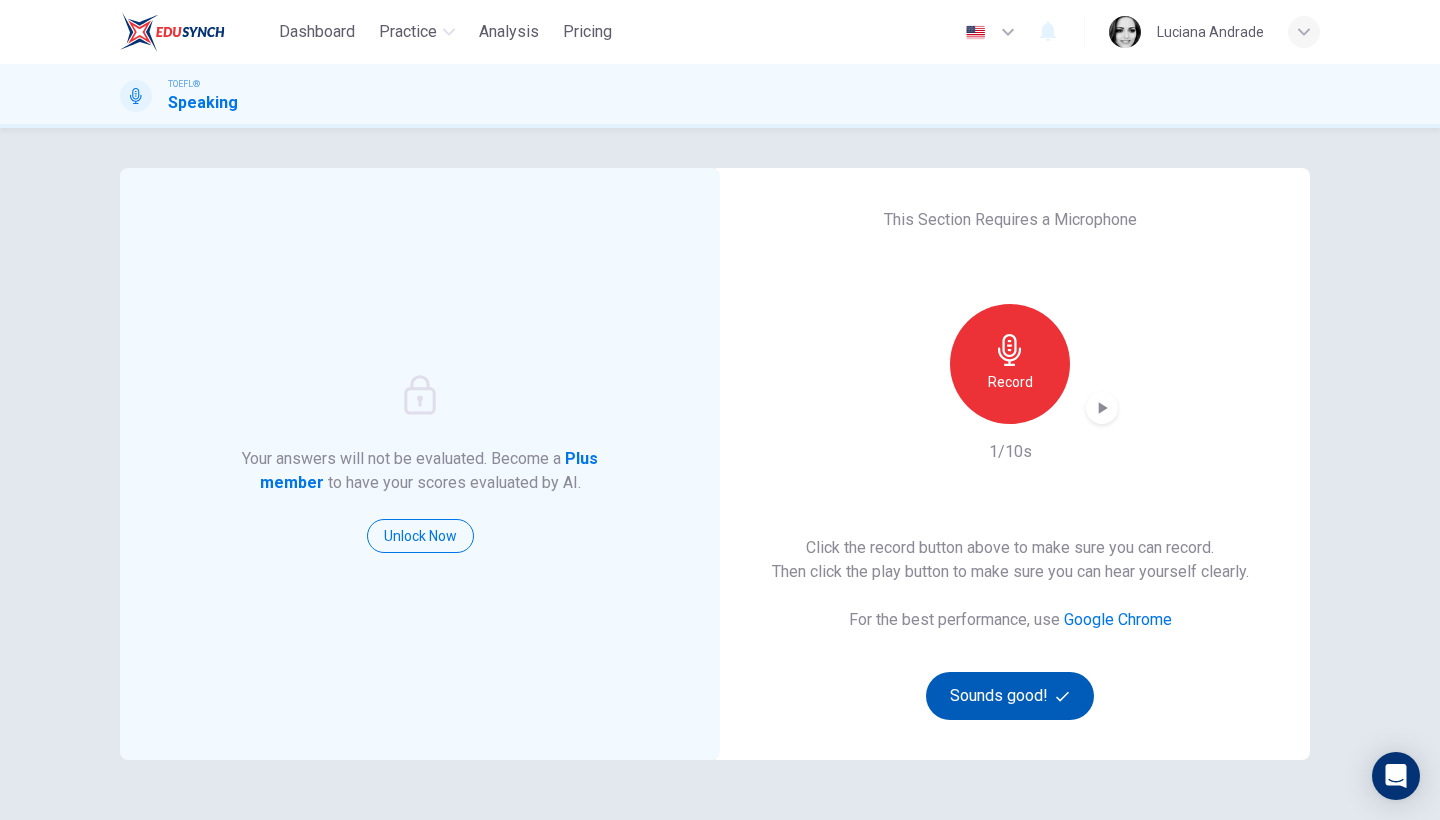 click on "Sounds good!" at bounding box center (1010, 696) 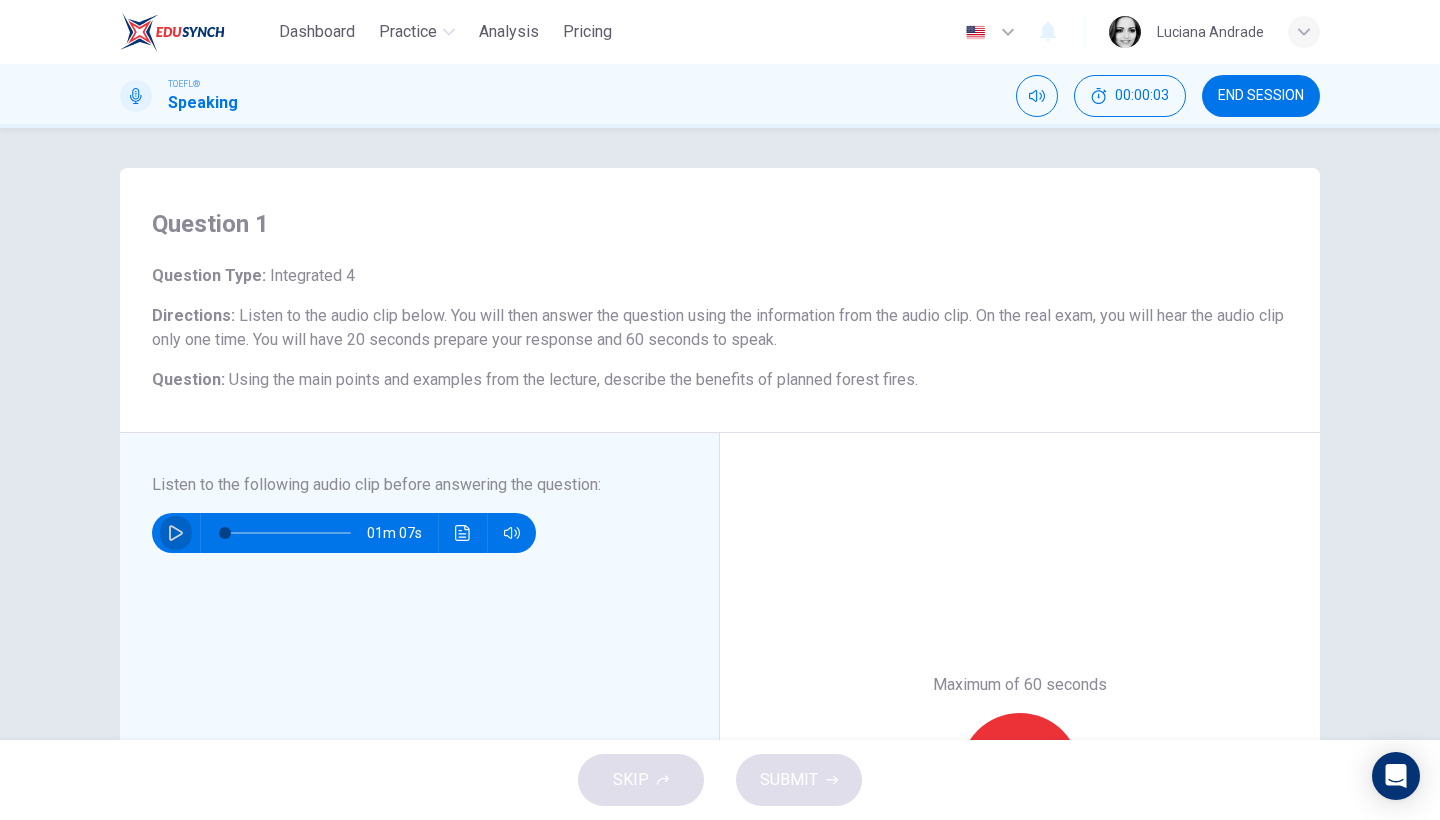 click 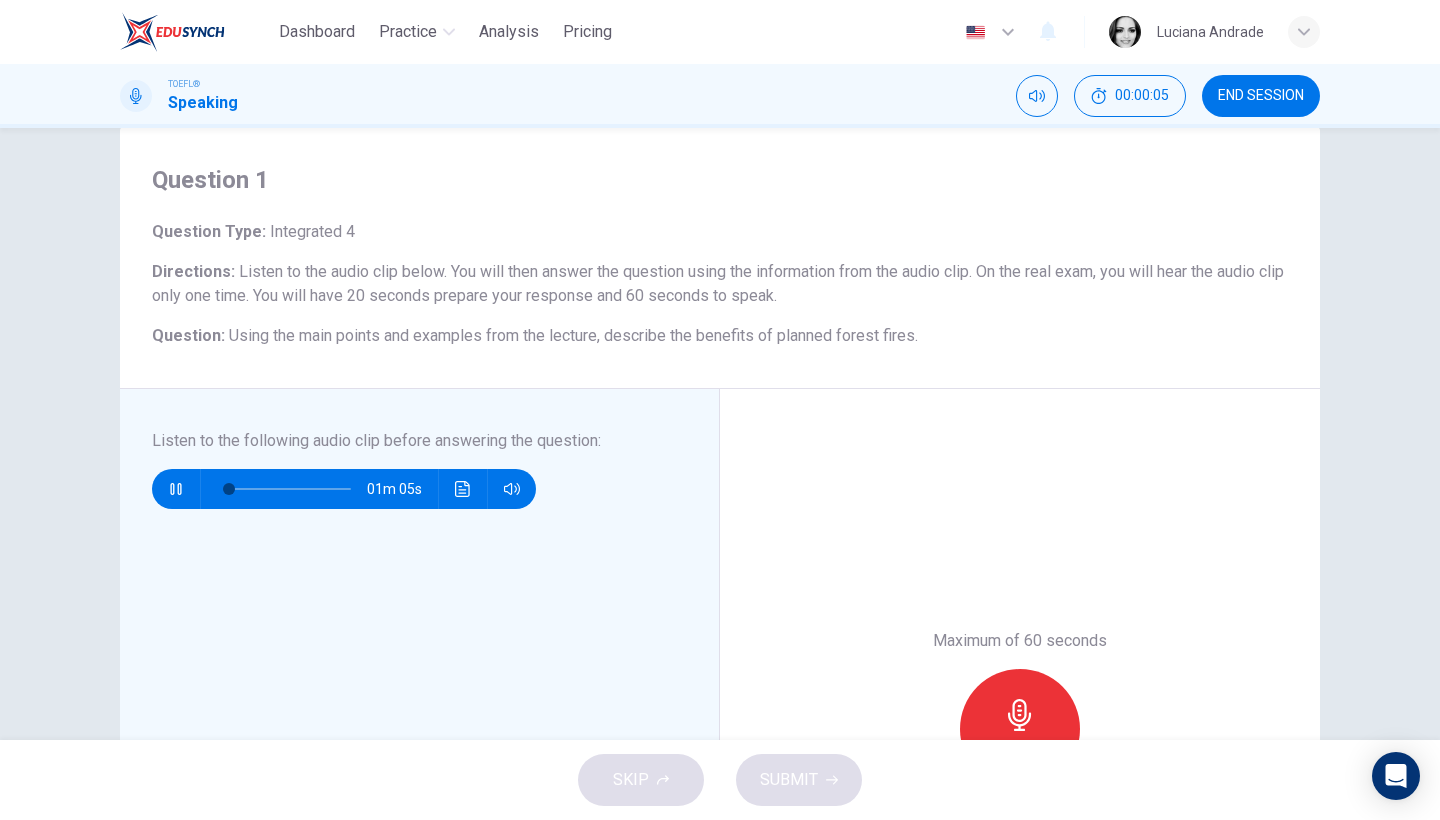 scroll, scrollTop: 241, scrollLeft: 0, axis: vertical 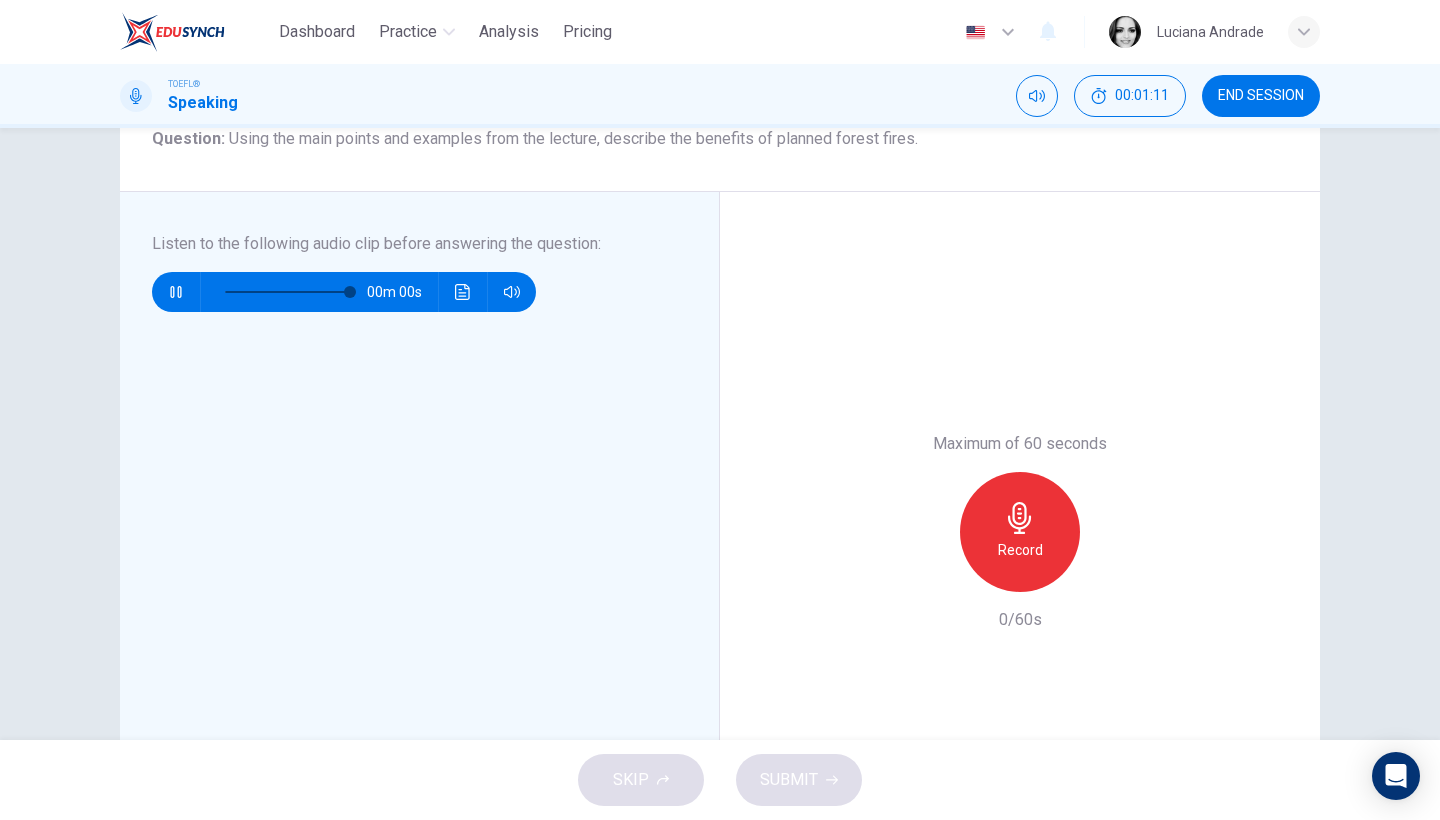 type on "0" 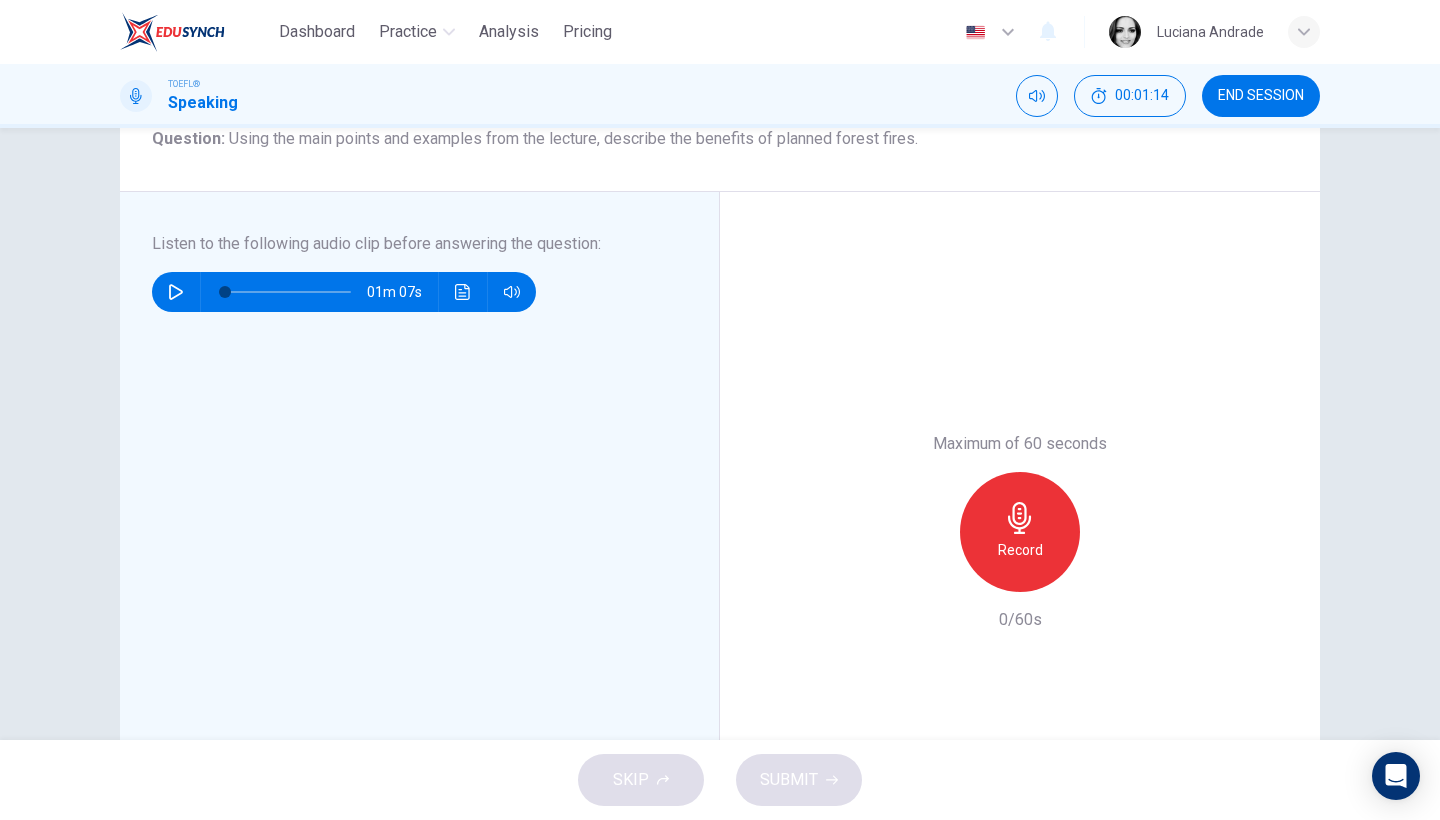 click on "Record" at bounding box center (1020, 532) 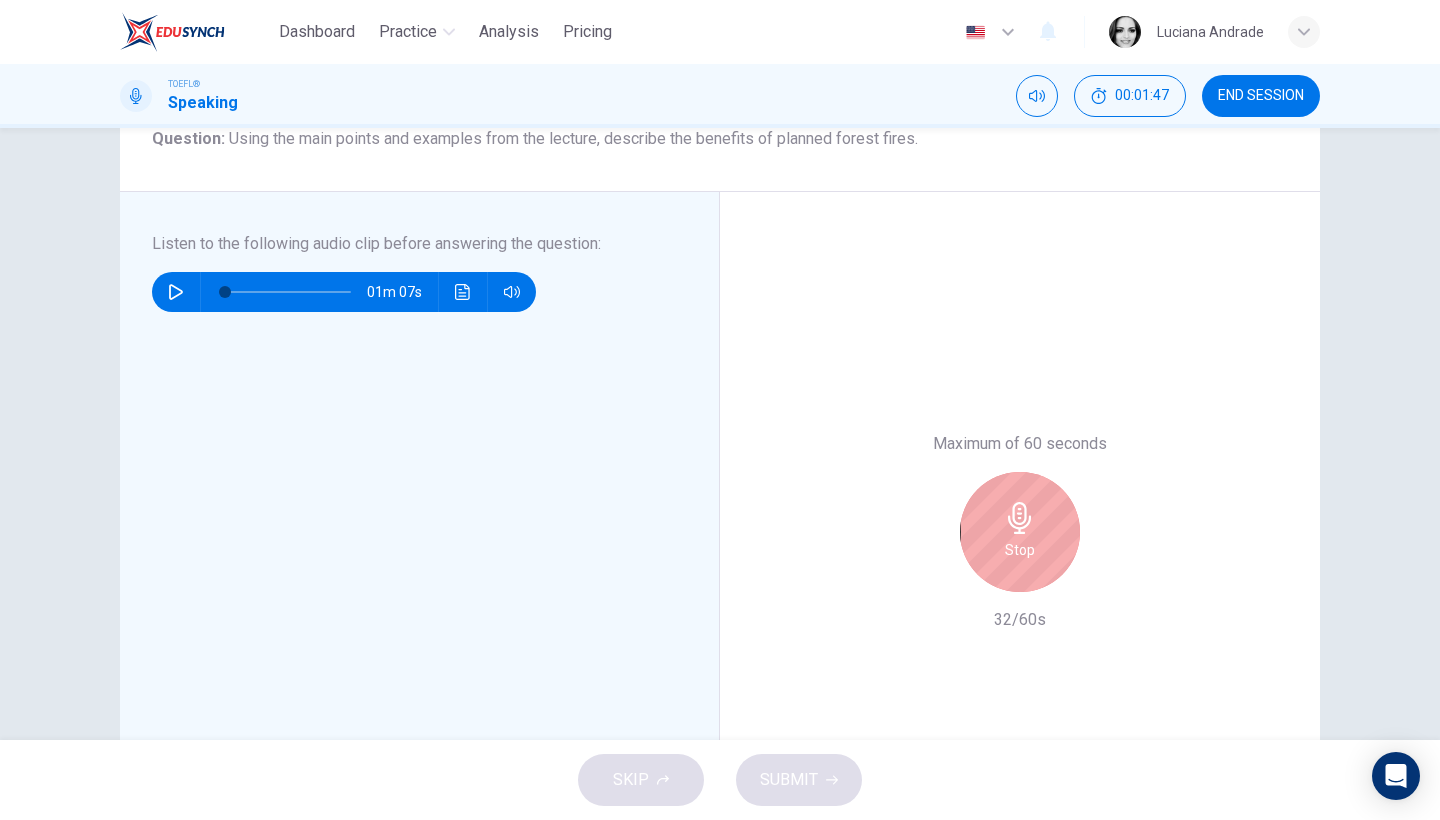 click on "Stop" at bounding box center (1020, 550) 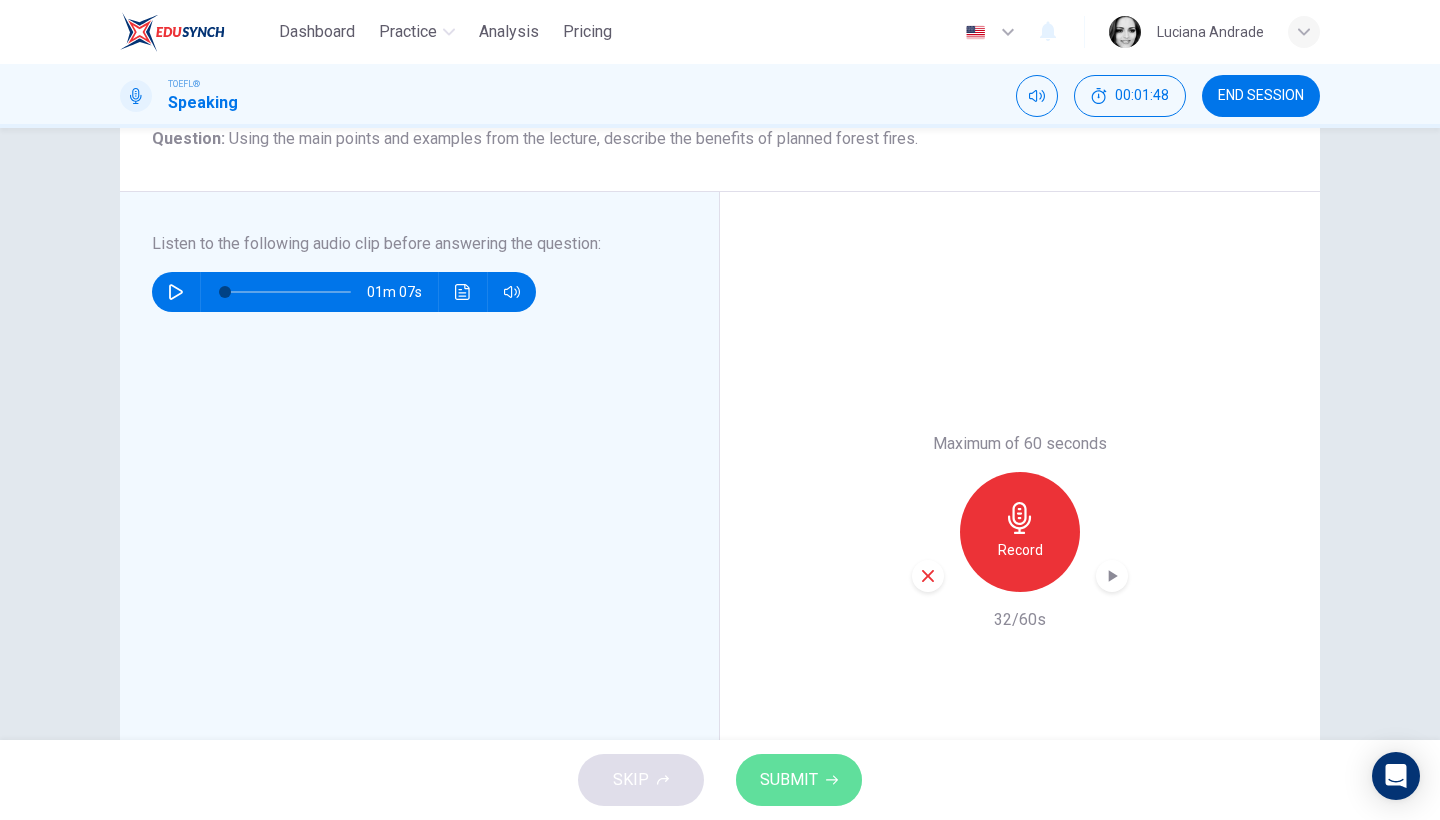click on "SUBMIT" at bounding box center [799, 780] 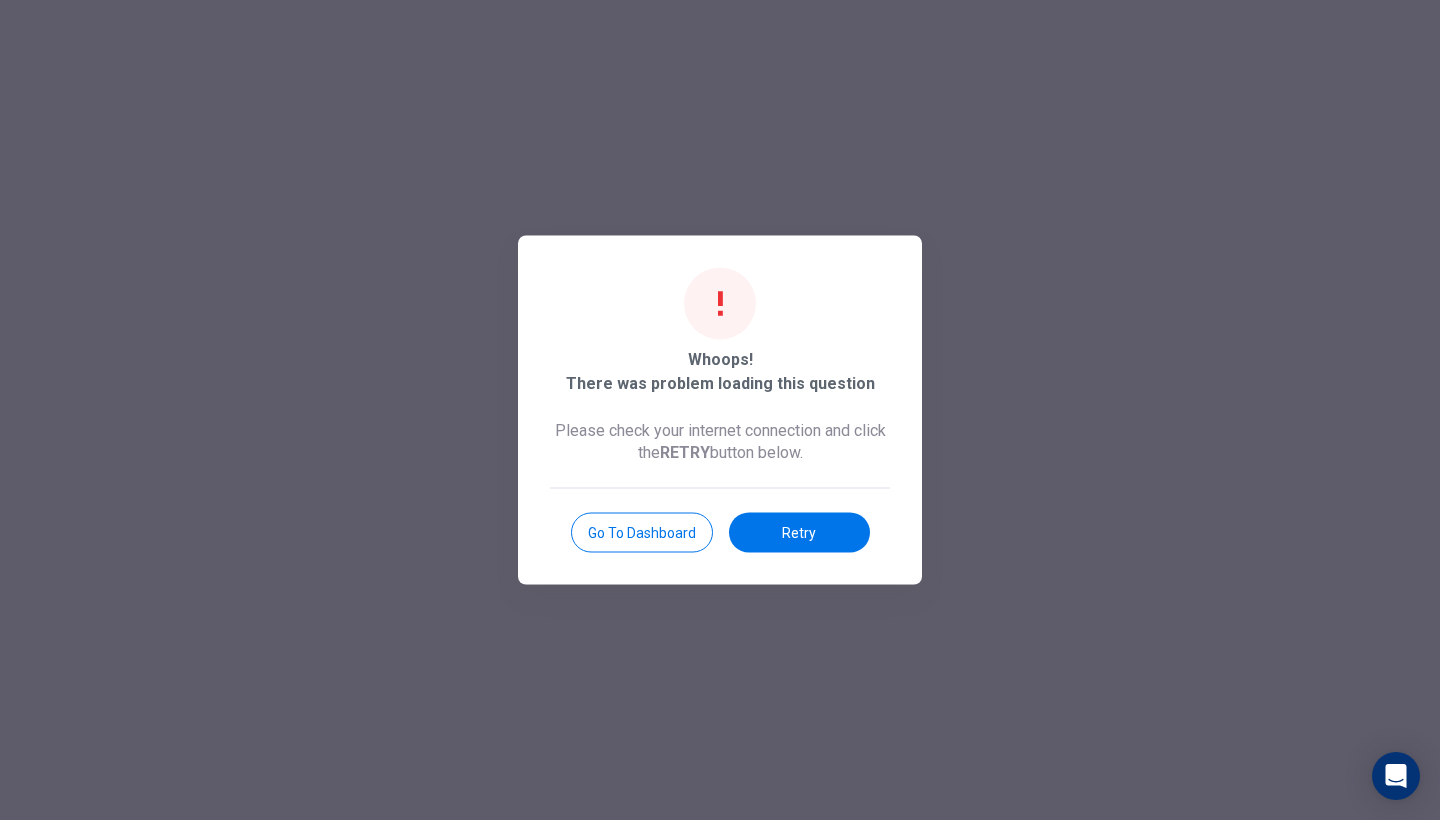 click on "Go to Dashboard" at bounding box center (642, 533) 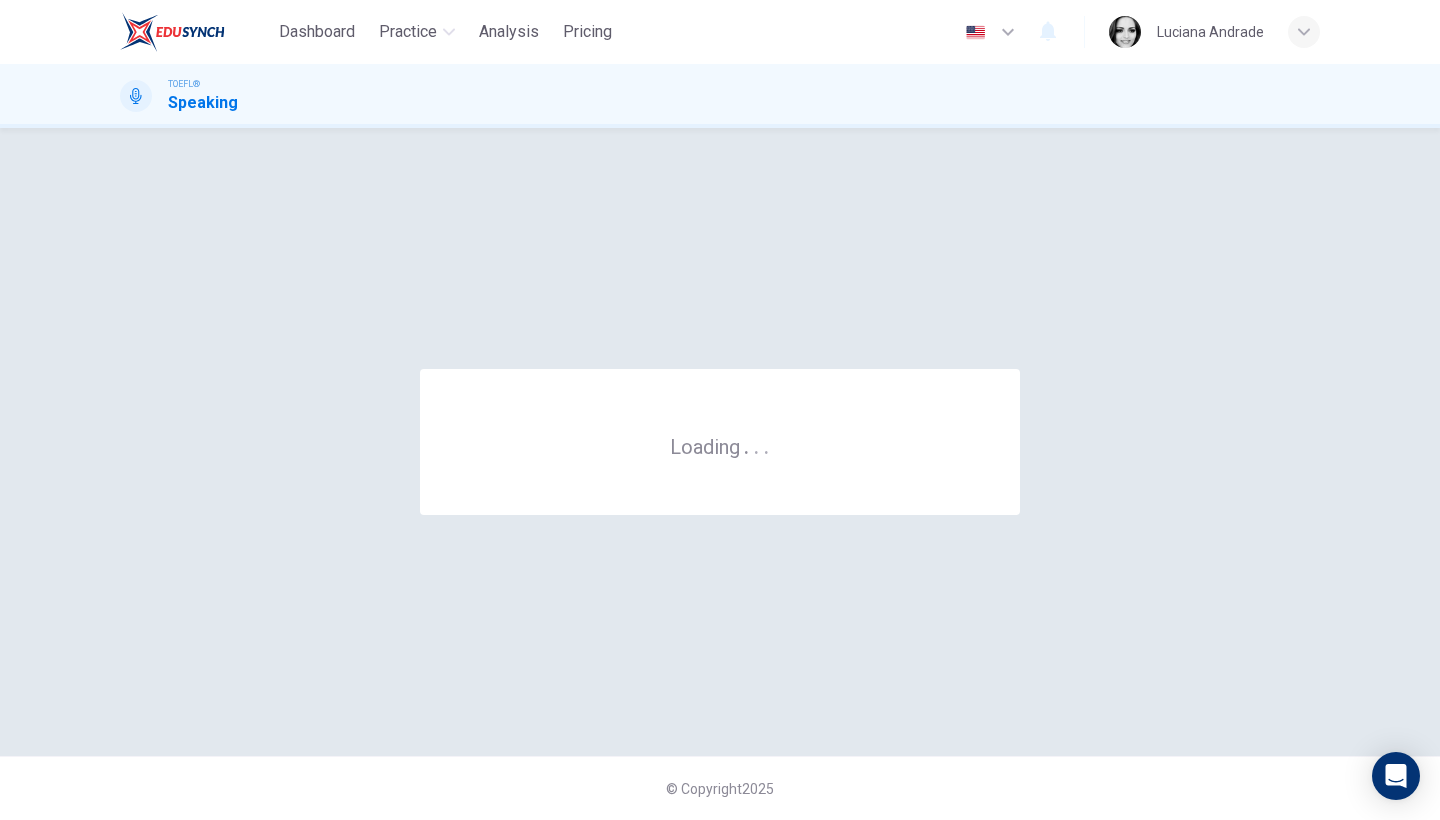 scroll, scrollTop: 0, scrollLeft: 0, axis: both 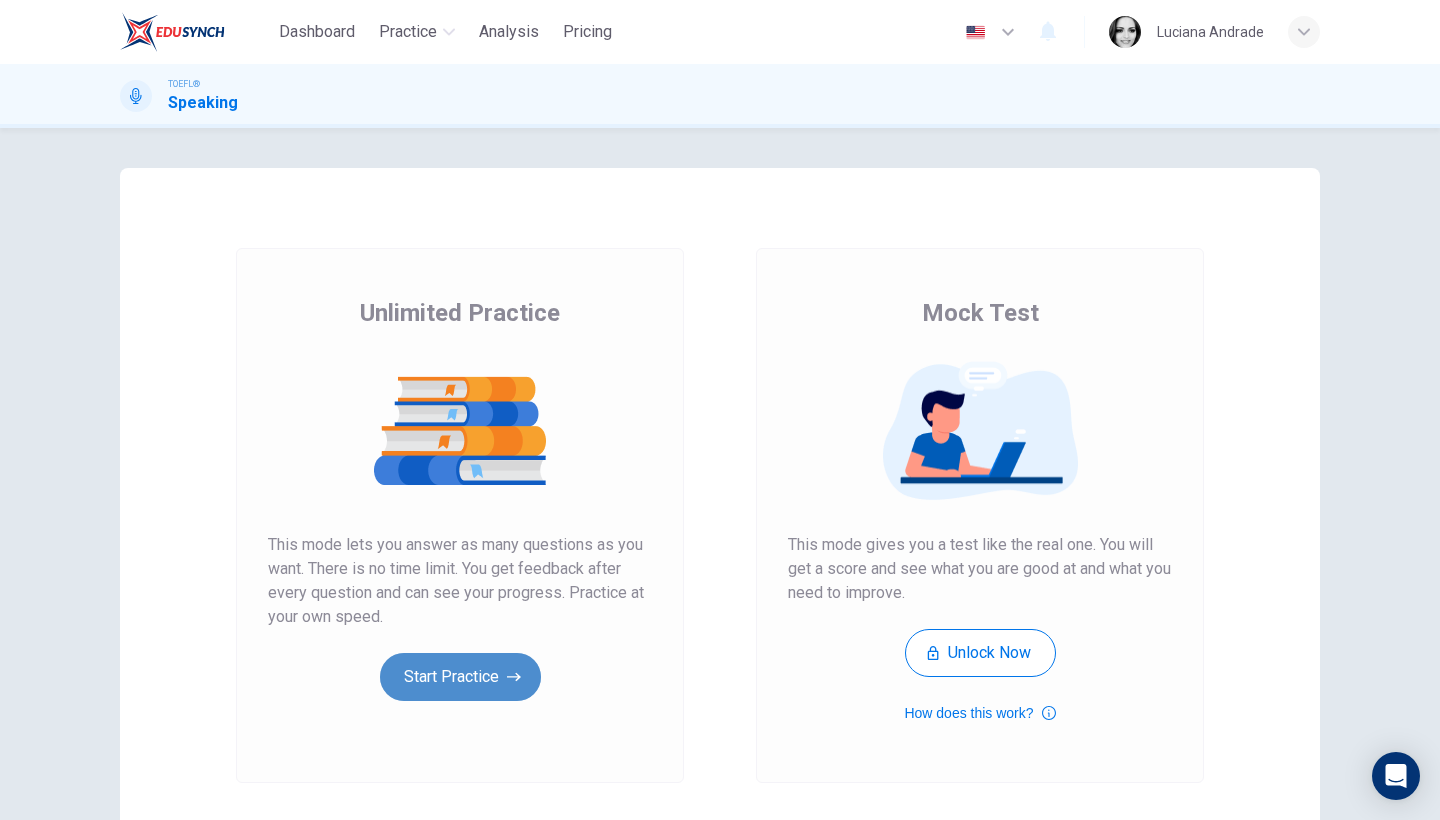 click on "Start Practice" at bounding box center (460, 677) 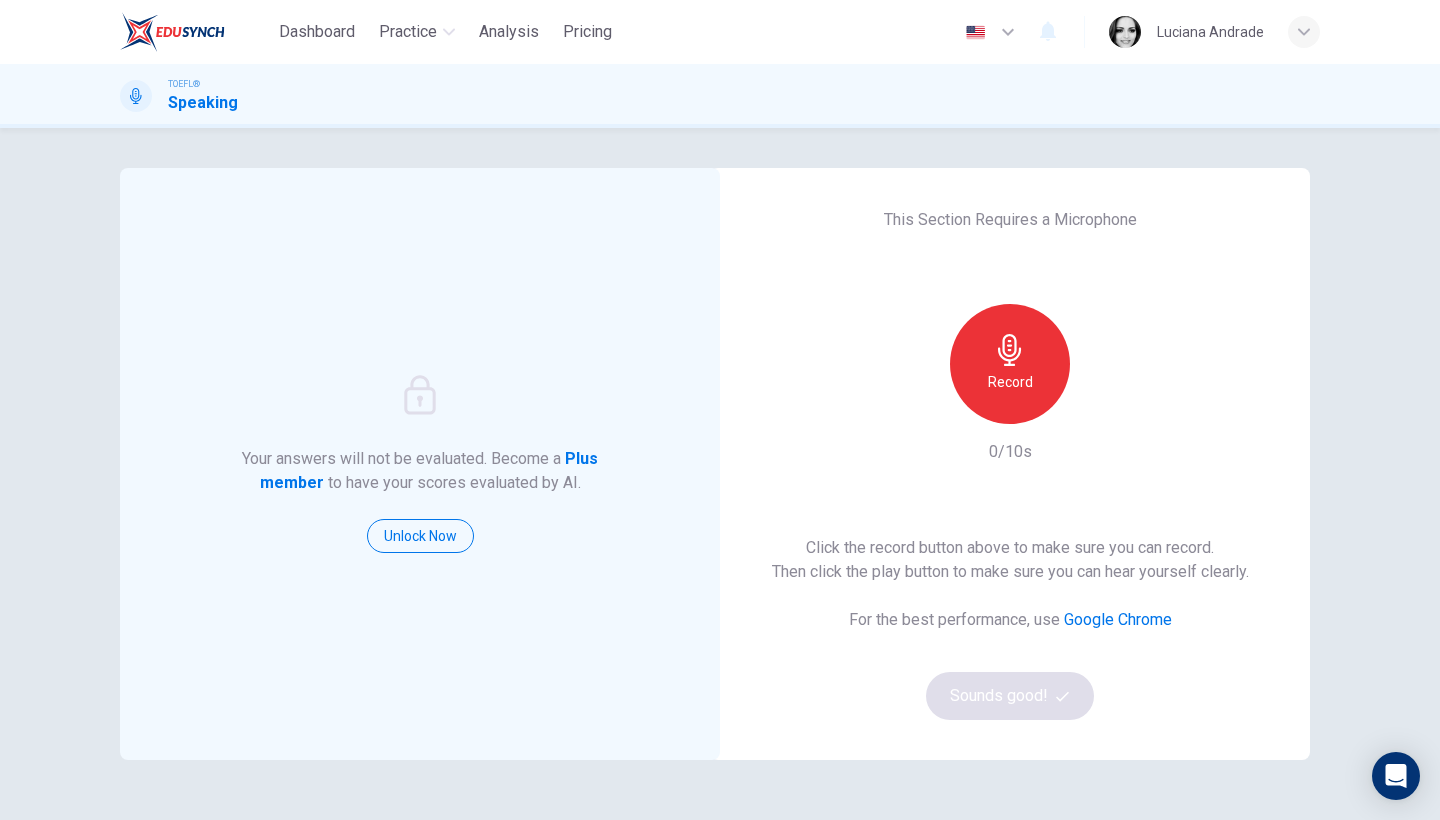 click 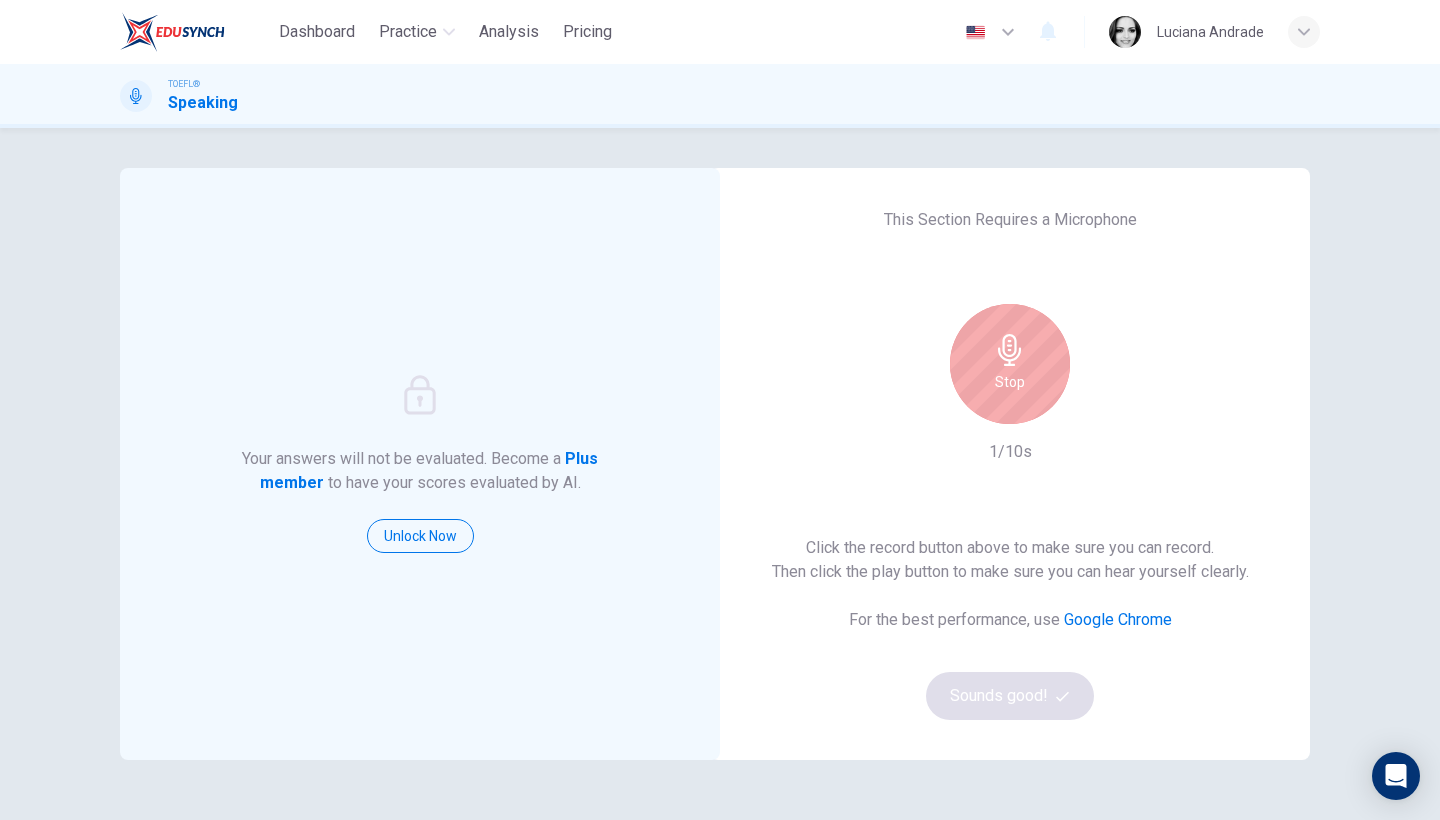 click 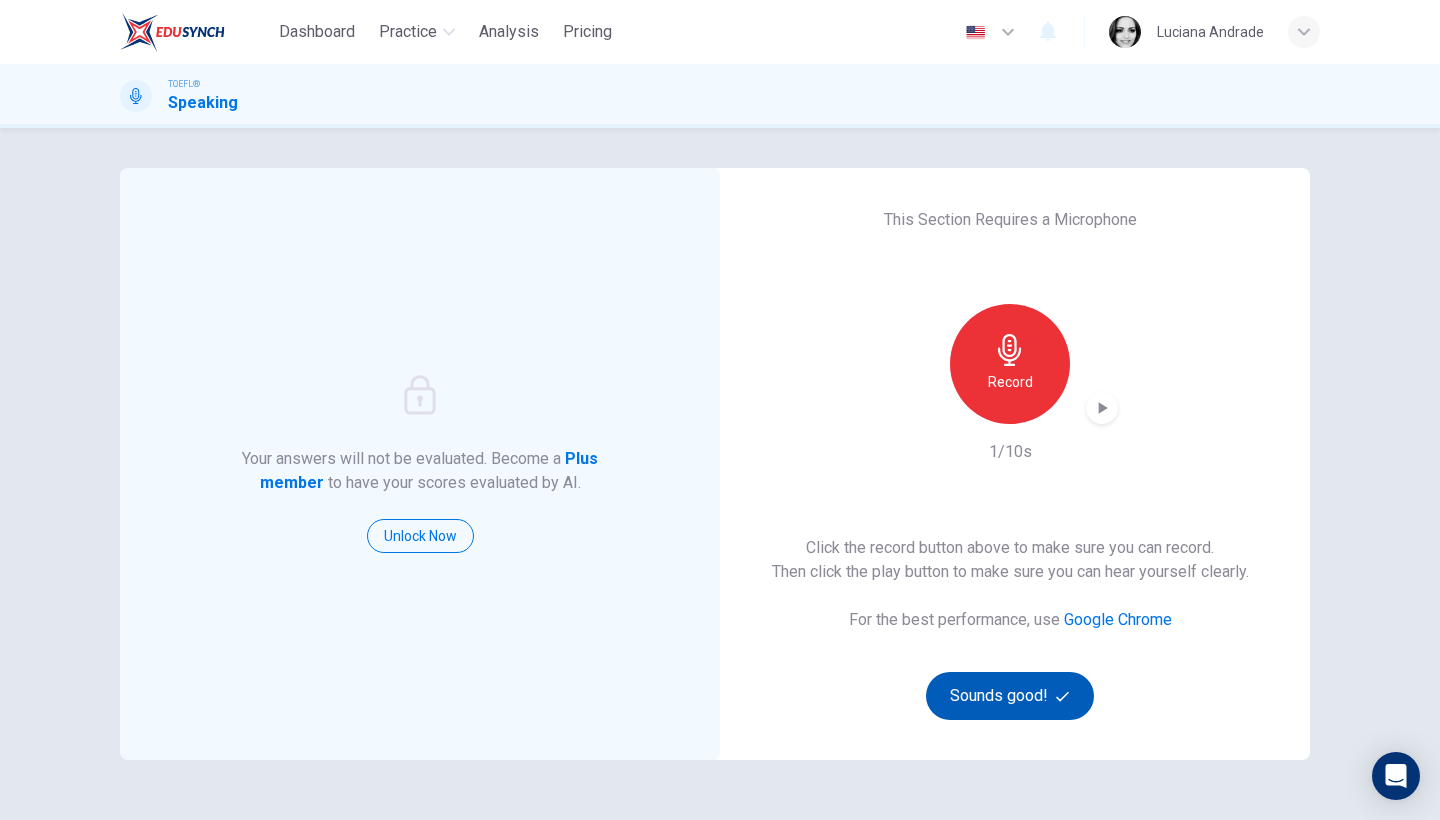 click on "Sounds good!" at bounding box center [1010, 696] 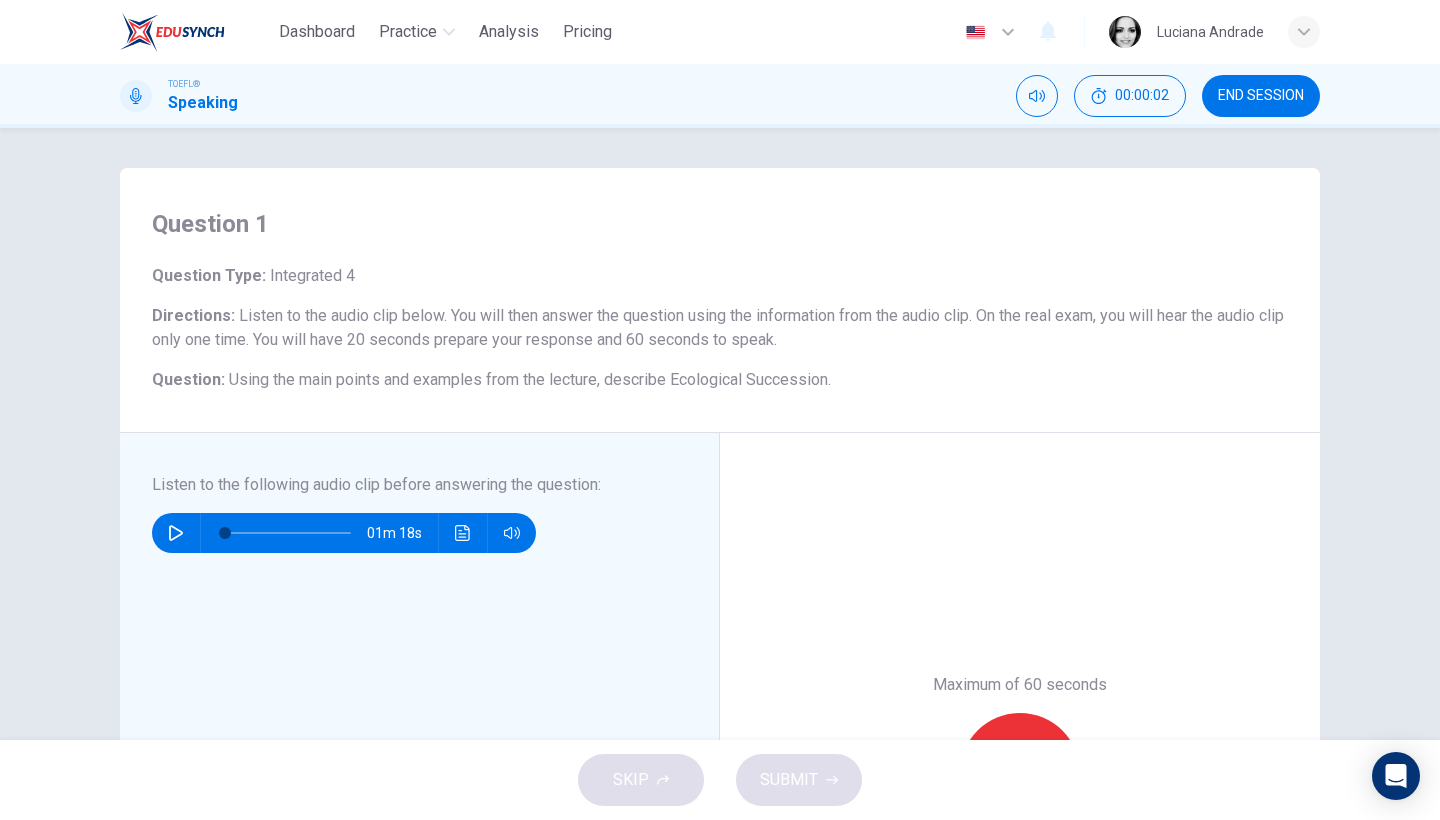 click at bounding box center [176, 533] 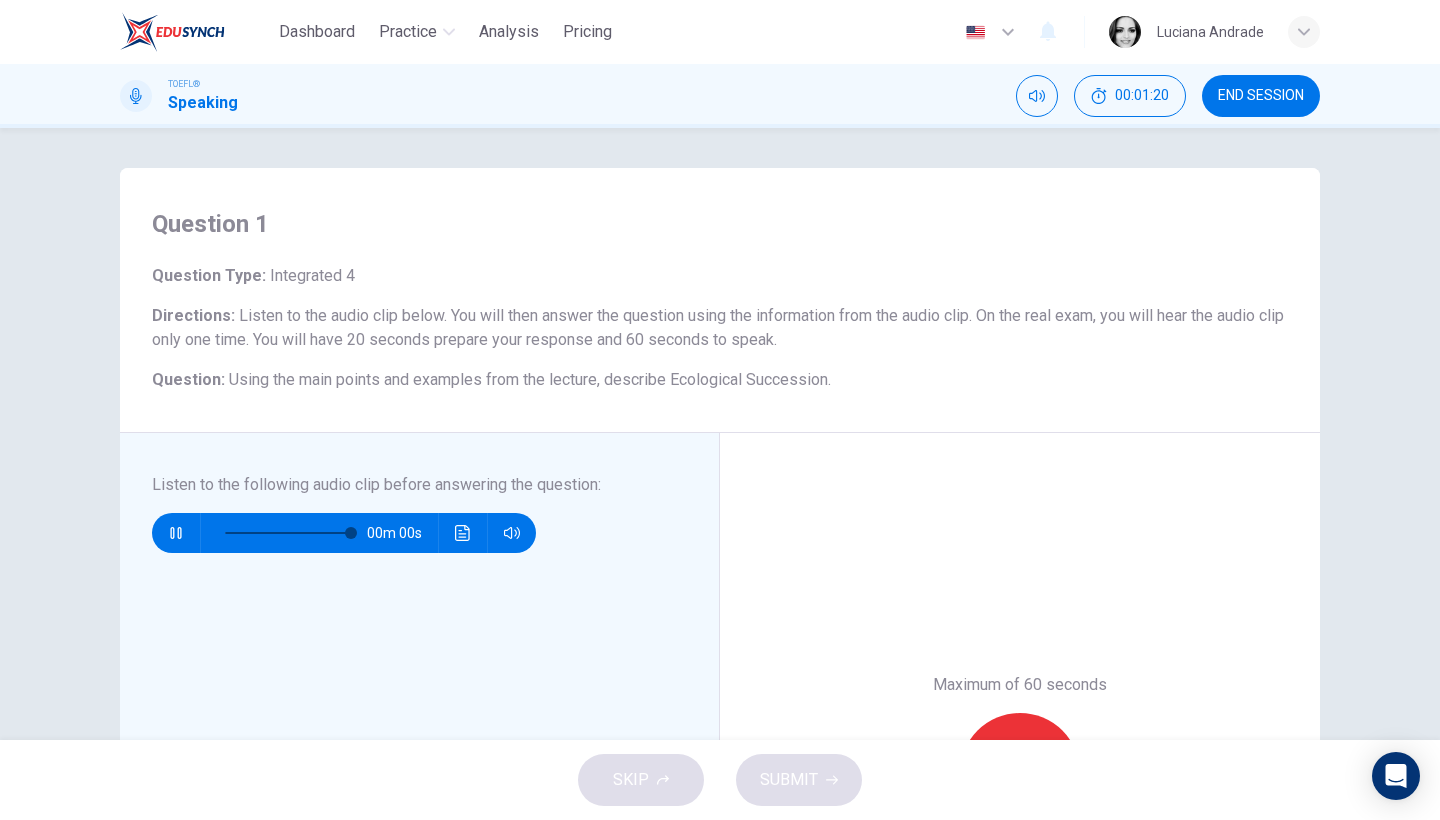 type on "0" 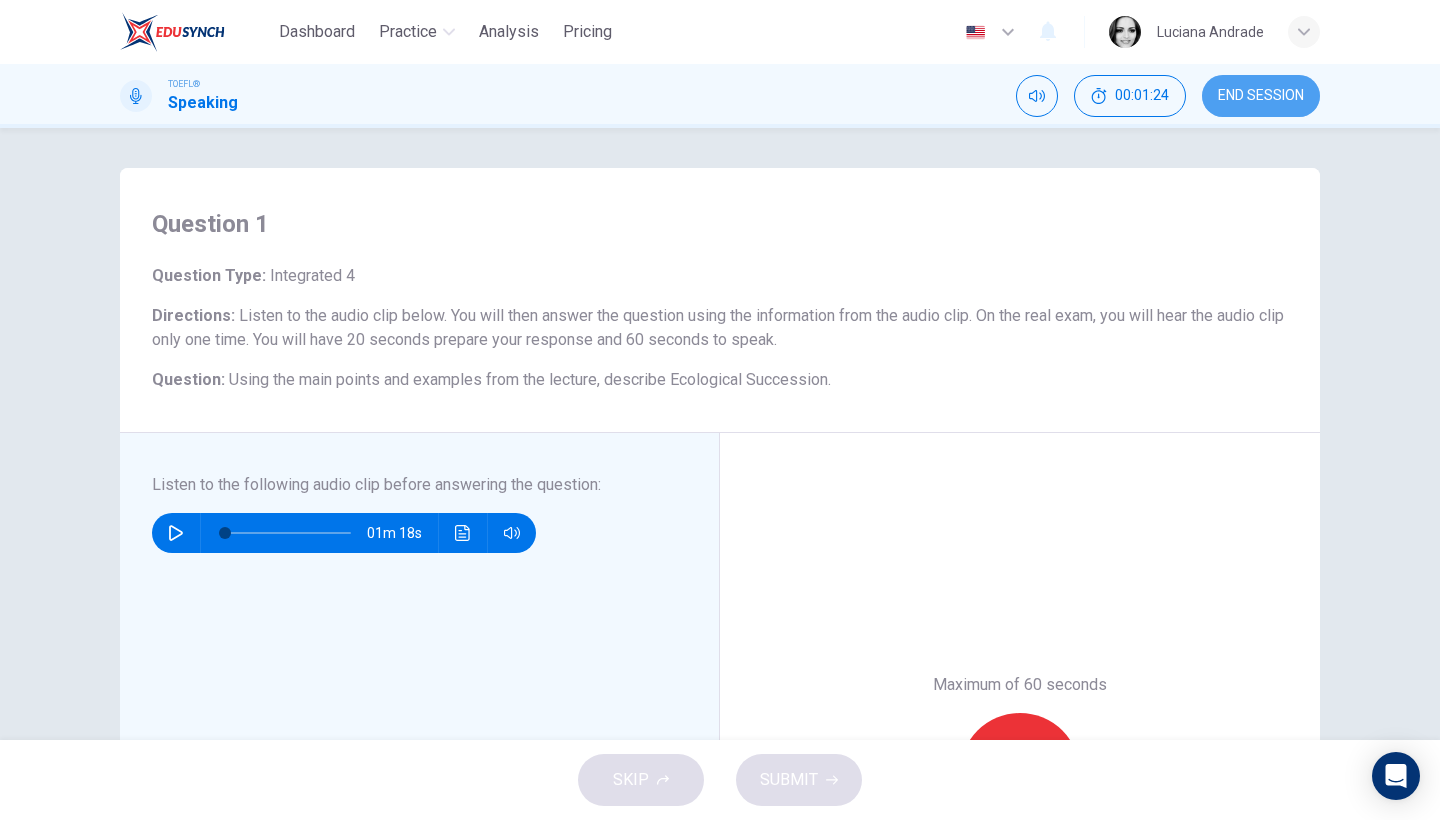 click on "END SESSION" at bounding box center (1261, 96) 